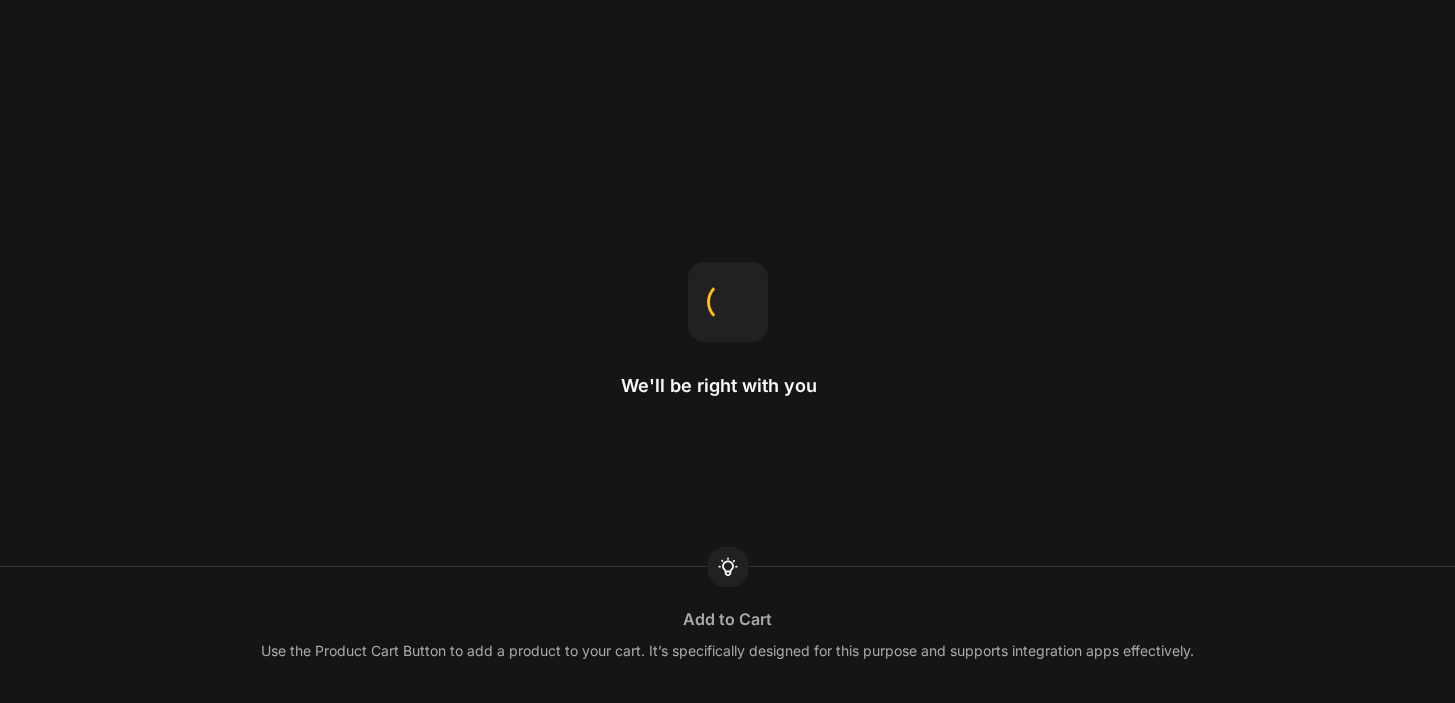 scroll, scrollTop: 0, scrollLeft: 0, axis: both 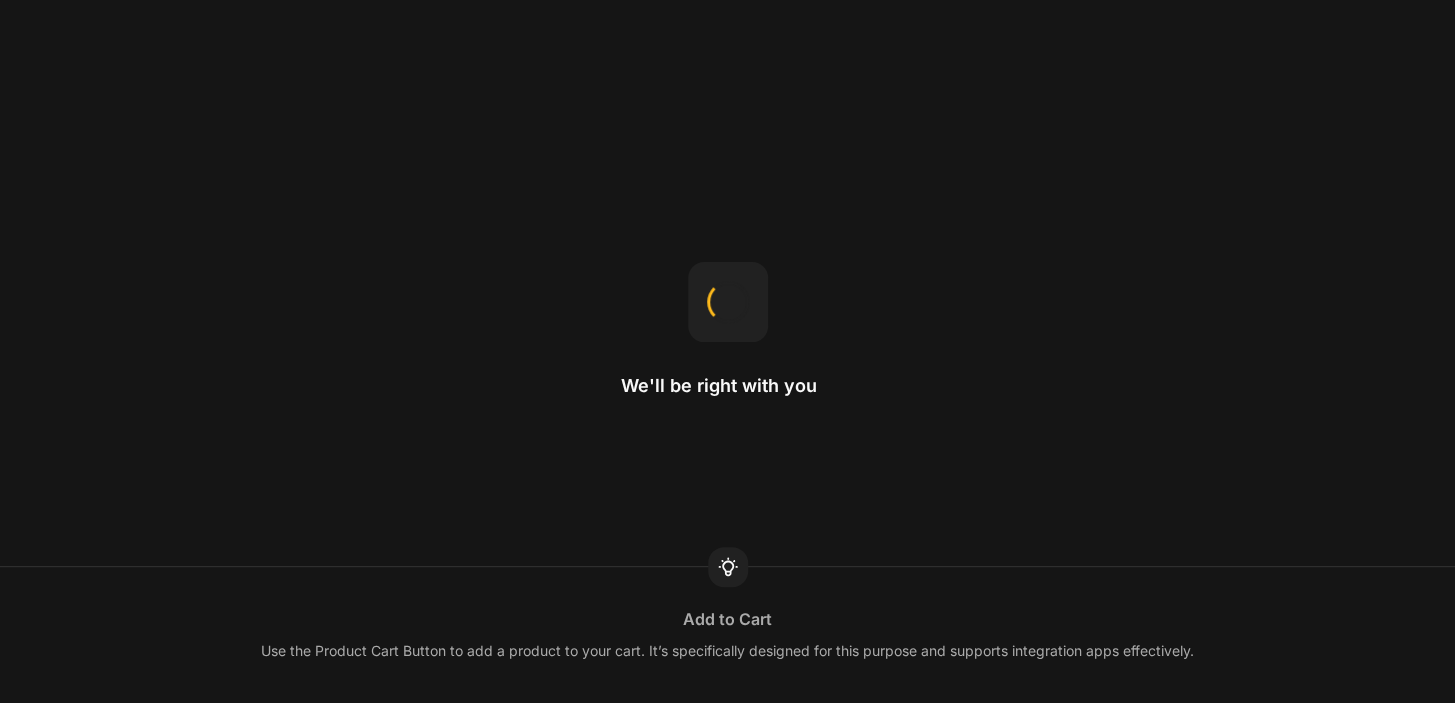 click on "We'll be right with you" at bounding box center [728, 386] 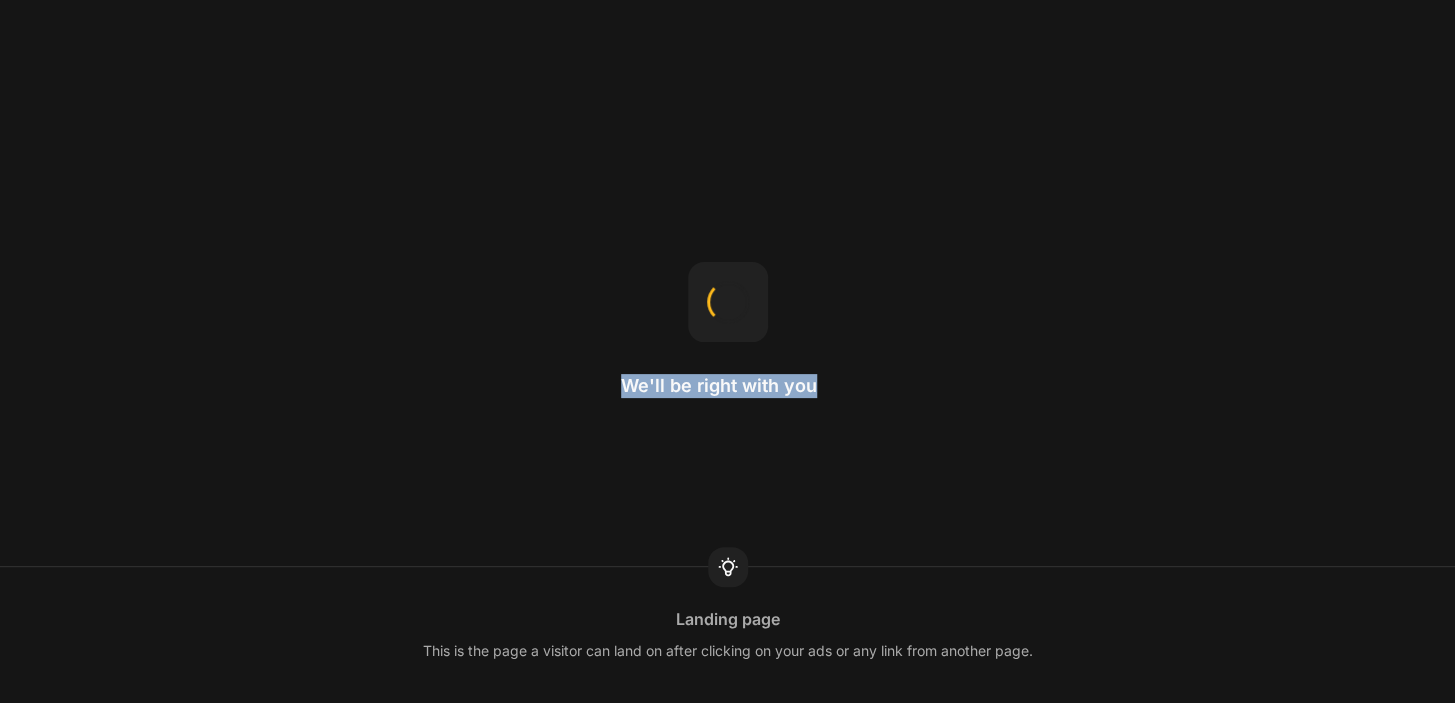 click on "We'll be right with you" at bounding box center (728, 386) 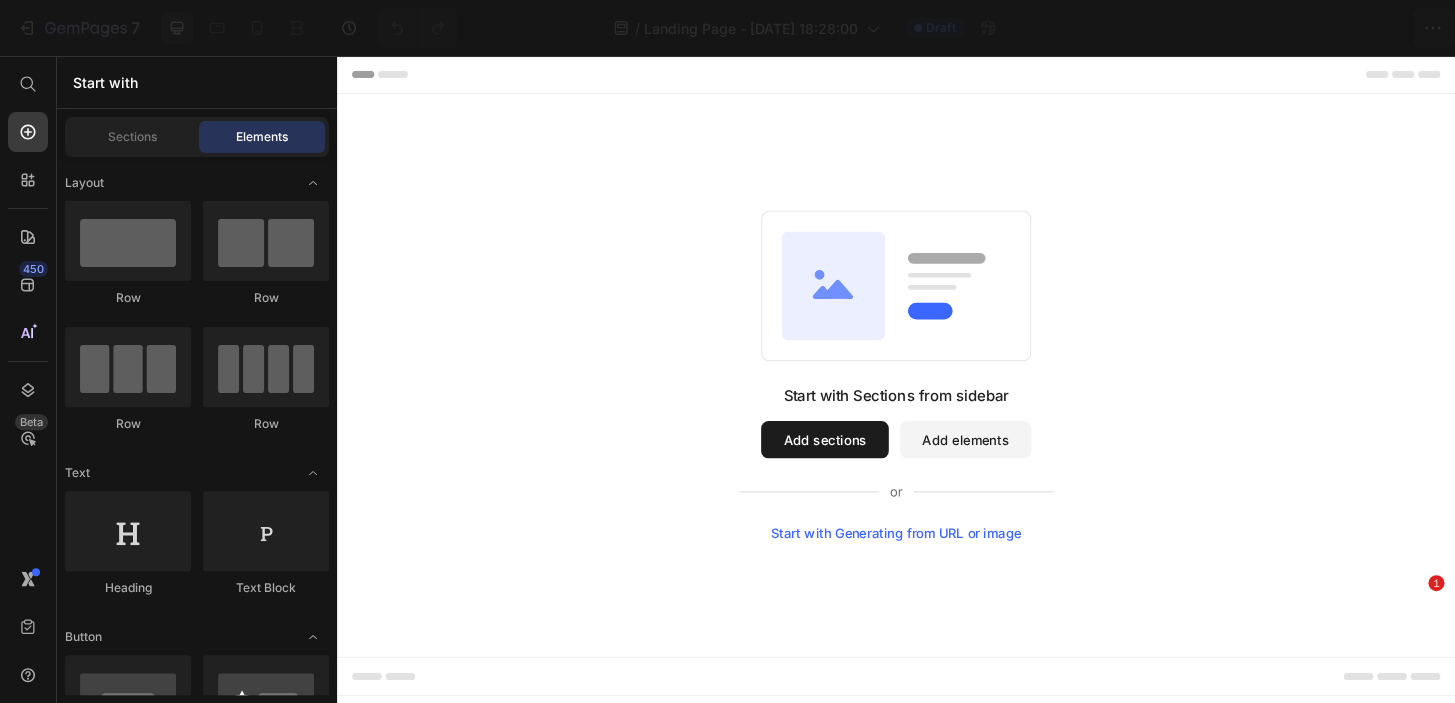 scroll, scrollTop: 0, scrollLeft: 0, axis: both 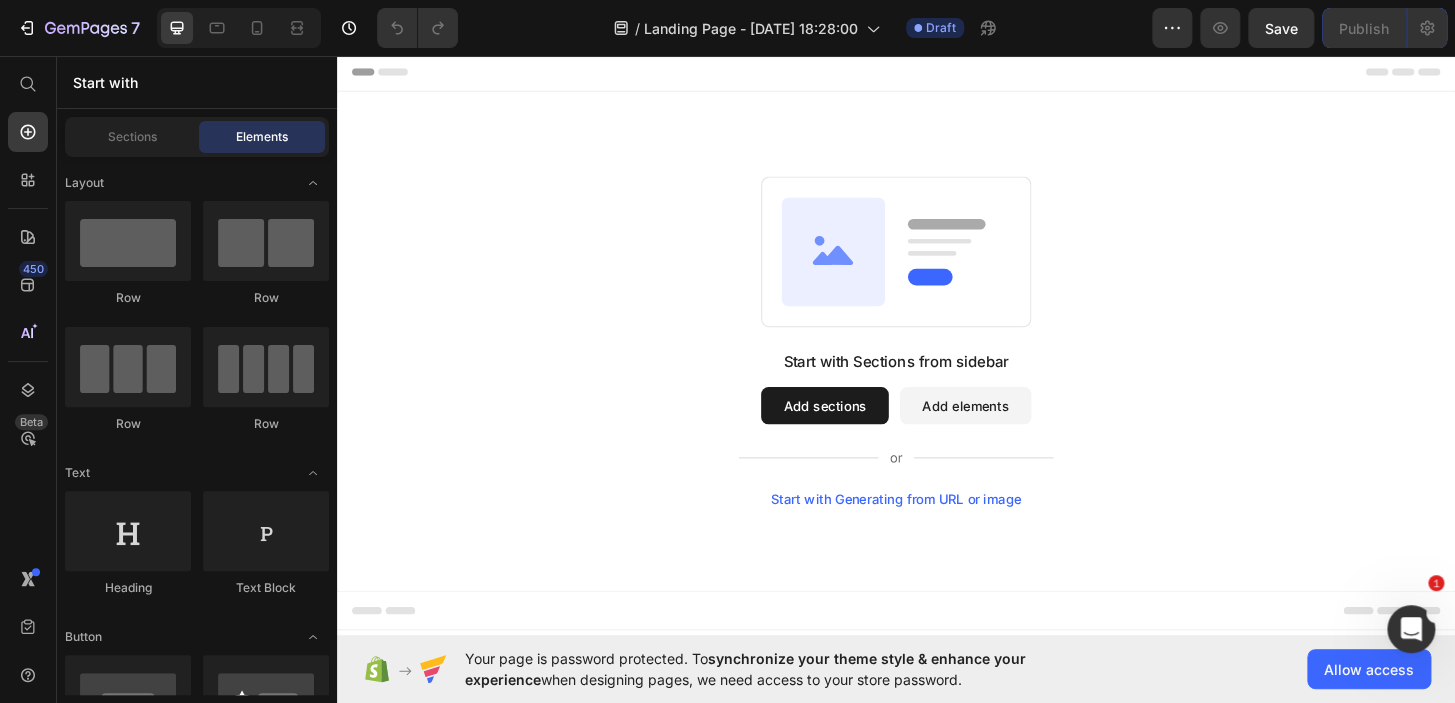 click on "Start with Sections from sidebar" at bounding box center (937, 383) 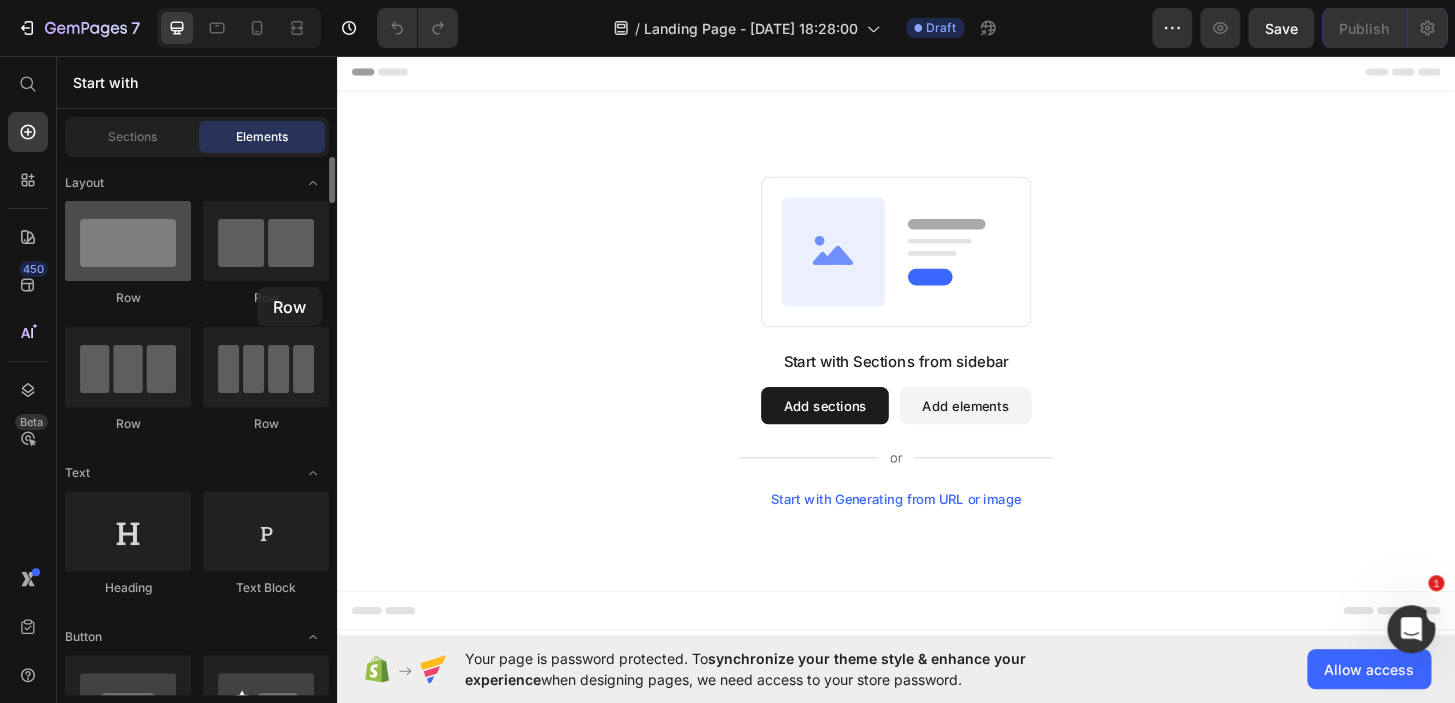 drag, startPoint x: 117, startPoint y: 292, endPoint x: 139, endPoint y: 239, distance: 57.384666 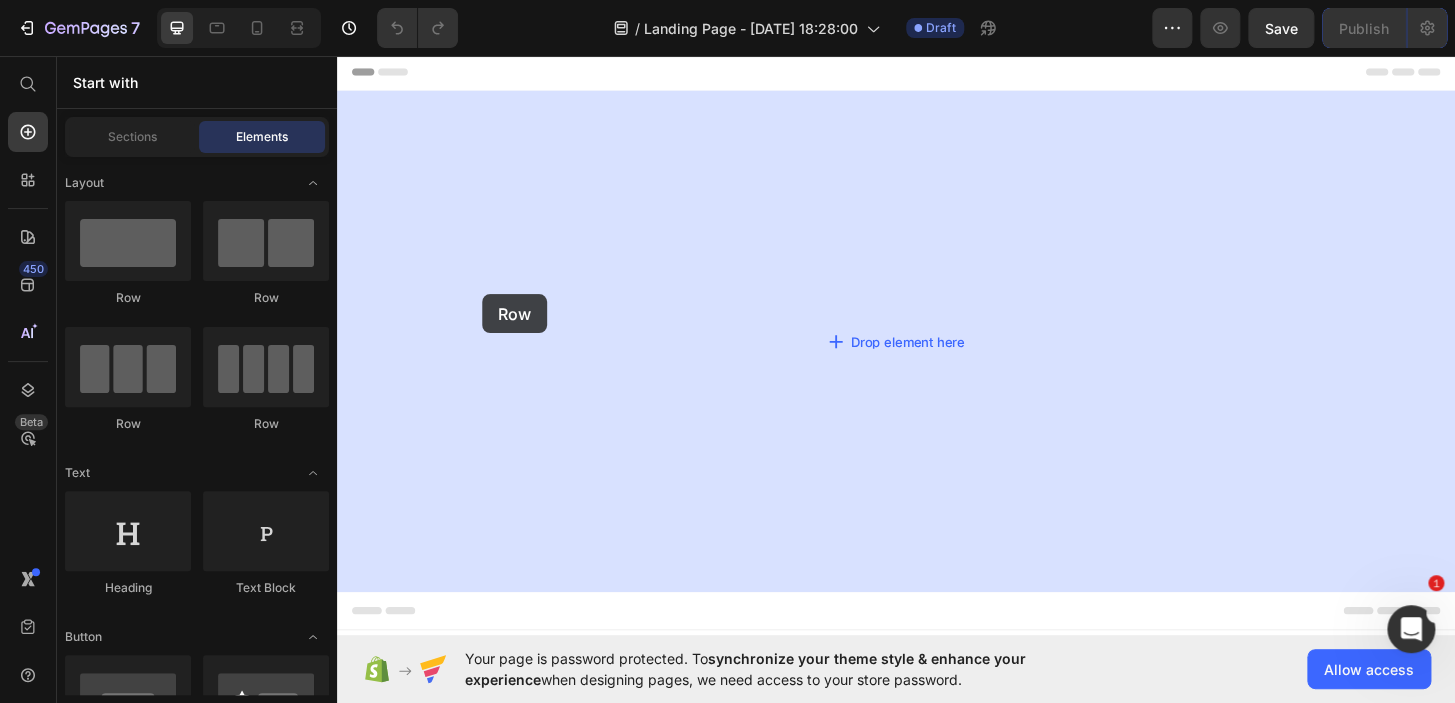 drag, startPoint x: 469, startPoint y: 289, endPoint x: 500, endPoint y: 311, distance: 38.013157 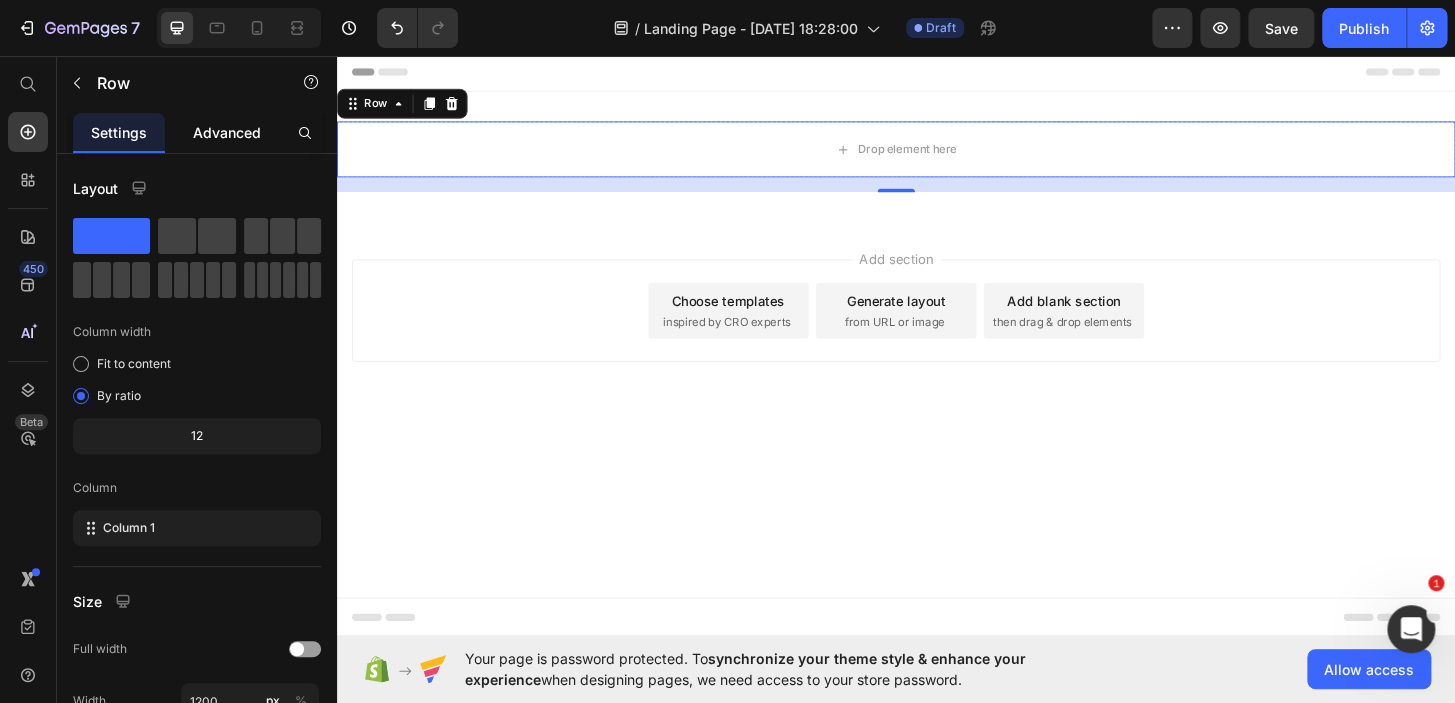 click on "Advanced" at bounding box center (227, 132) 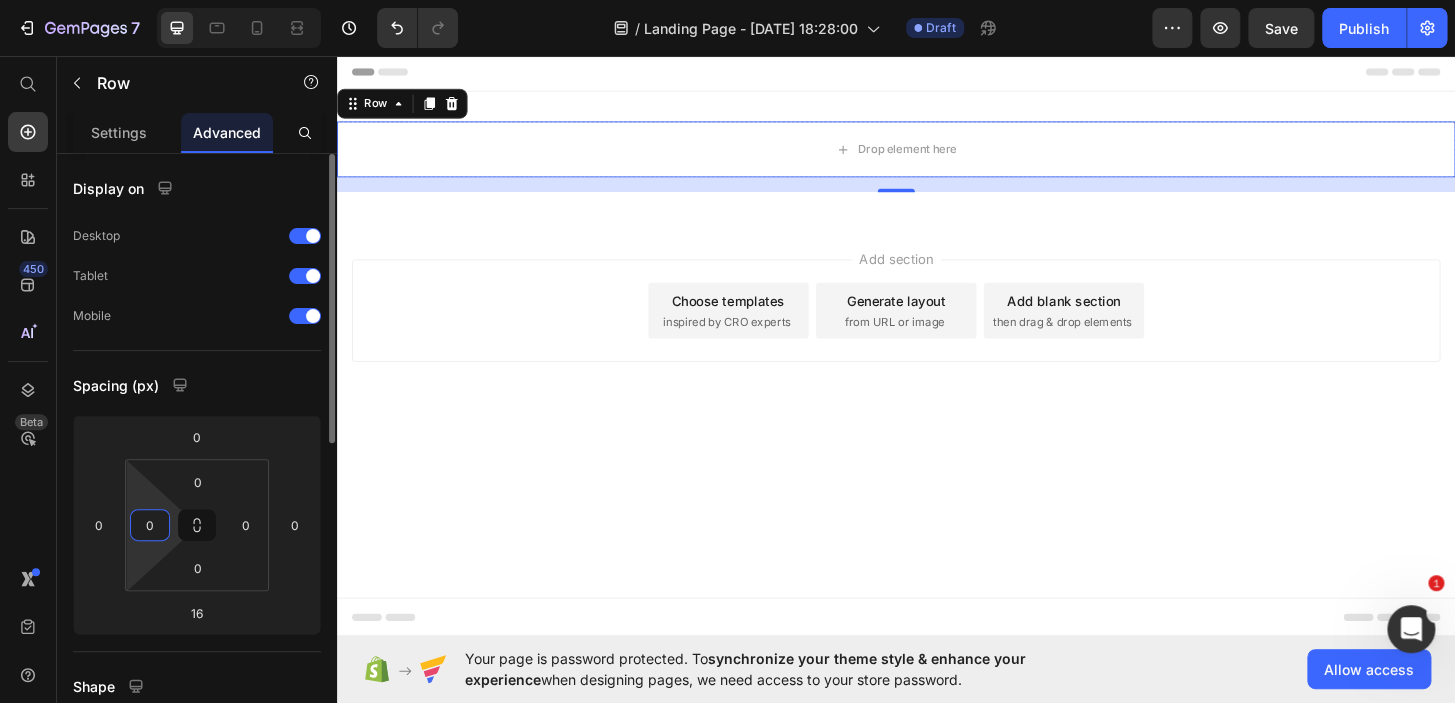 click on "0" at bounding box center (150, 525) 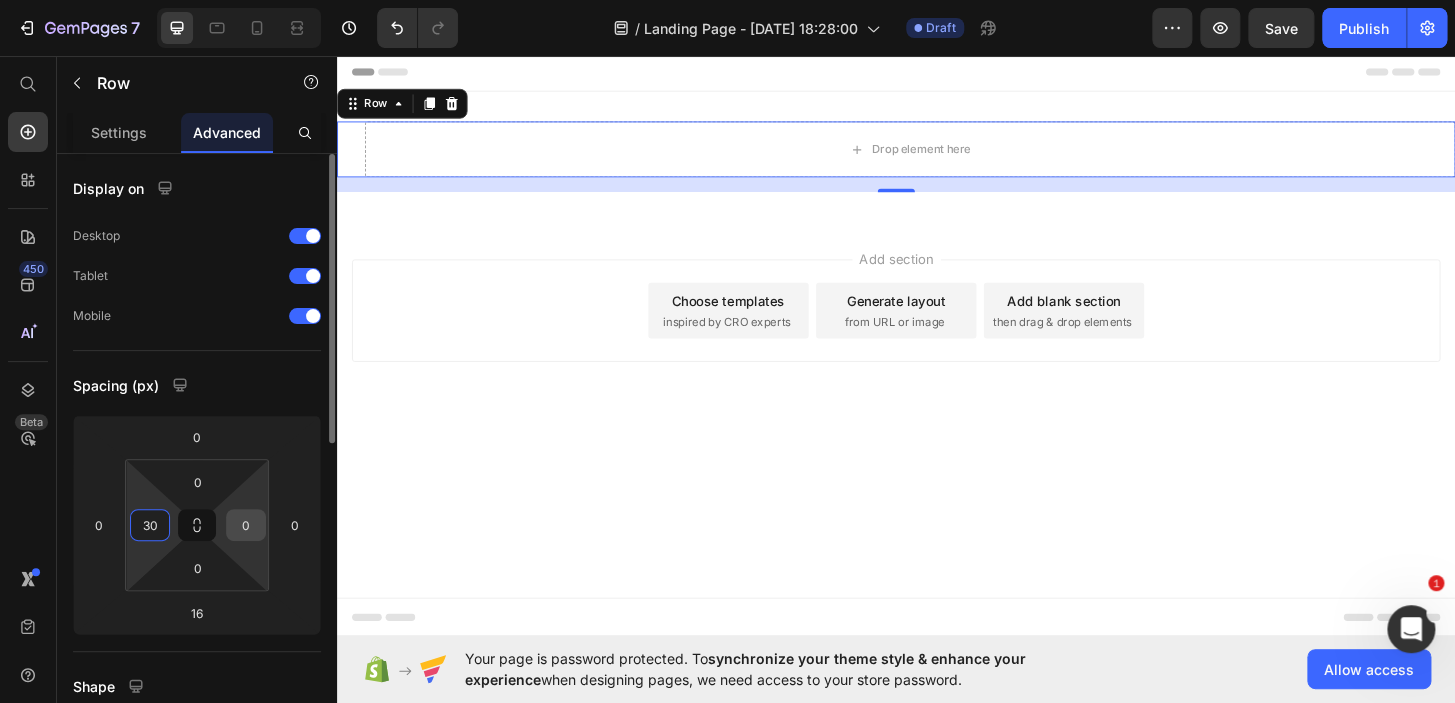 type on "30" 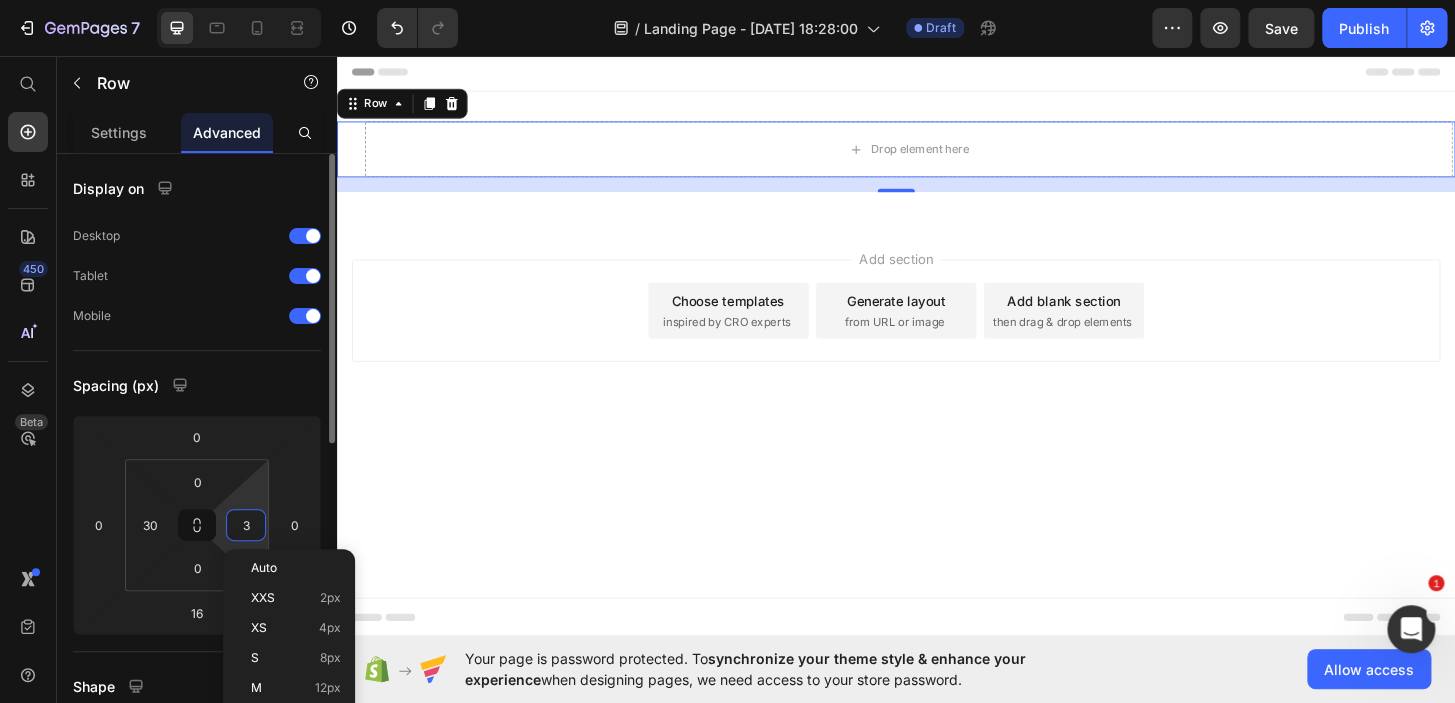 type on "30" 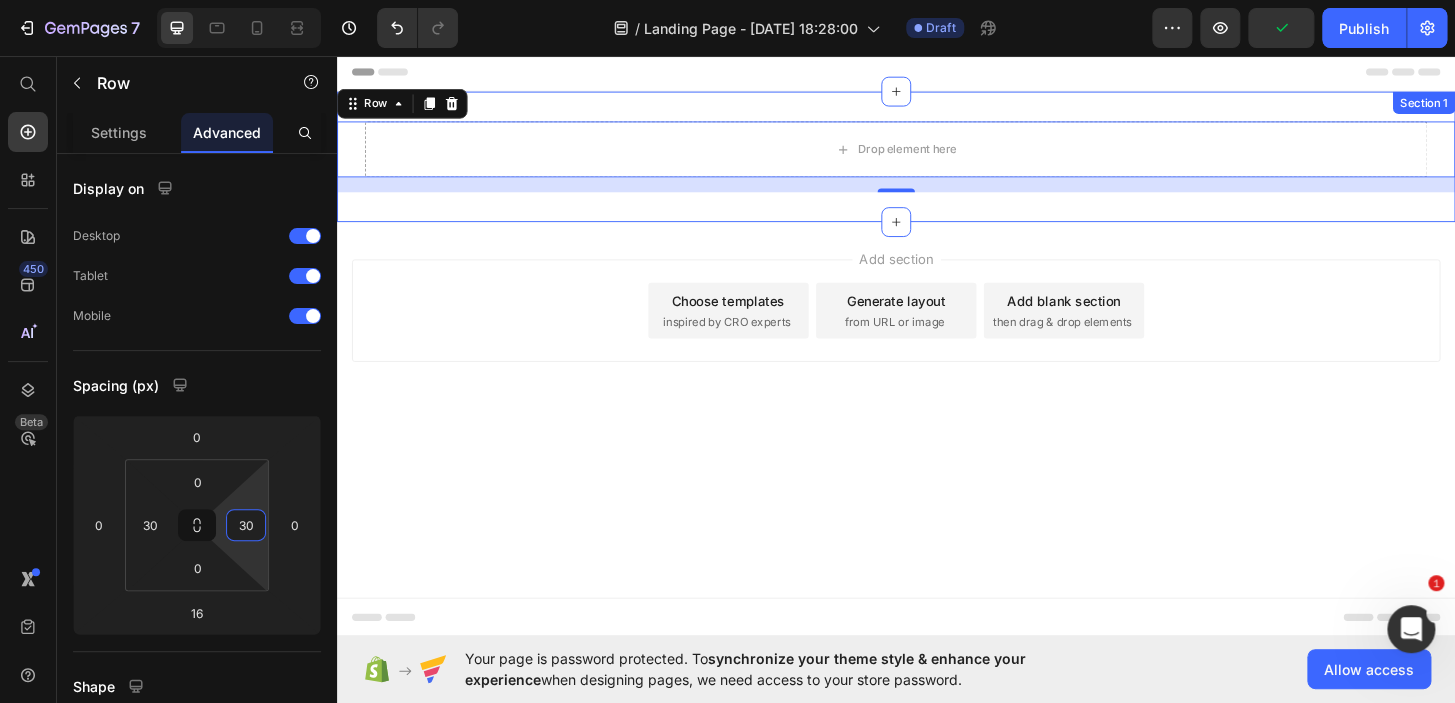 click on "Drop element here Row   16 Section 1" at bounding box center (937, 164) 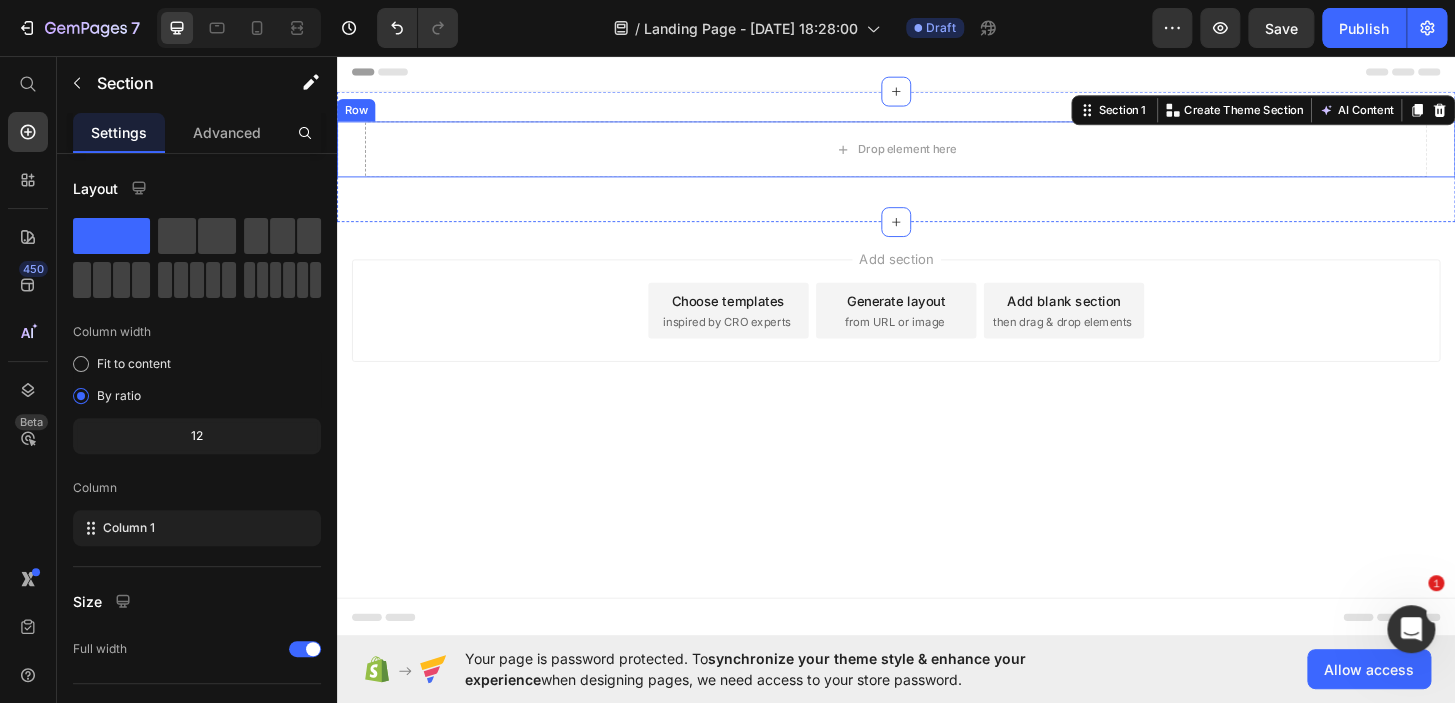click on "Drop element here Row" at bounding box center (937, 156) 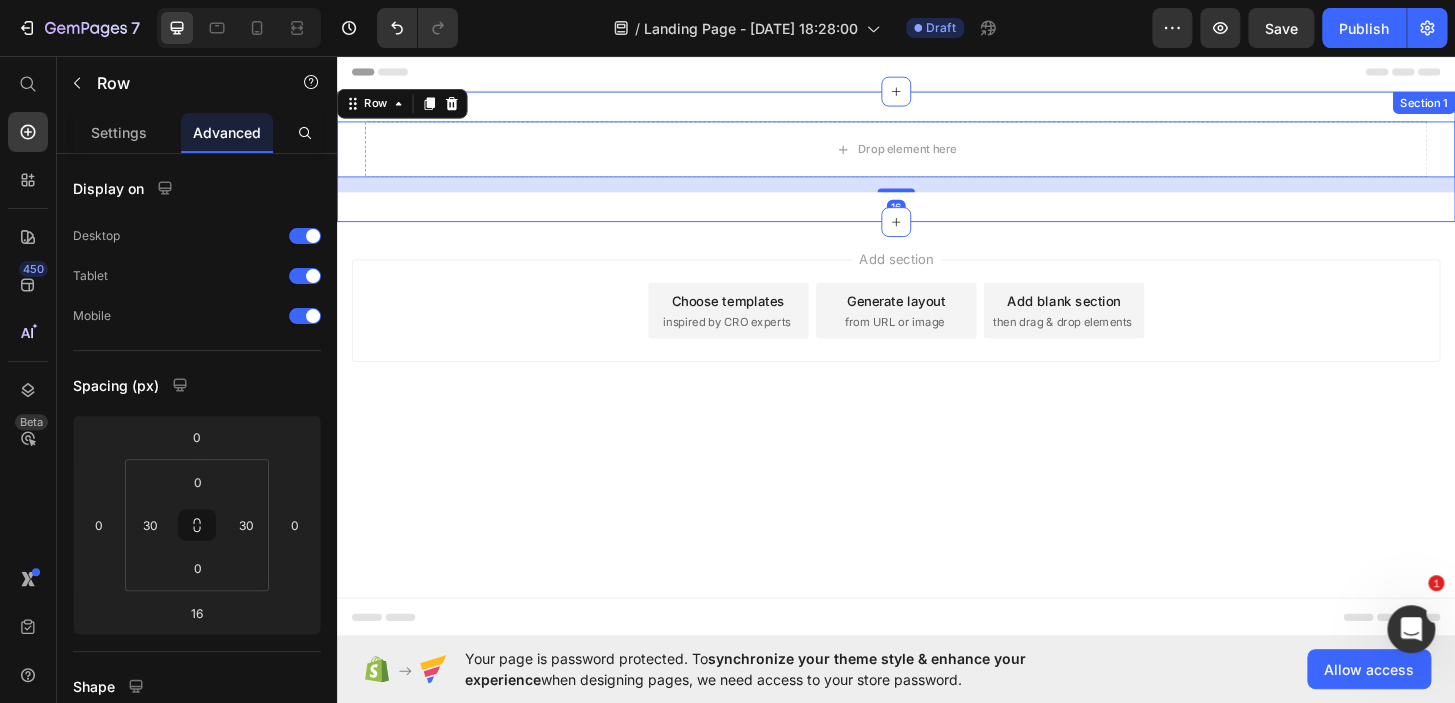 click on "Drop element here Row   16 Section 1" at bounding box center [937, 164] 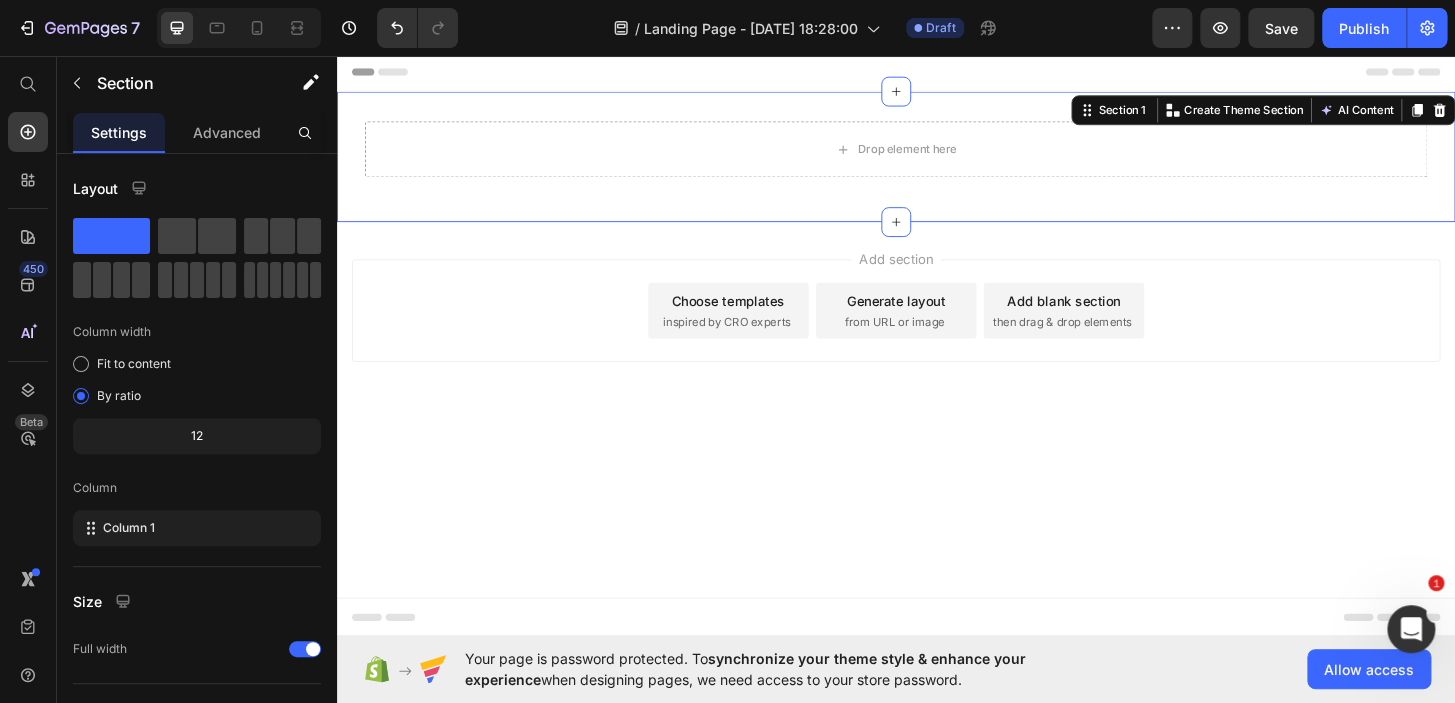 click on "Settings" at bounding box center [119, 132] 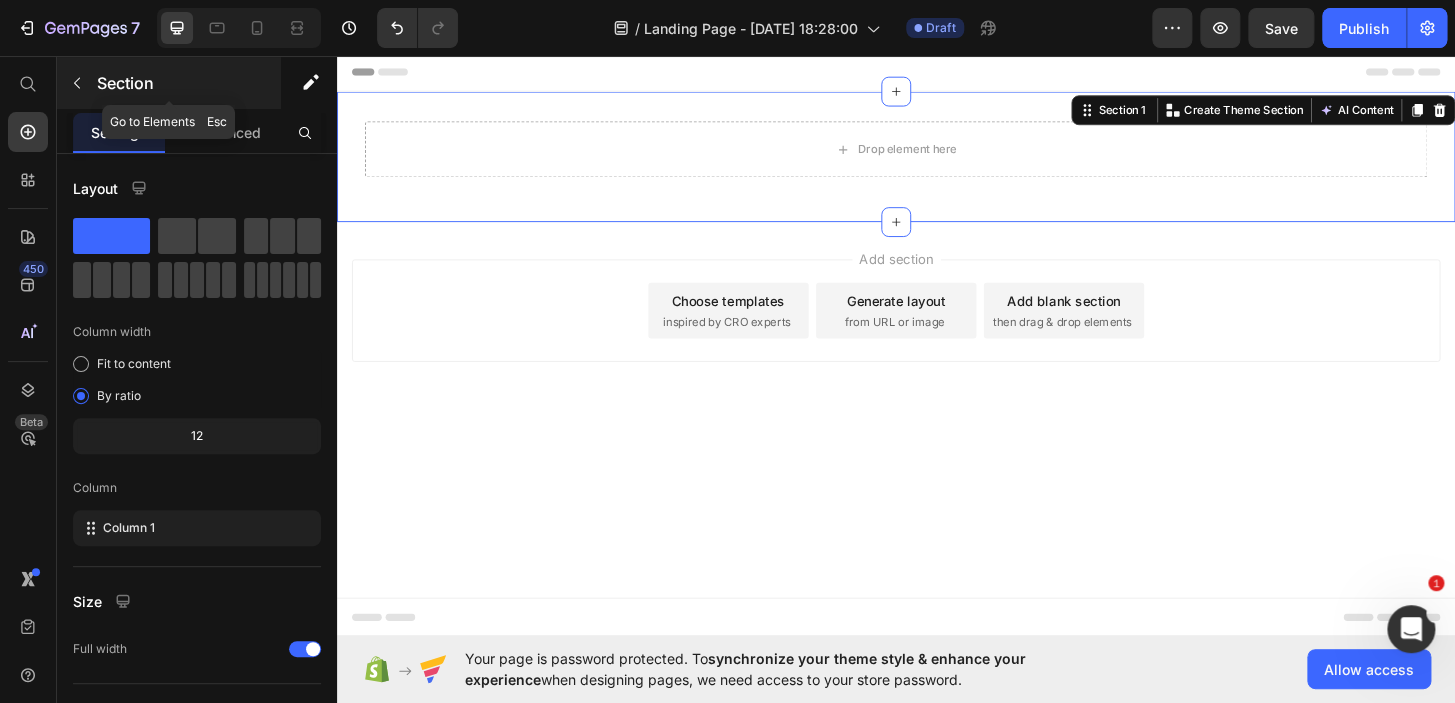 click 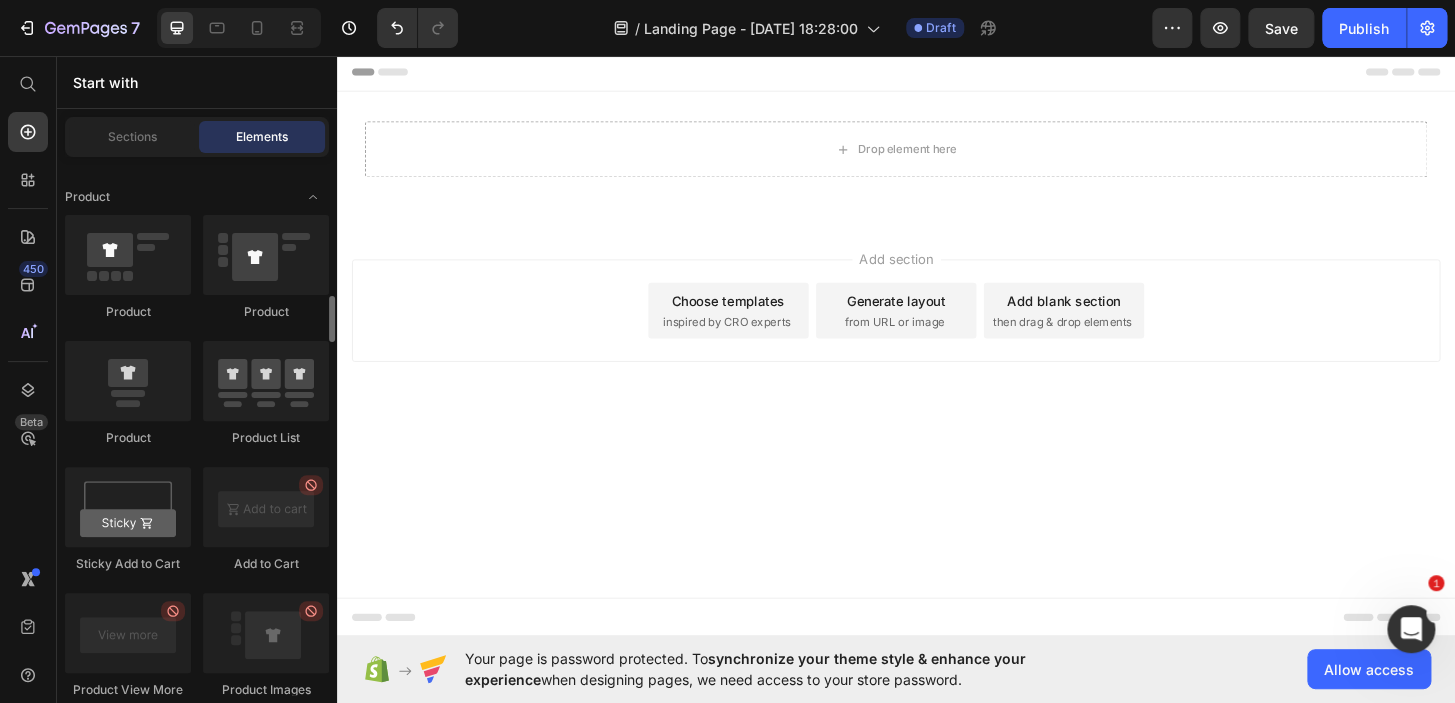 scroll, scrollTop: 2444, scrollLeft: 0, axis: vertical 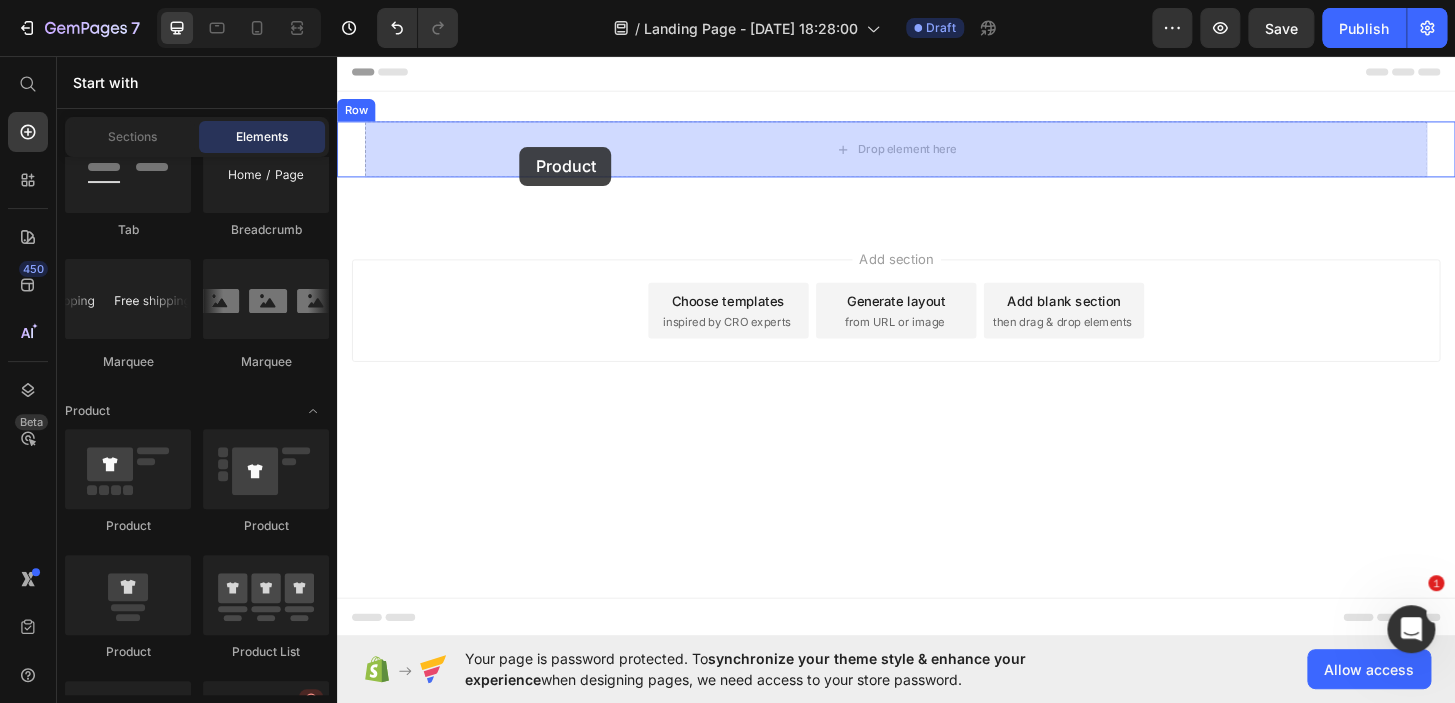 drag, startPoint x: 436, startPoint y: 521, endPoint x: 533, endPoint y: 153, distance: 380.5693 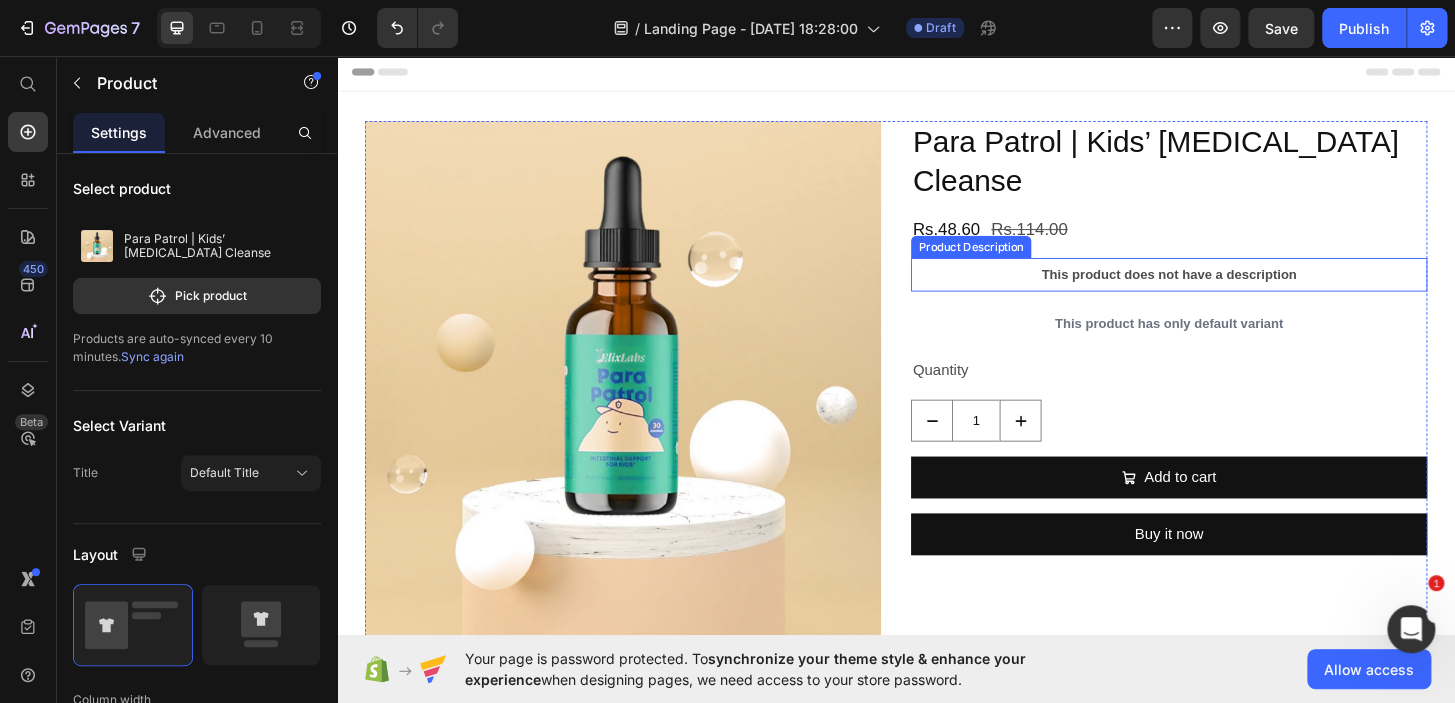 click on "This product does not have a description" at bounding box center (1230, 291) 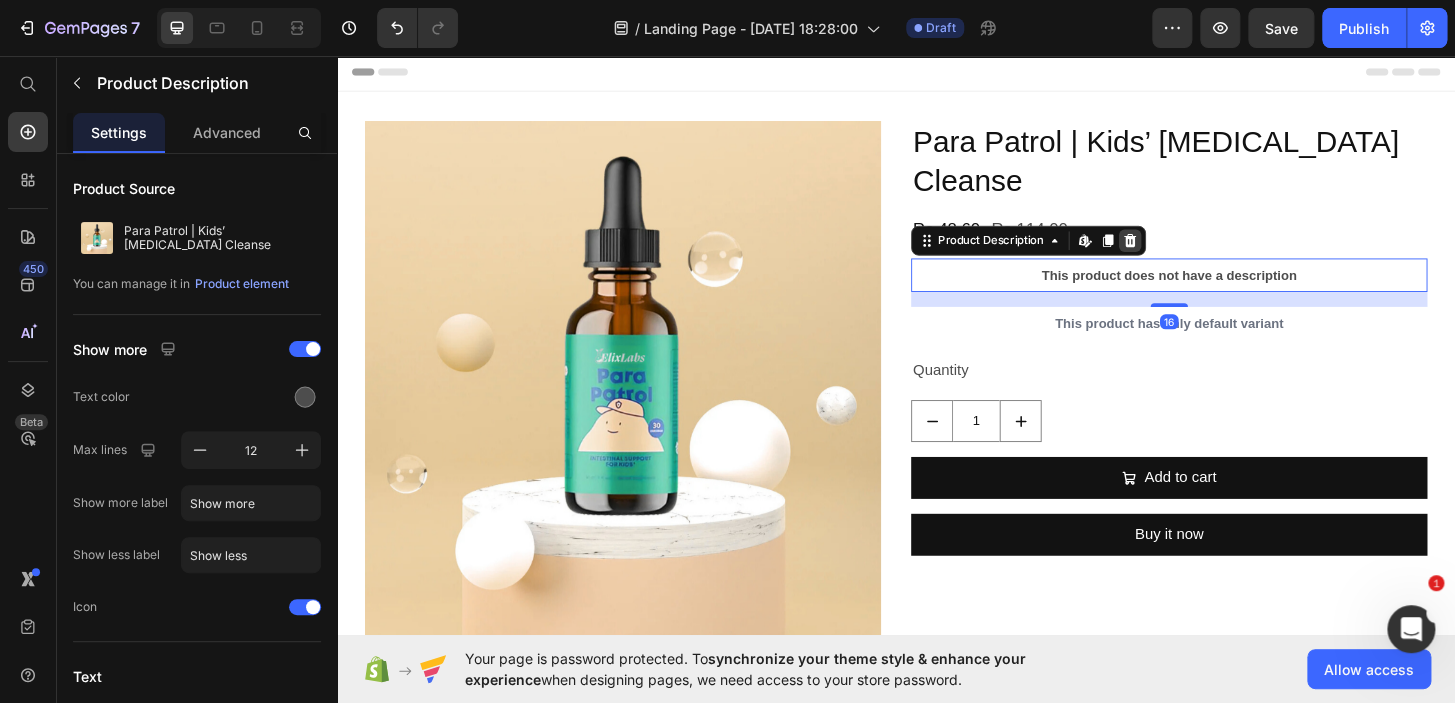 click 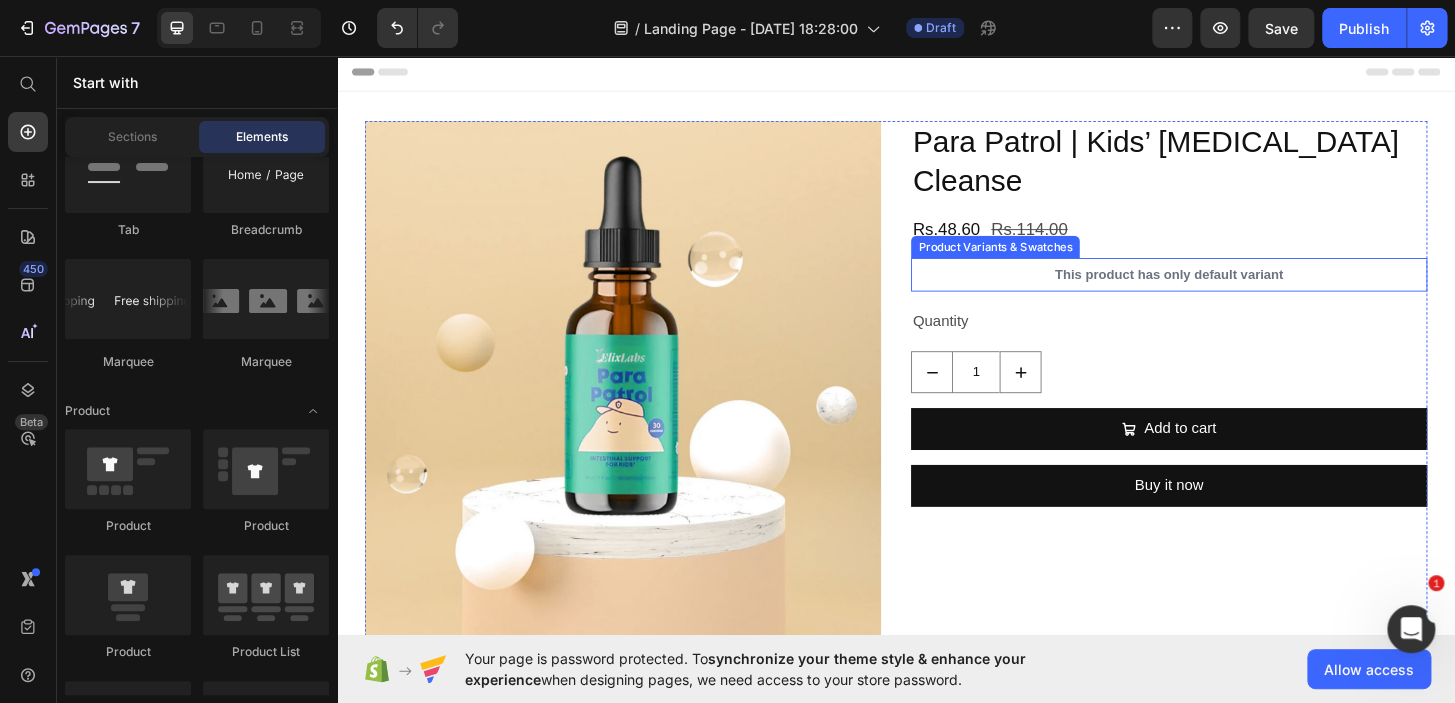 click on "This product has only default variant" at bounding box center [1230, 291] 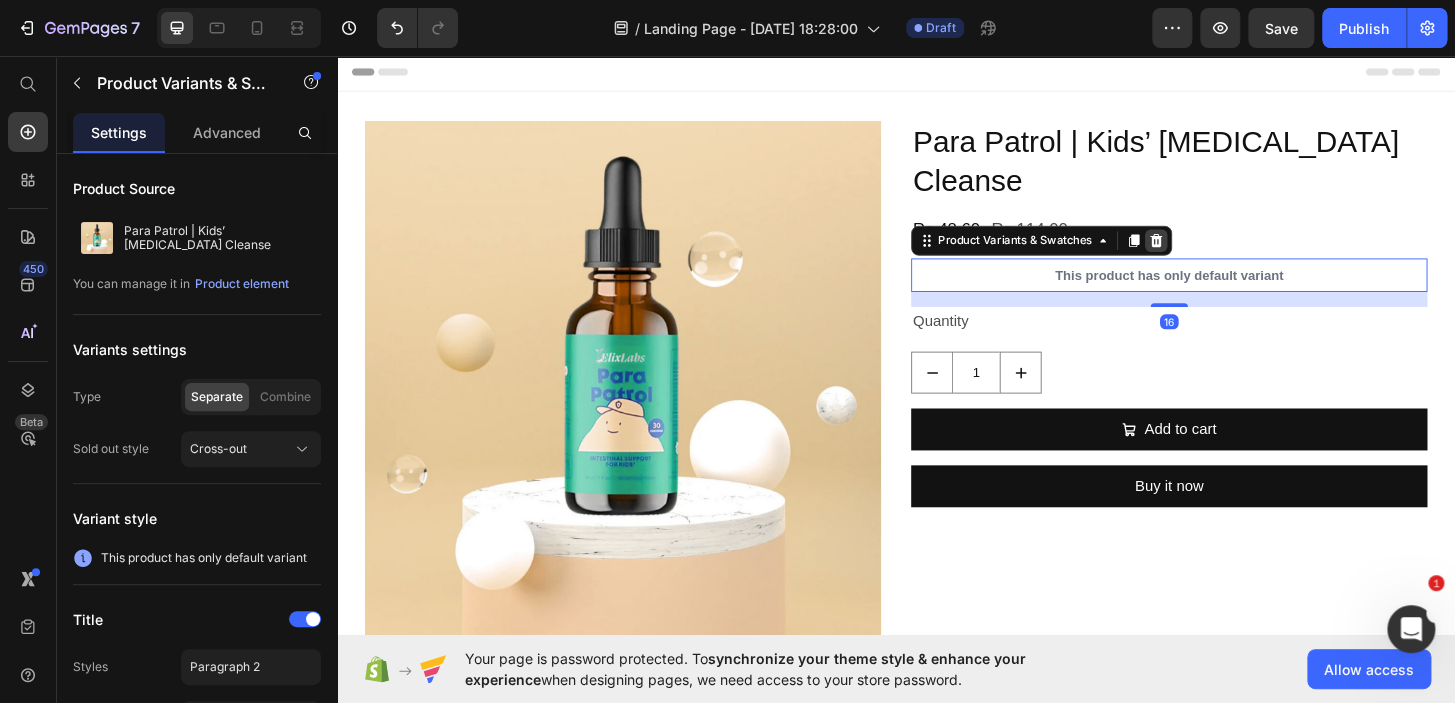 click 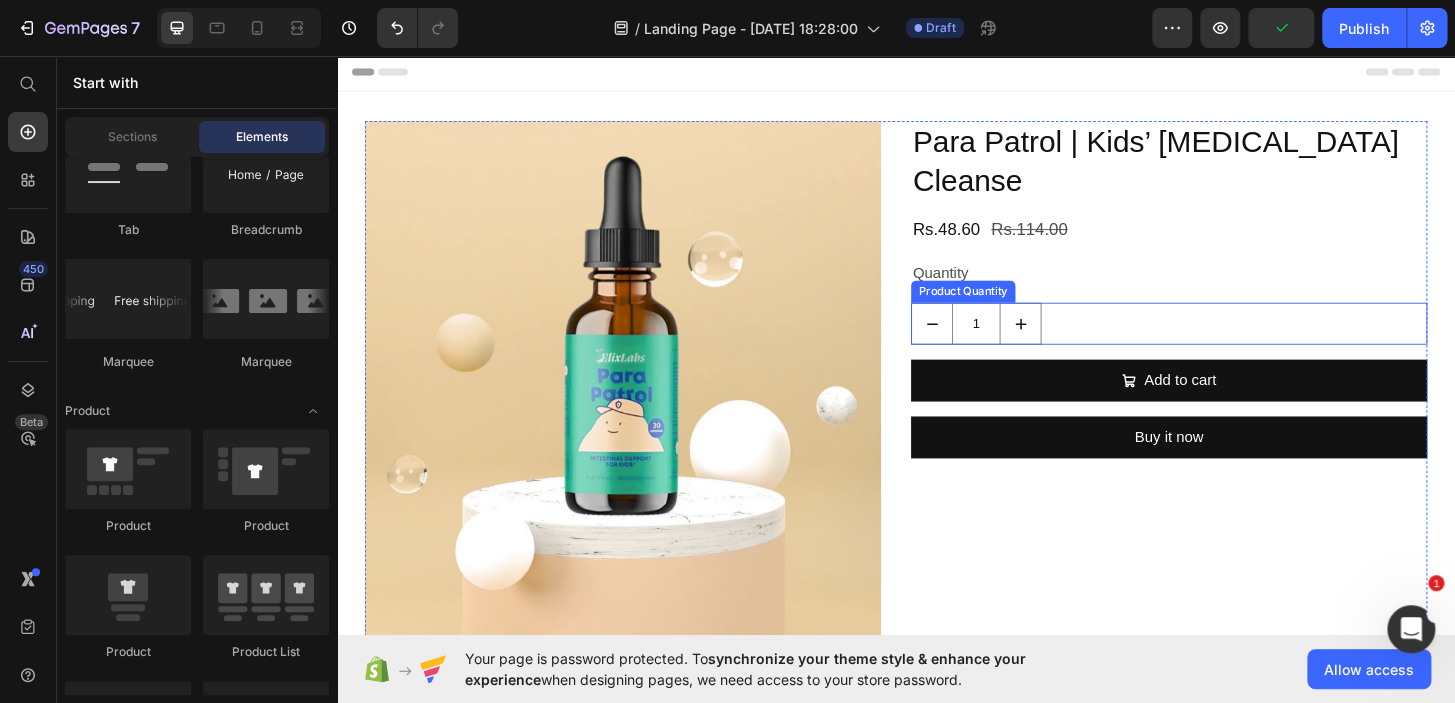 click on "1" at bounding box center [1230, 343] 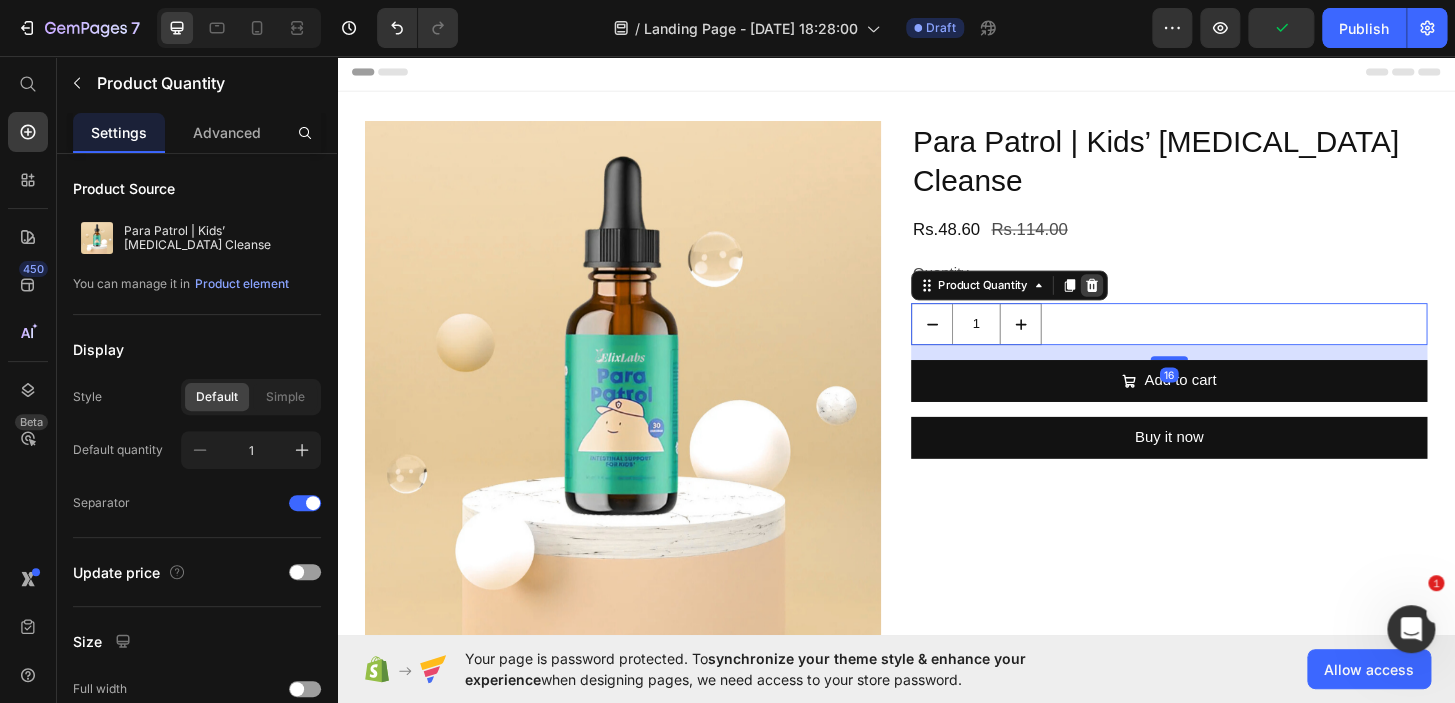 click 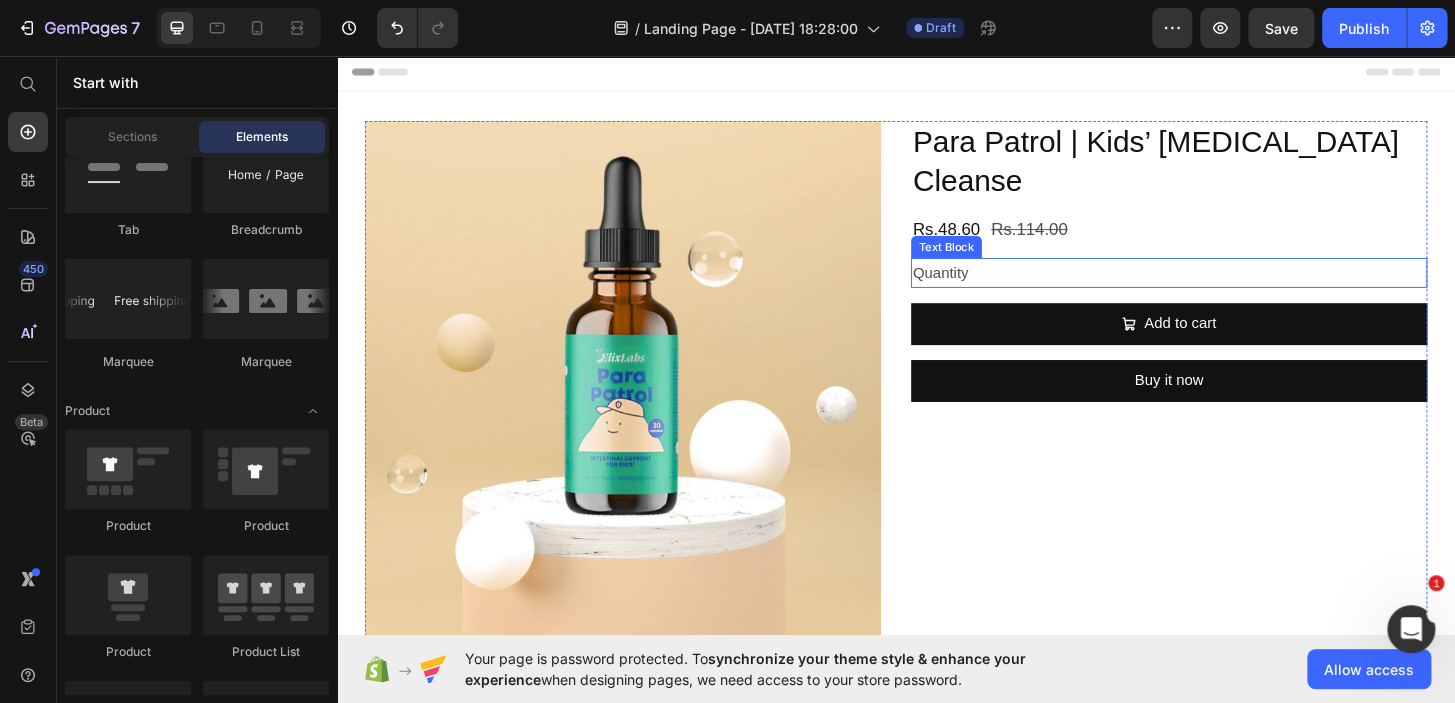 click on "Quantity" at bounding box center (1230, 289) 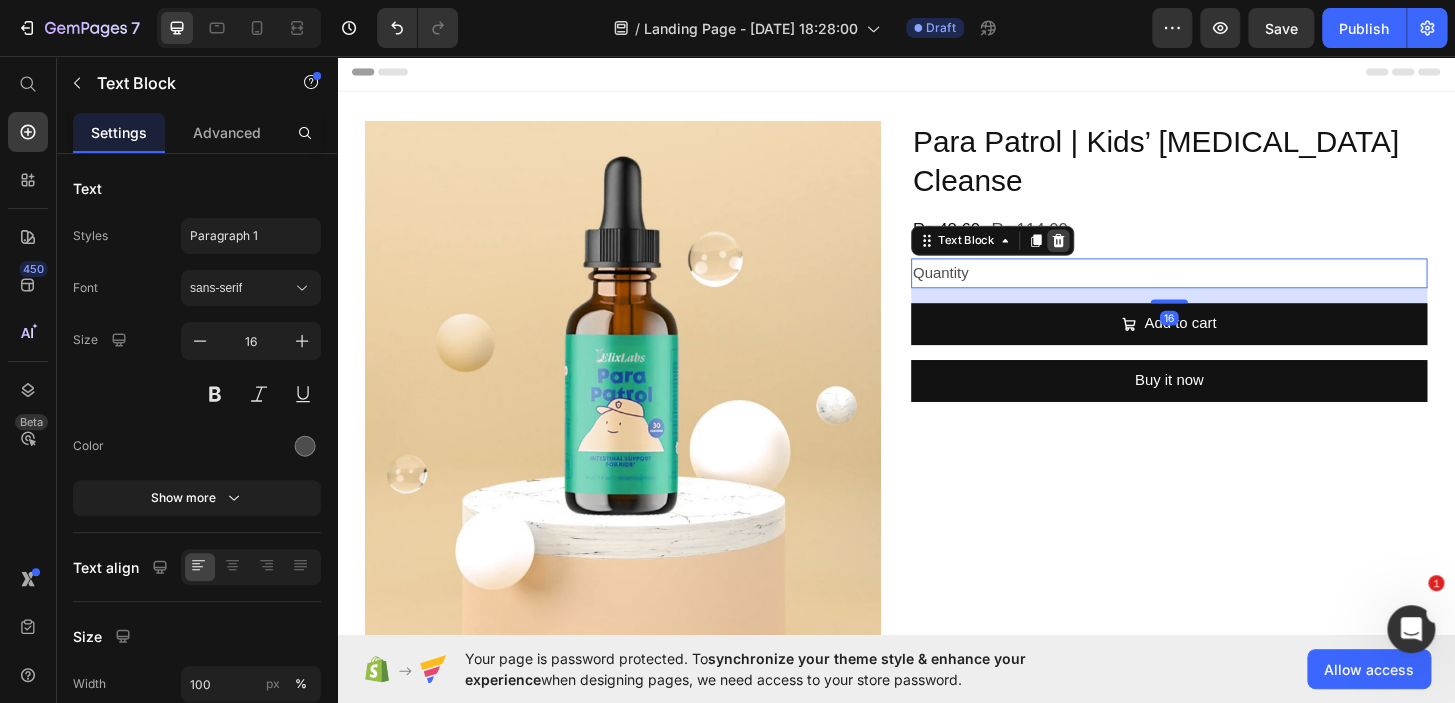click 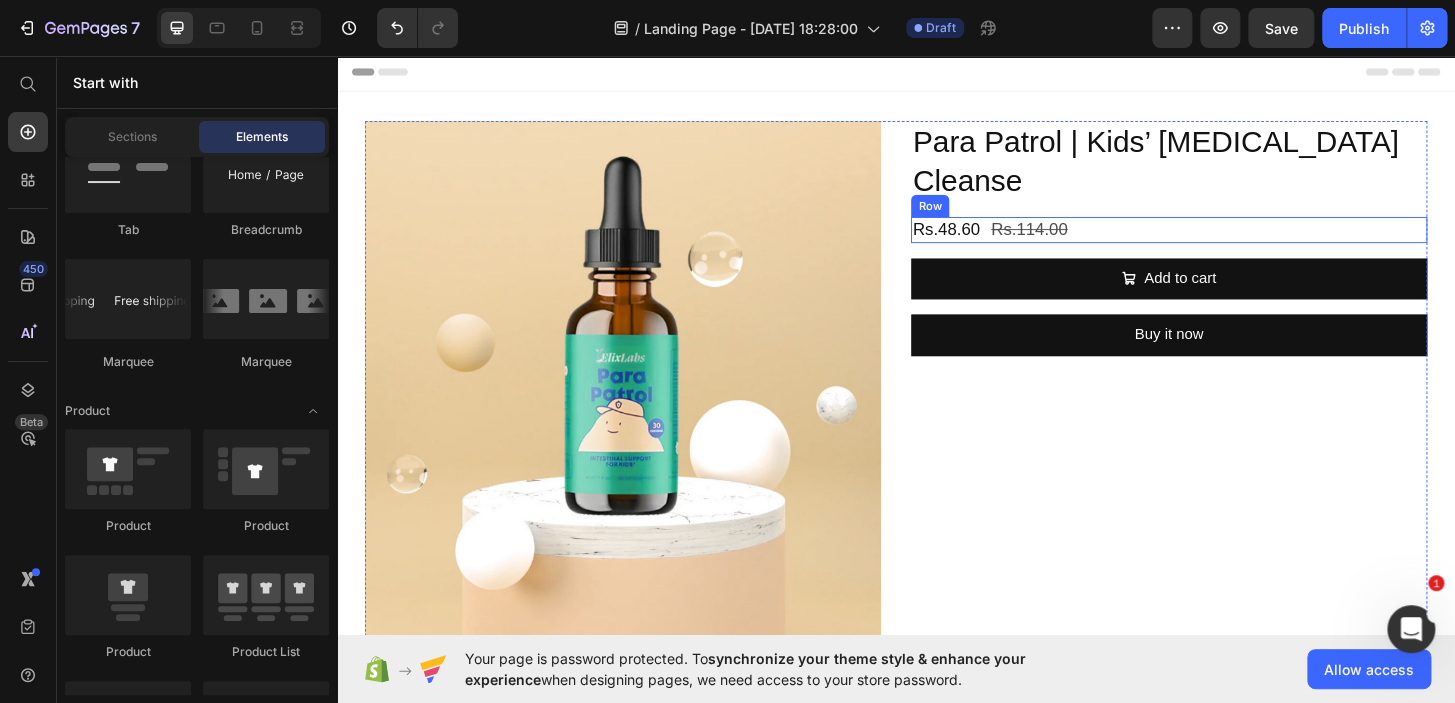 click on "Rs.48.60 Product Price Rs.114.00 Product Price Row" at bounding box center [1230, 242] 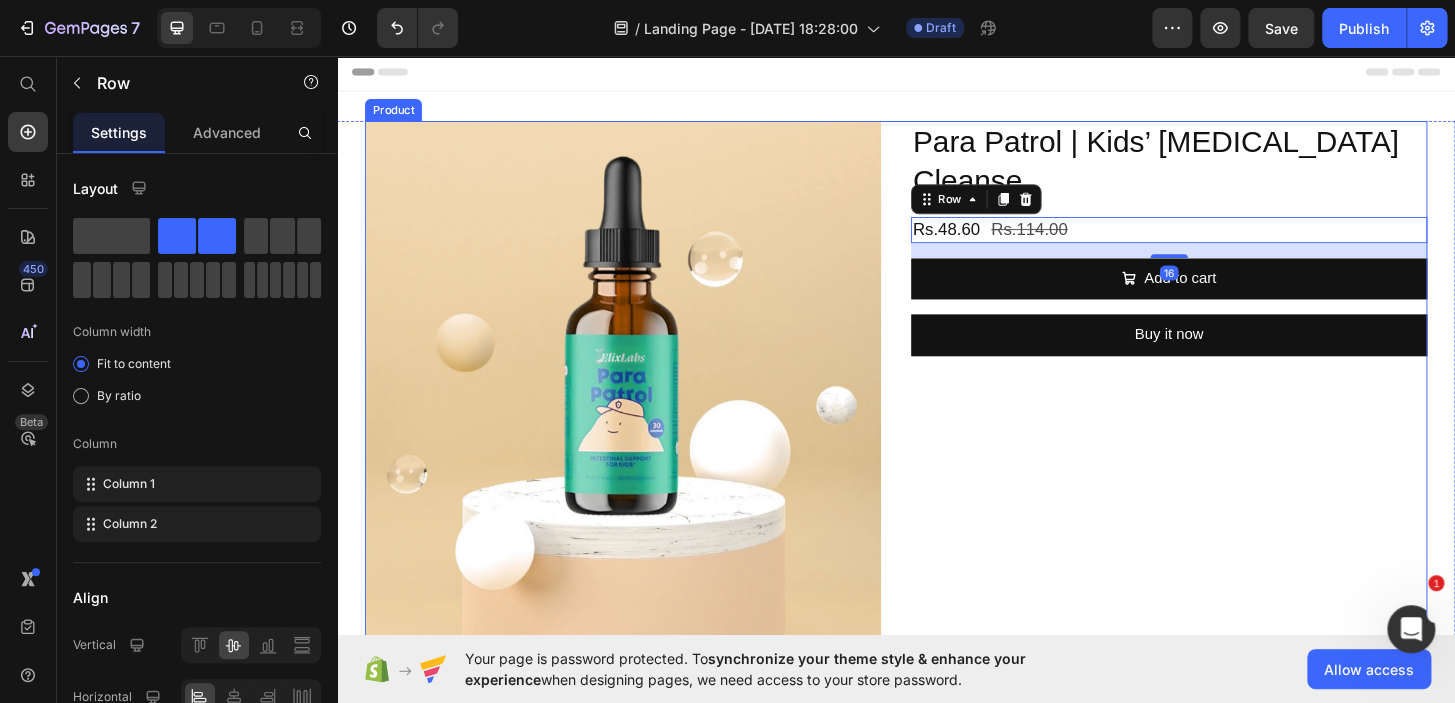 click on "Para Patrol | Kids’ [MEDICAL_DATA] Cleanse Product Title Rs.48.60 Product Price Rs.114.00 Product Price Row   16
Add to cart Add to Cart Buy it now Dynamic Checkout" at bounding box center (1230, 467) 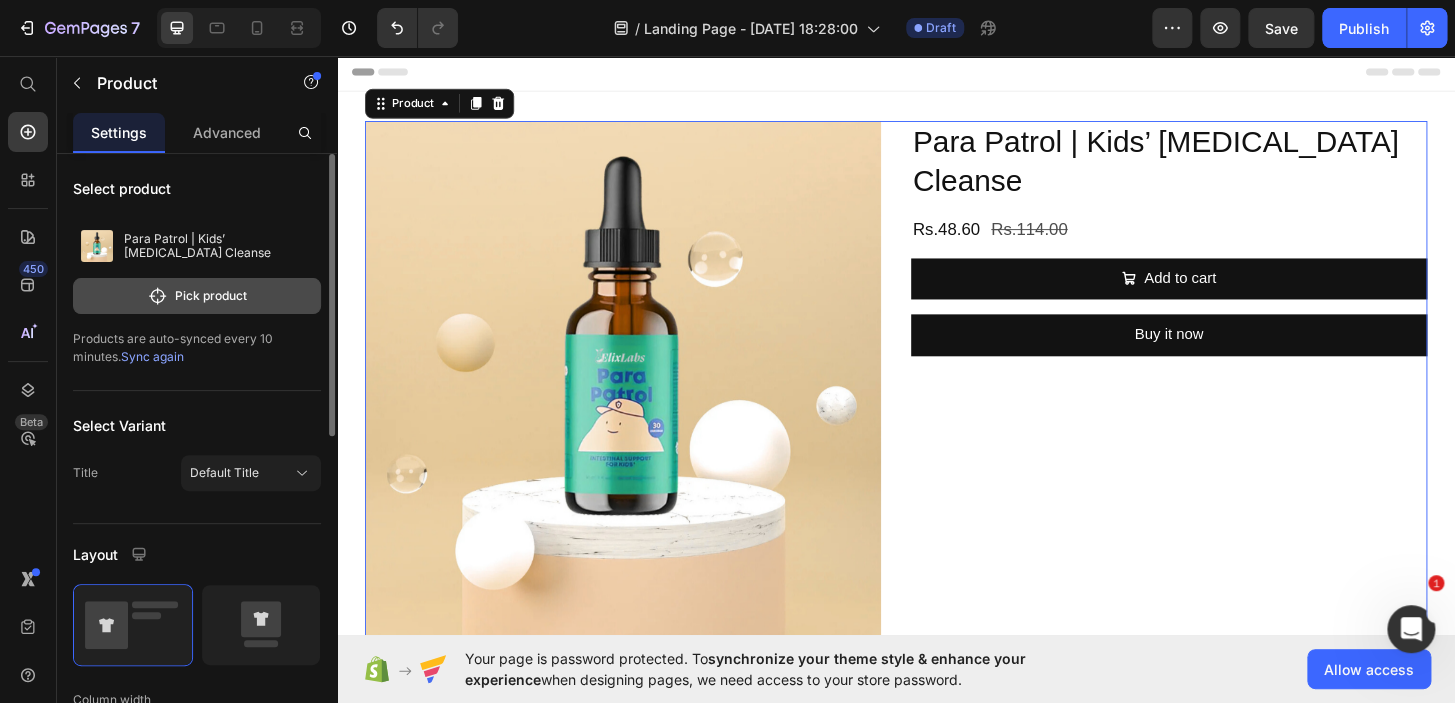 click on "Pick product" at bounding box center (197, 296) 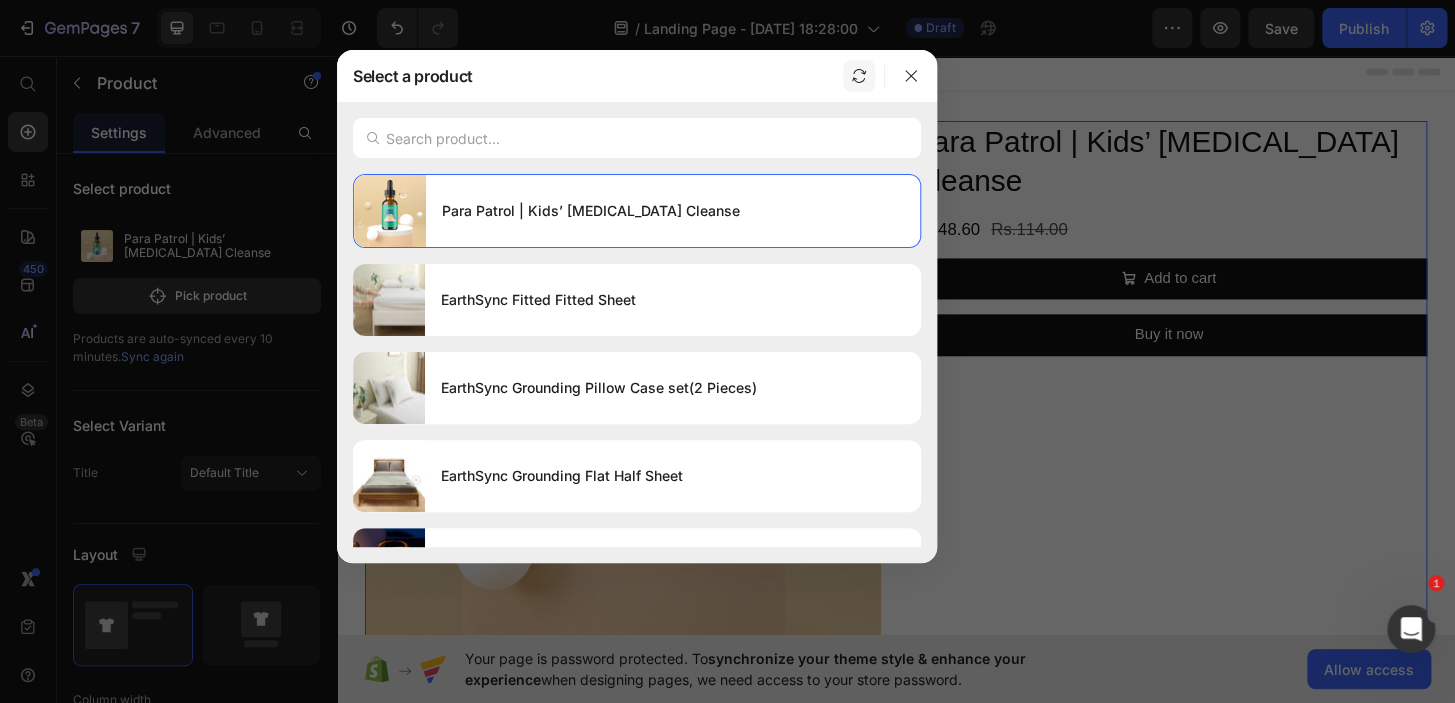 click 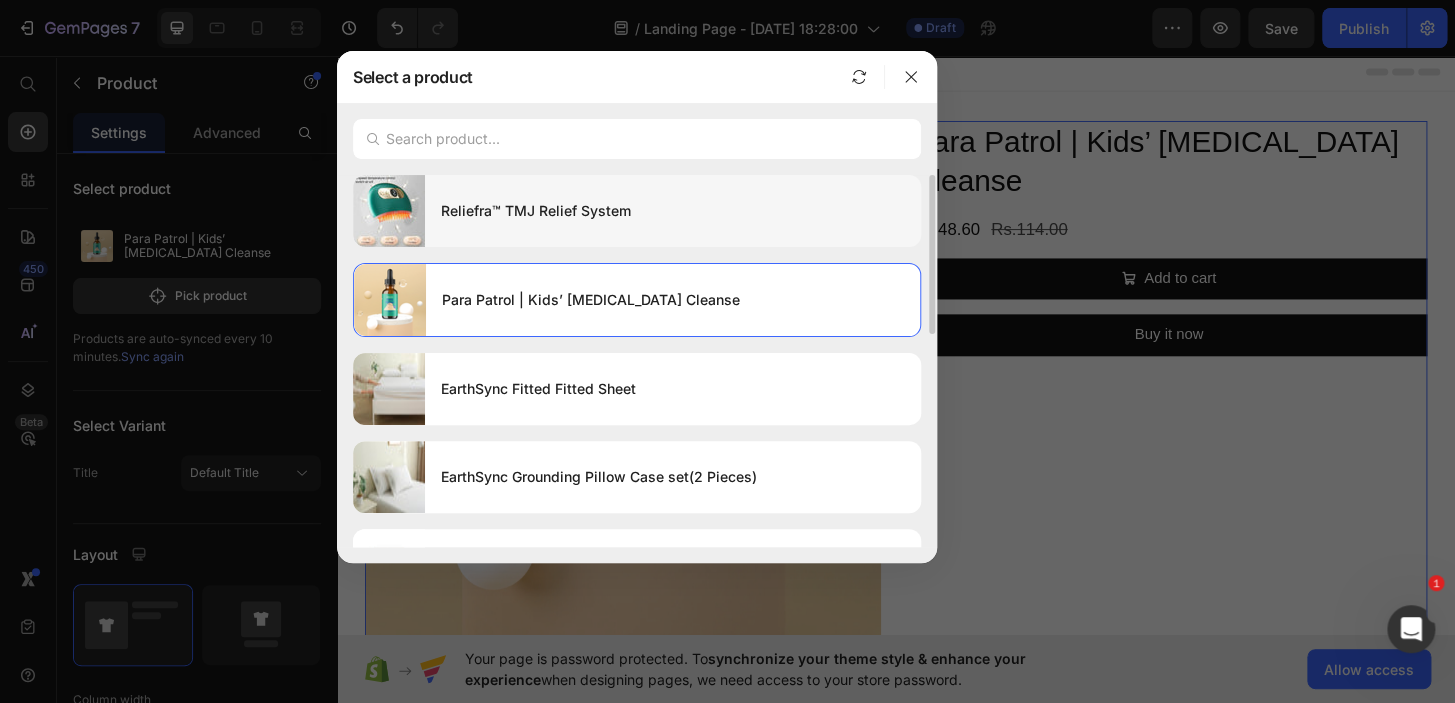 click on "Reliefra™ TMJ Relief System" at bounding box center [673, 211] 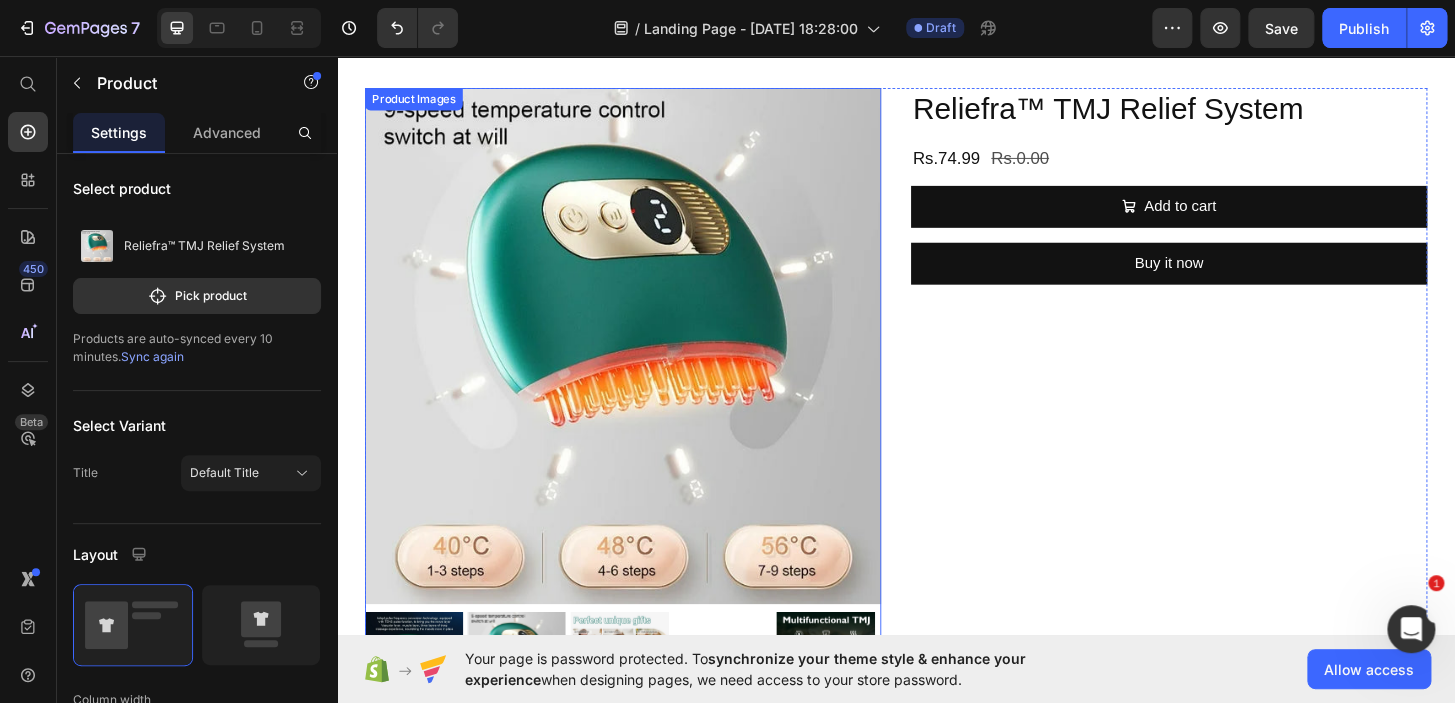 scroll, scrollTop: 0, scrollLeft: 0, axis: both 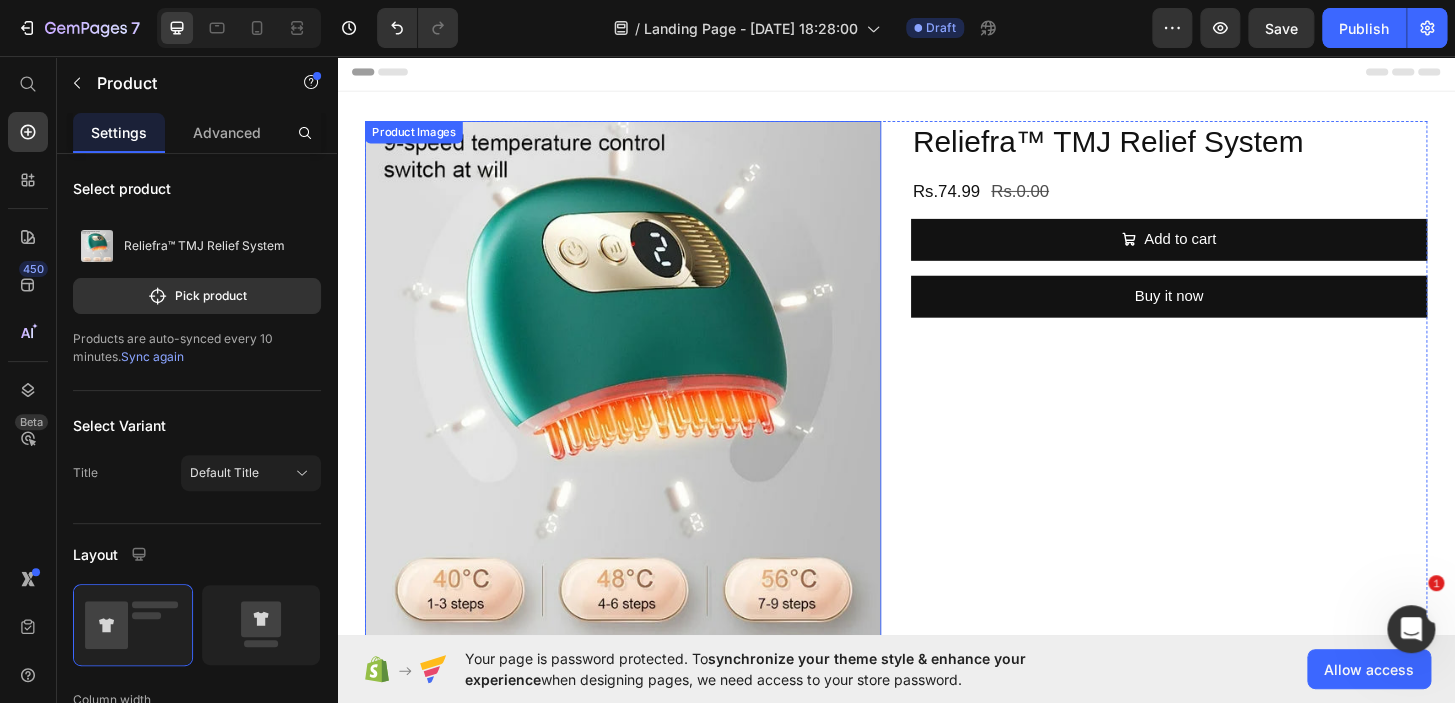 click at bounding box center [644, 403] 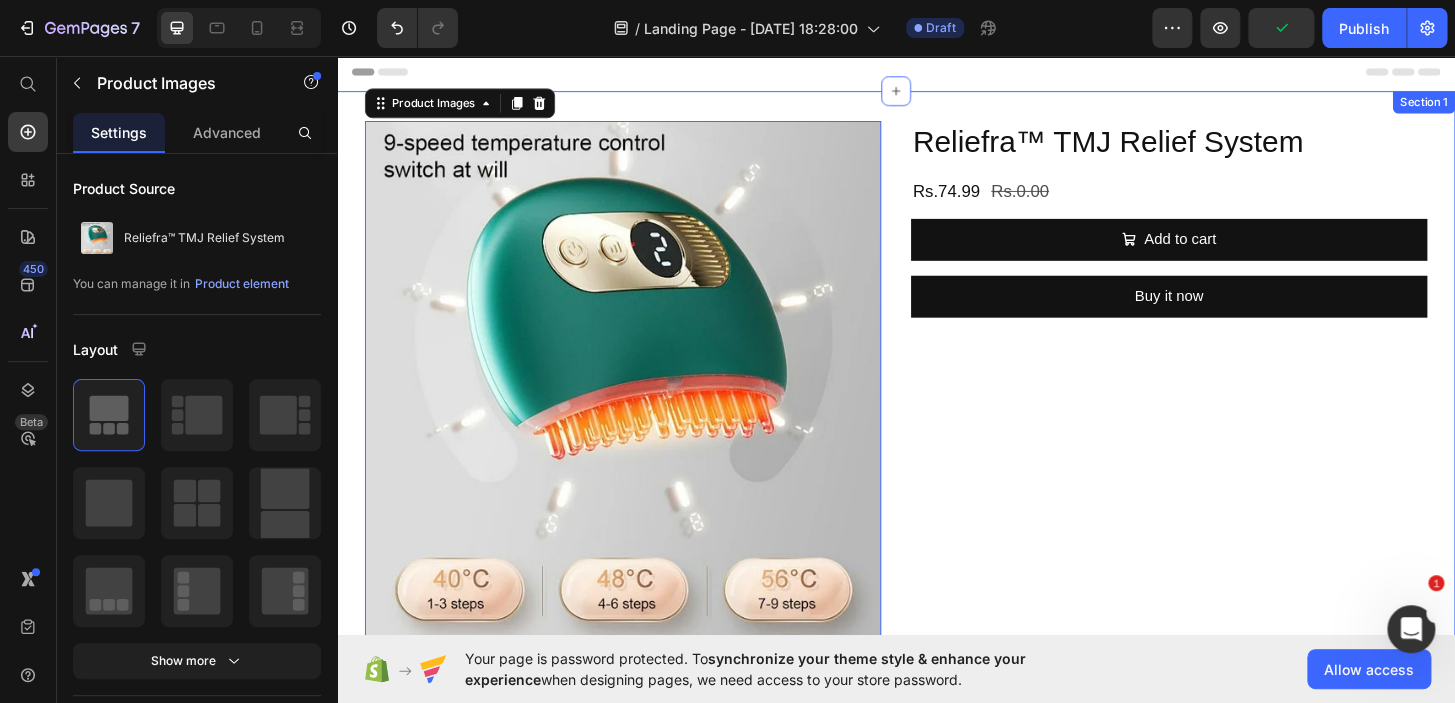 click on "Product Images   16 Reliefra™ TMJ Relief System Product Title Rs.74.99 Product Price Rs.0.00 Product Price Row
Add to cart Add to Cart Buy it now Dynamic Checkout Product Row Section 1" at bounding box center (937, 475) 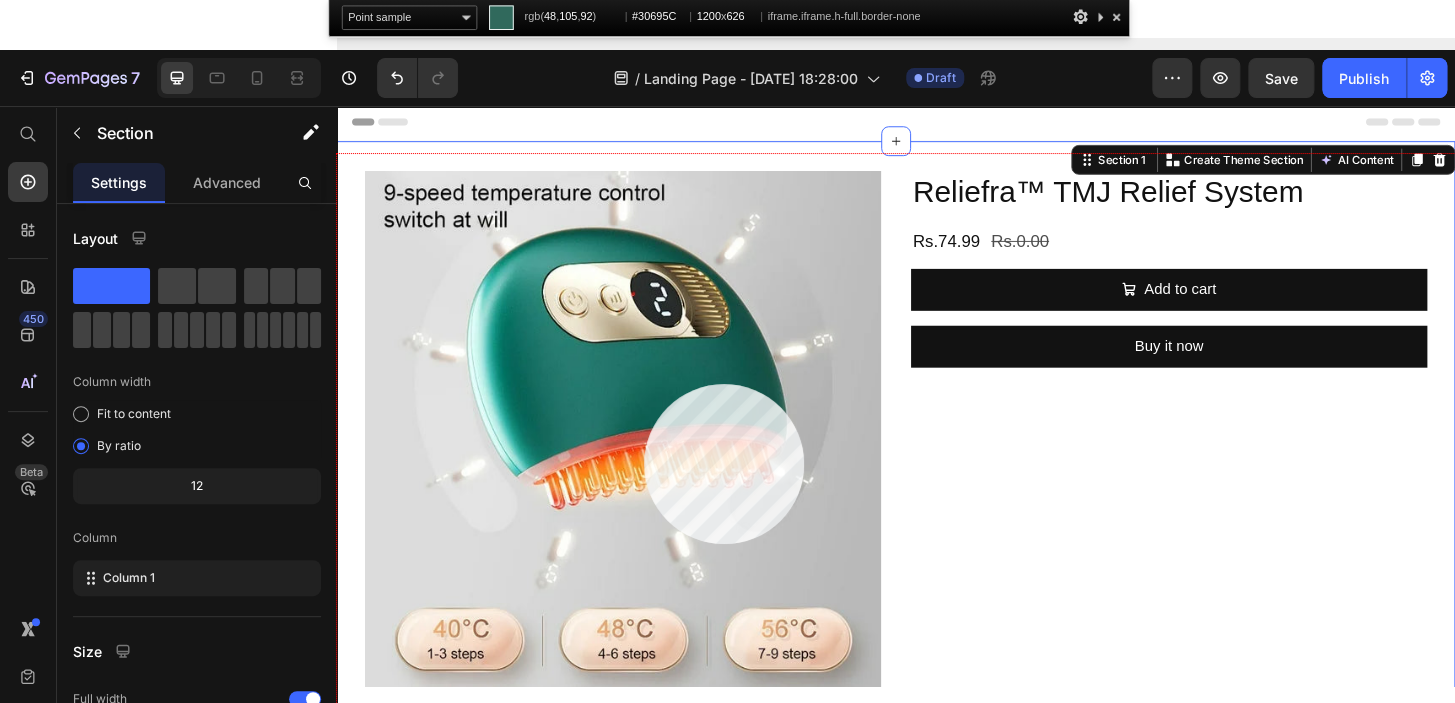 click 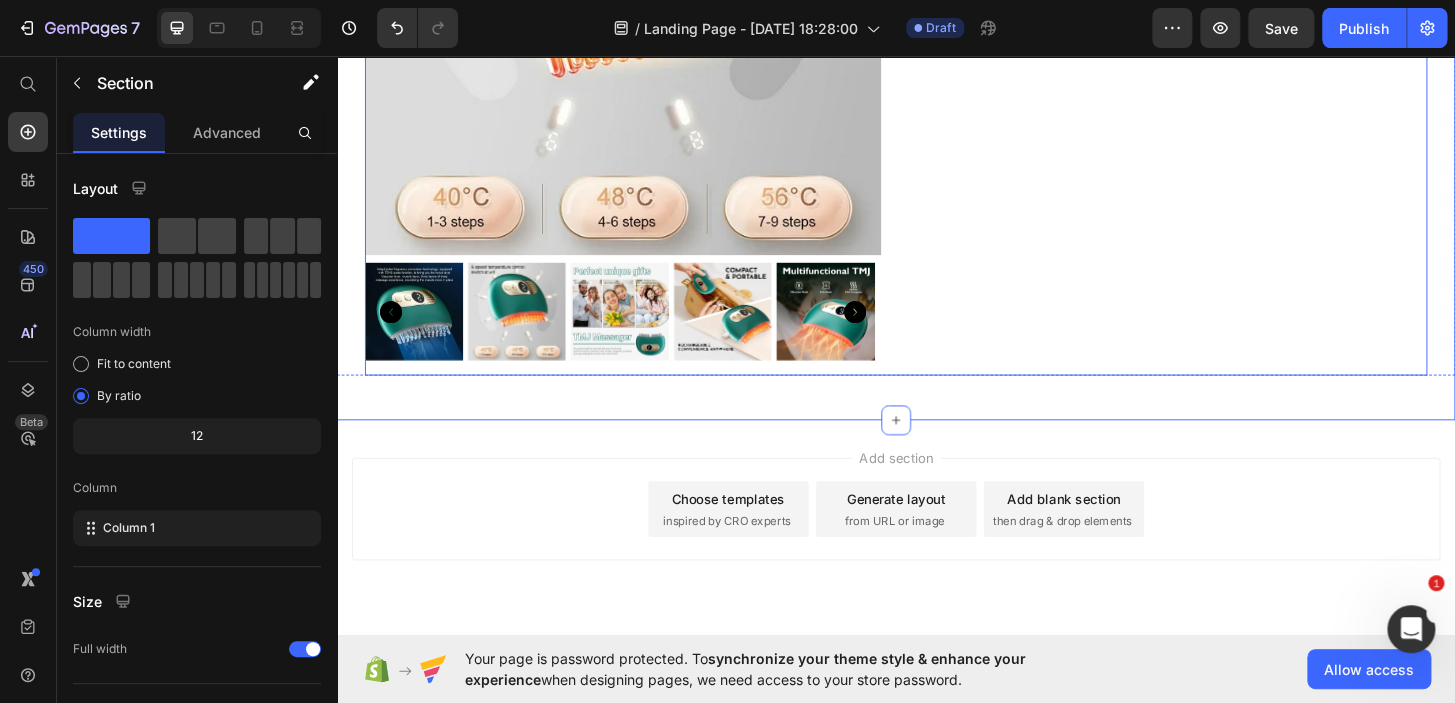 scroll, scrollTop: 0, scrollLeft: 0, axis: both 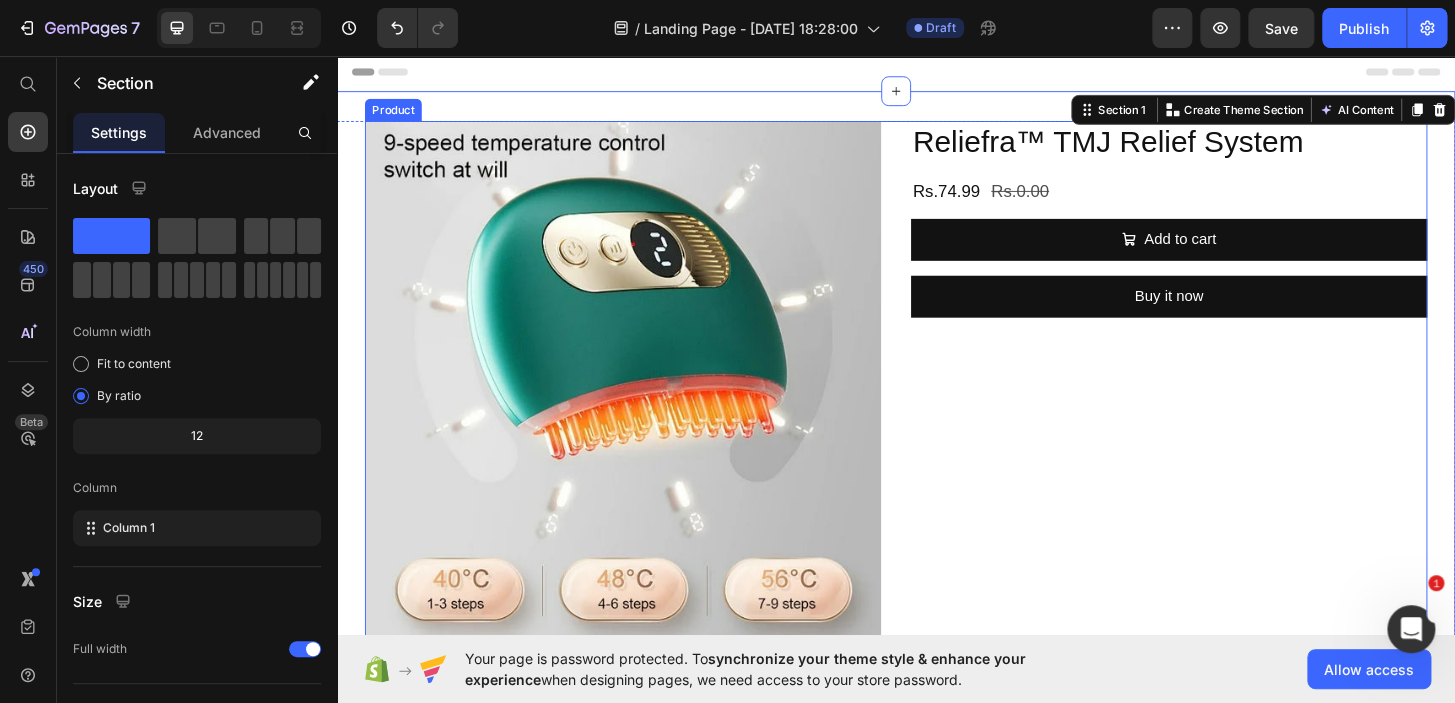 click on "Reliefra™ TMJ Relief System Product Title Rs.74.99 Product Price Rs.0.00 Product Price Row
Add to cart Add to Cart Buy it now Dynamic Checkout" at bounding box center [1230, 467] 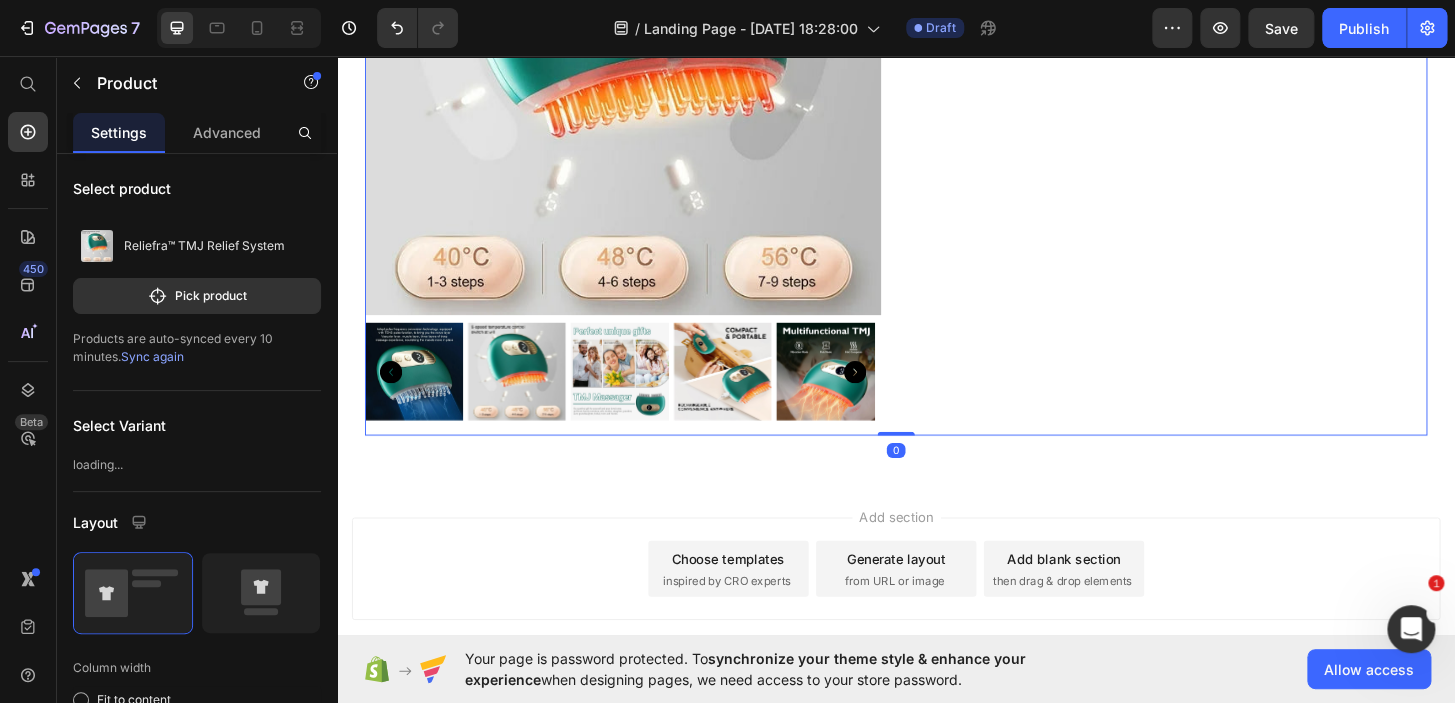 scroll, scrollTop: 400, scrollLeft: 0, axis: vertical 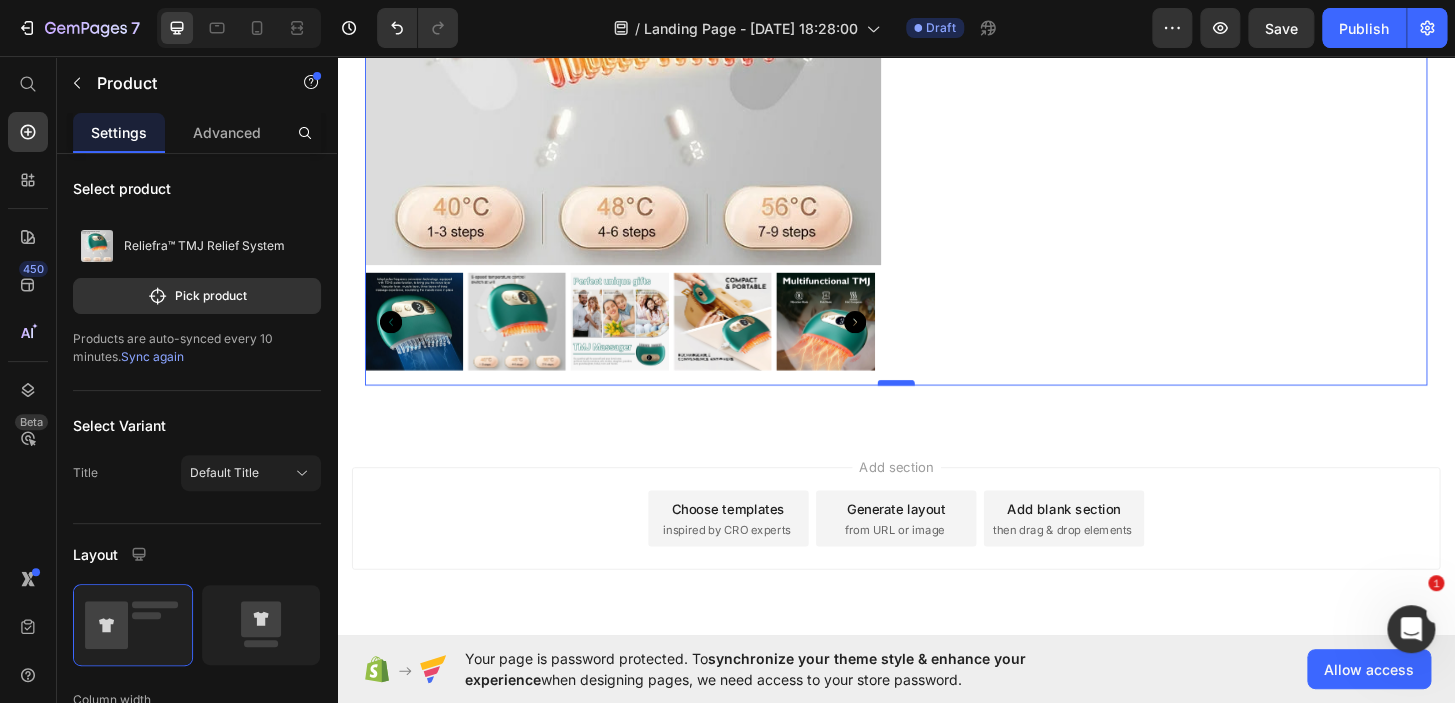 click at bounding box center (937, 406) 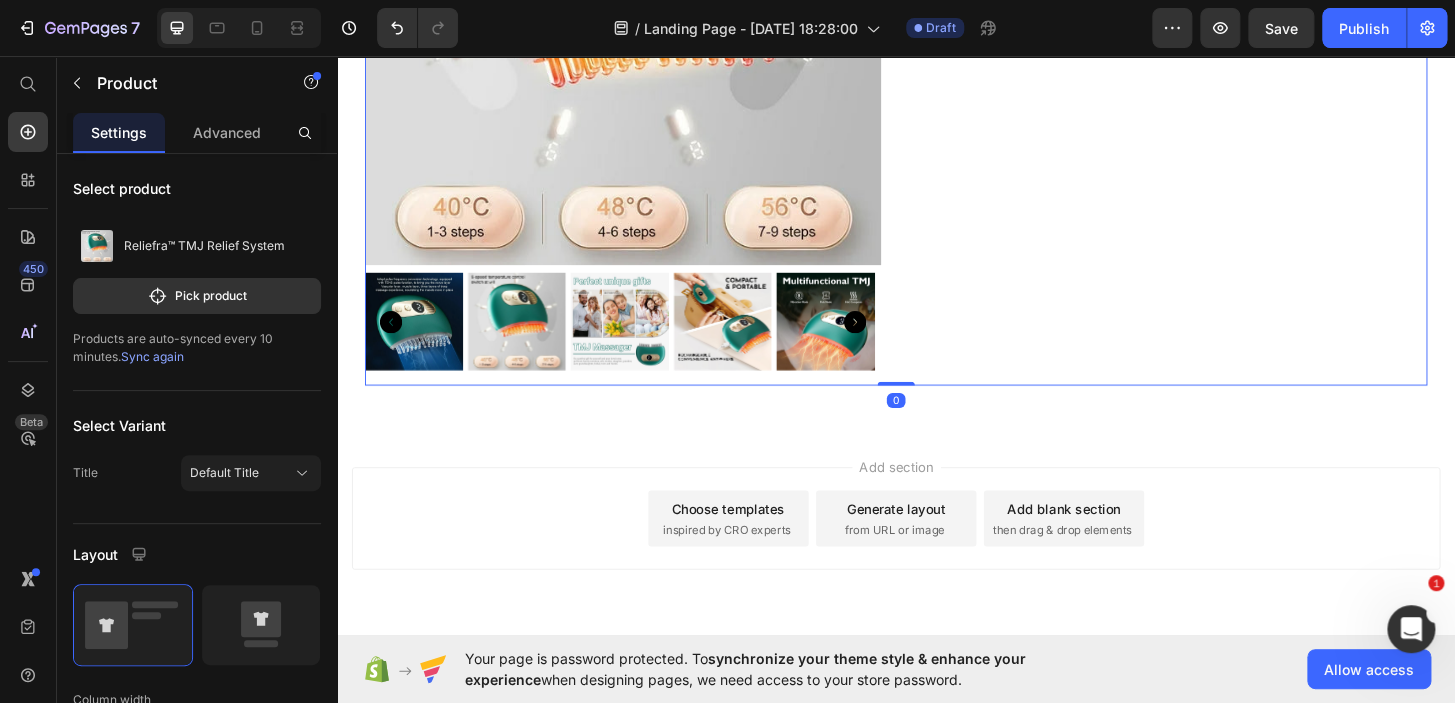 drag, startPoint x: 932, startPoint y: 401, endPoint x: 936, endPoint y: 421, distance: 20.396078 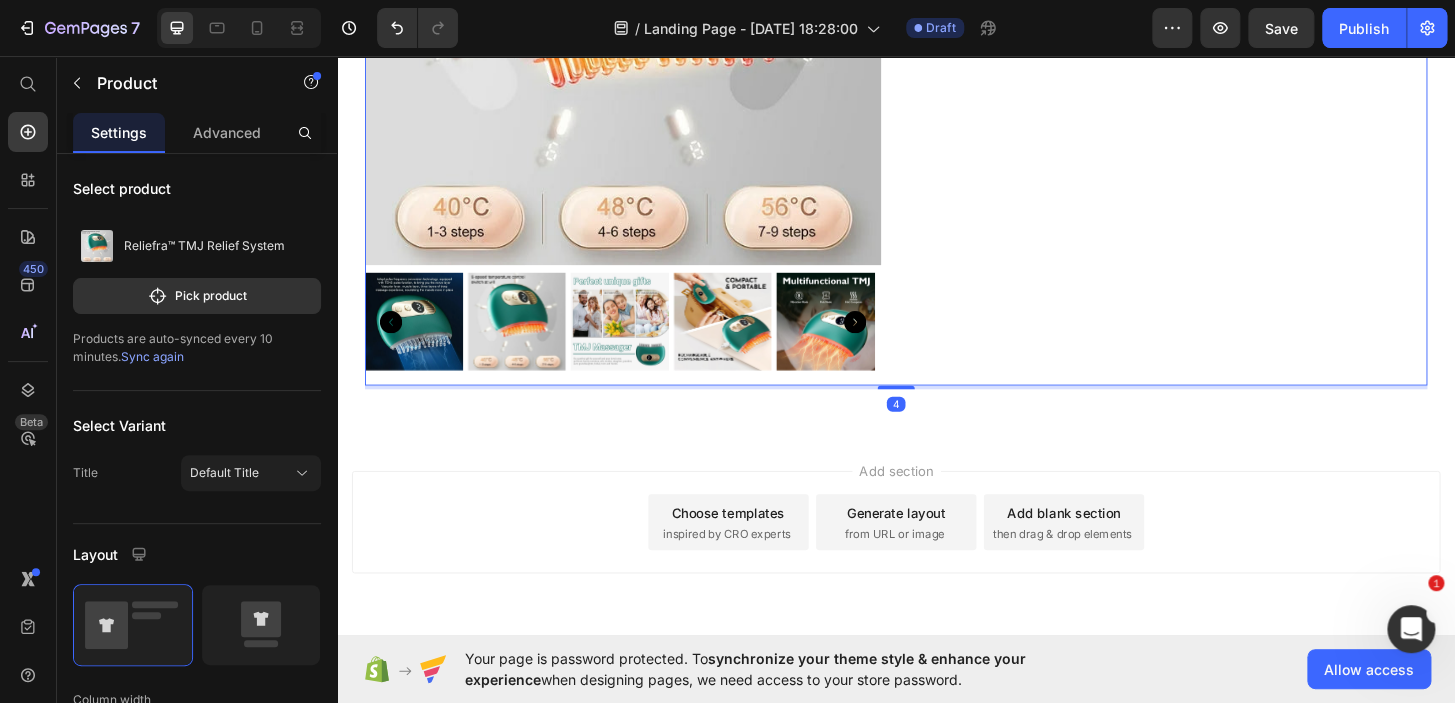 click on "Product Images Reliefra™ TMJ Relief System Product Title Rs.74.99 Product Price Rs.0.00 Product Price Row
Add to cart Add to Cart Buy it now Dynamic Checkout Product   4" at bounding box center [937, 67] 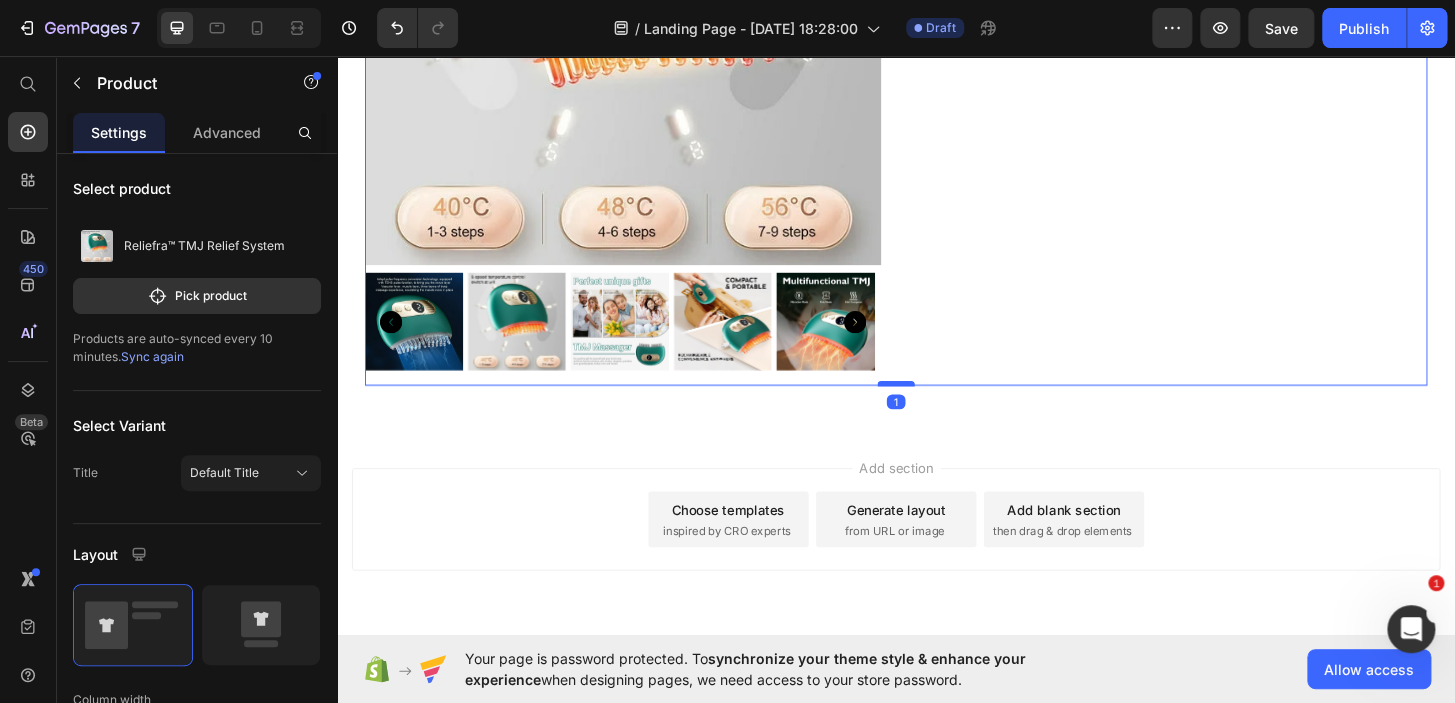 click at bounding box center (937, 407) 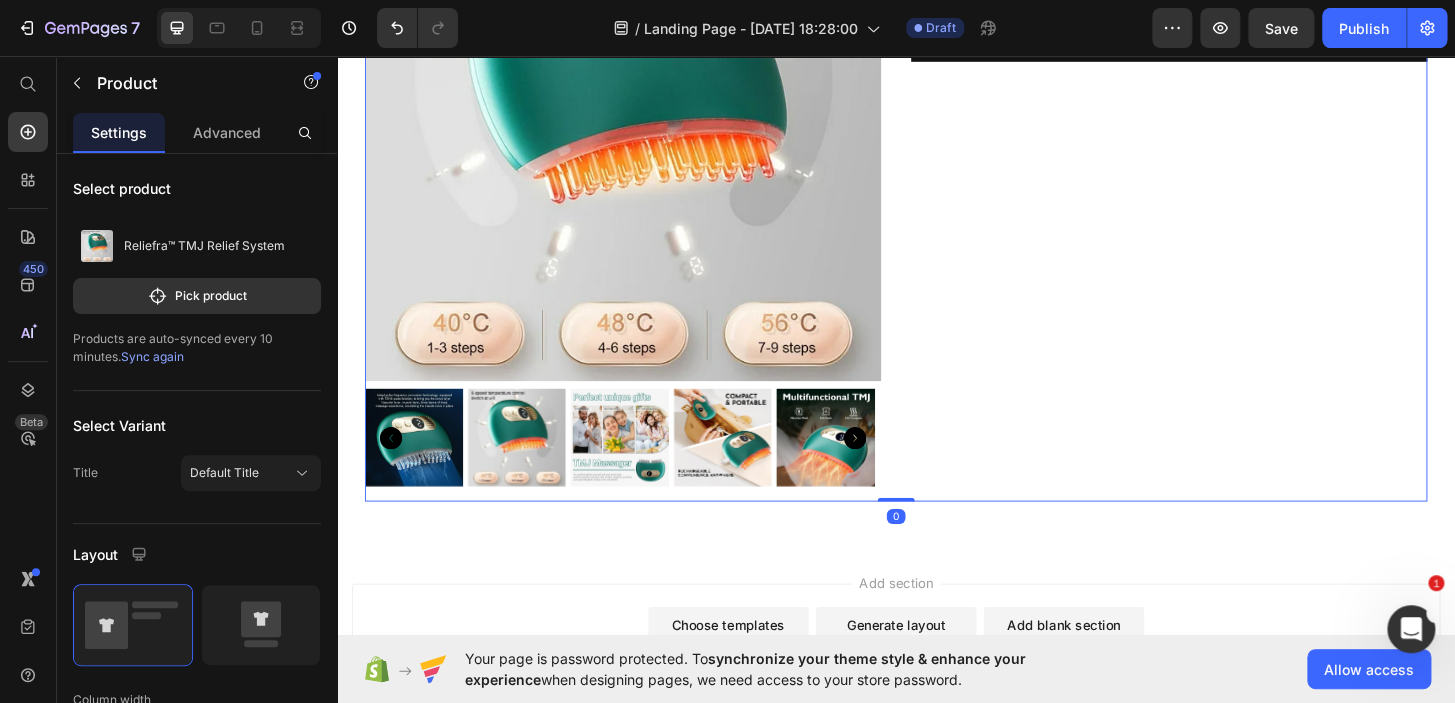 scroll, scrollTop: 0, scrollLeft: 0, axis: both 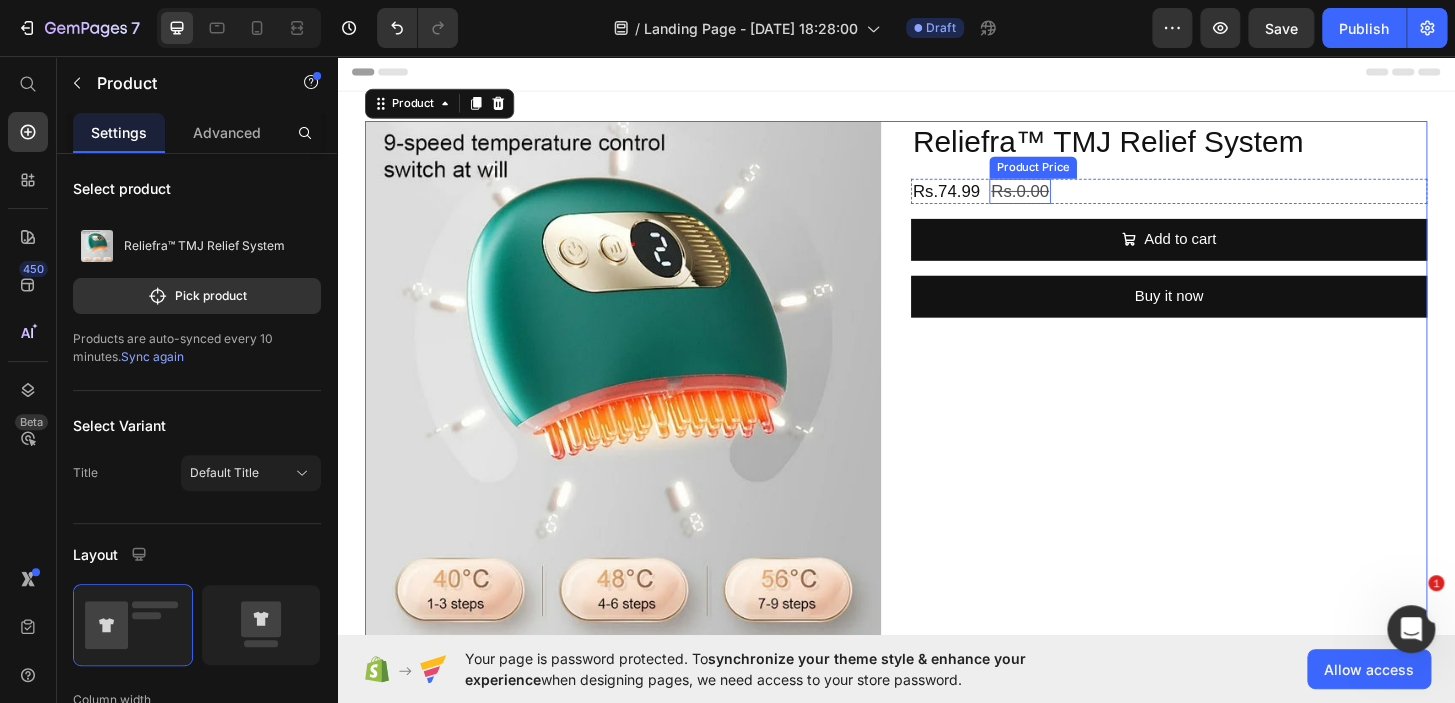 click on "Rs.0.00" at bounding box center (1070, 201) 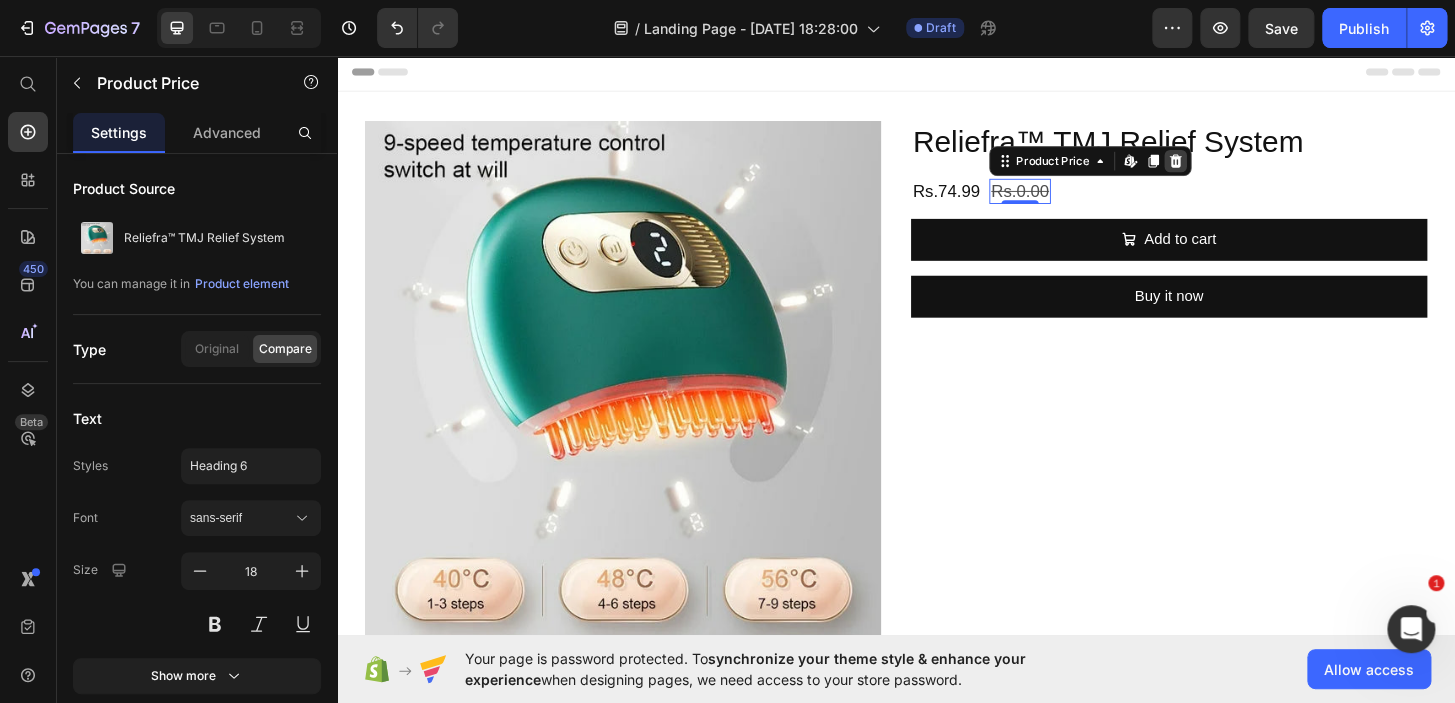 click at bounding box center [1237, 169] 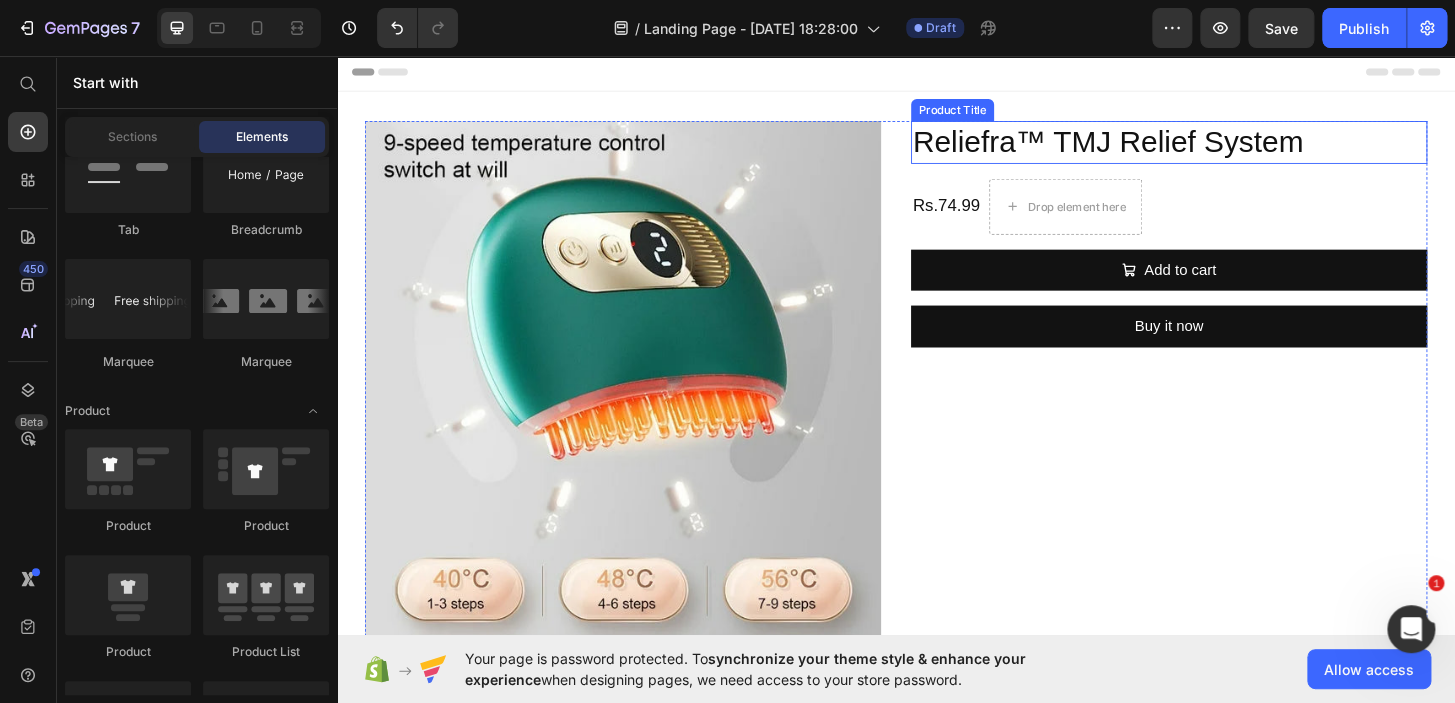 click on "Reliefra™ TMJ Relief System" at bounding box center (1230, 149) 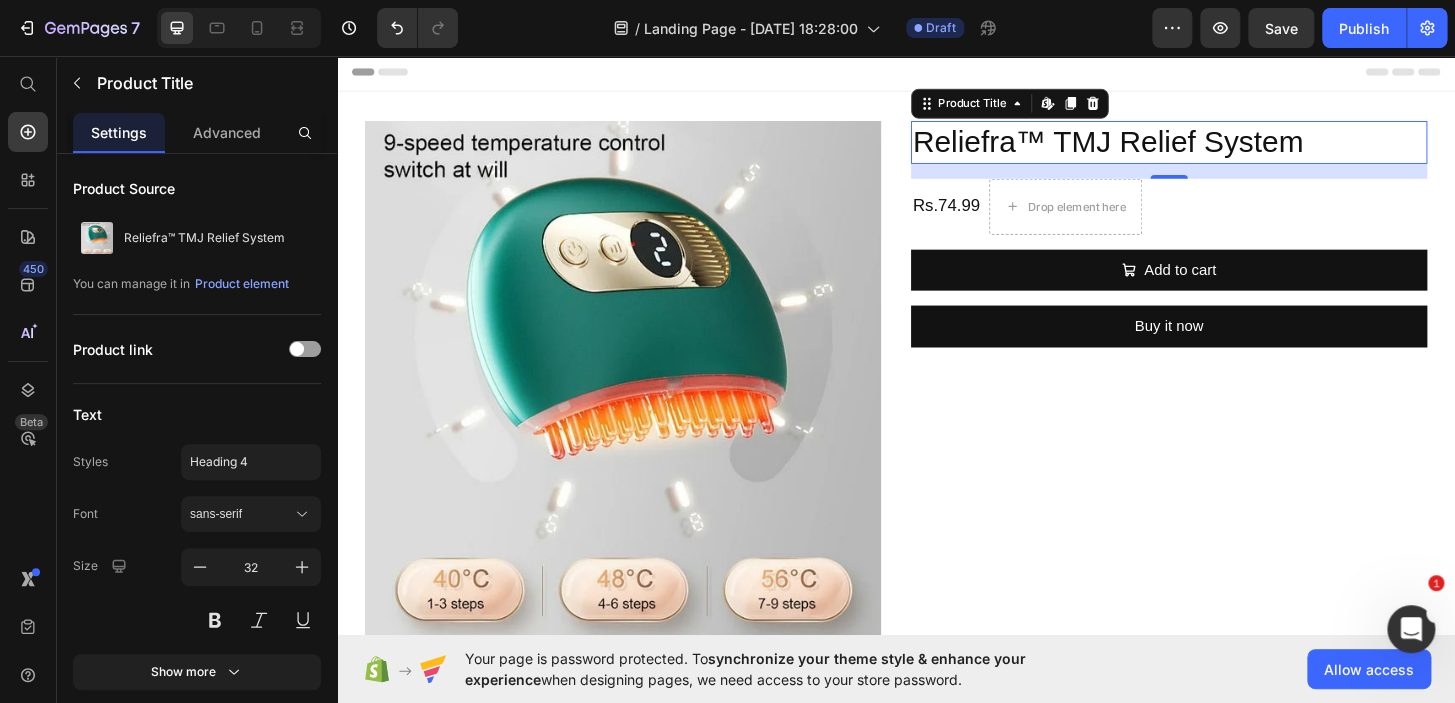 click on "Reliefra™ TMJ Relief System" at bounding box center (1230, 149) 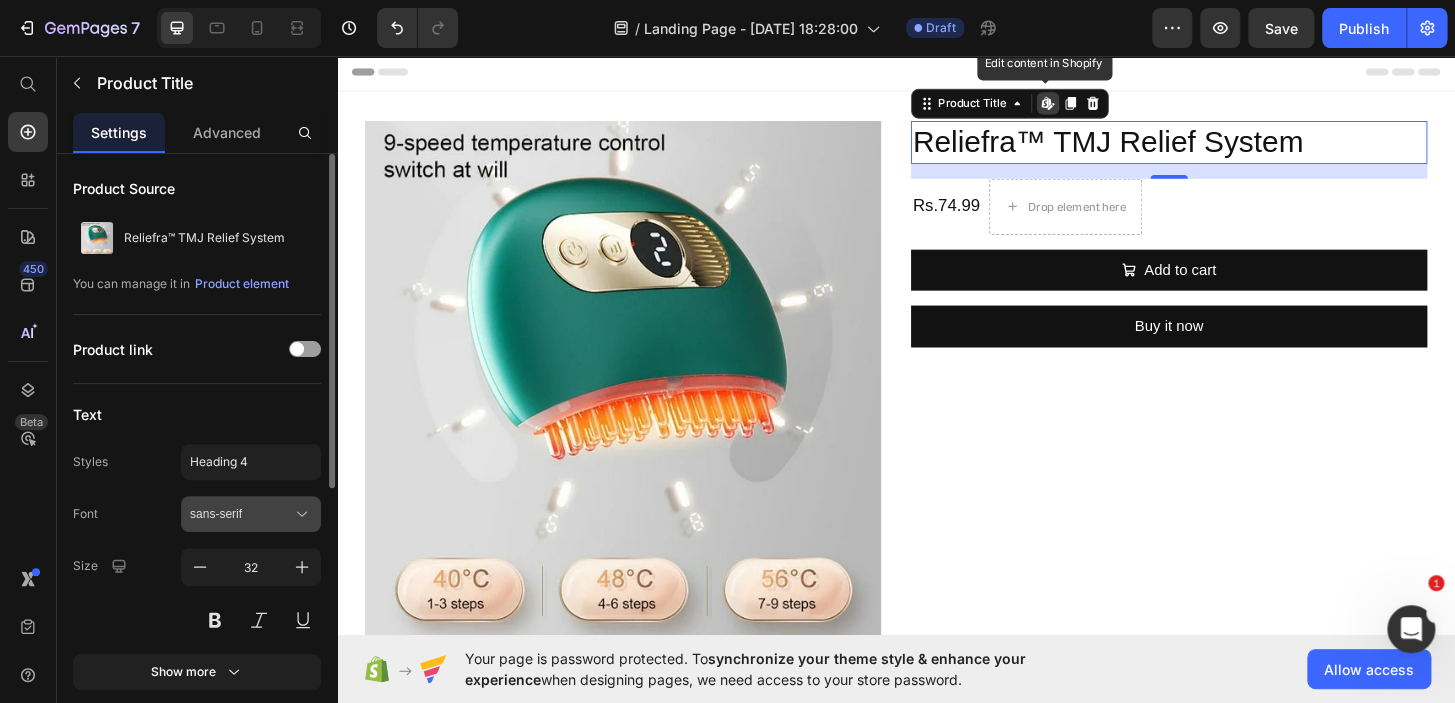 click on "sans-serif" at bounding box center (241, 514) 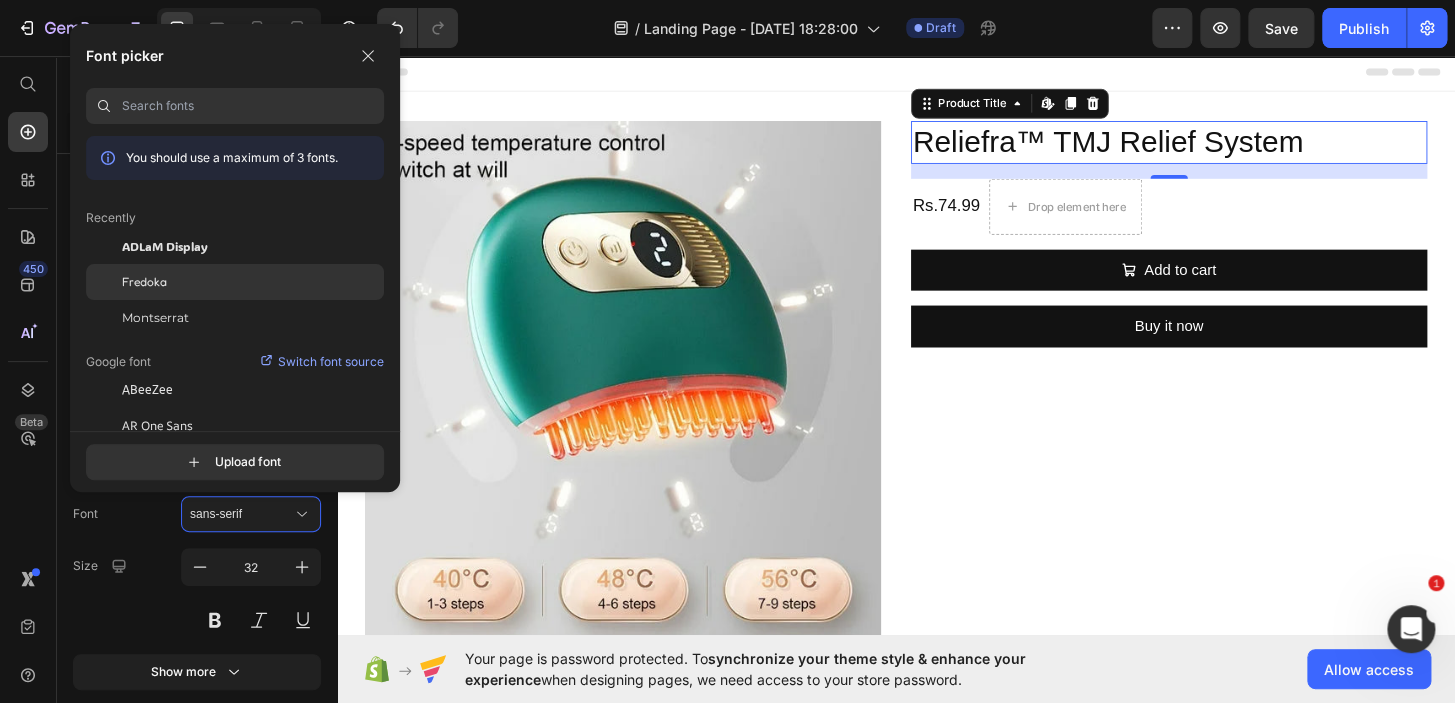 click on "Fredoka" 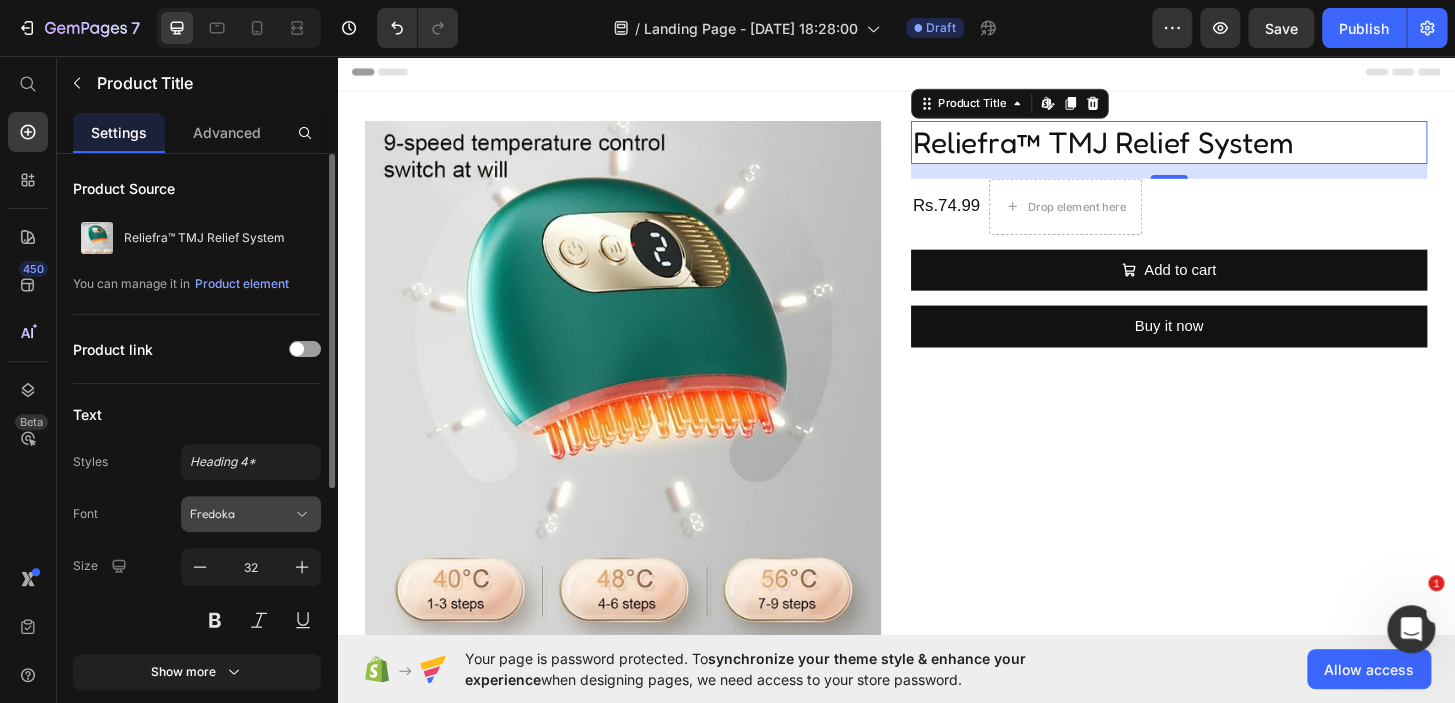 click on "Fredoka" at bounding box center (241, 514) 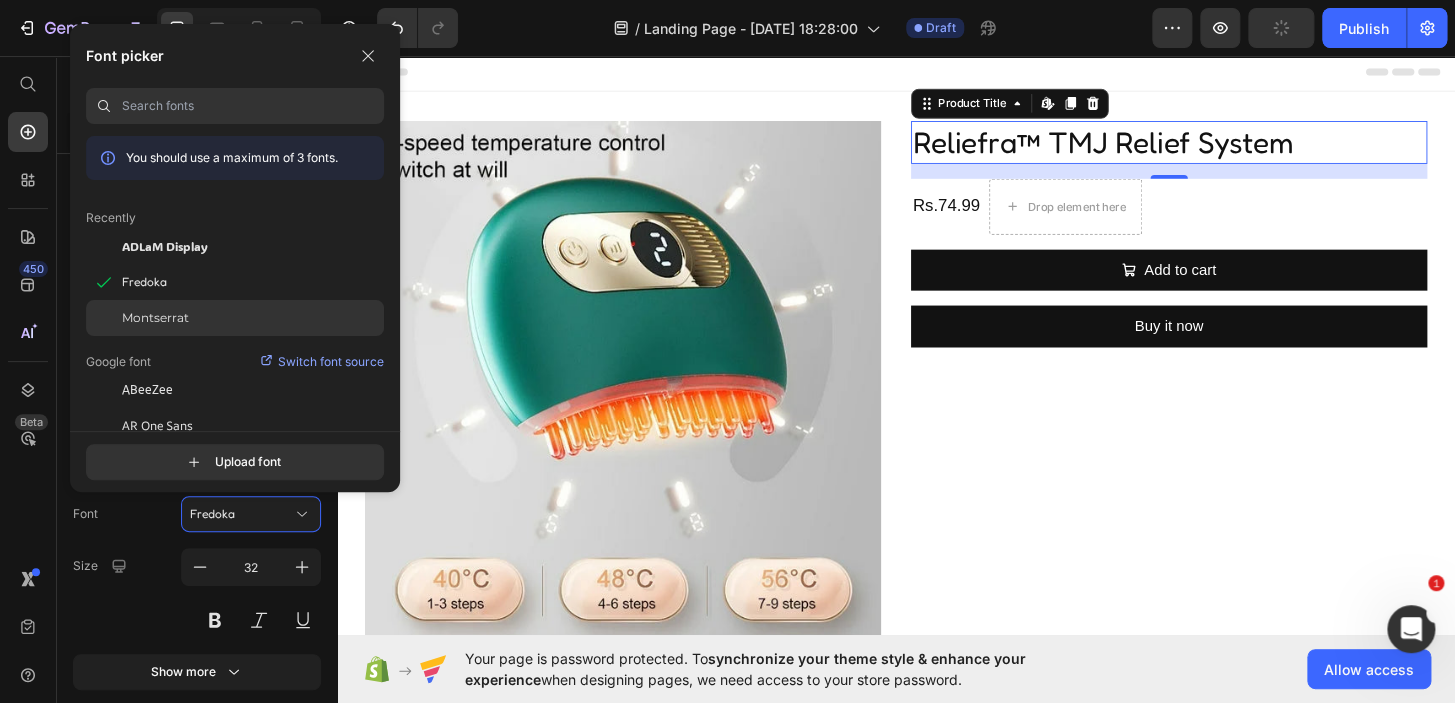 click on "Montserrat" 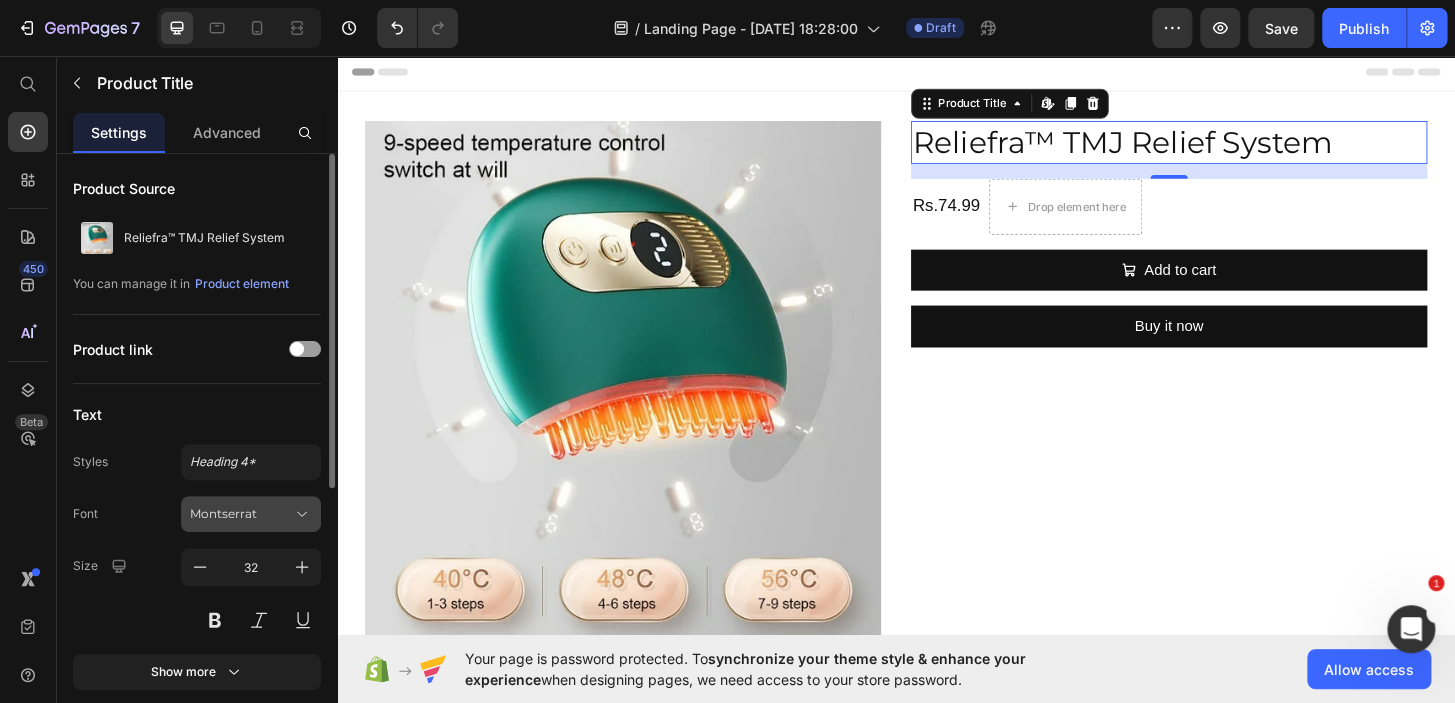 click on "Montserrat" at bounding box center (251, 514) 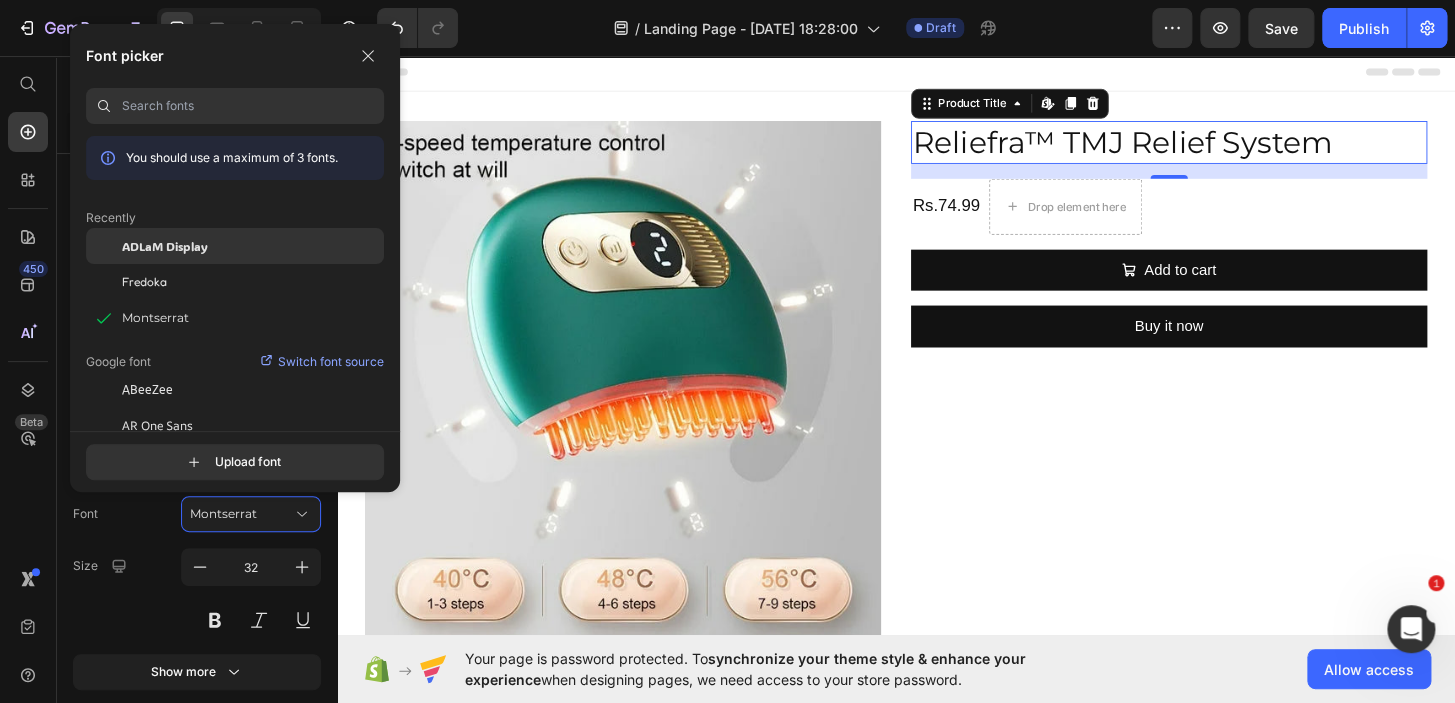 click on "ADLaM Display" at bounding box center (165, 246) 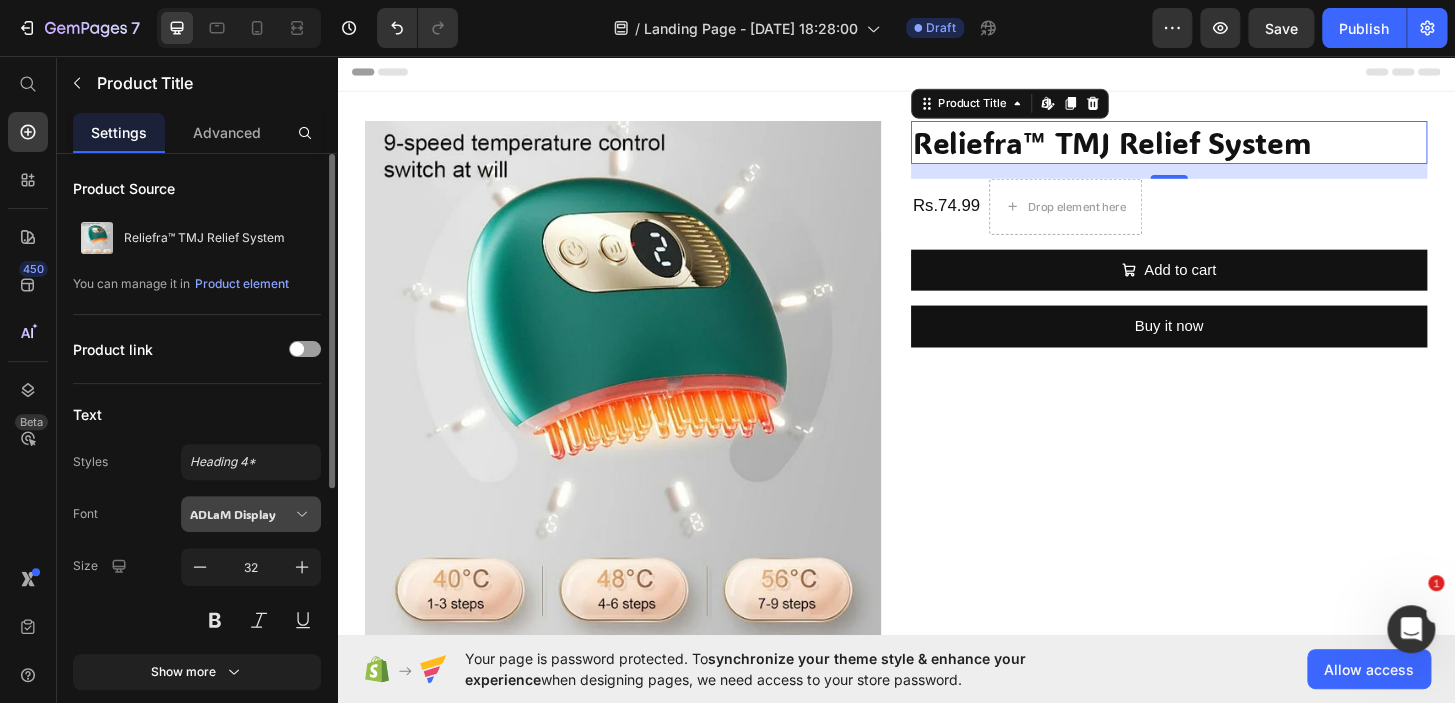 click on "ADLaM Display" at bounding box center (241, 514) 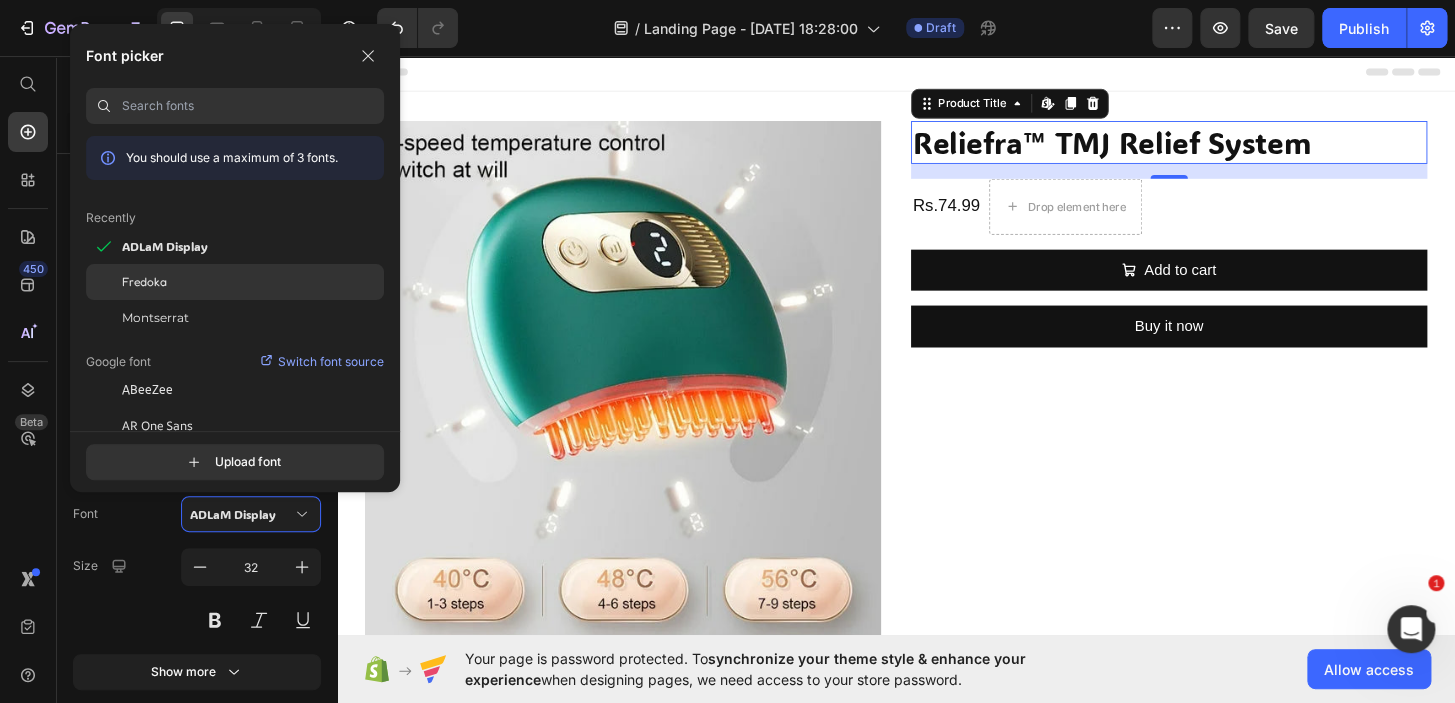 click on "Fredoka" 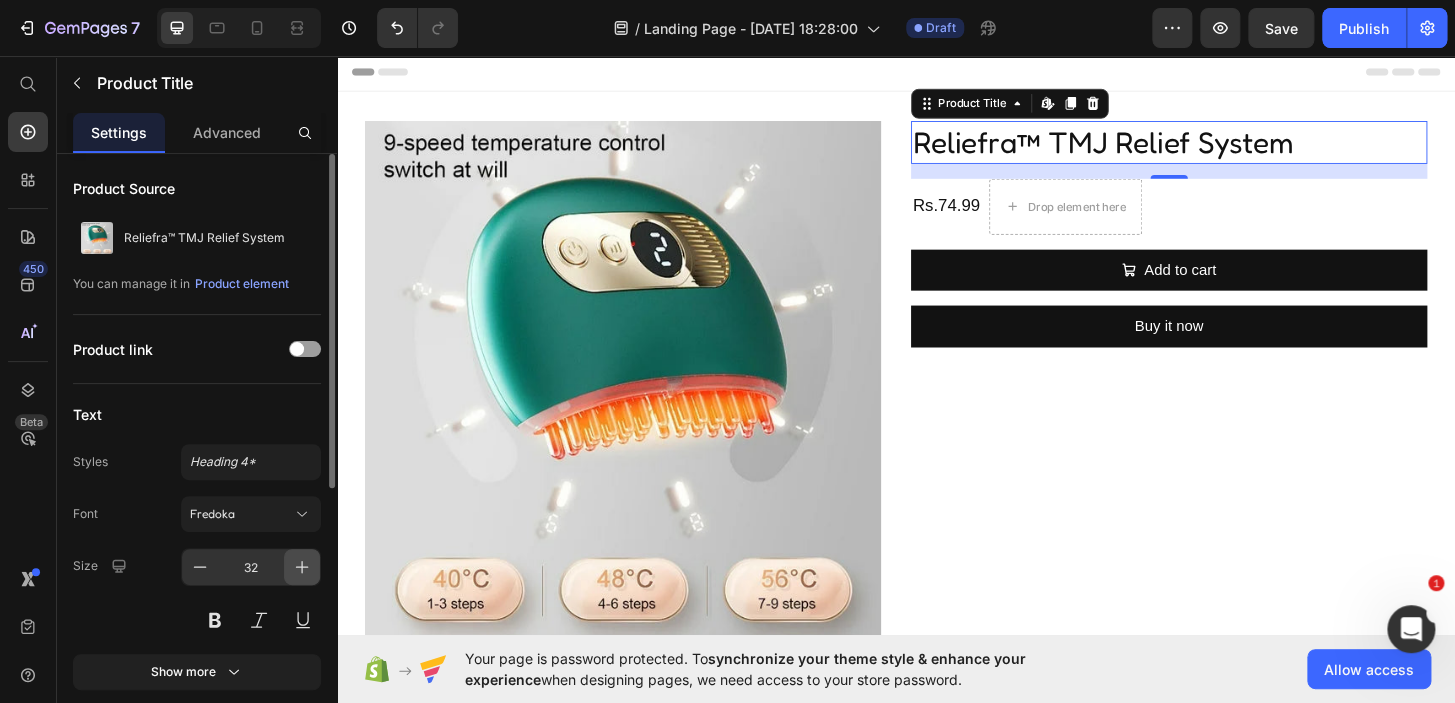 click 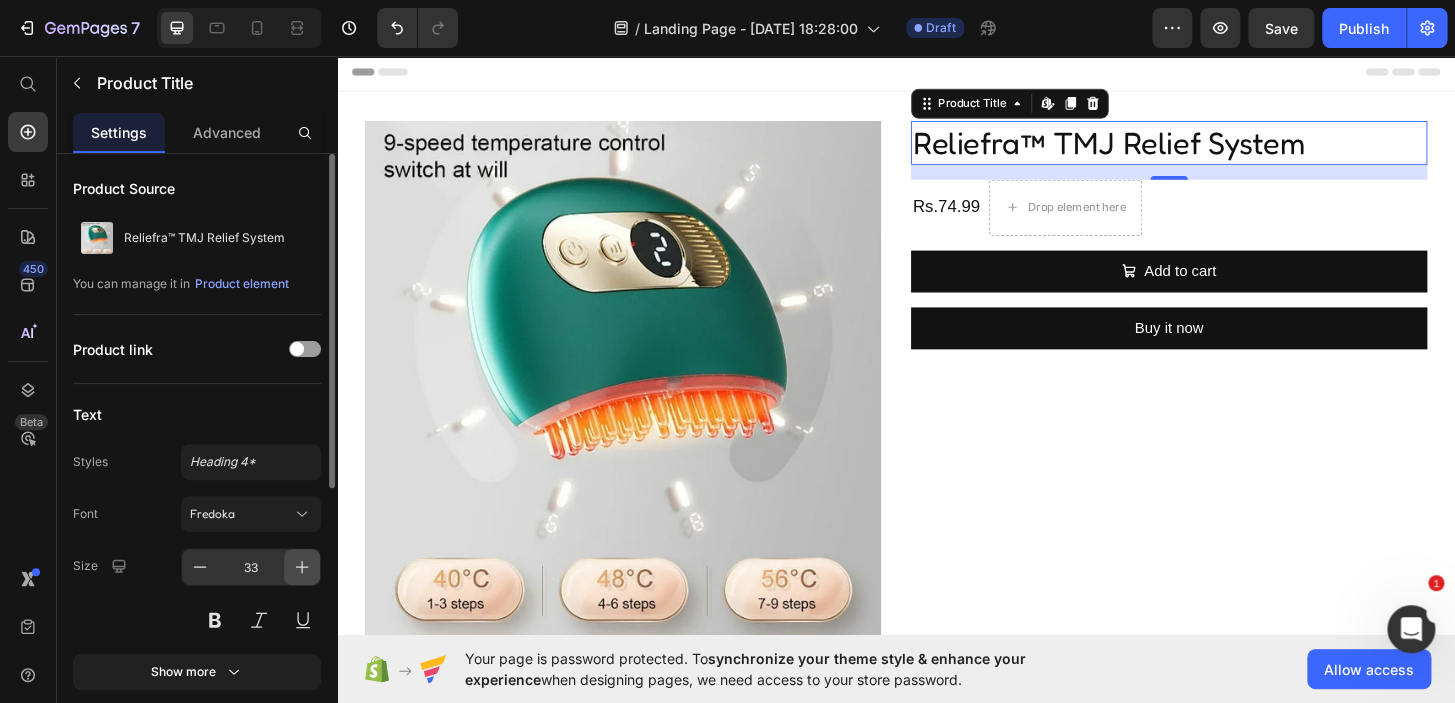 click 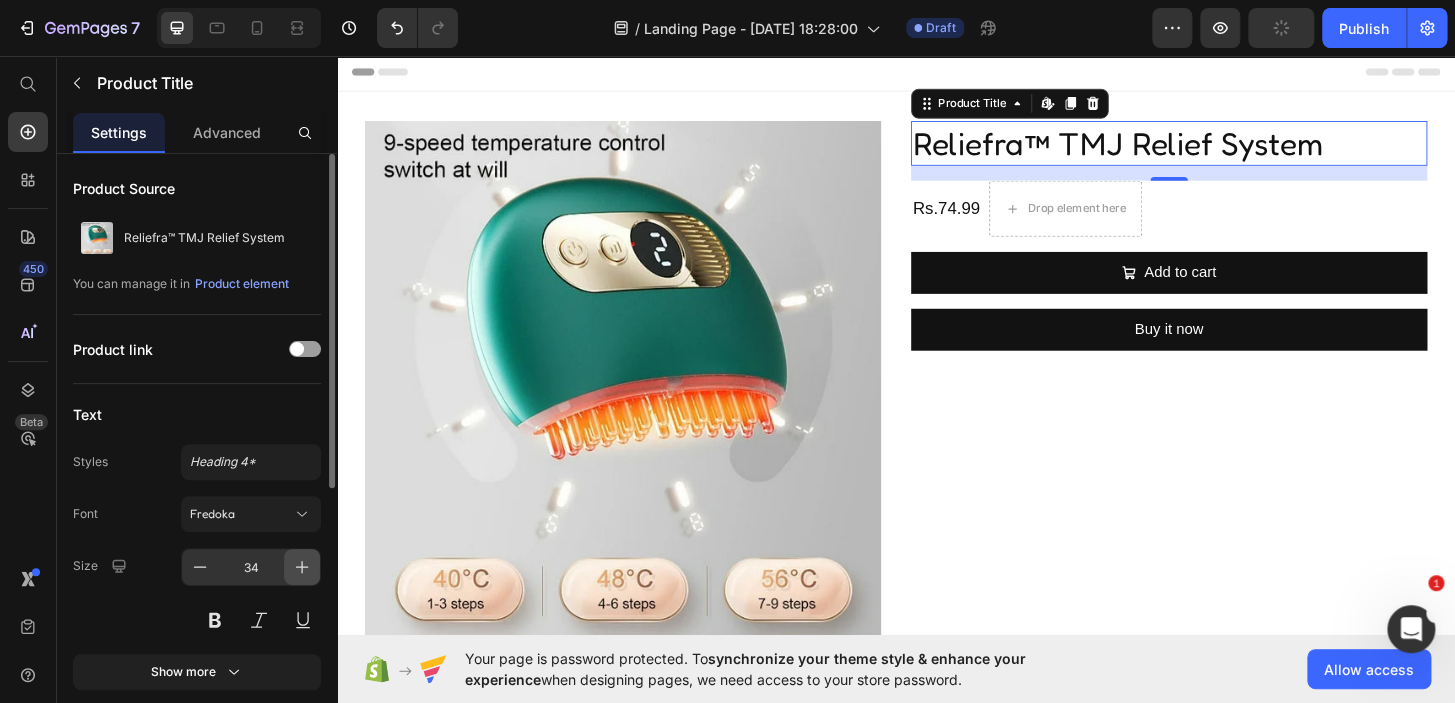 click 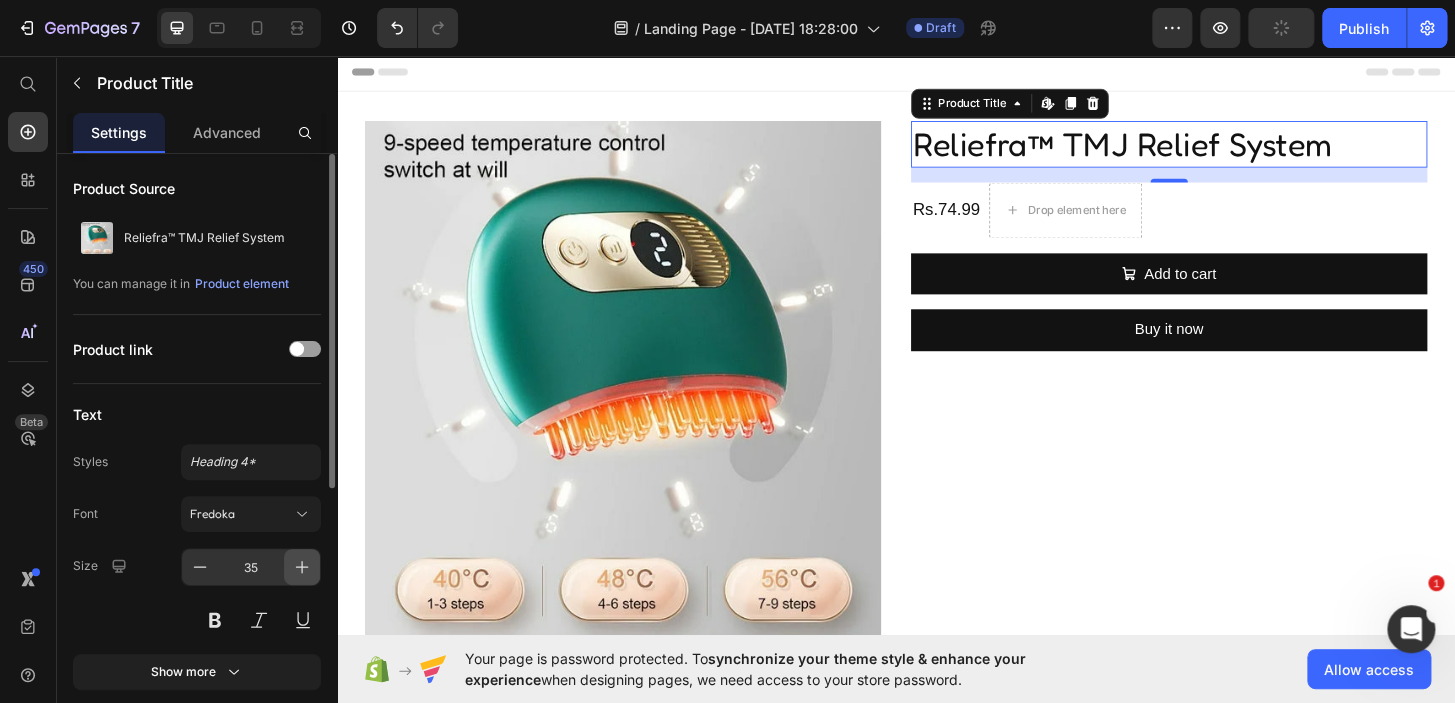 click 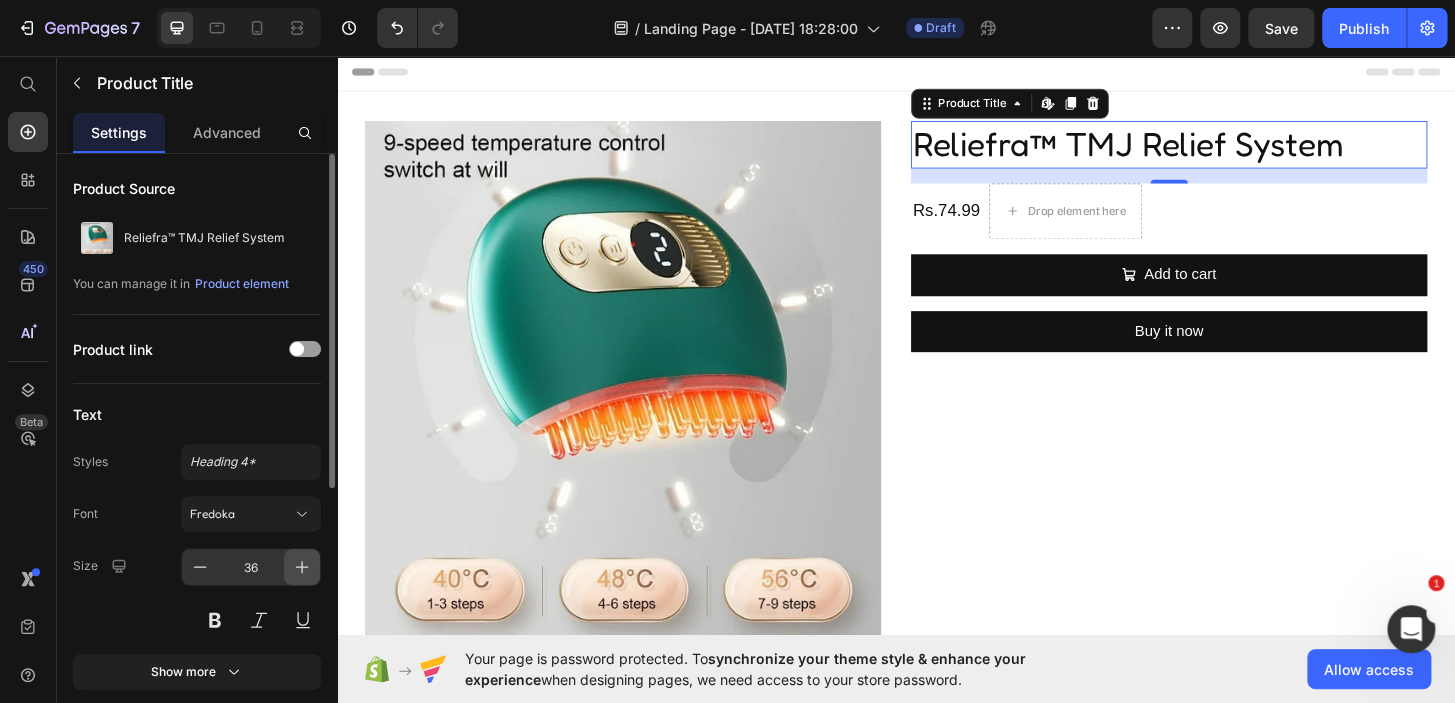 click 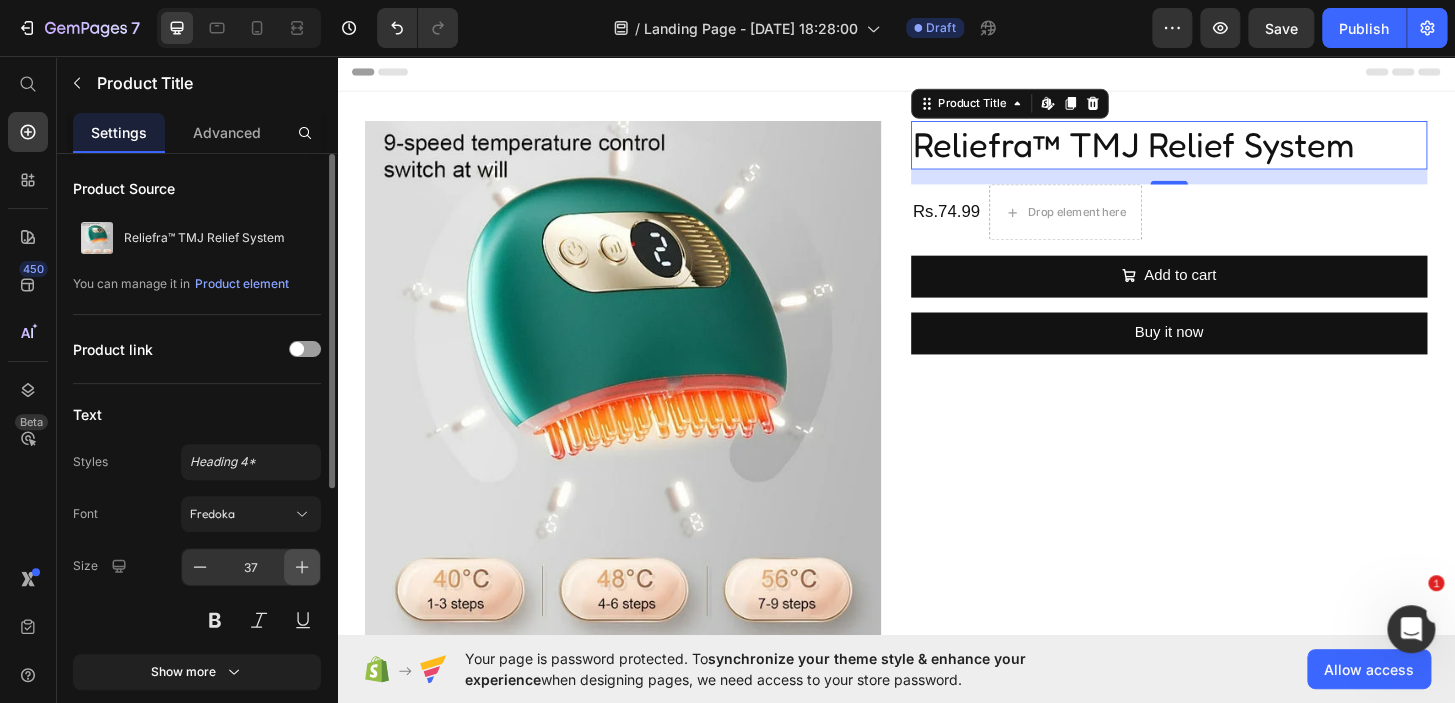 click 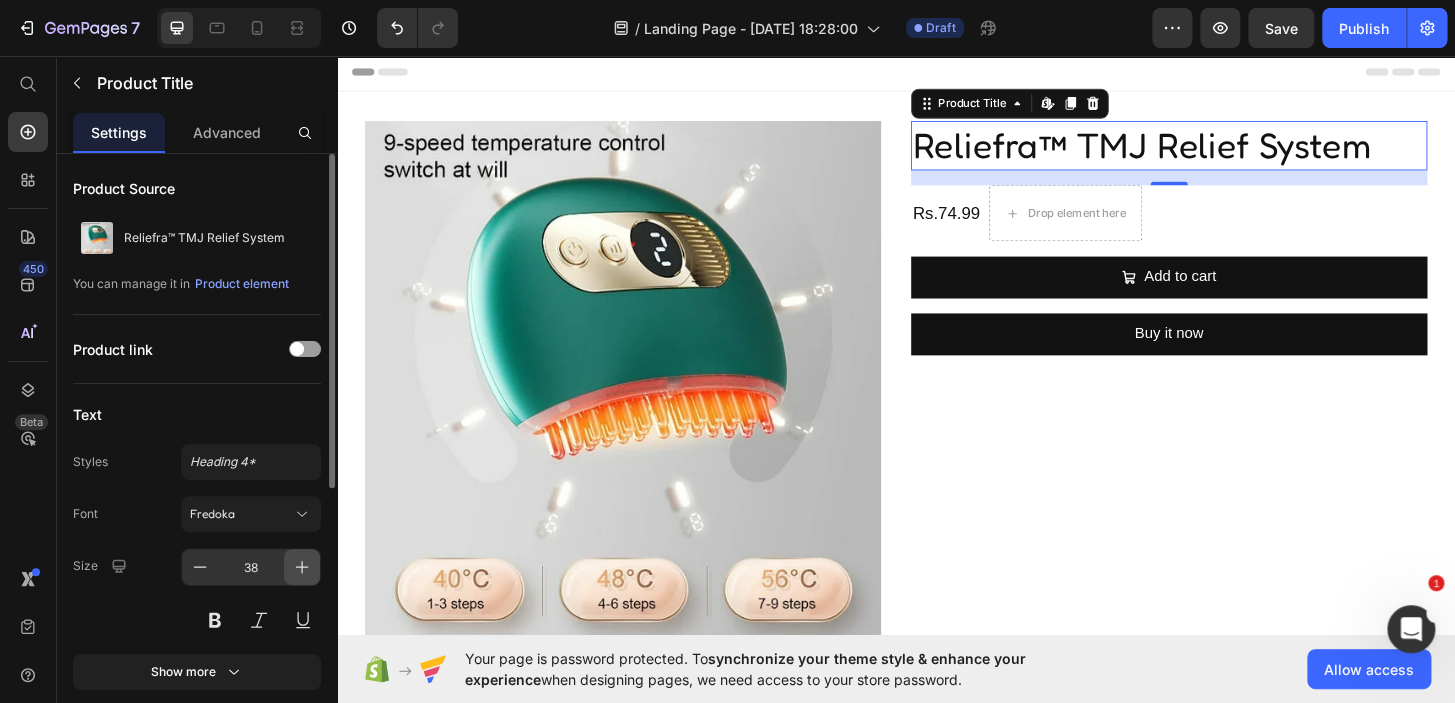 click 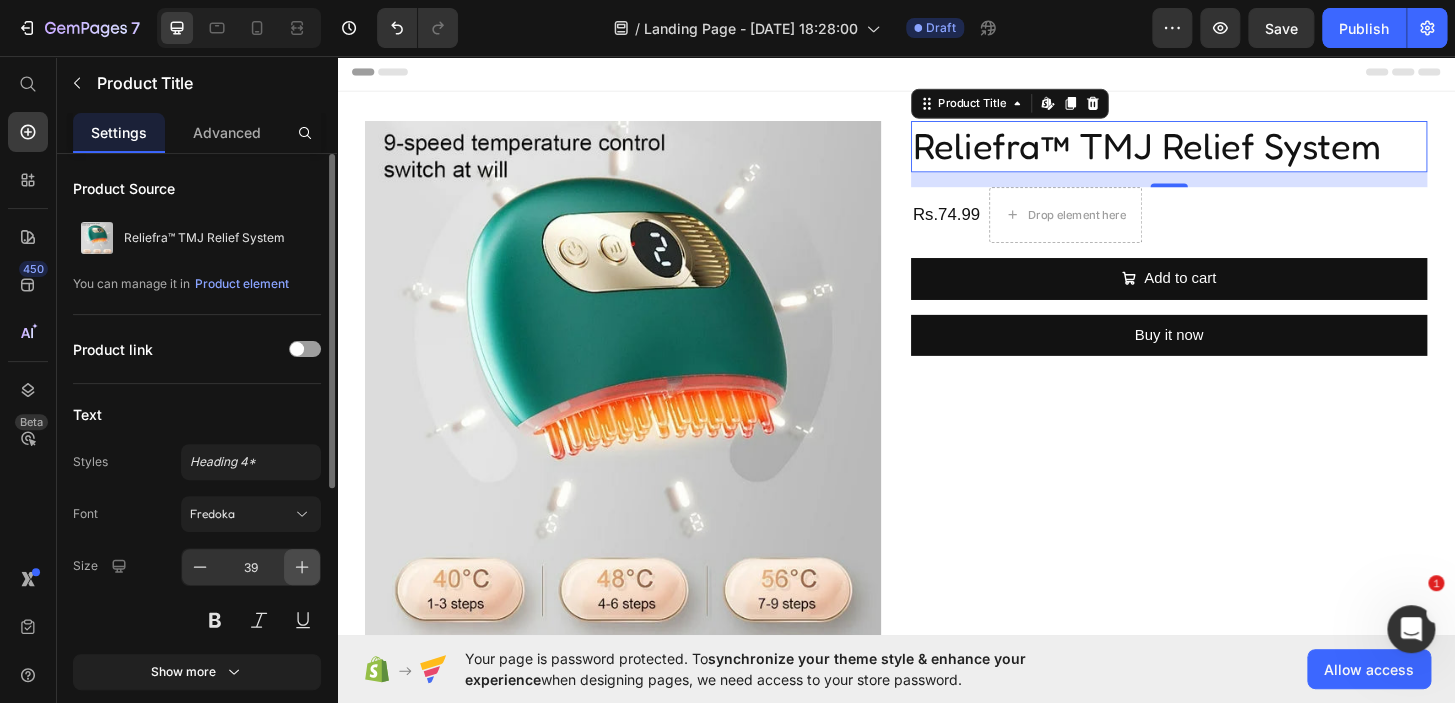 click 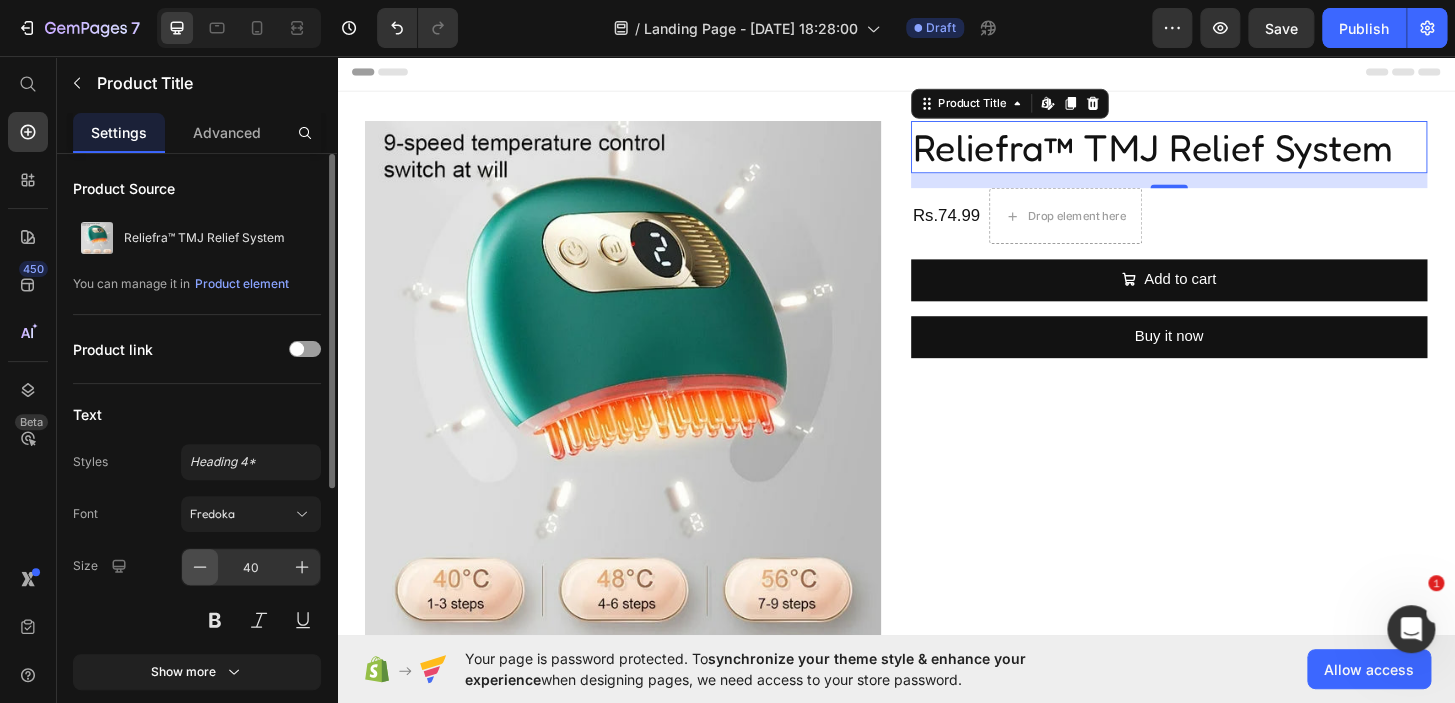 click 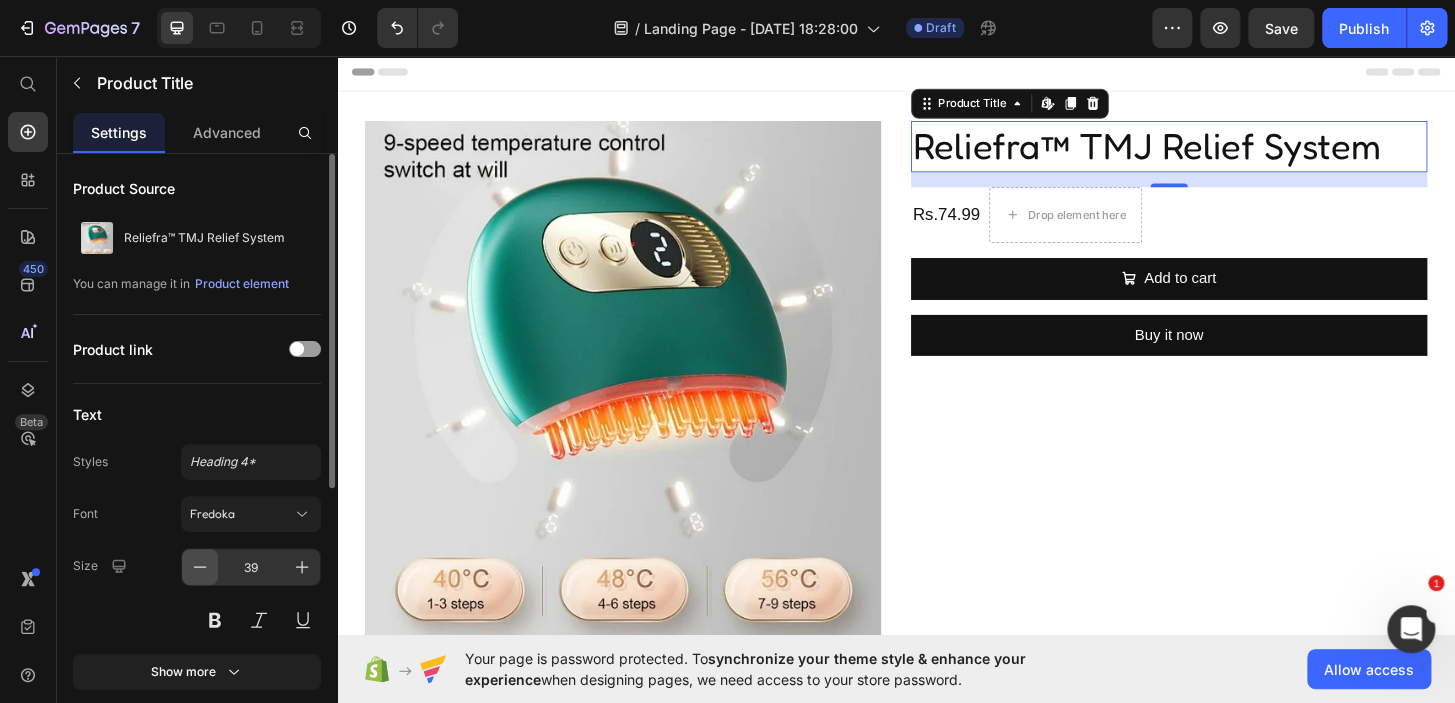 click 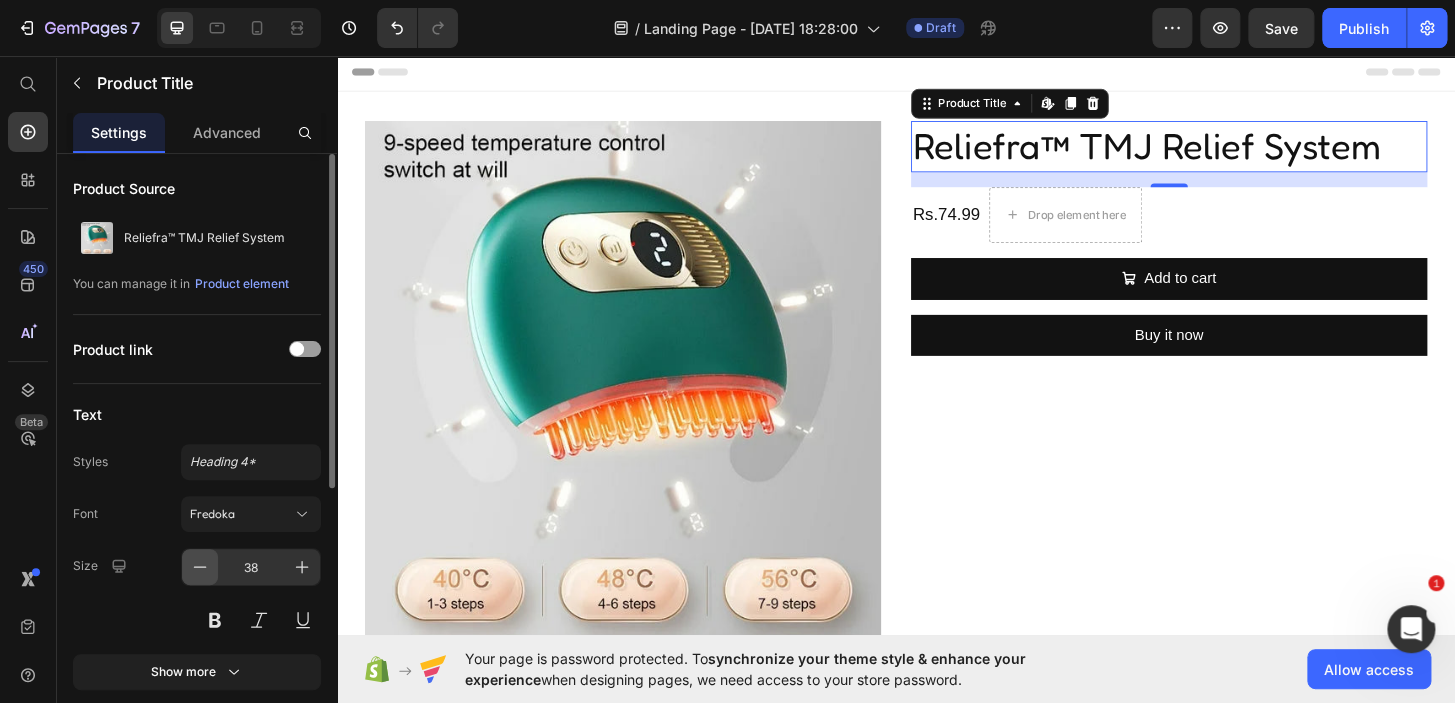 click 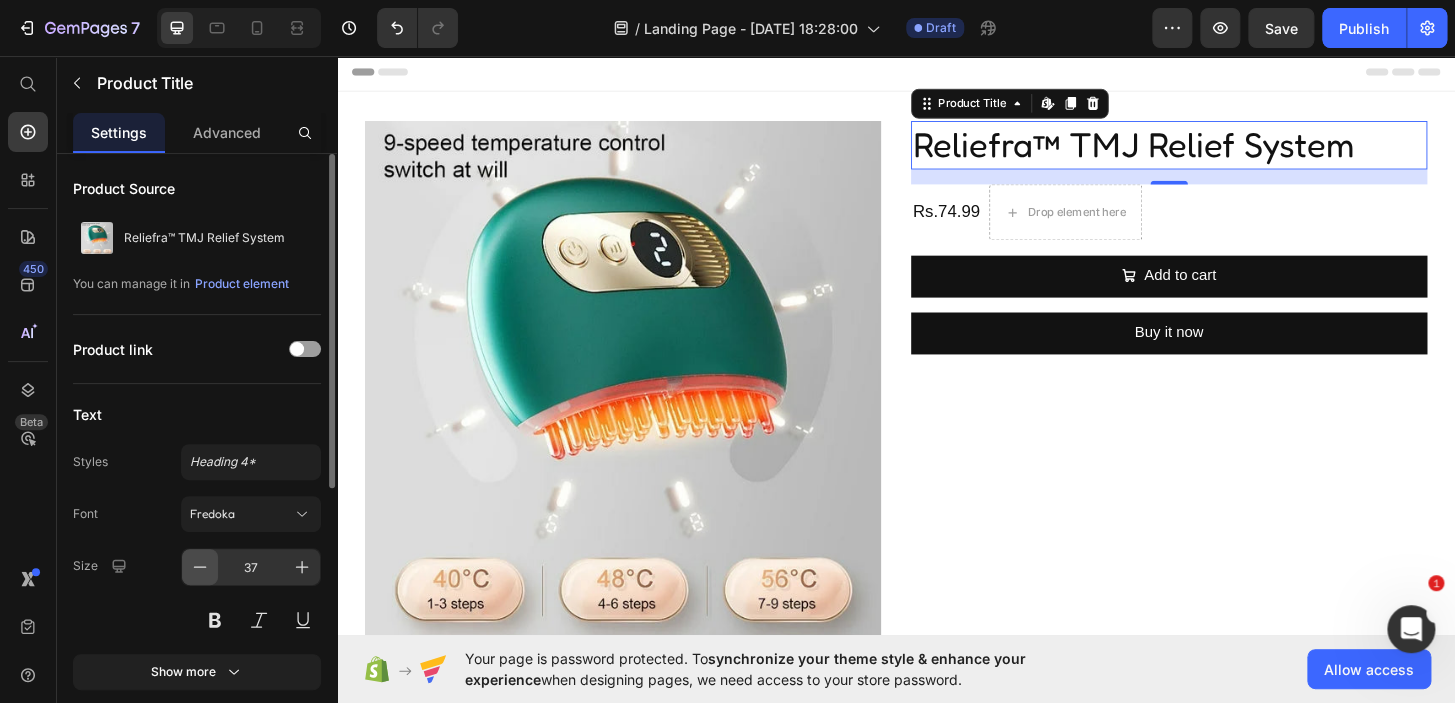 click 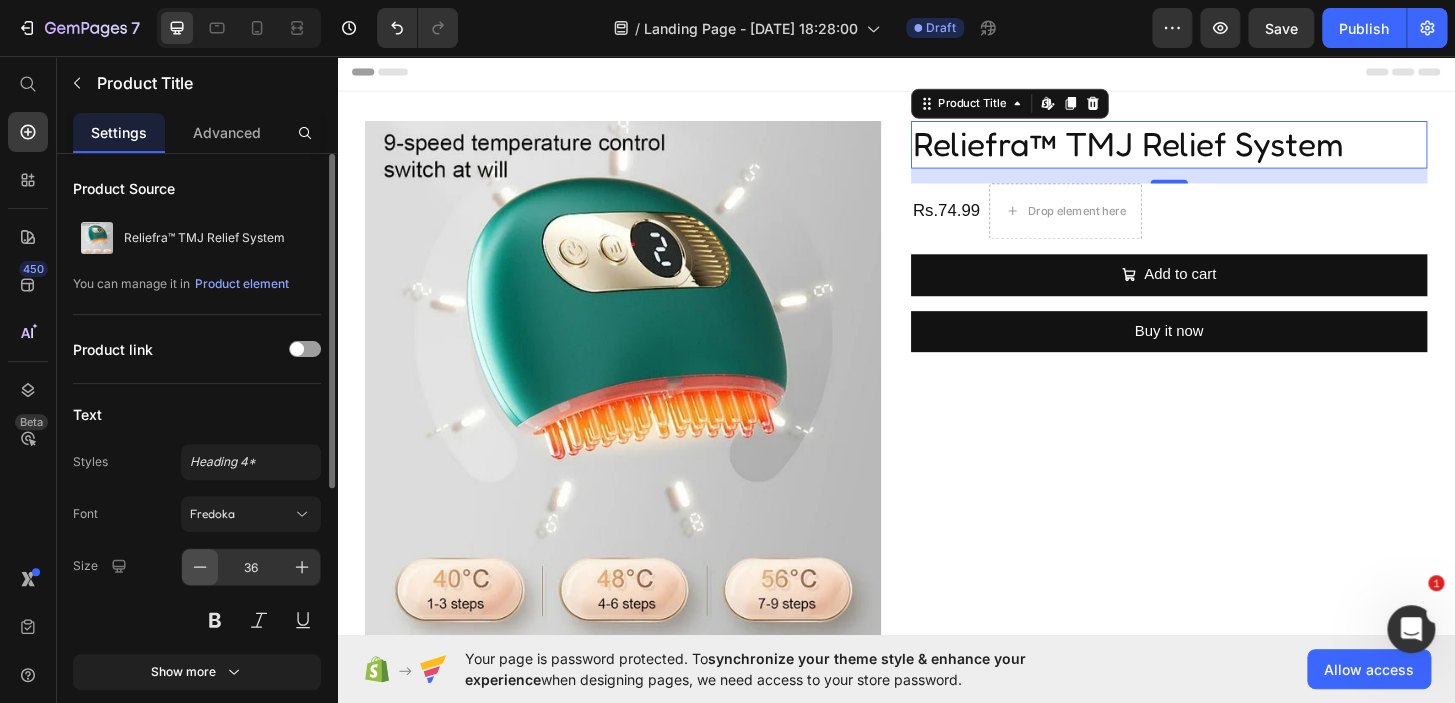 click 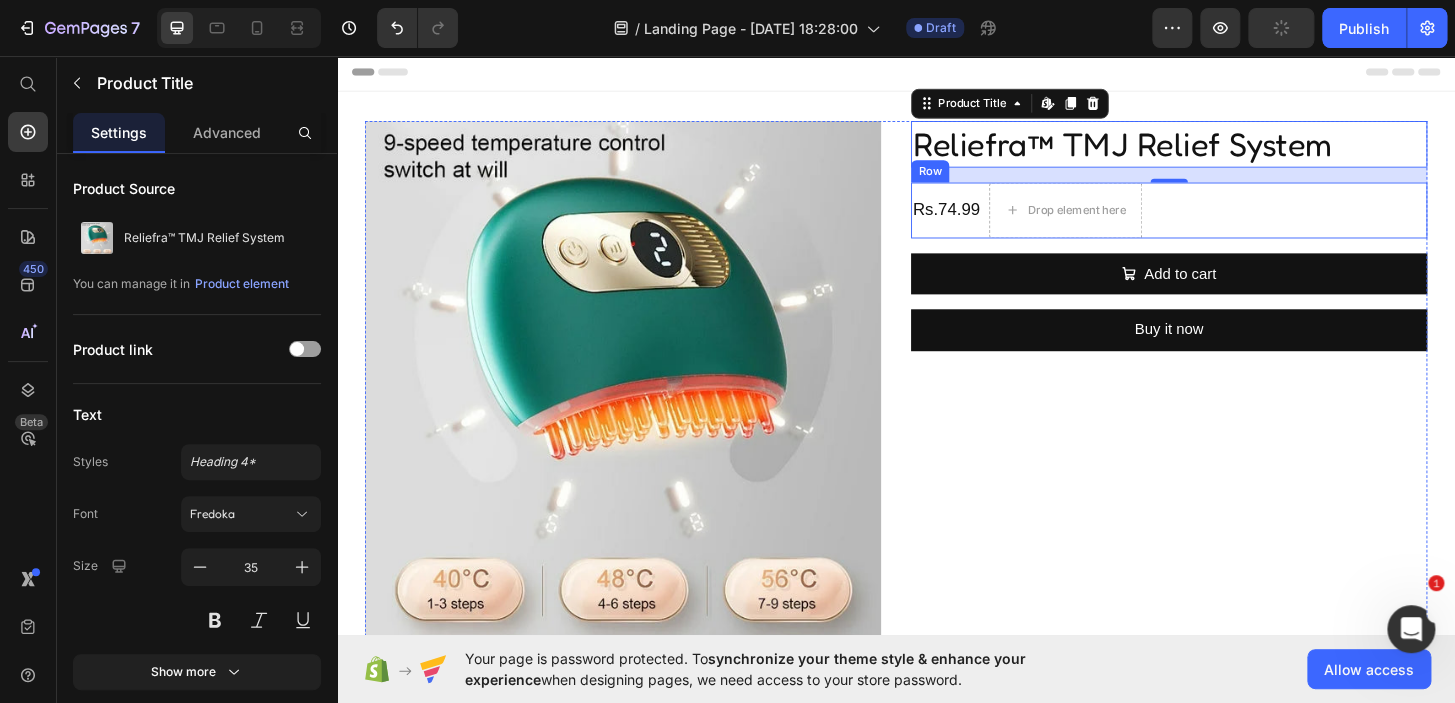 click on "Rs.74.99 Product Price" at bounding box center [991, 222] 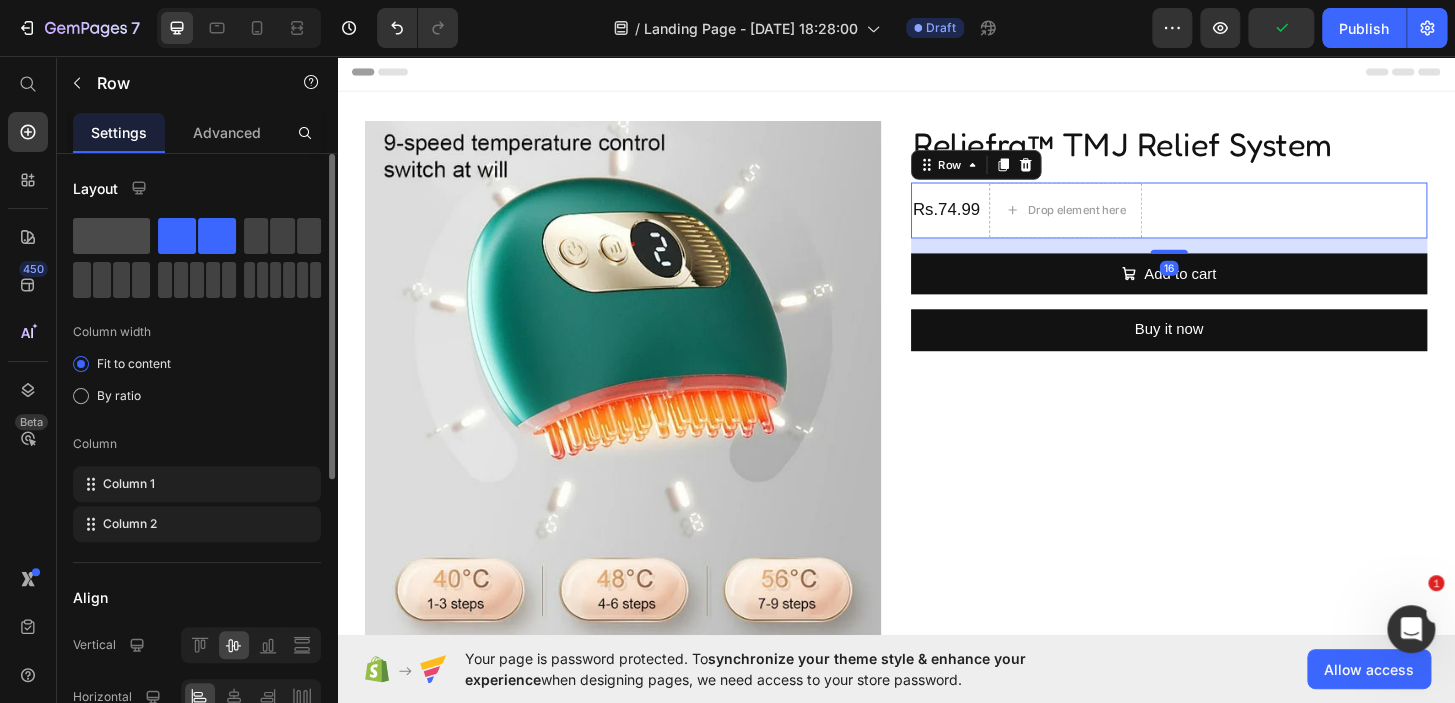 click 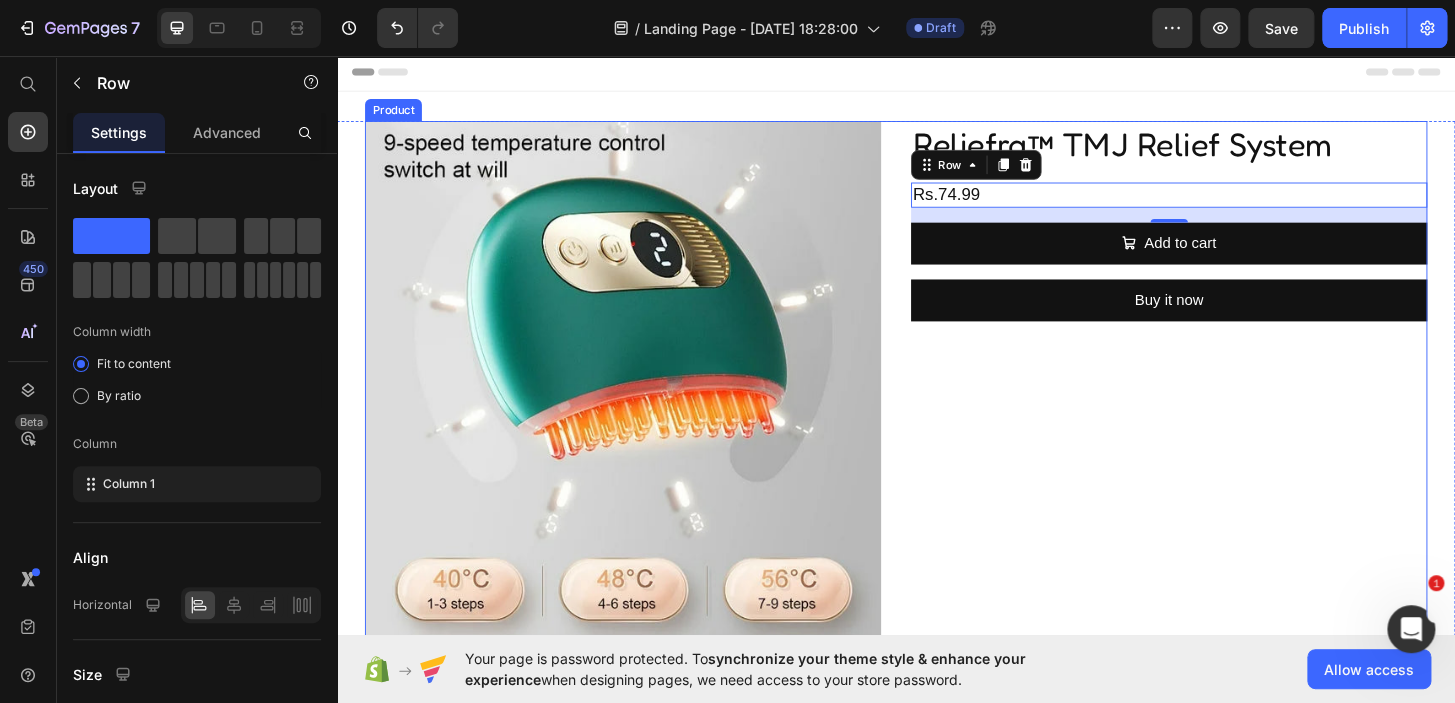 click on "Reliefra™ TMJ Relief System Product Title Rs.74.99 Product Price Row   16
Add to cart Add to Cart Buy it now Dynamic Checkout" at bounding box center (1230, 467) 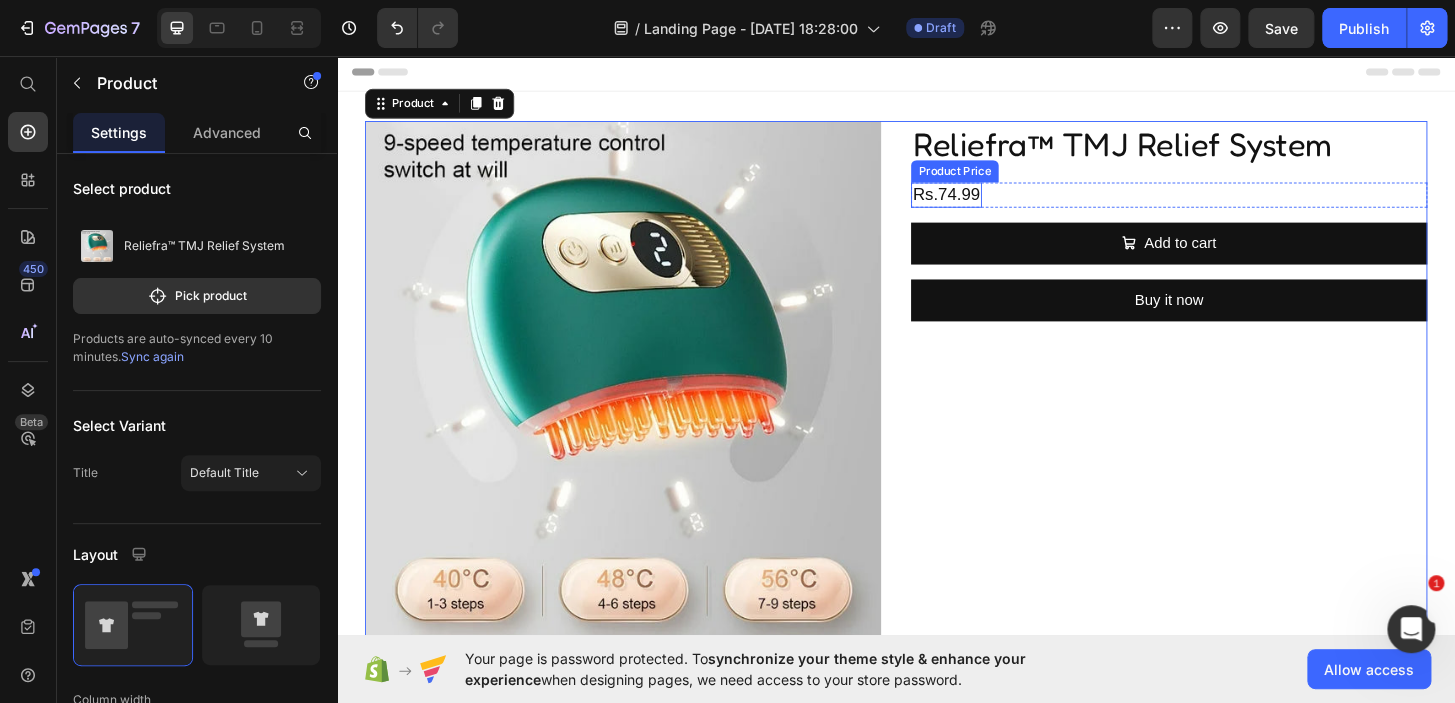 click on "Rs.74.99" at bounding box center (991, 205) 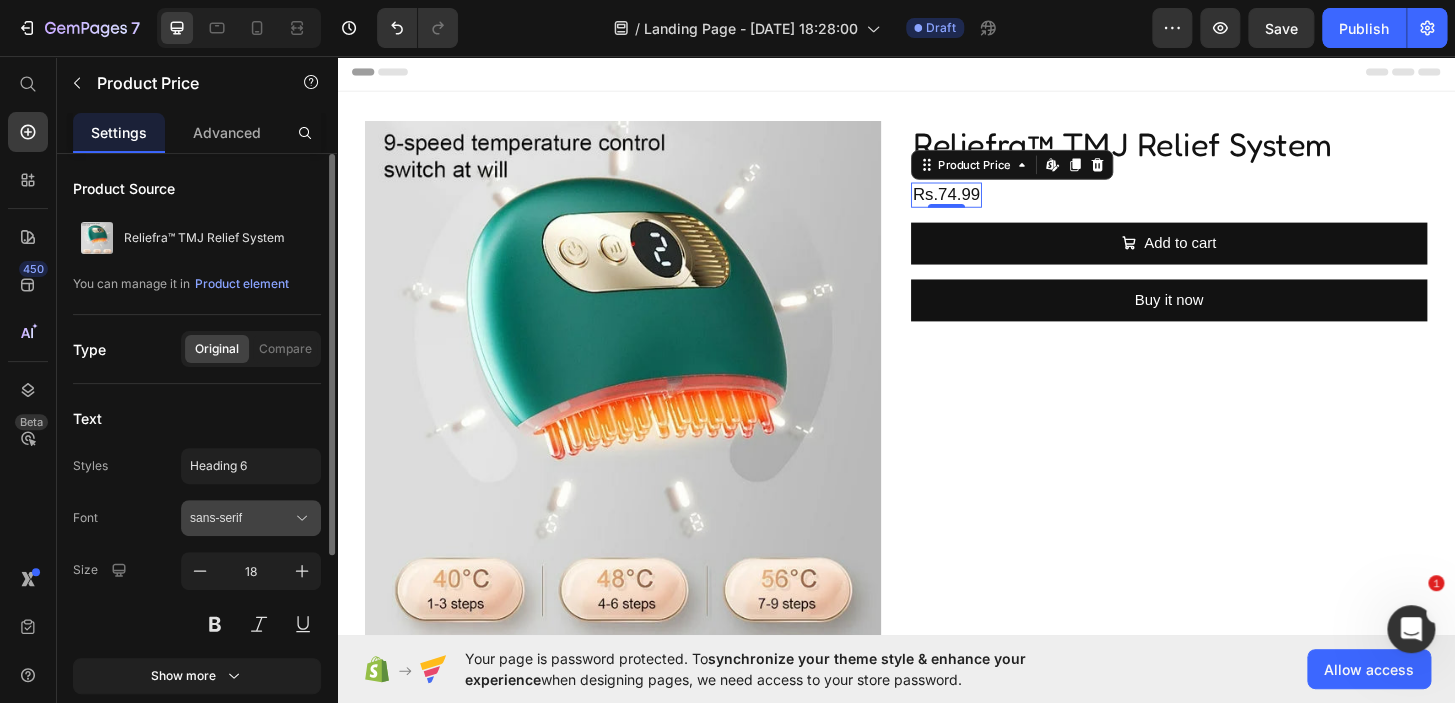 click on "sans-serif" at bounding box center [241, 518] 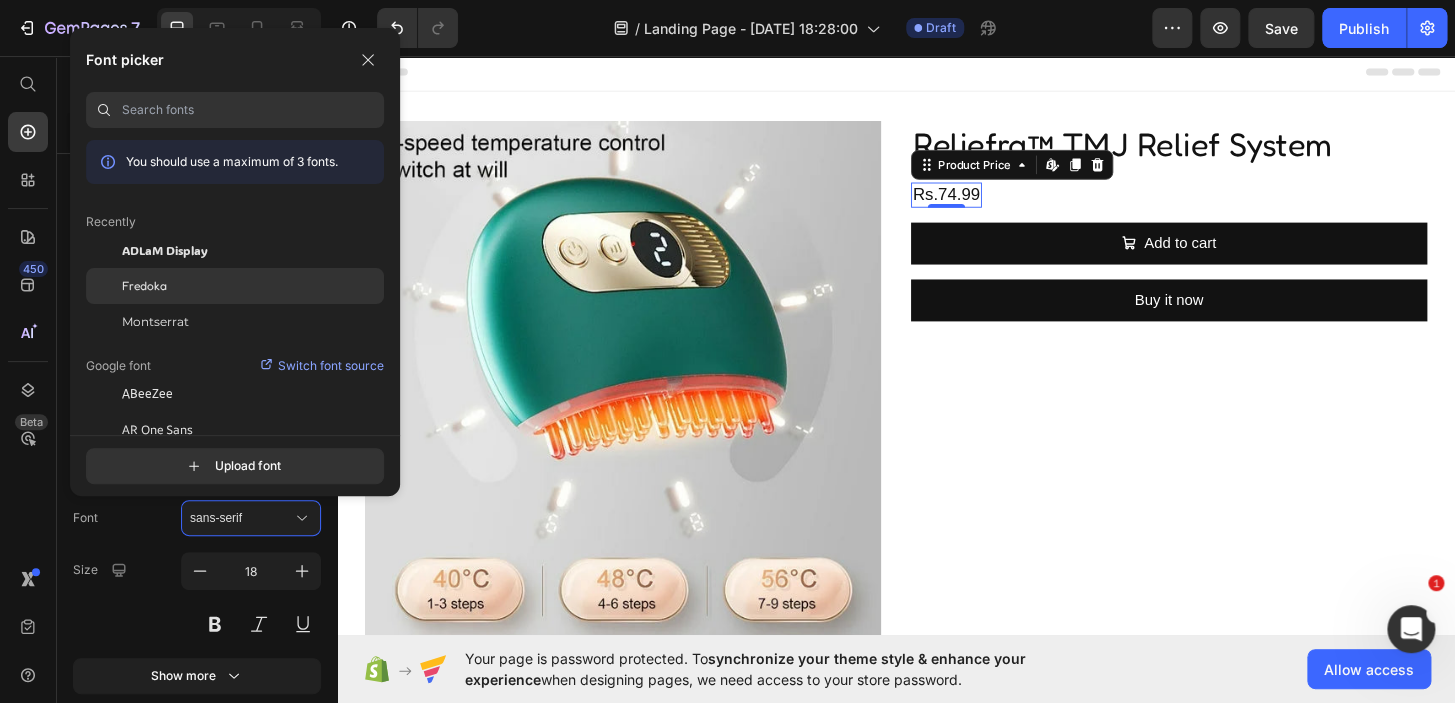 click on "Fredoka" 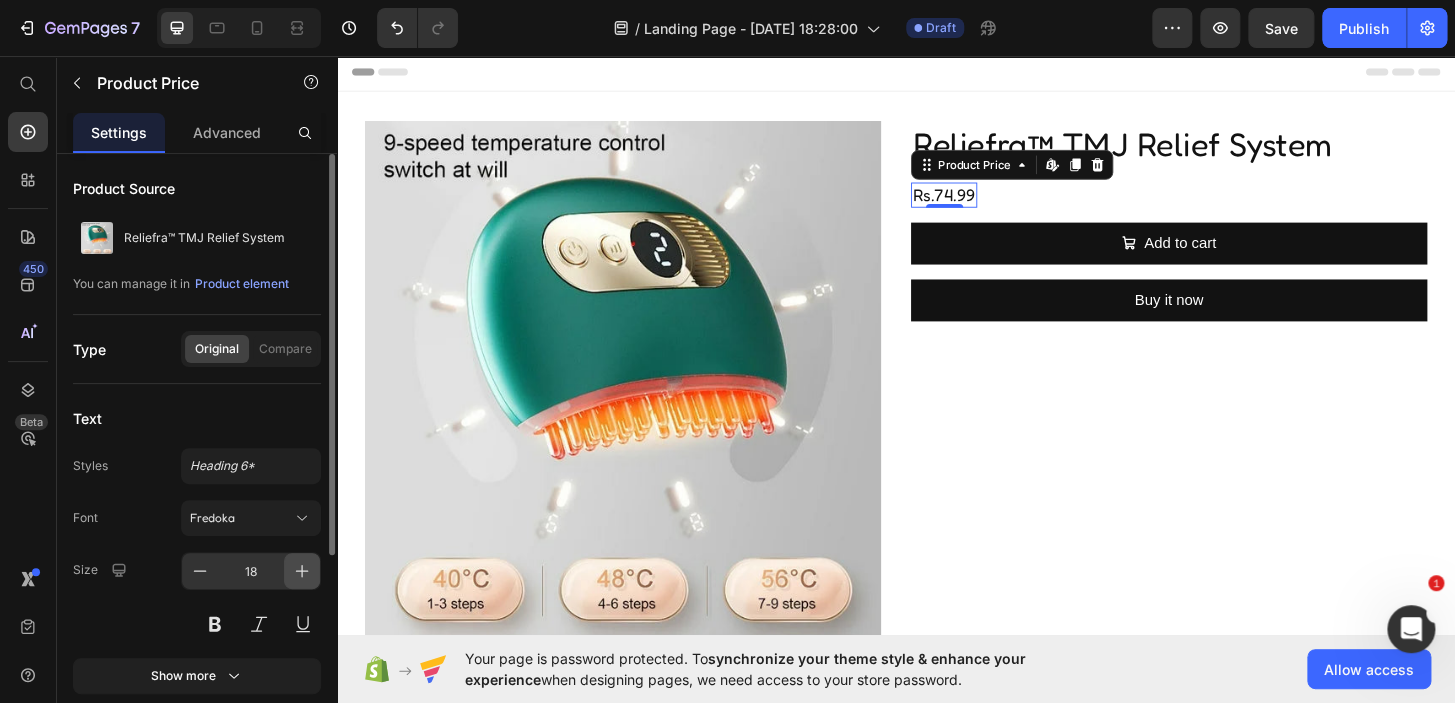 click 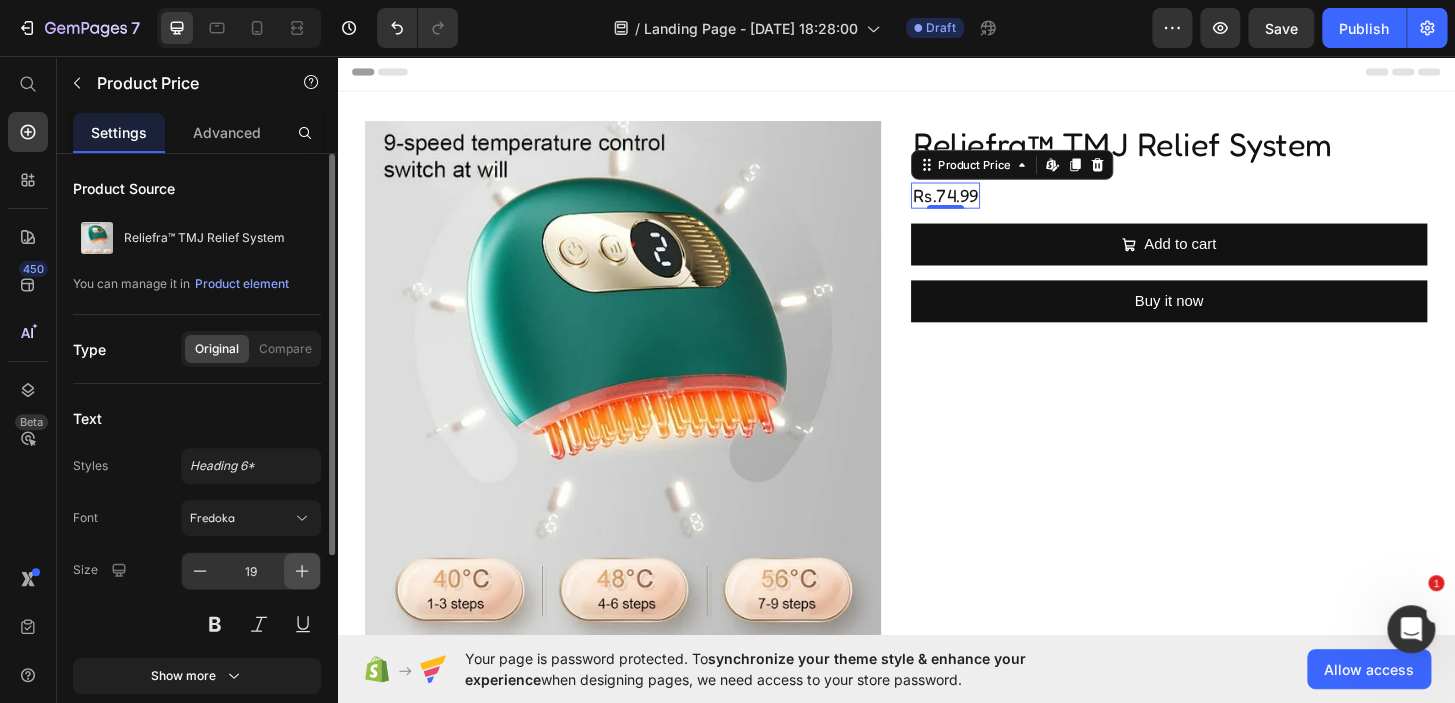 click 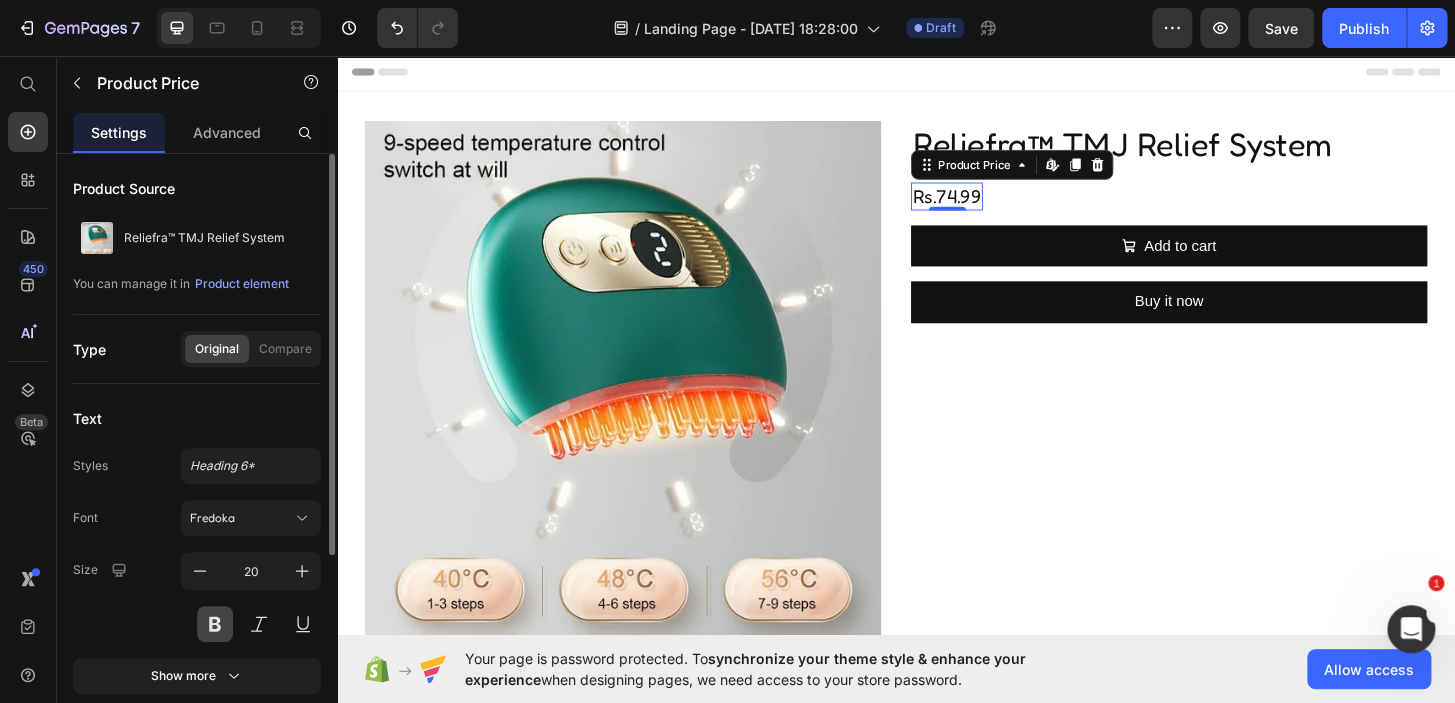 click at bounding box center (215, 624) 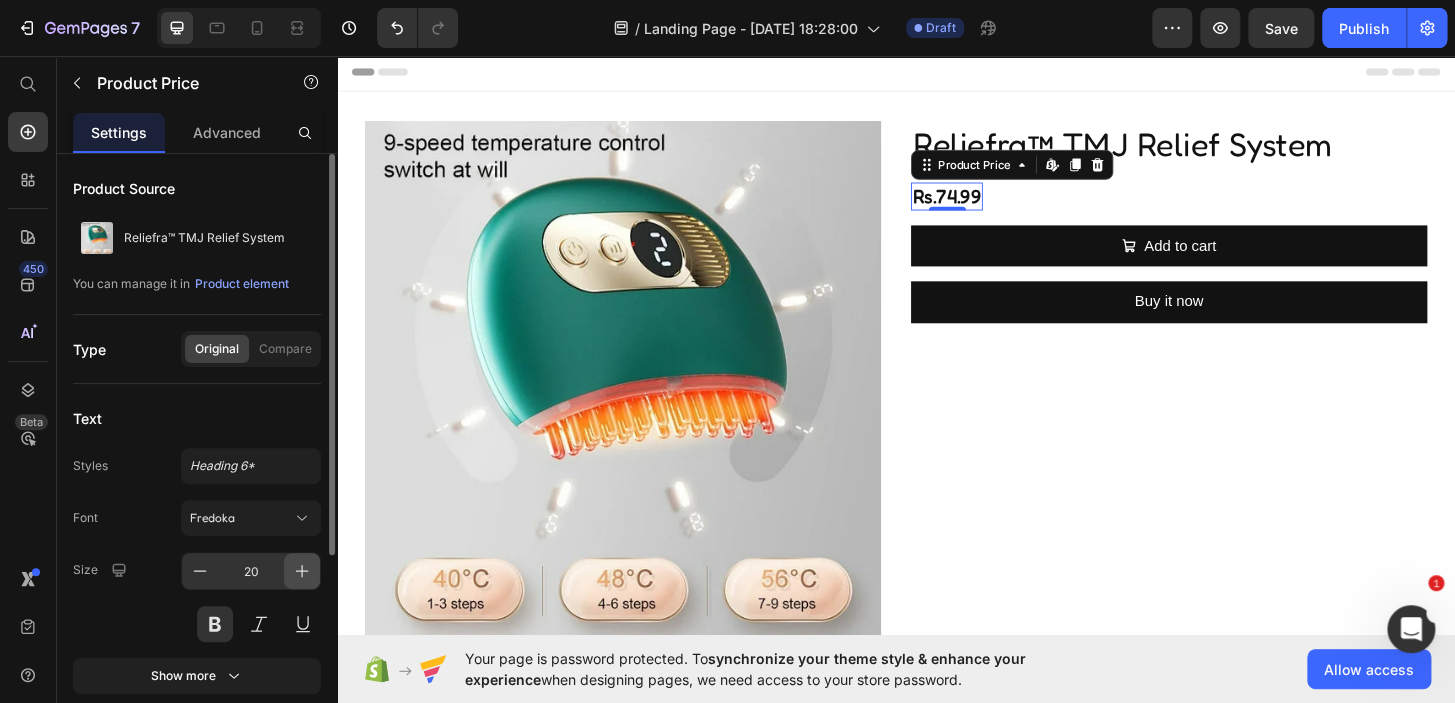 click 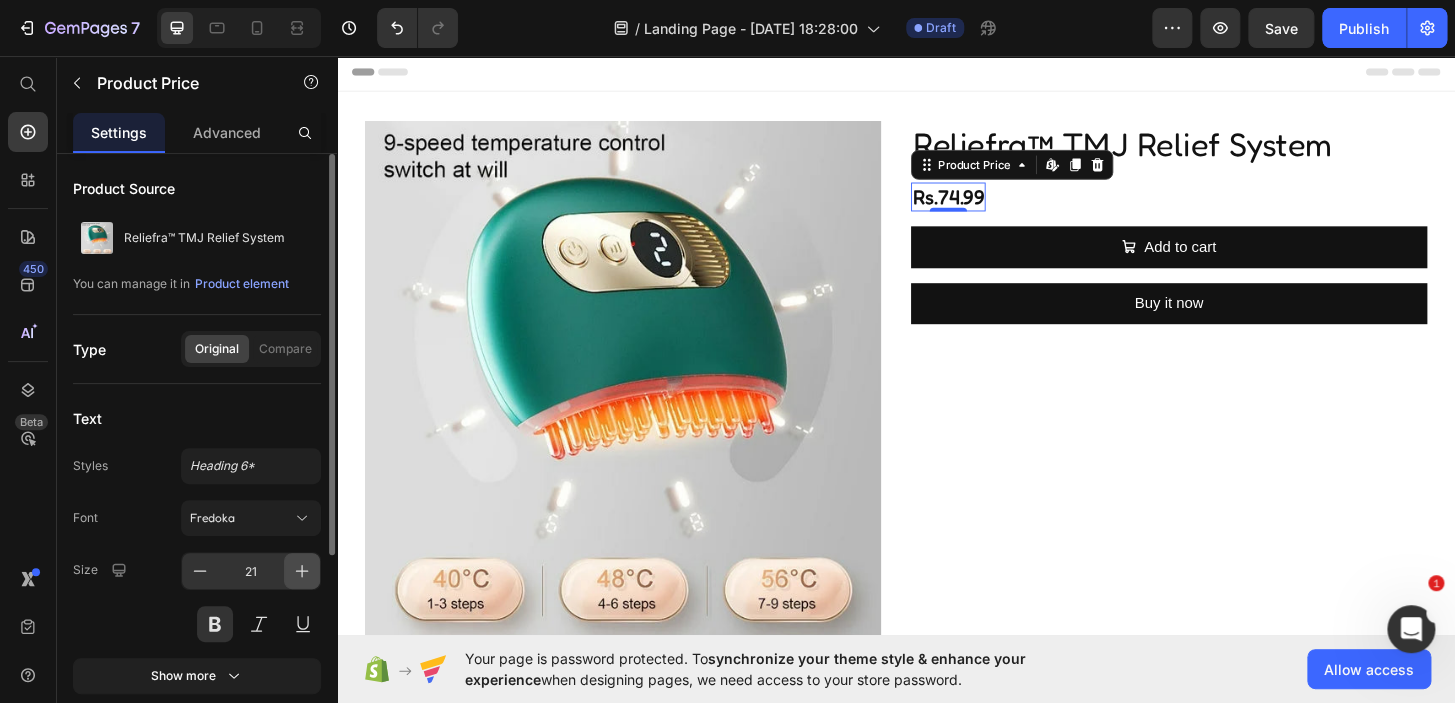 click 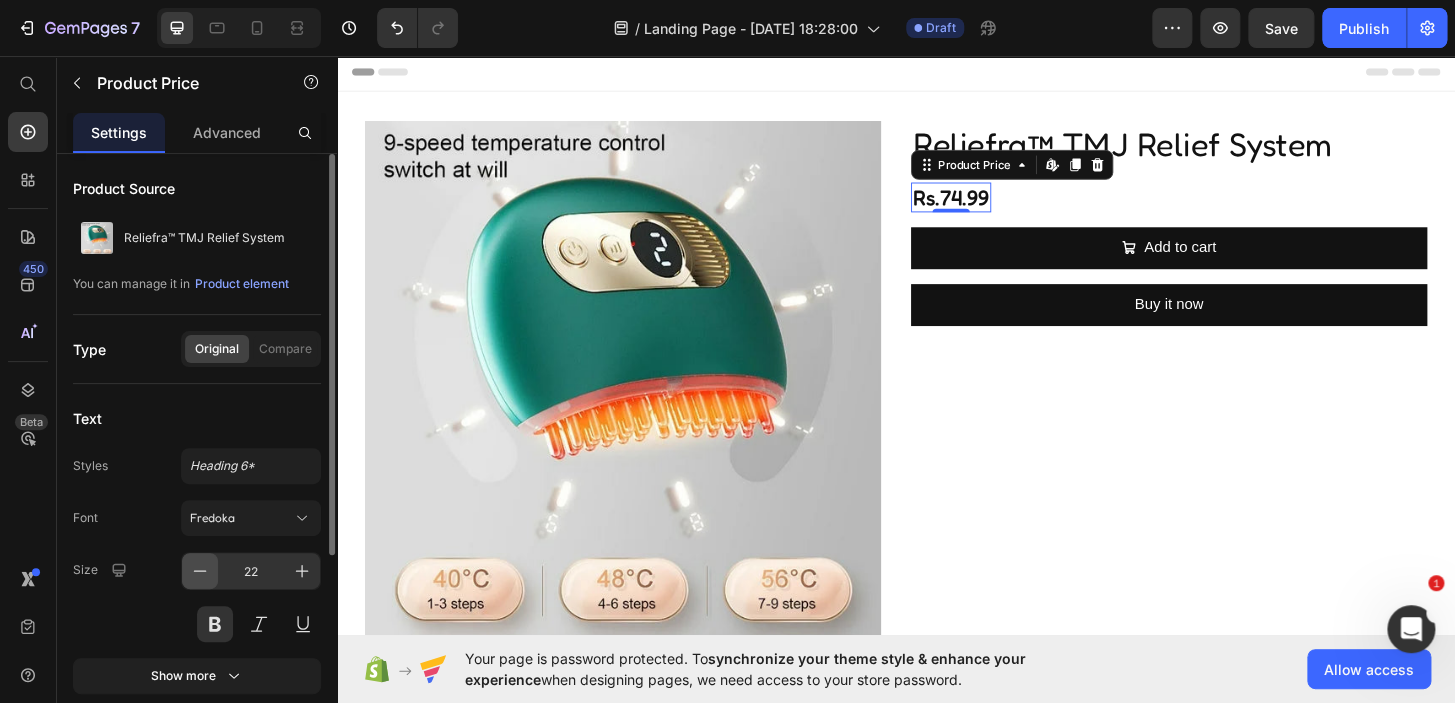 click 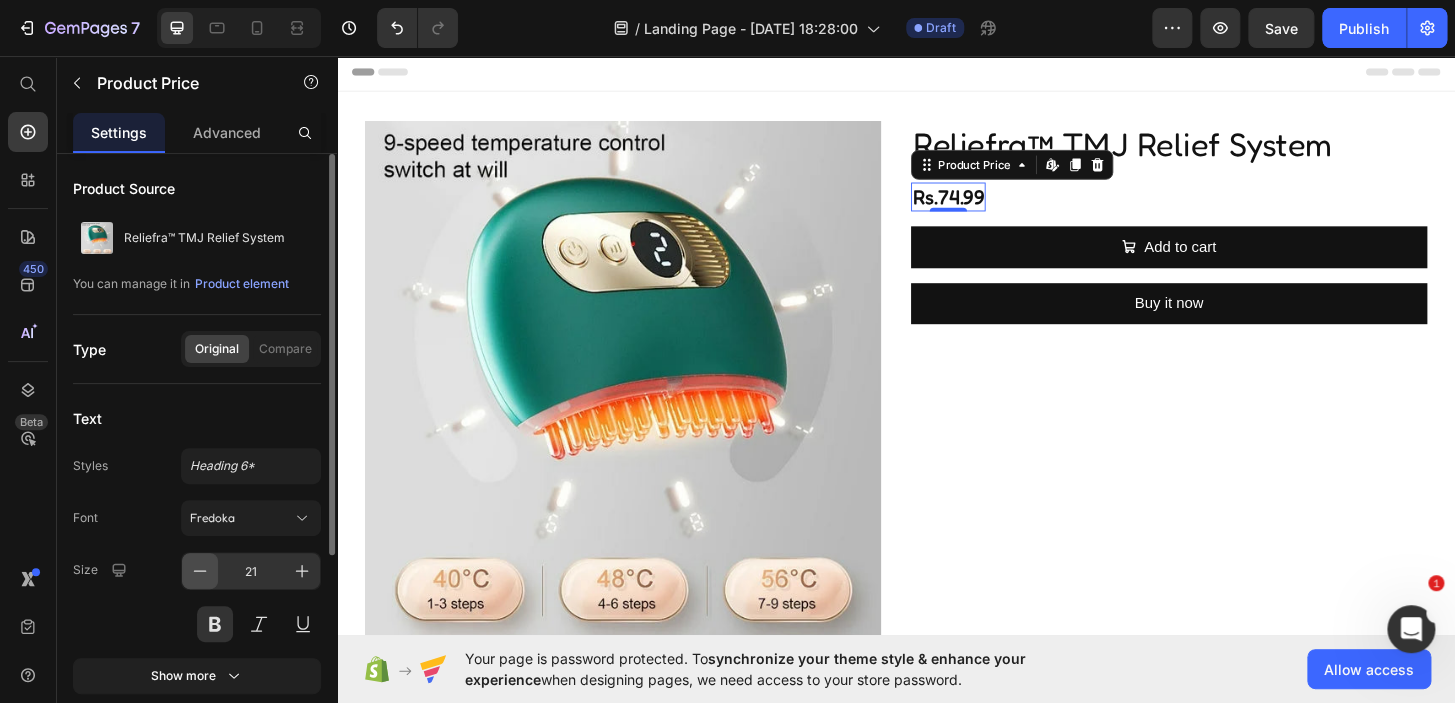 click 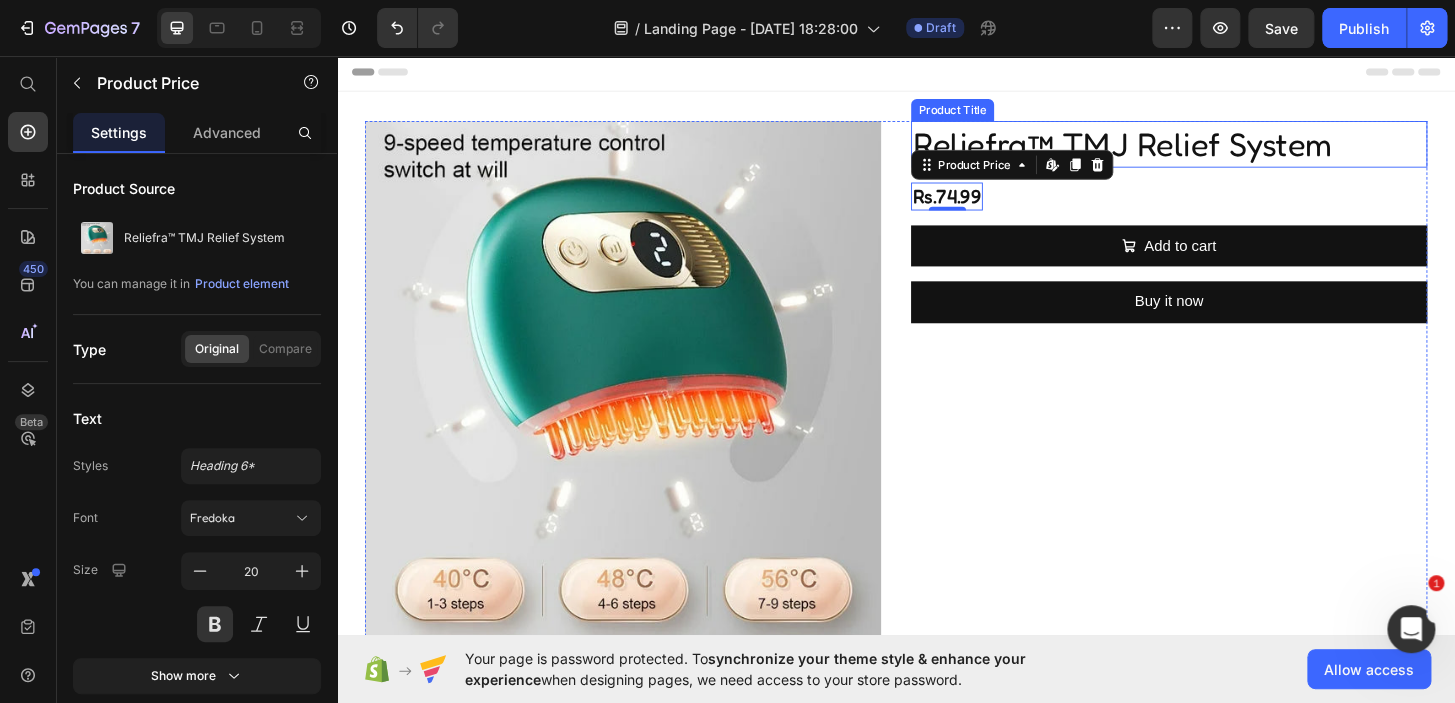 click on "Reliefra™ TMJ Relief System" at bounding box center [1230, 151] 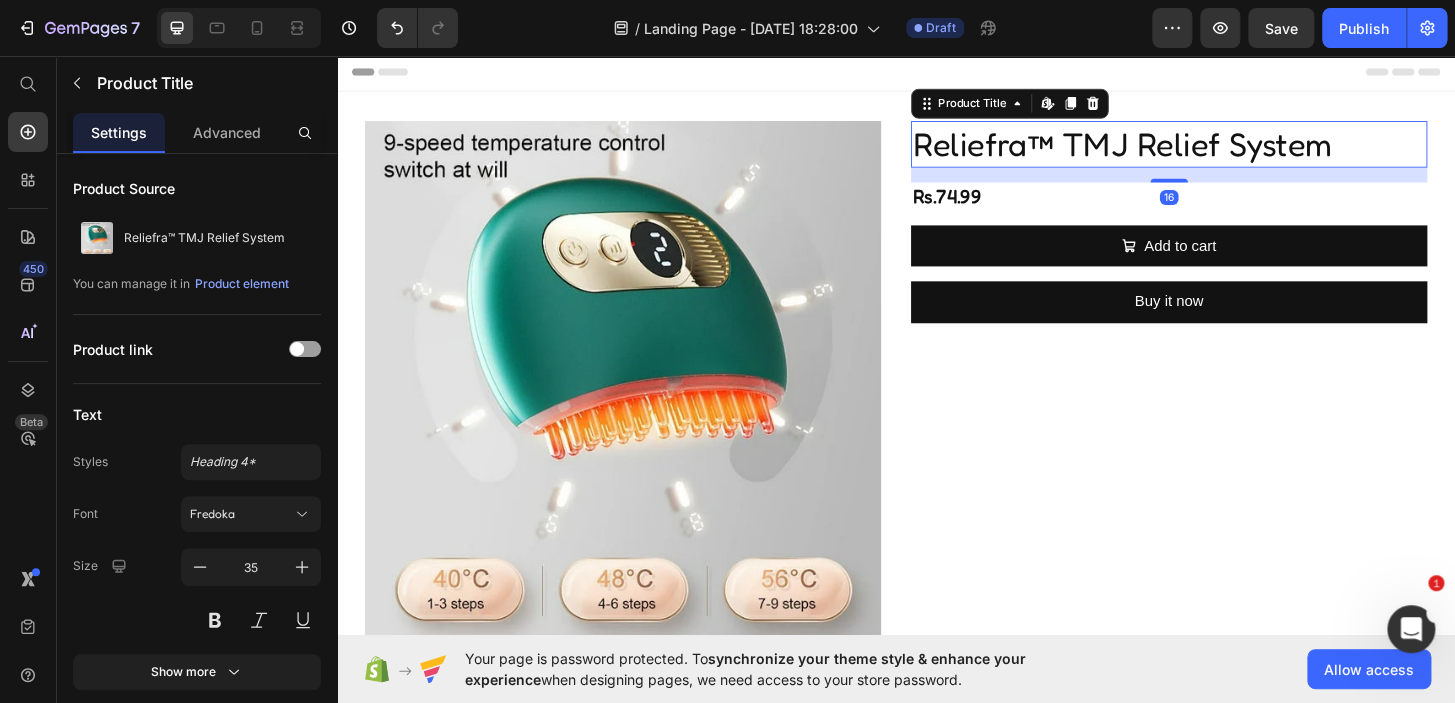 click on "Reliefra™ TMJ Relief System" at bounding box center [1230, 151] 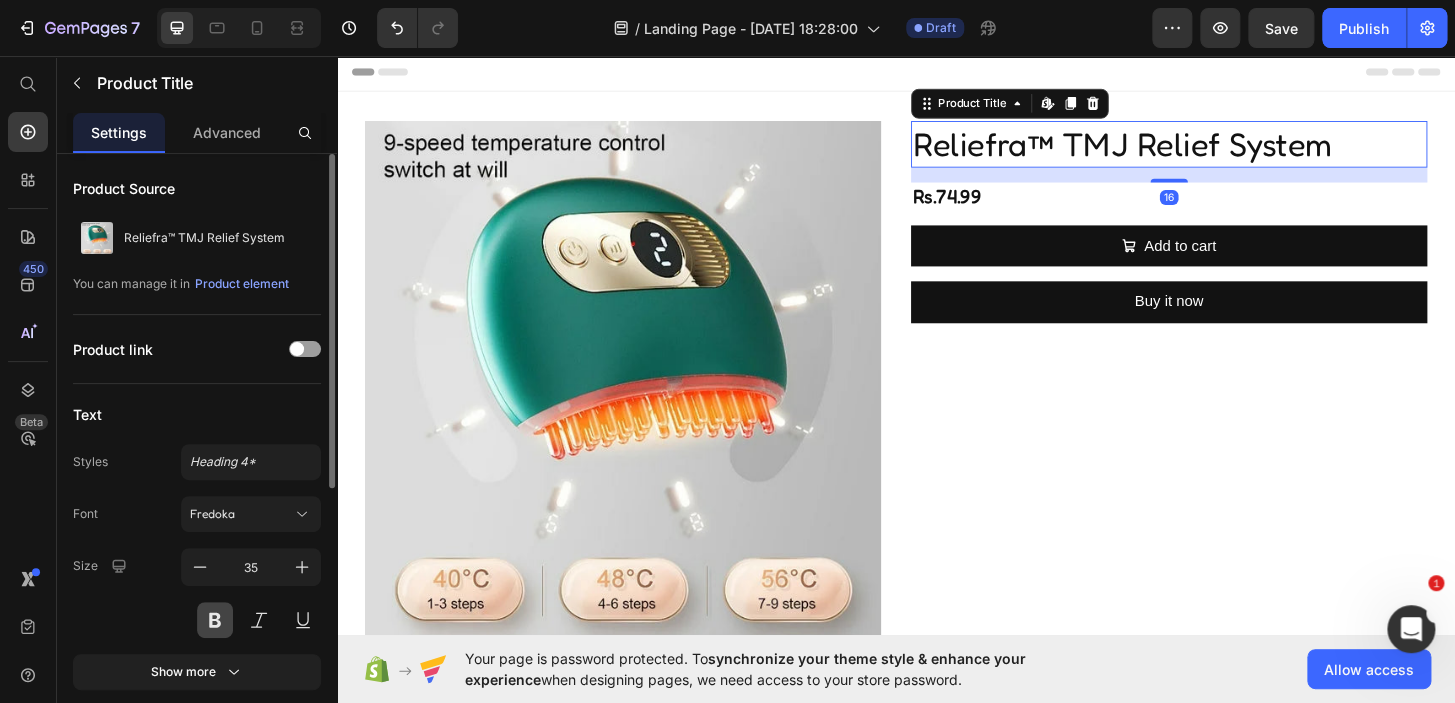 click at bounding box center (215, 620) 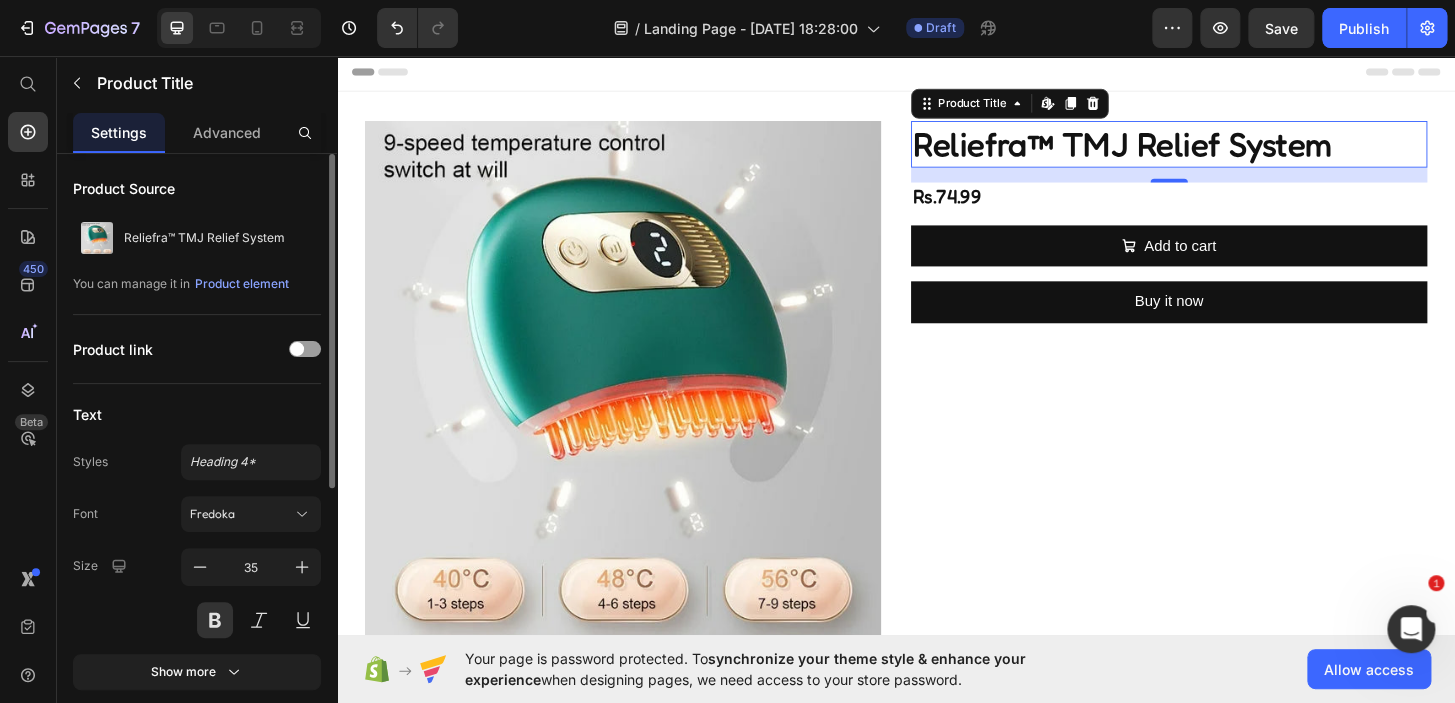 click on "Size 35" at bounding box center (197, 593) 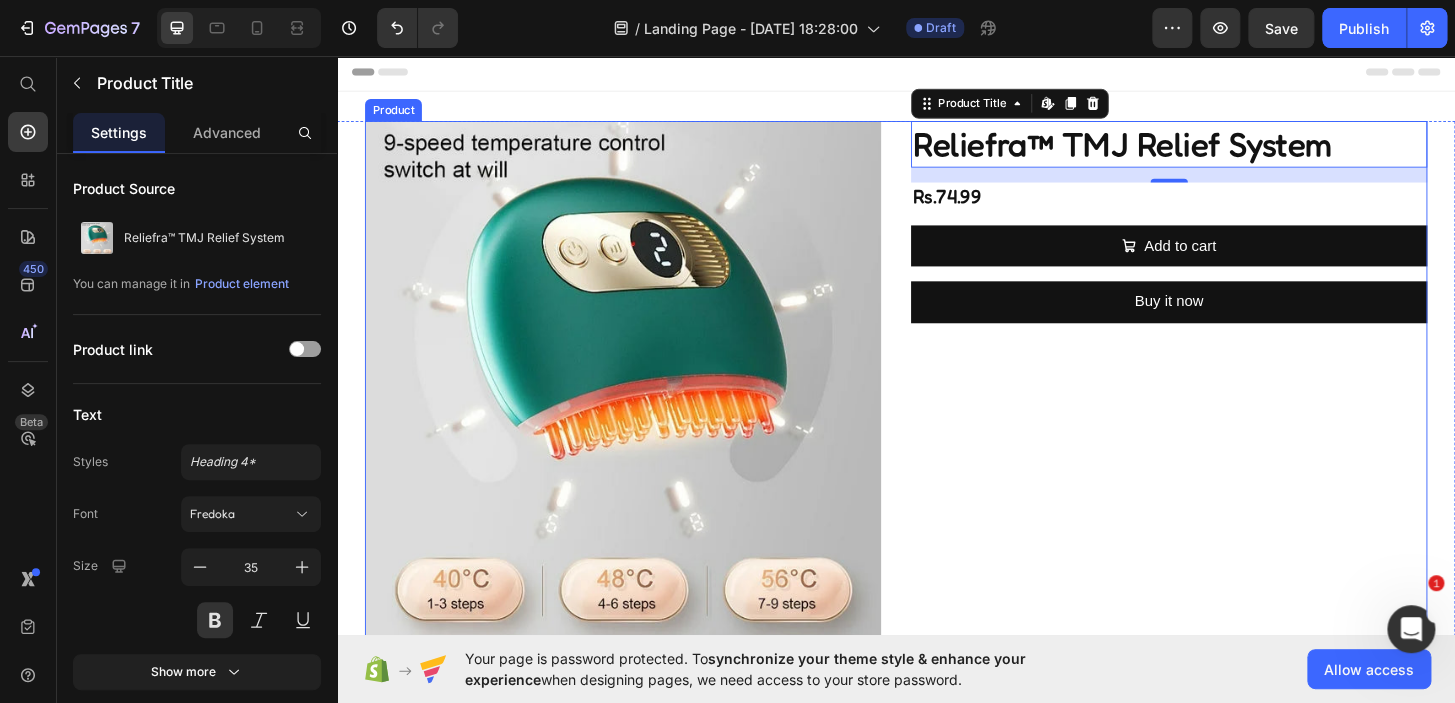 click on "Product Images Reliefra™ TMJ Relief System Product Title   Edit content in Shopify 16 Rs.74.99 Product Price Row
Add to cart Add to Cart Buy it now Dynamic Checkout Product" at bounding box center (937, 467) 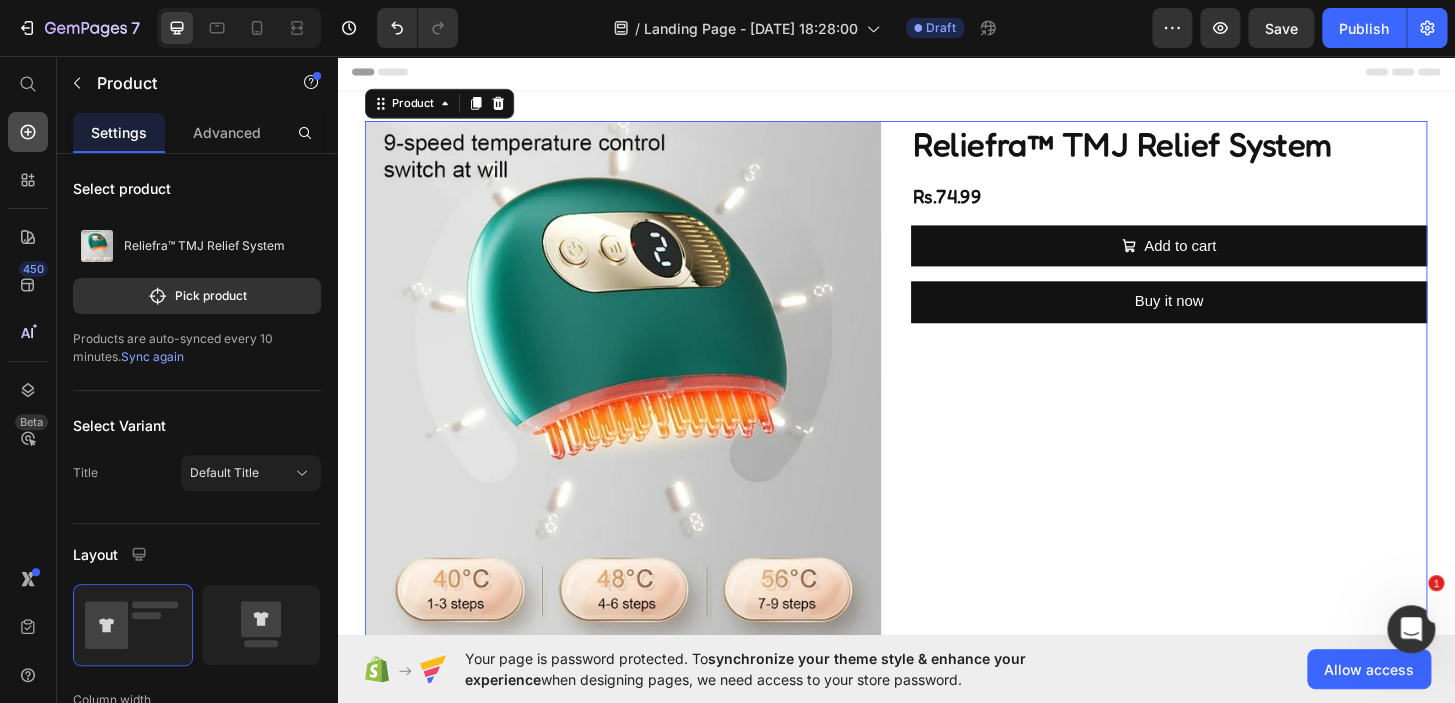 click 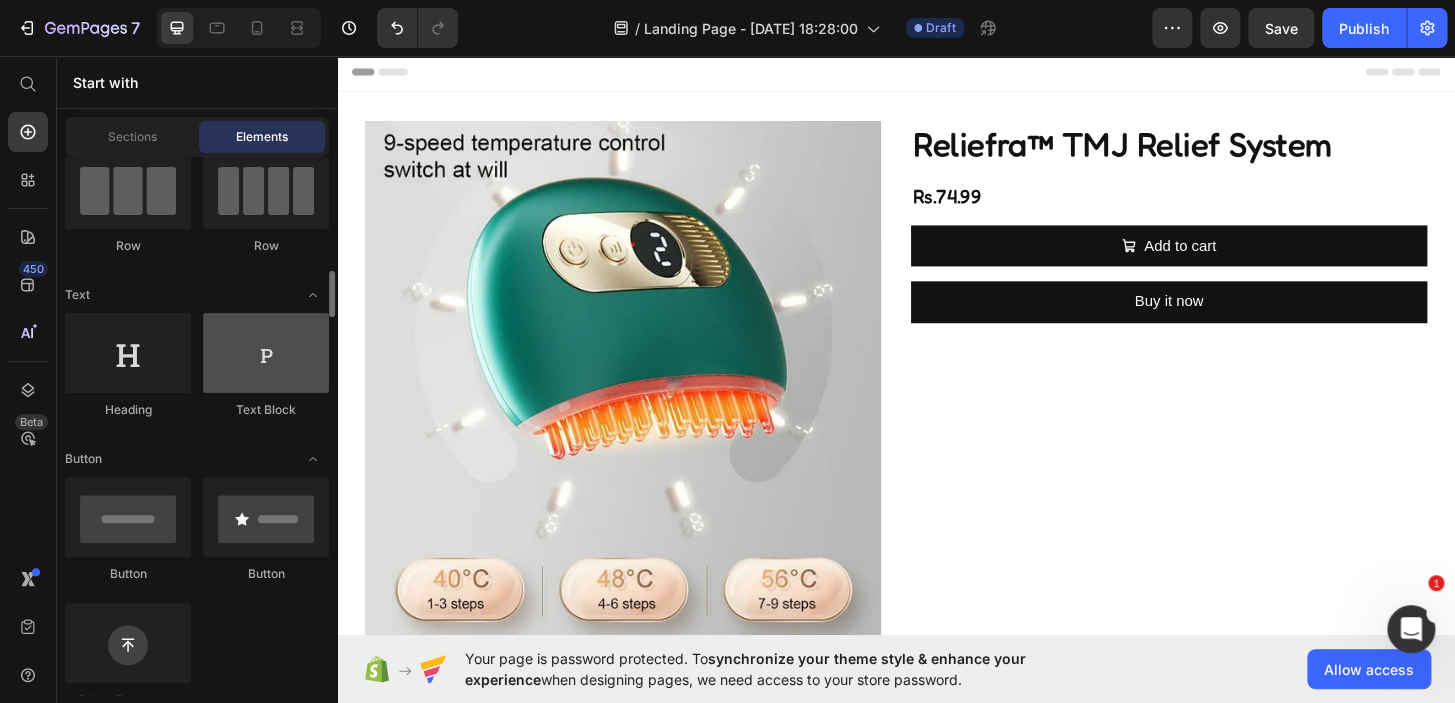scroll, scrollTop: 0, scrollLeft: 0, axis: both 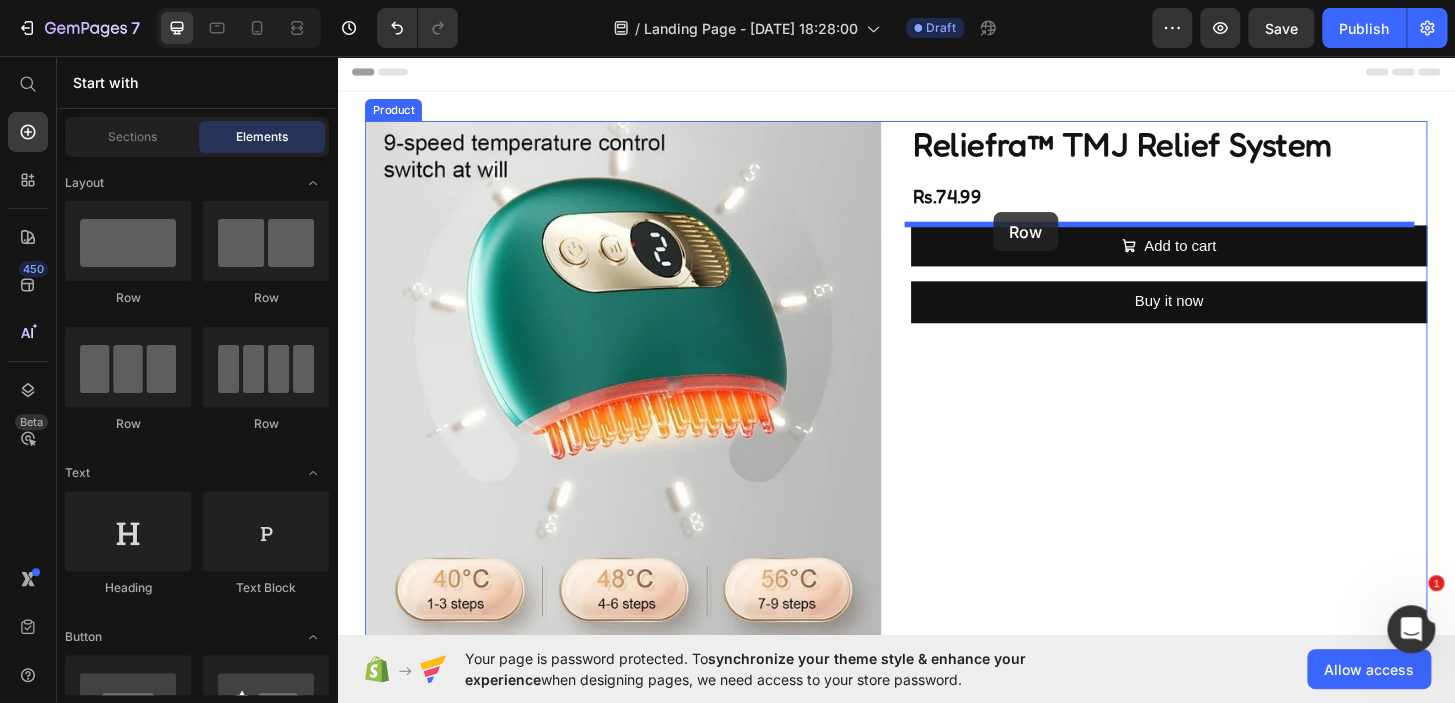 drag, startPoint x: 579, startPoint y: 302, endPoint x: 1041, endPoint y: 223, distance: 468.70566 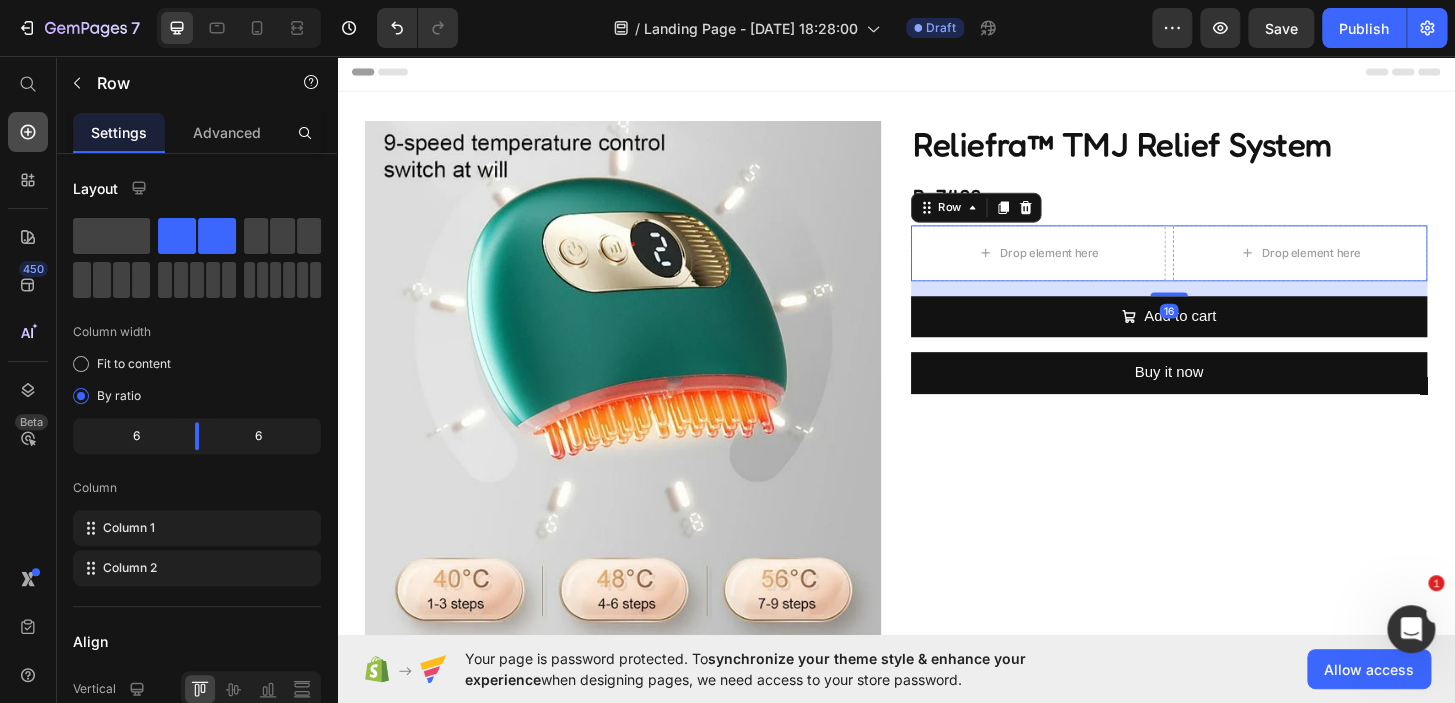 click 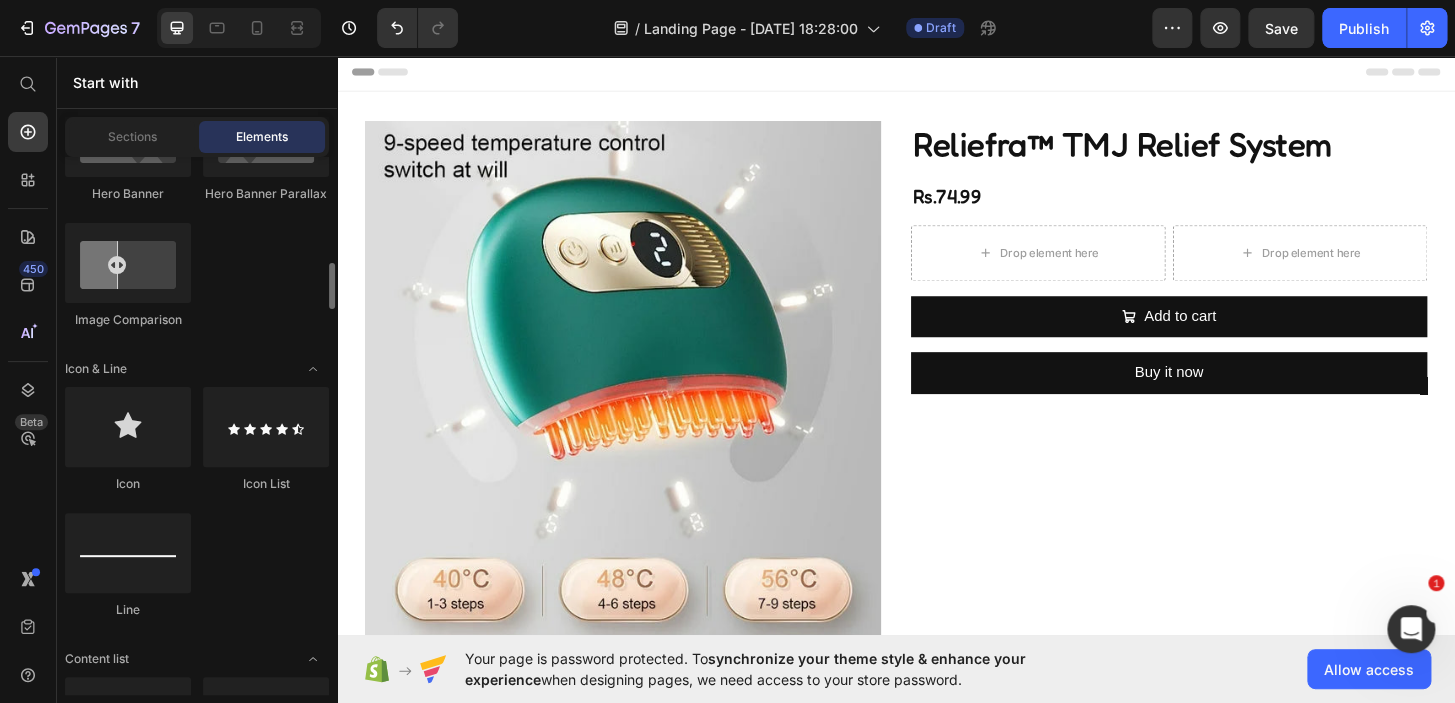 scroll, scrollTop: 1232, scrollLeft: 0, axis: vertical 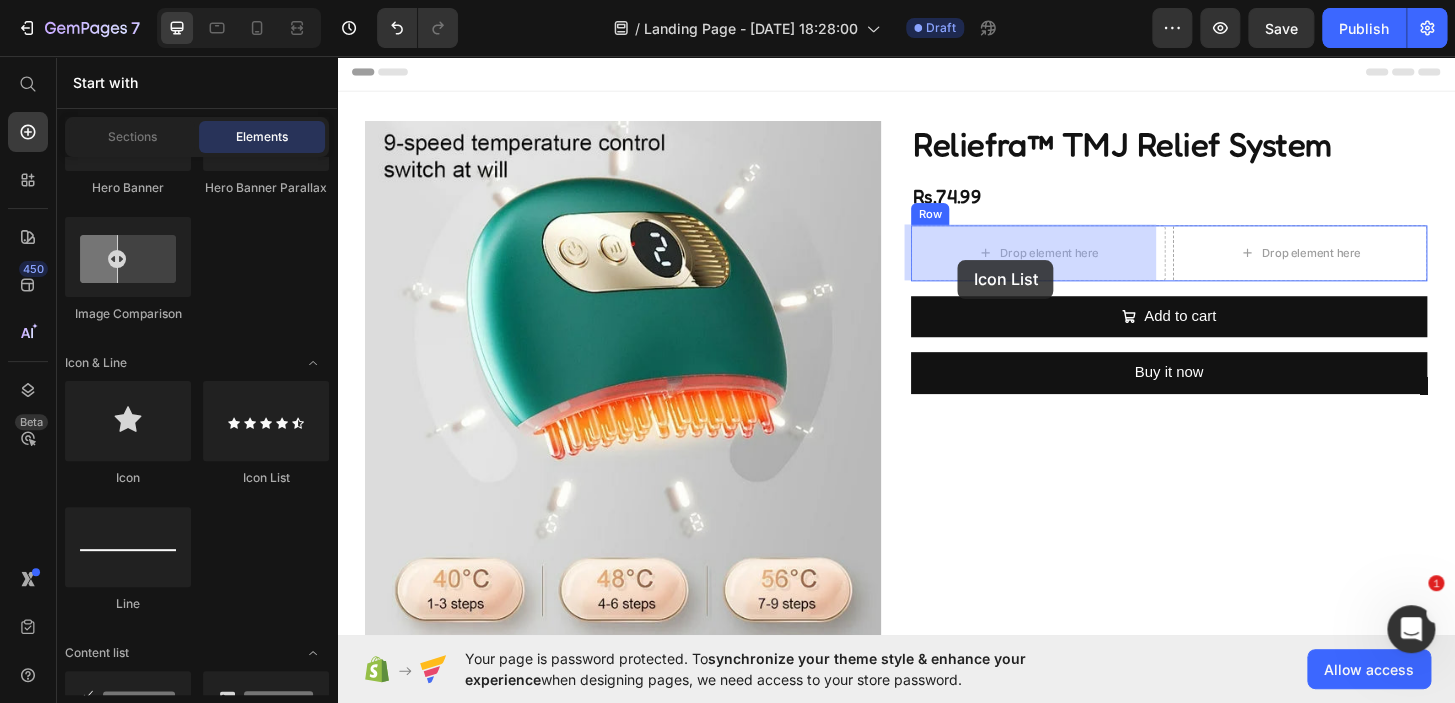drag, startPoint x: 1034, startPoint y: 303, endPoint x: 1003, endPoint y: 274, distance: 42.44997 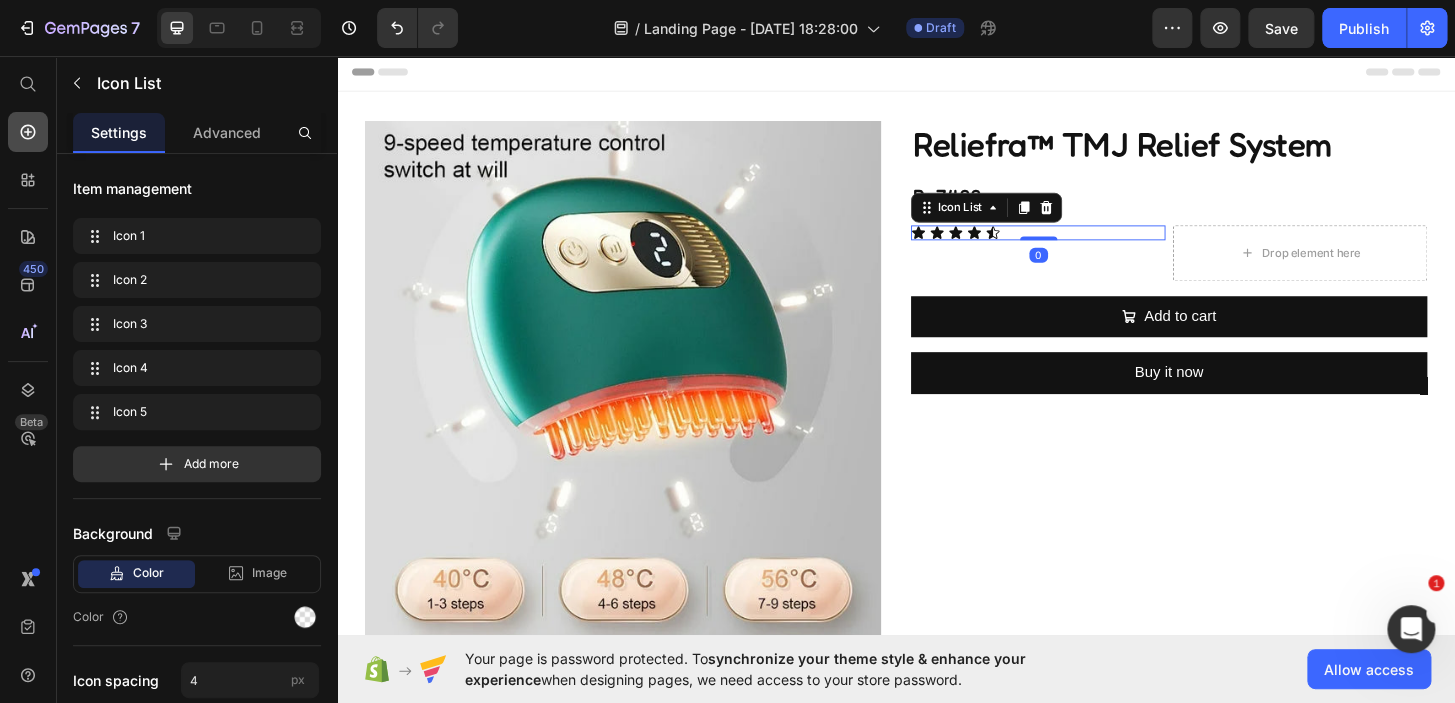 click 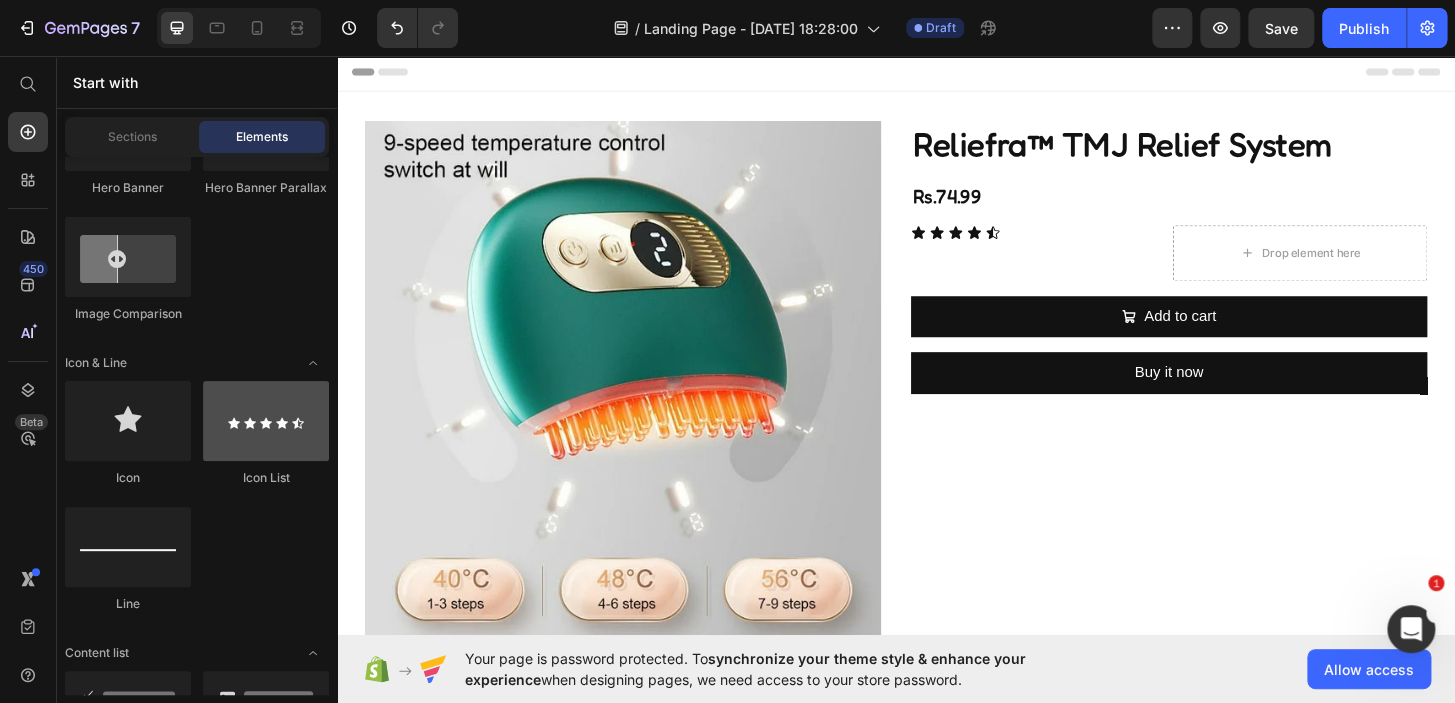 scroll, scrollTop: 0, scrollLeft: 0, axis: both 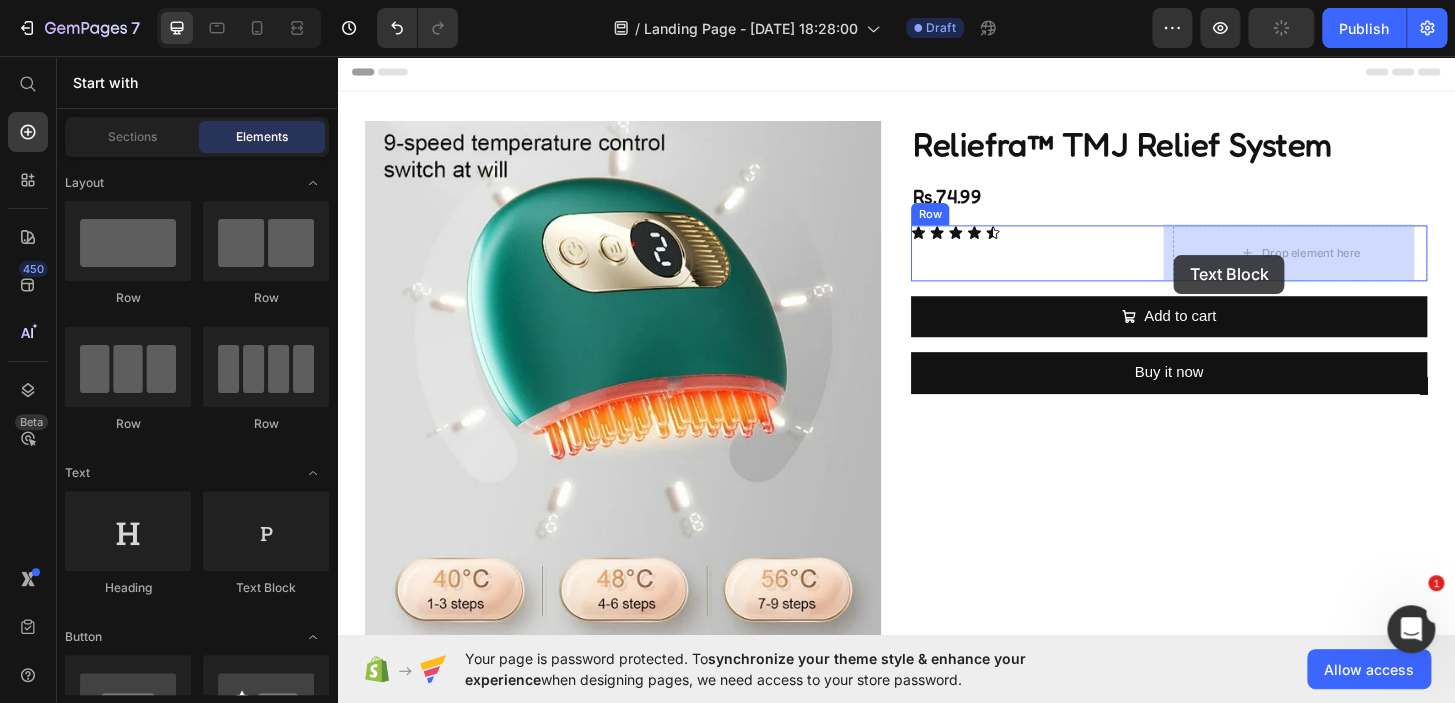 drag, startPoint x: 651, startPoint y: 590, endPoint x: 1003, endPoint y: 90, distance: 611.4769 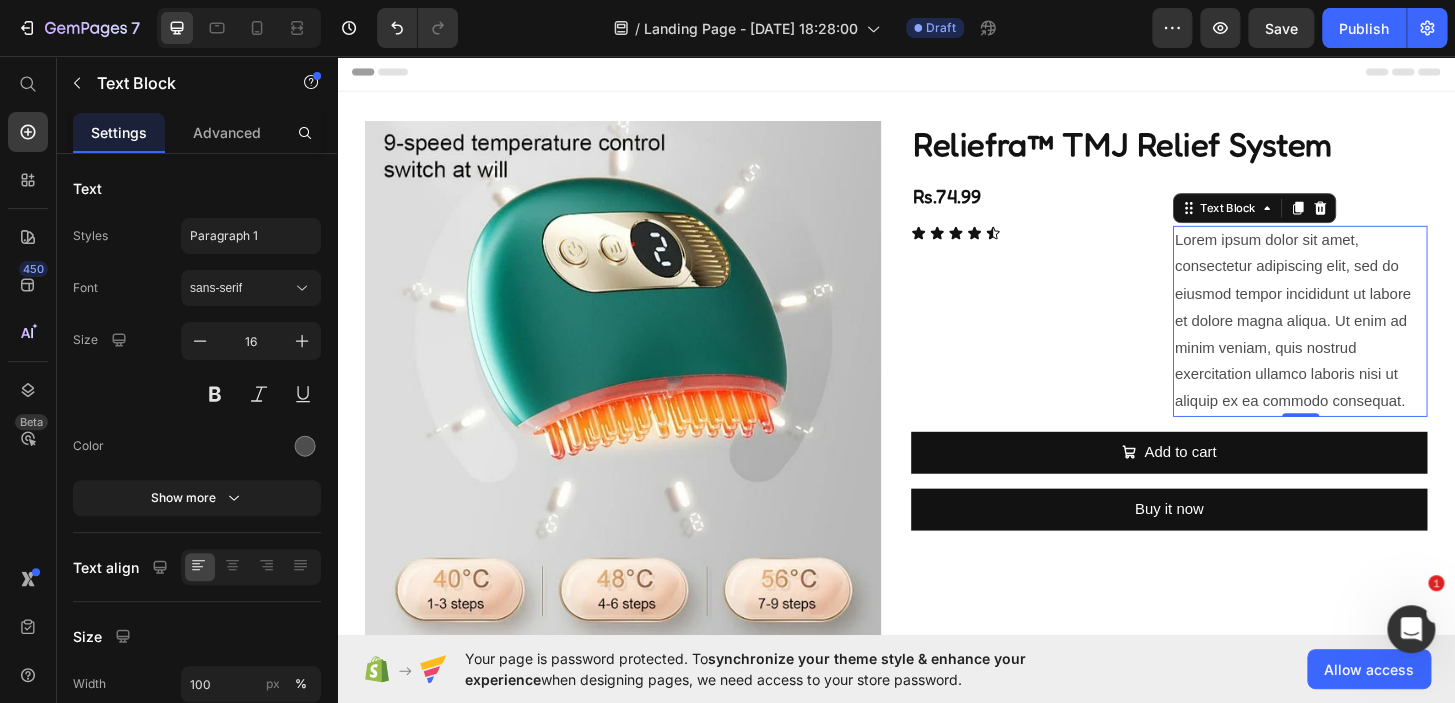 click on "Lorem ipsum dolor sit amet, consectetur adipiscing elit, sed do eiusmod tempor incididunt ut labore et dolore magna aliqua. Ut enim ad minim veniam, quis nostrud exercitation ullamco laboris nisi ut aliquip ex ea commodo consequat." at bounding box center (1370, 341) 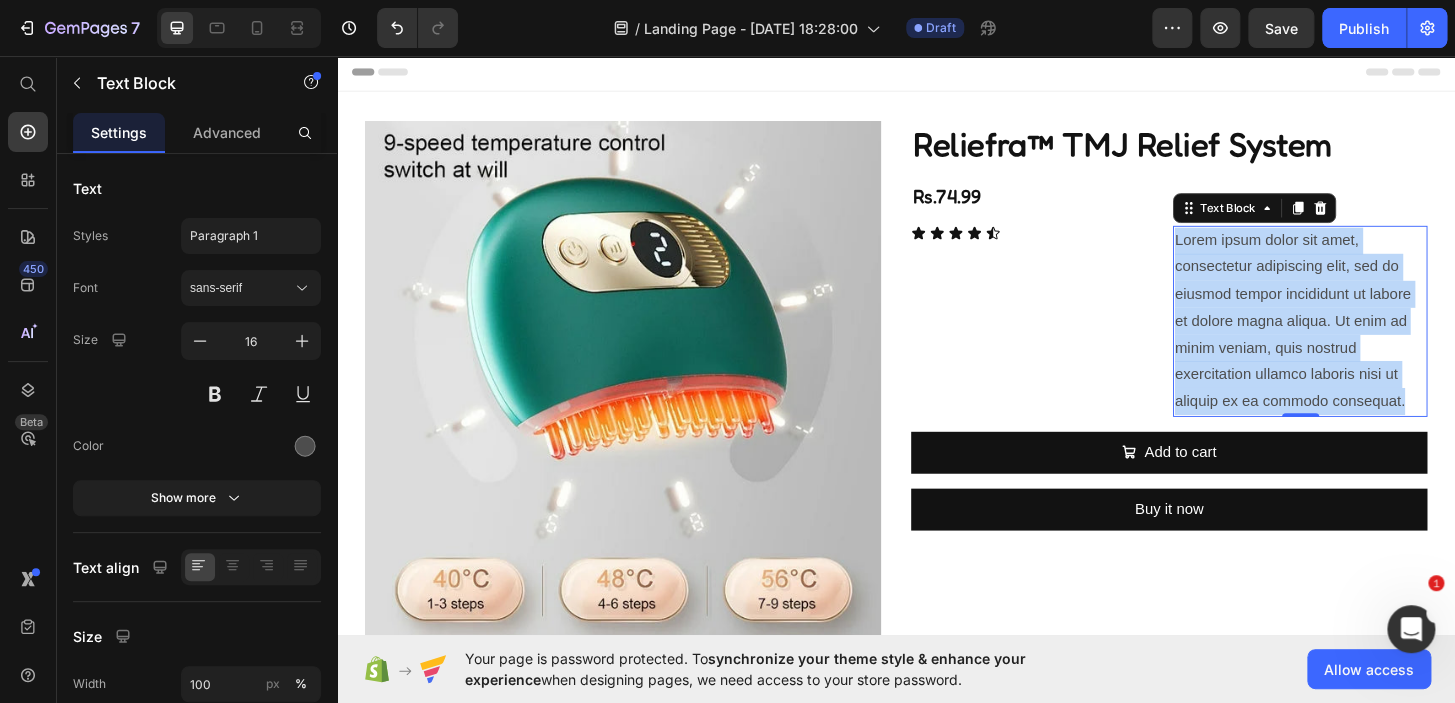 click on "Lorem ipsum dolor sit amet, consectetur adipiscing elit, sed do eiusmod tempor incididunt ut labore et dolore magna aliqua. Ut enim ad minim veniam, quis nostrud exercitation ullamco laboris nisi ut aliquip ex ea commodo consequat." at bounding box center (1370, 341) 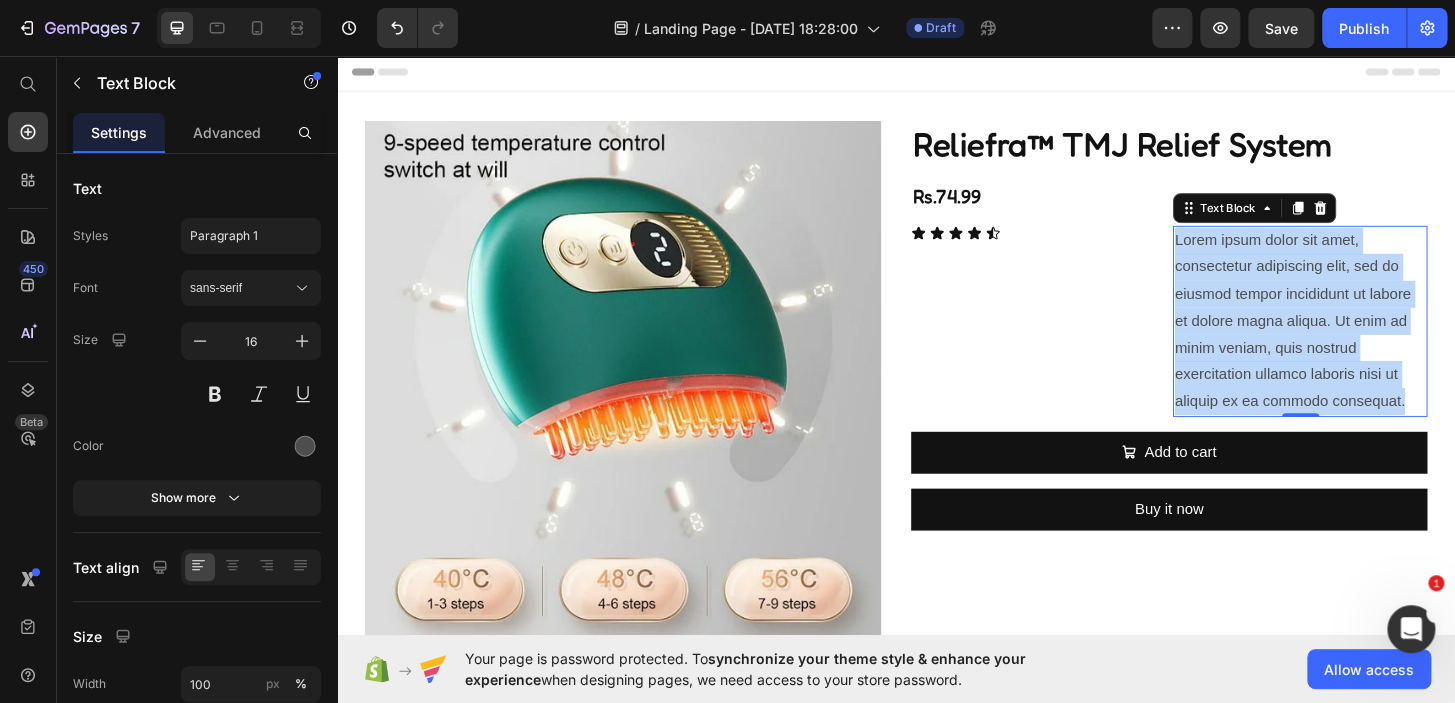 click on "Lorem ipsum dolor sit amet, consectetur adipiscing elit, sed do eiusmod tempor incididunt ut labore et dolore magna aliqua. Ut enim ad minim veniam, quis nostrud exercitation ullamco laboris nisi ut aliquip ex ea commodo consequat." at bounding box center [1370, 341] 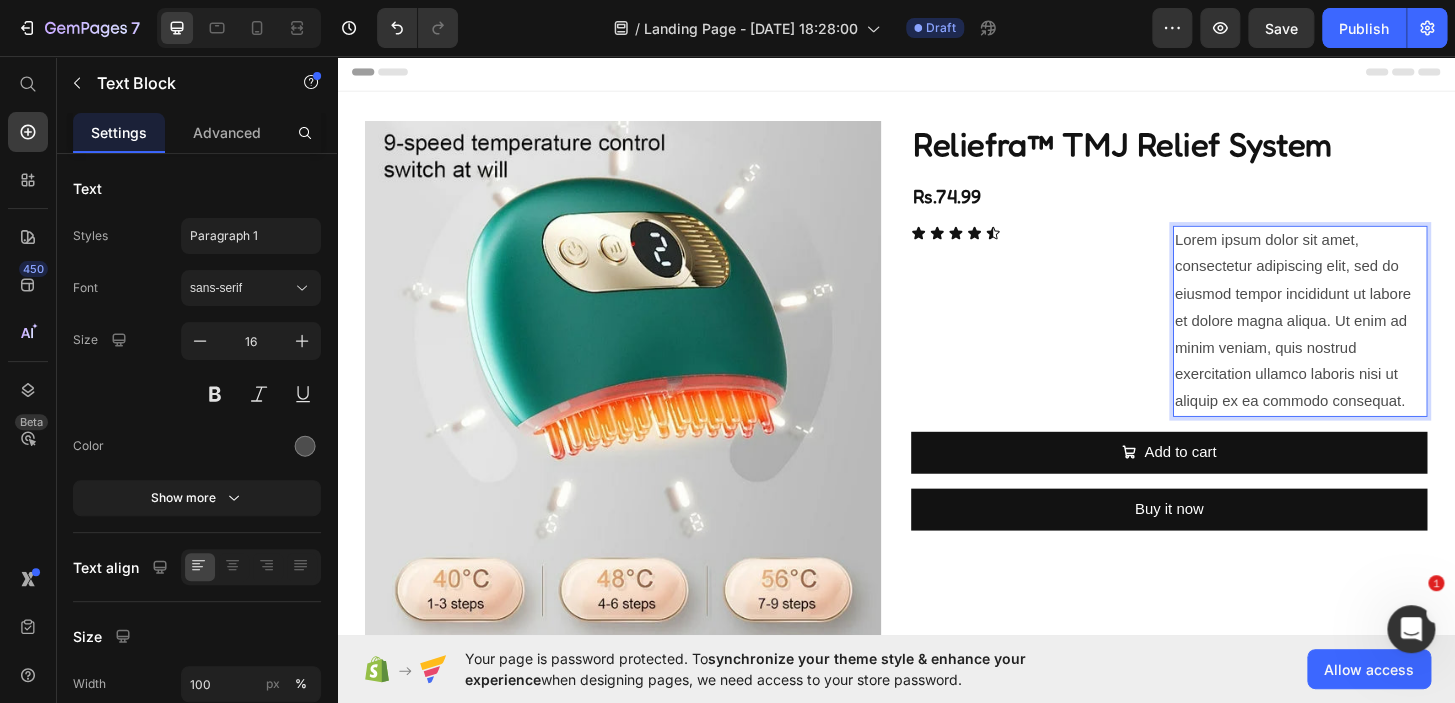 click on "Lorem ipsum dolor sit amet, consectetur adipiscing elit, sed do eiusmod tempor incididunt ut labore et dolore magna aliqua. Ut enim ad minim veniam, quis nostrud exercitation ullamco laboris nisi ut aliquip ex ea commodo consequat." at bounding box center (1370, 341) 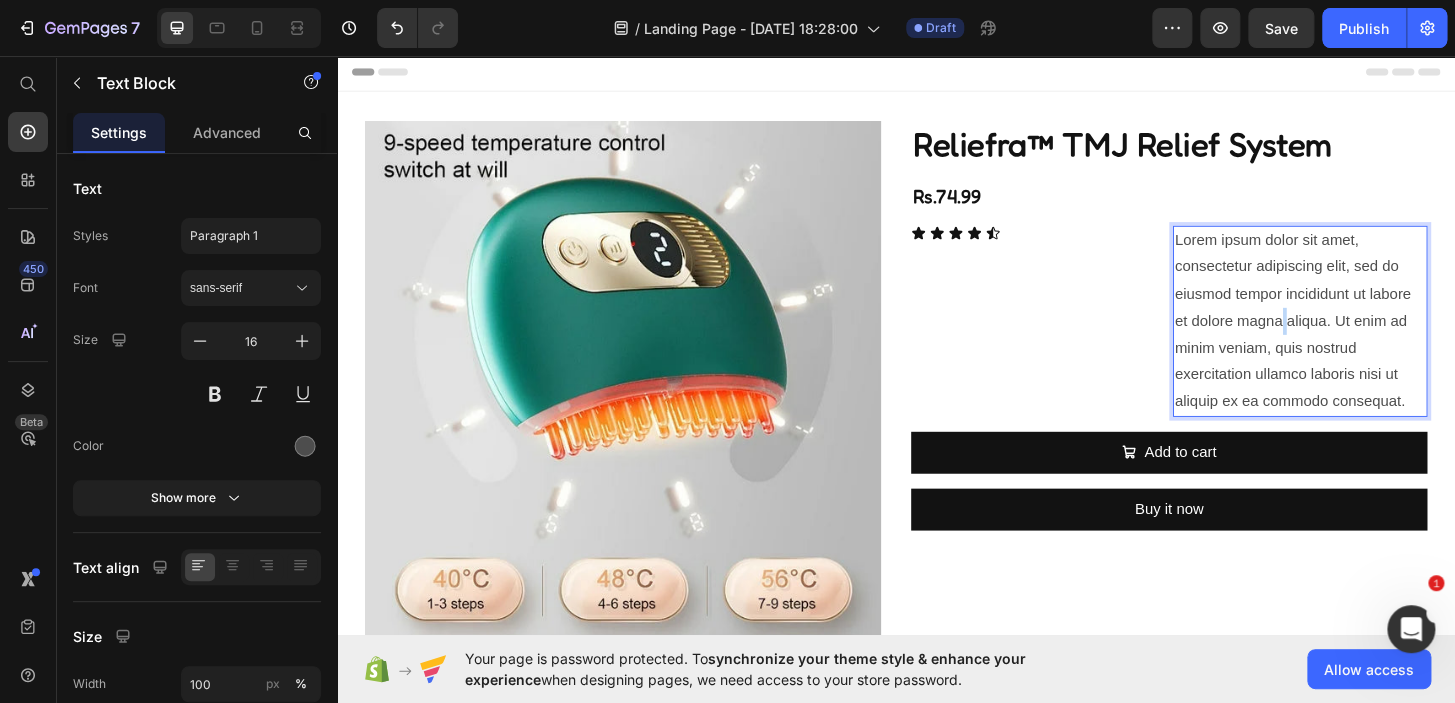 click on "Lorem ipsum dolor sit amet, consectetur adipiscing elit, sed do eiusmod tempor incididunt ut labore et dolore magna aliqua. Ut enim ad minim veniam, quis nostrud exercitation ullamco laboris nisi ut aliquip ex ea commodo consequat." at bounding box center (1370, 341) 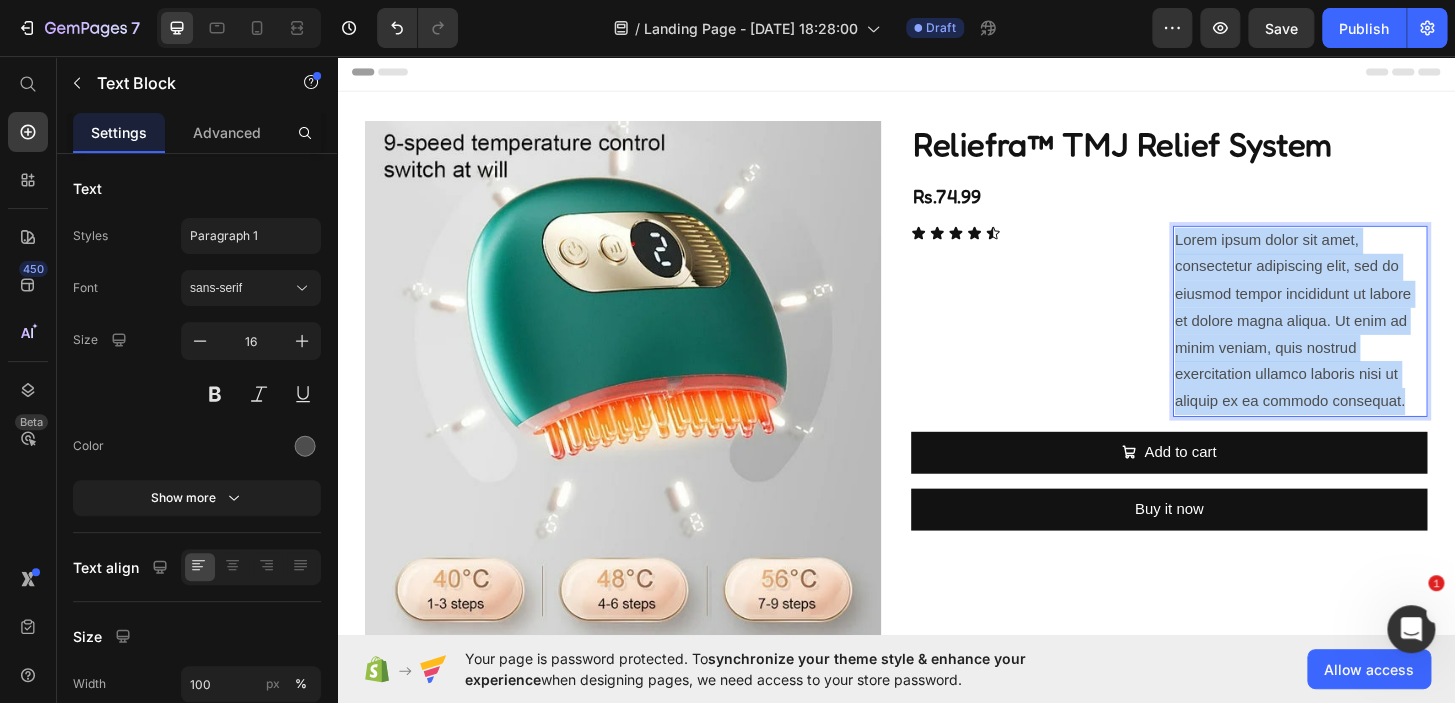click on "Lorem ipsum dolor sit amet, consectetur adipiscing elit, sed do eiusmod tempor incididunt ut labore et dolore magna aliqua. Ut enim ad minim veniam, quis nostrud exercitation ullamco laboris nisi ut aliquip ex ea commodo consequat." at bounding box center [1370, 341] 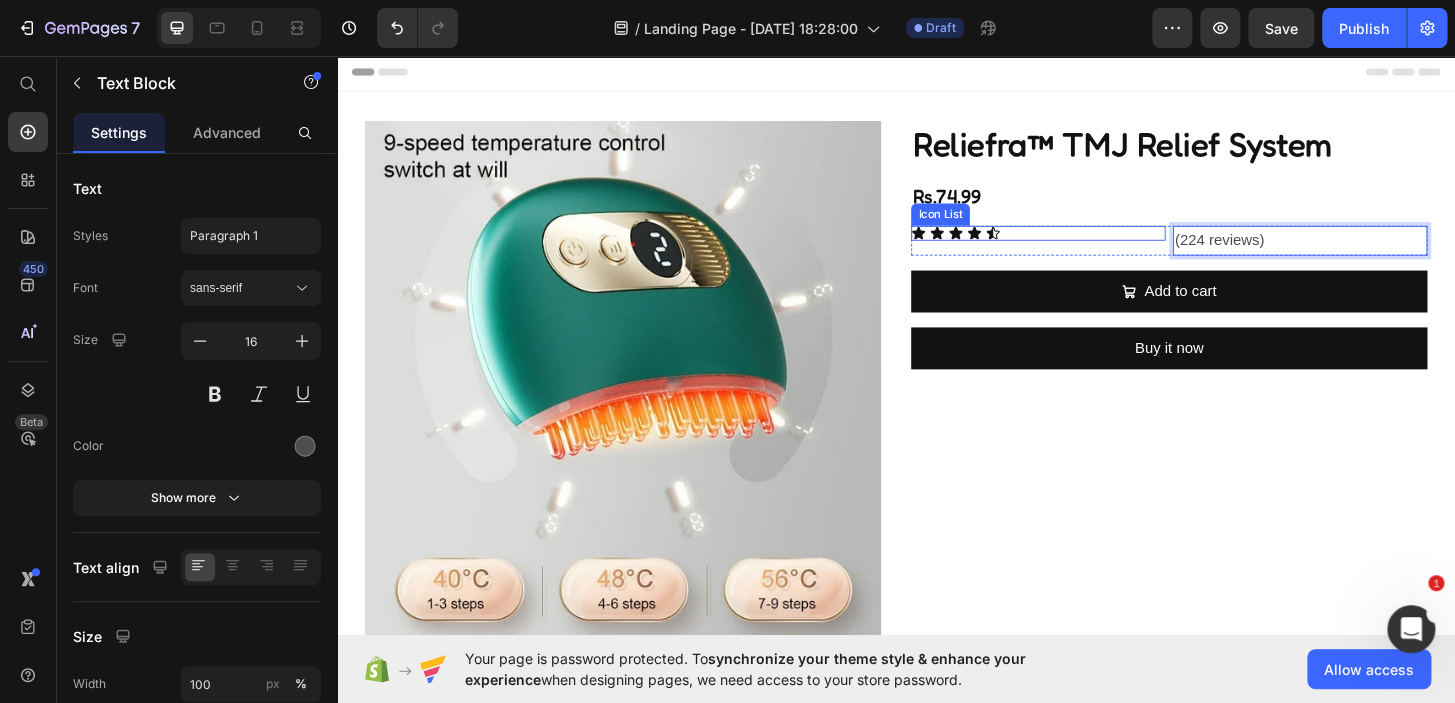 click on "Icon Icon Icon Icon Icon" at bounding box center [1089, 246] 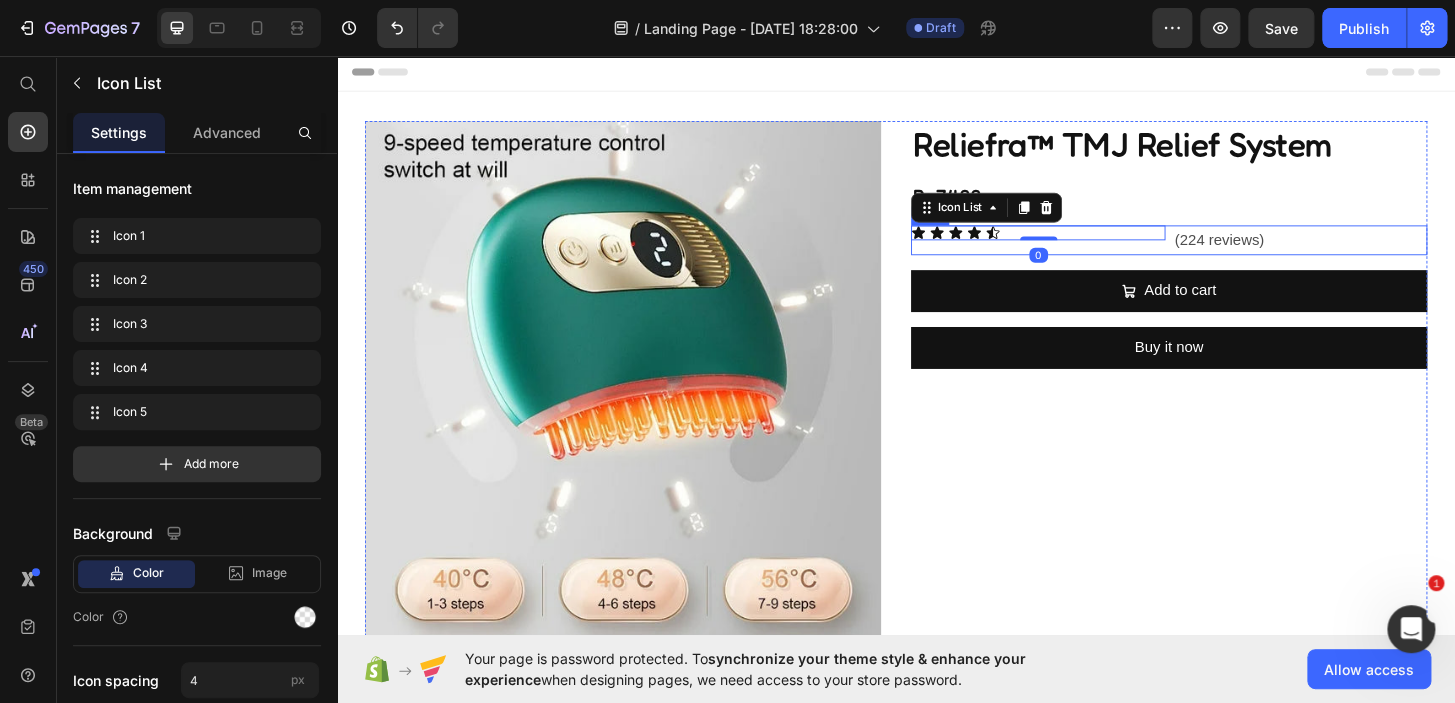 click on "Icon Icon Icon Icon Icon Icon List   0" at bounding box center [1089, 254] 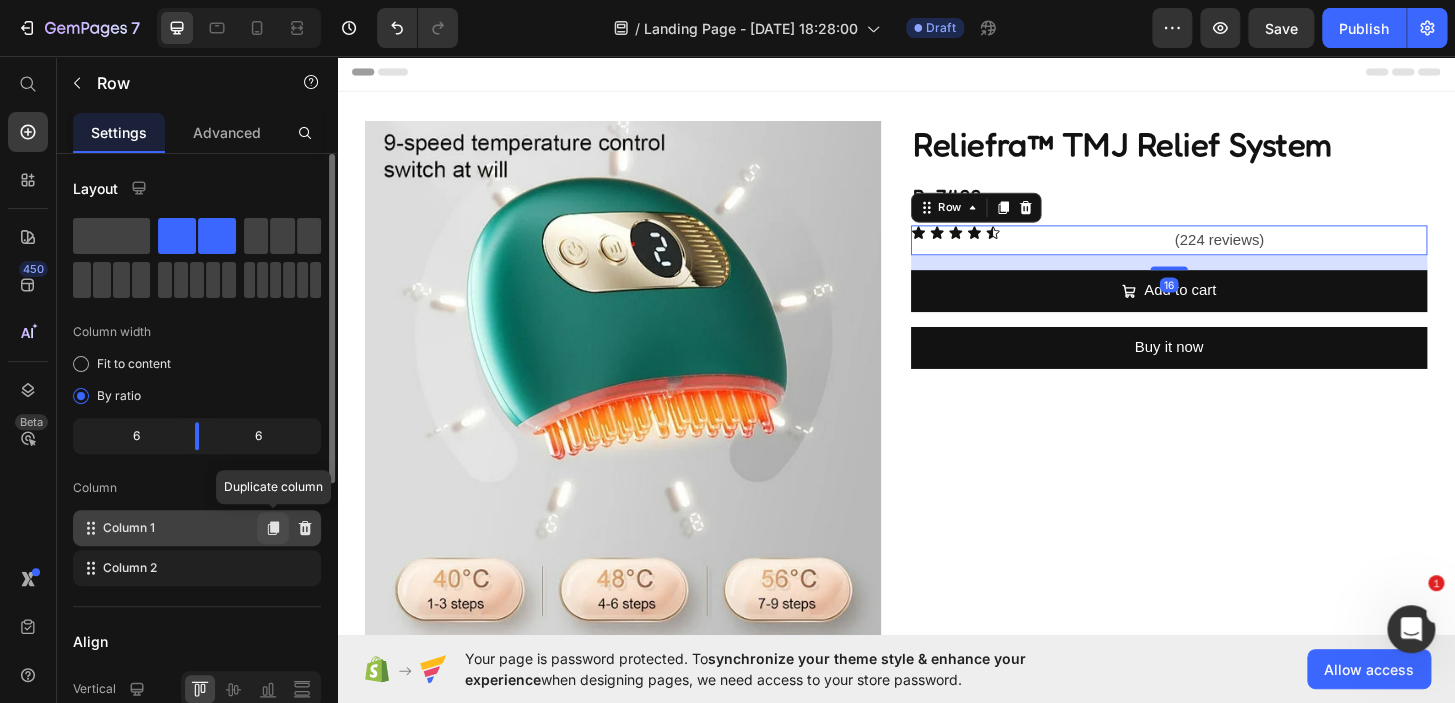 scroll, scrollTop: 67, scrollLeft: 0, axis: vertical 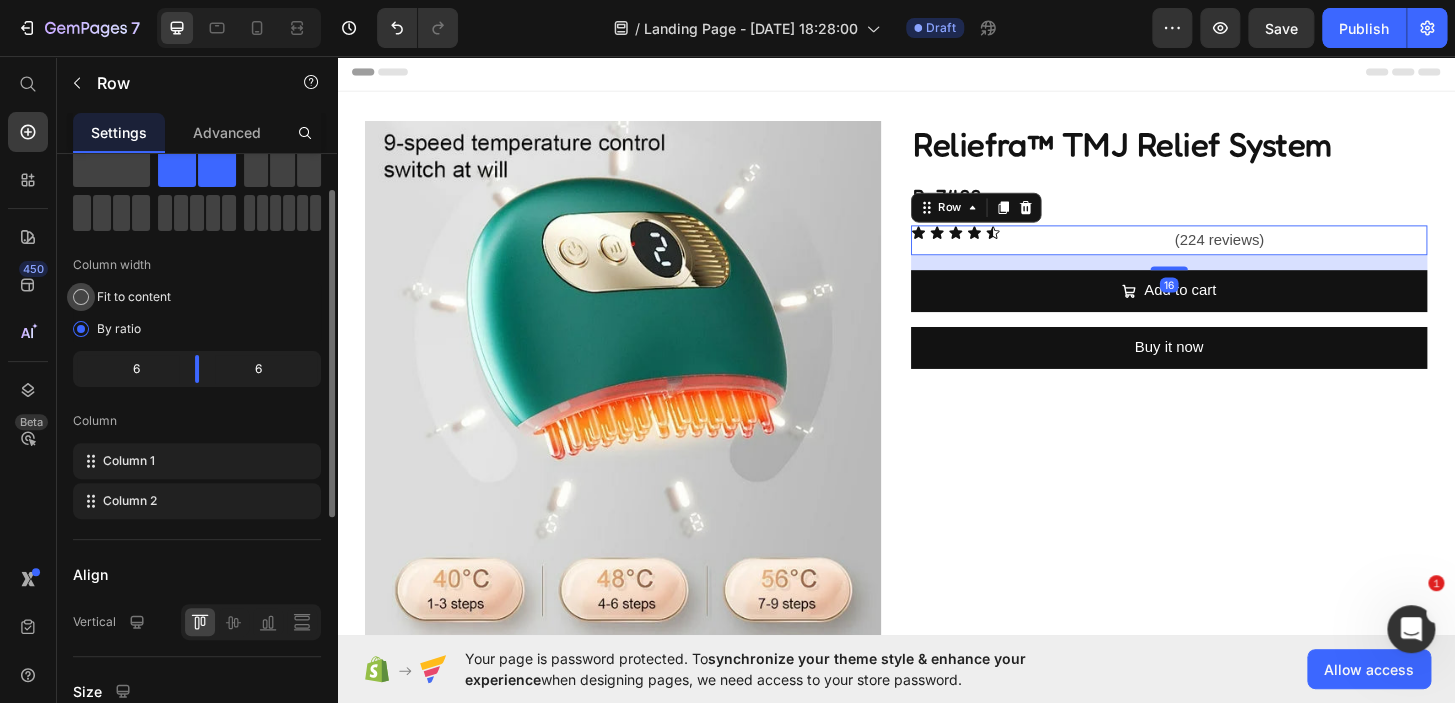 click on "Fit to content" at bounding box center (134, 297) 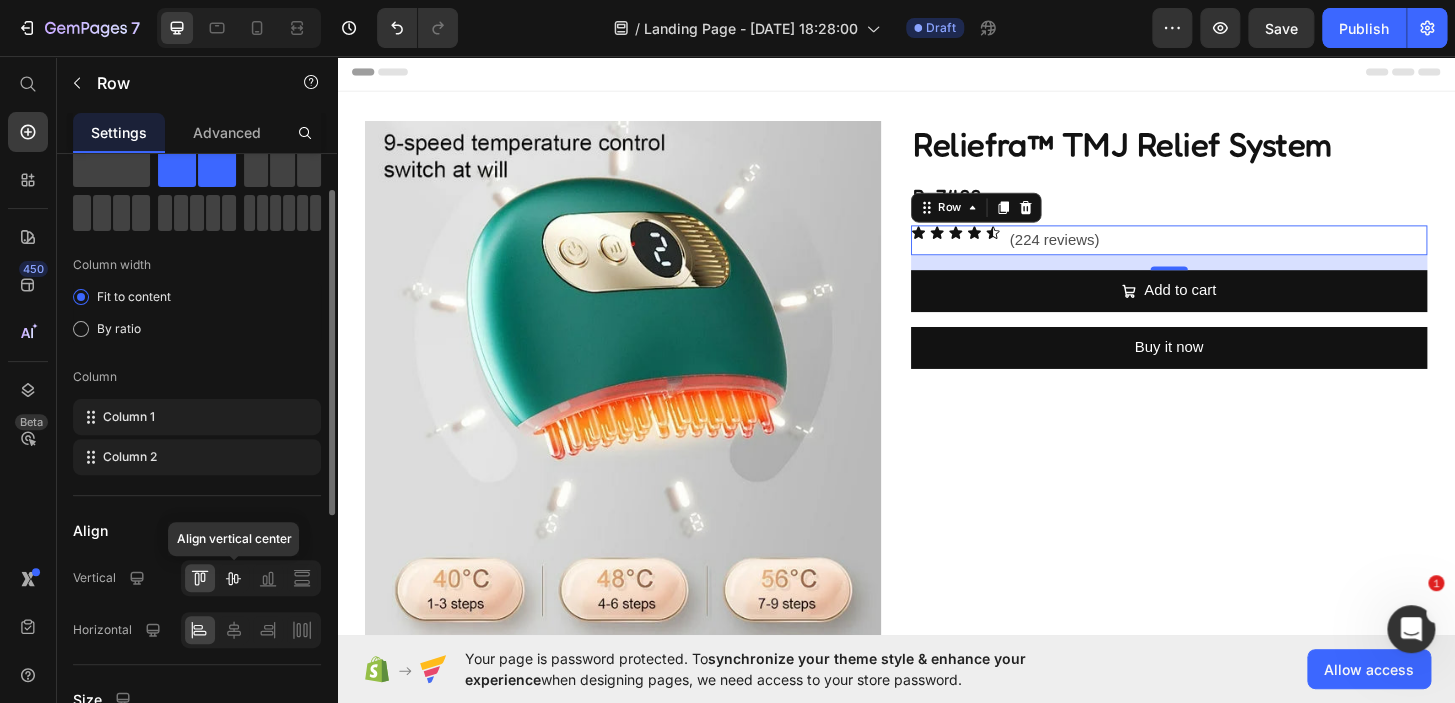 click 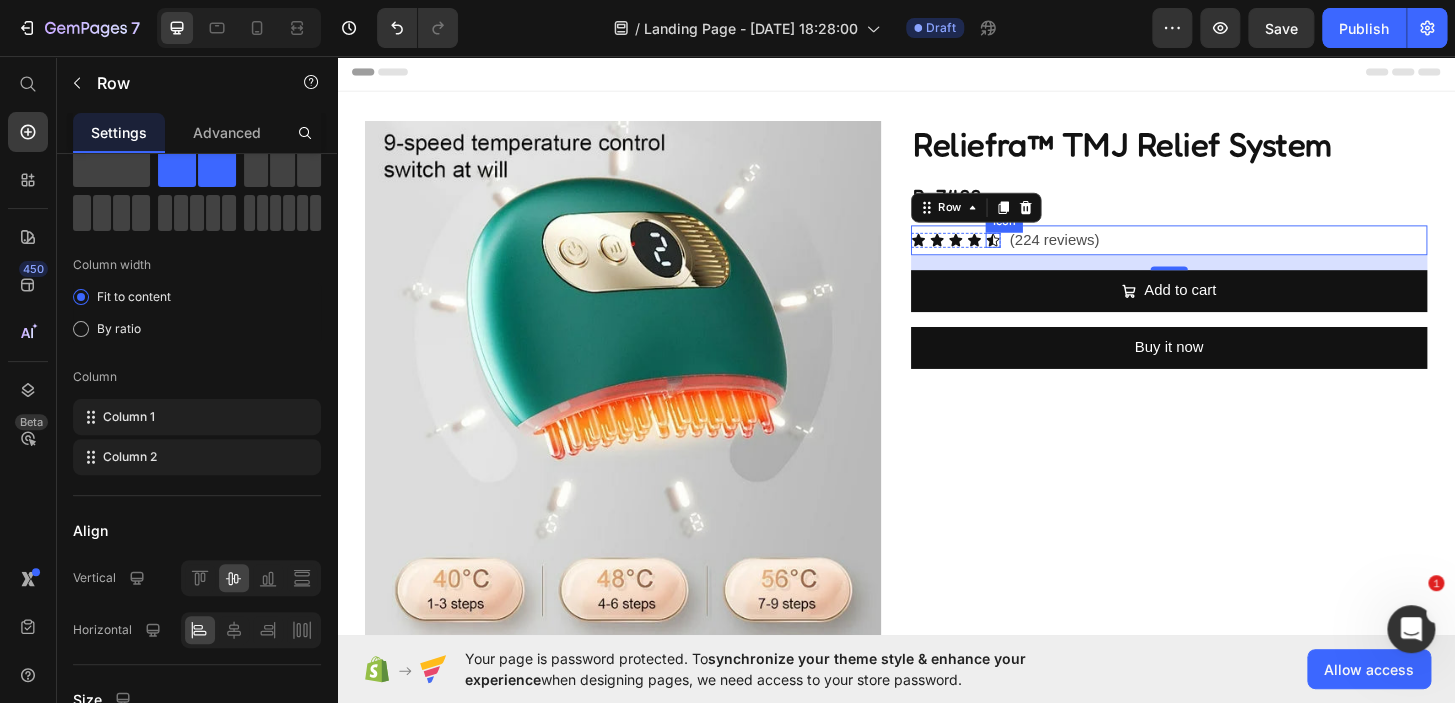 click 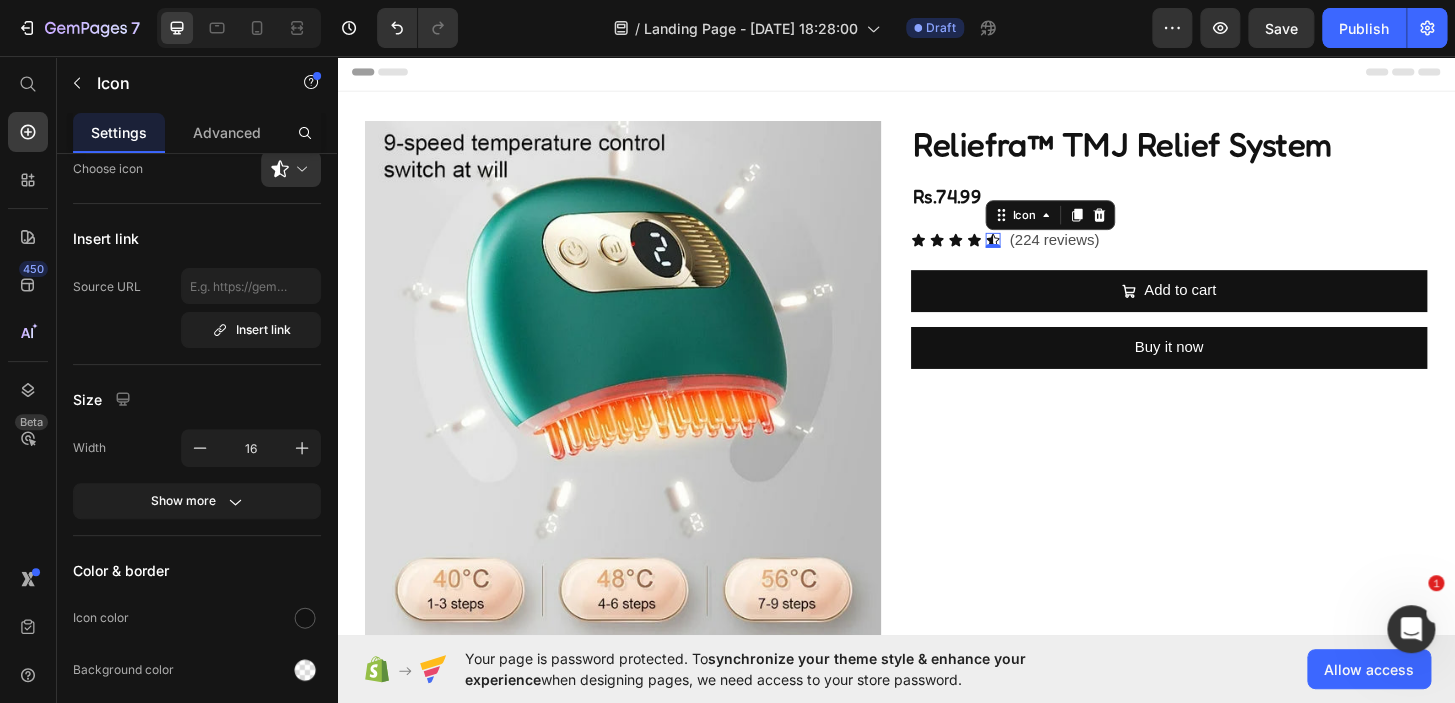 scroll, scrollTop: 0, scrollLeft: 0, axis: both 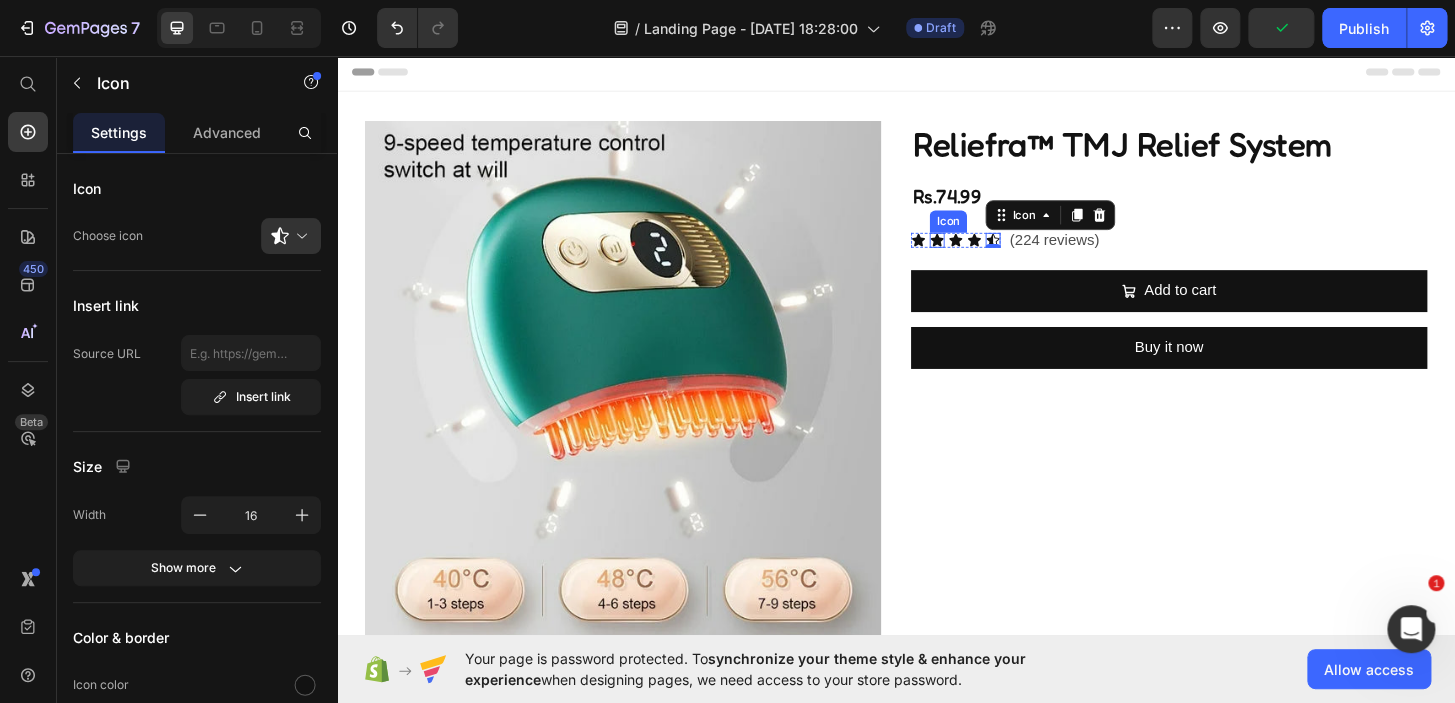 drag, startPoint x: 978, startPoint y: 257, endPoint x: 964, endPoint y: 257, distance: 14 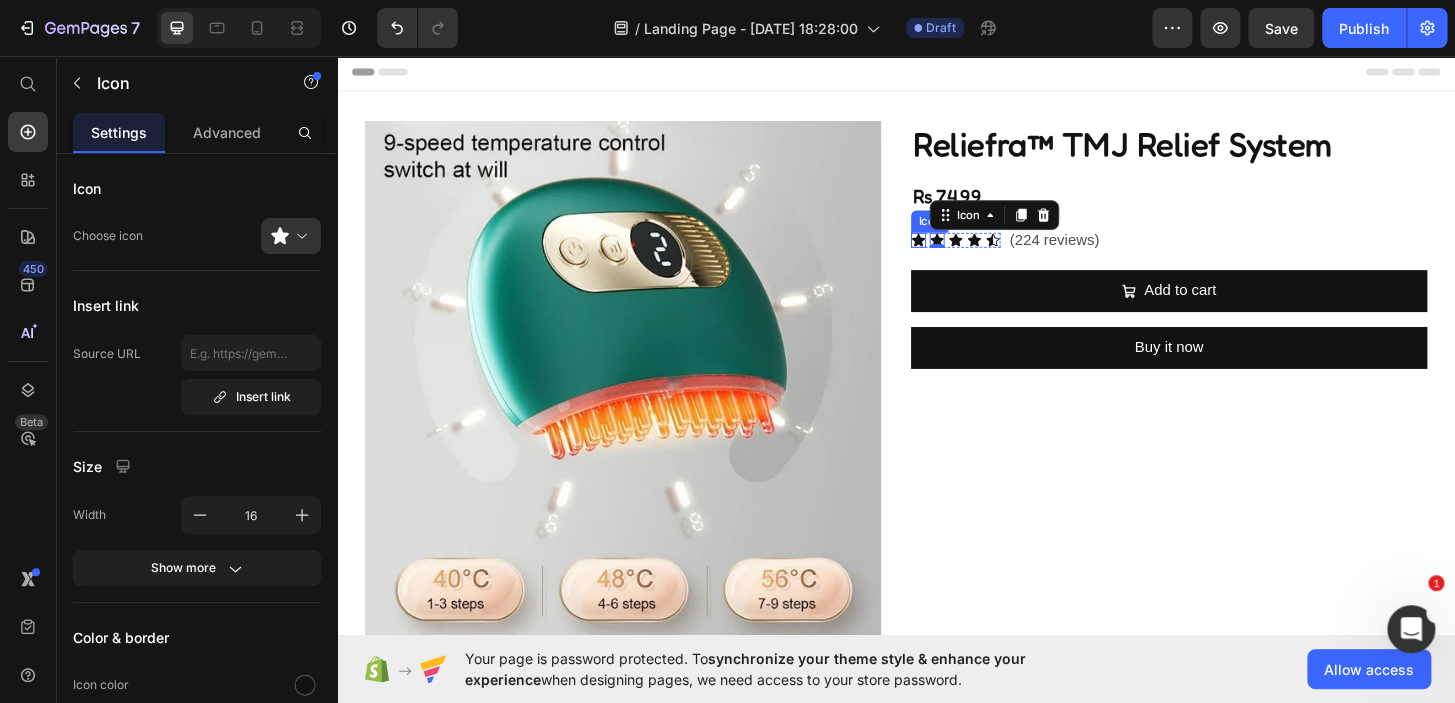 click 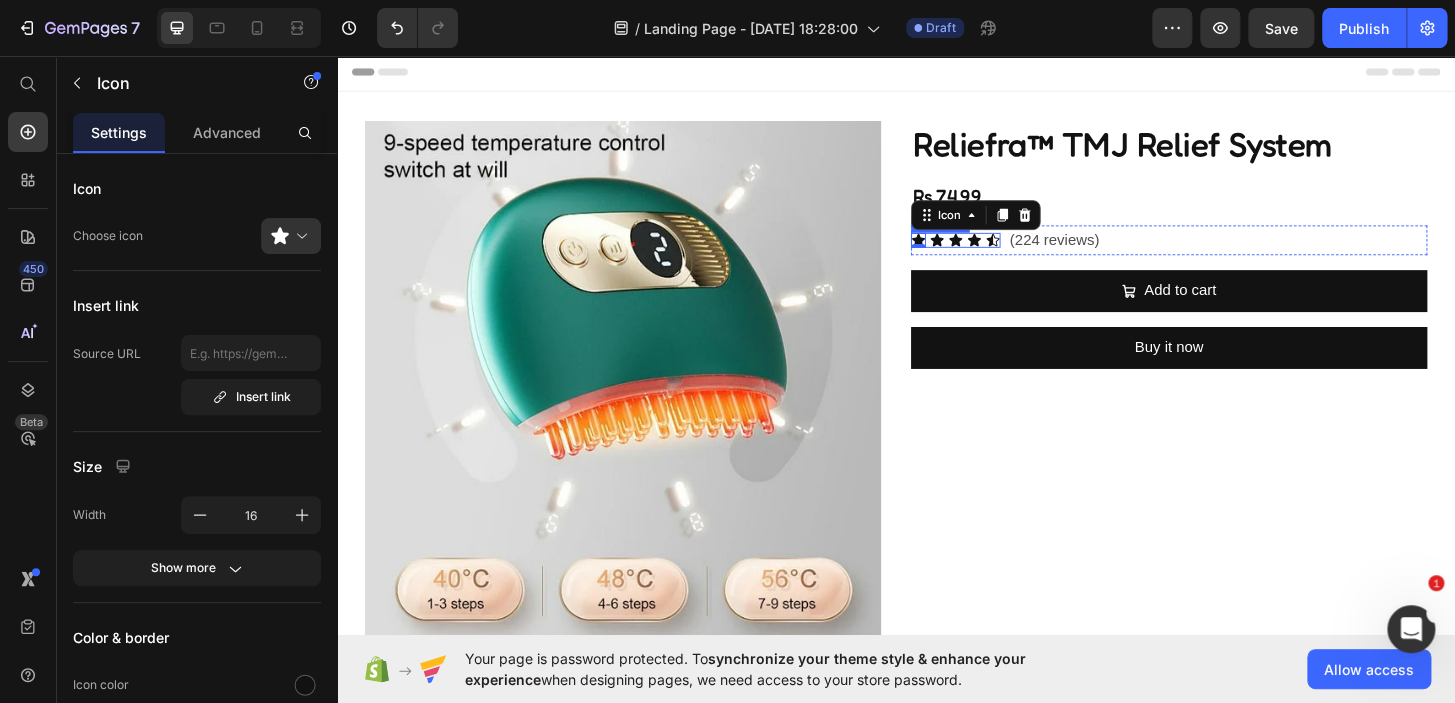 click on "Icon   0 Icon Icon Icon Icon" at bounding box center (1001, 254) 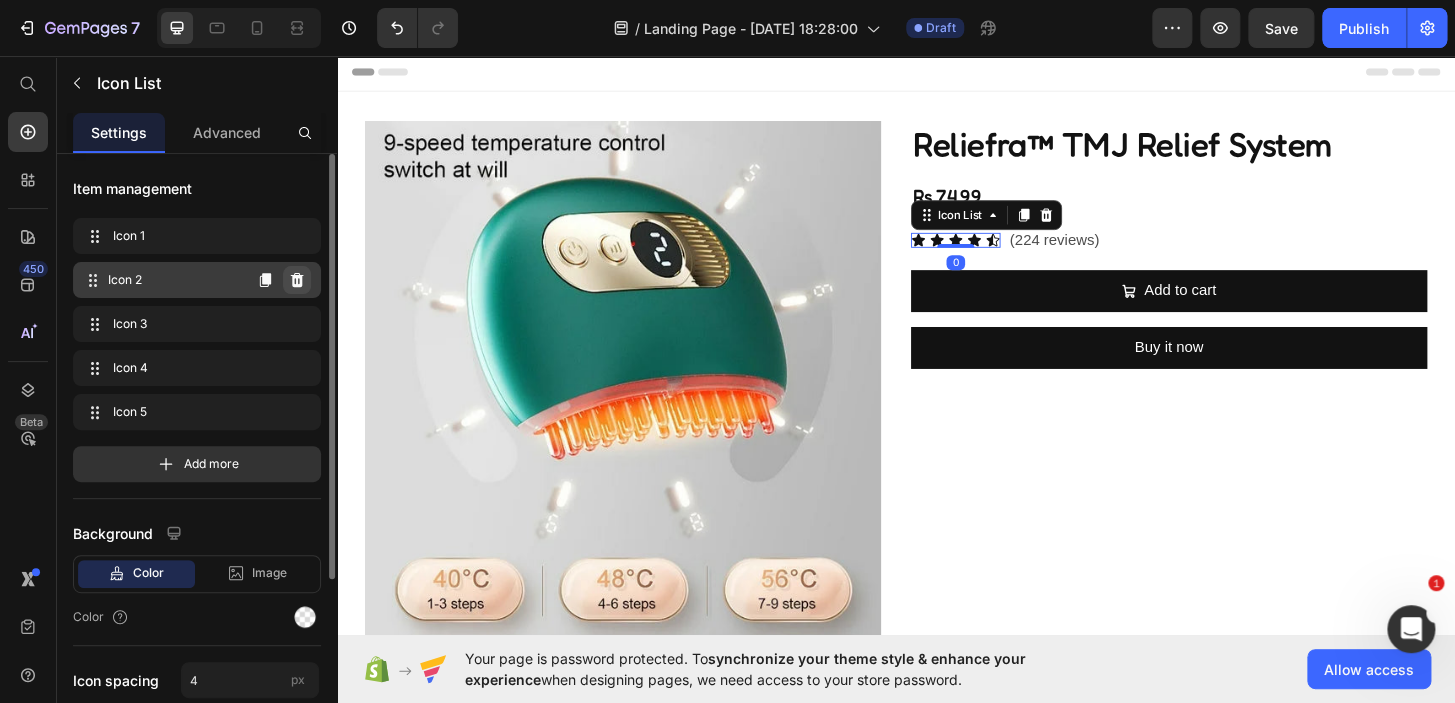 click 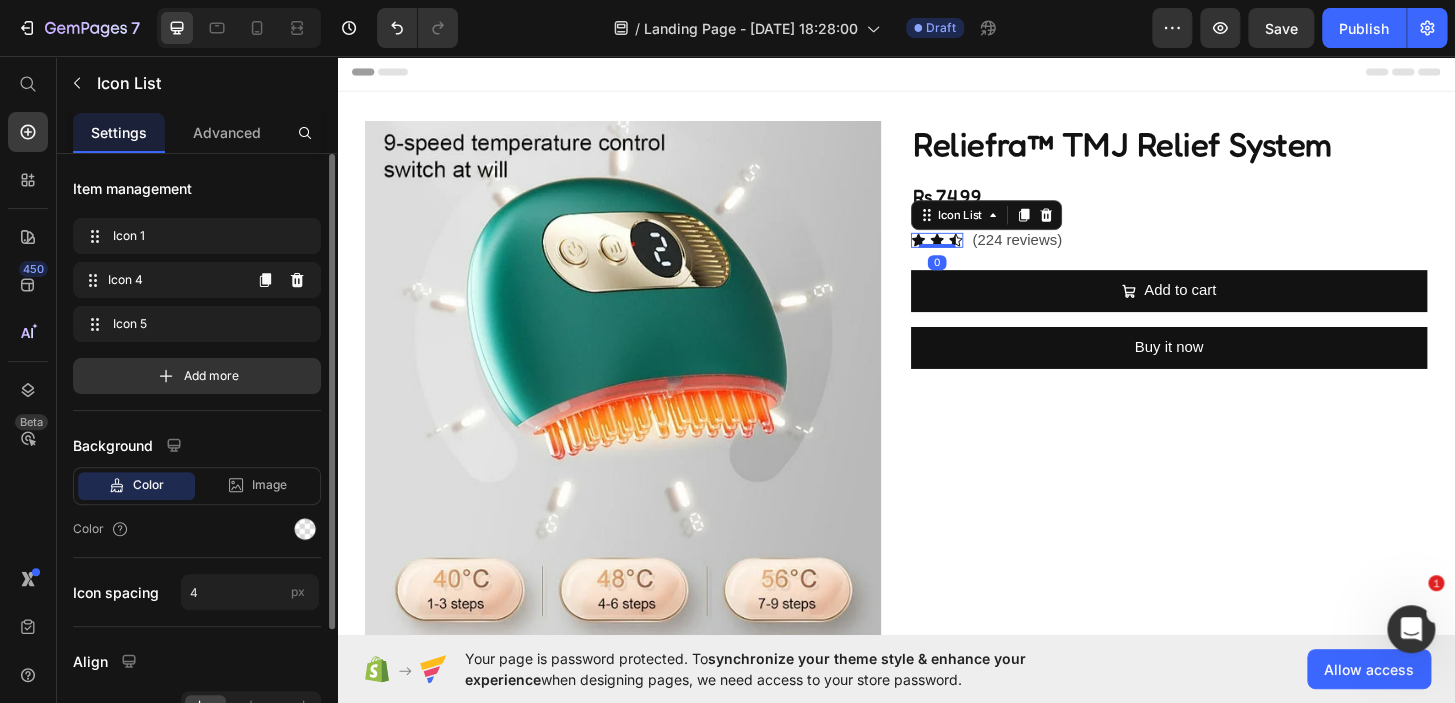 click on "Icon 4 Icon 4" at bounding box center (197, 280) 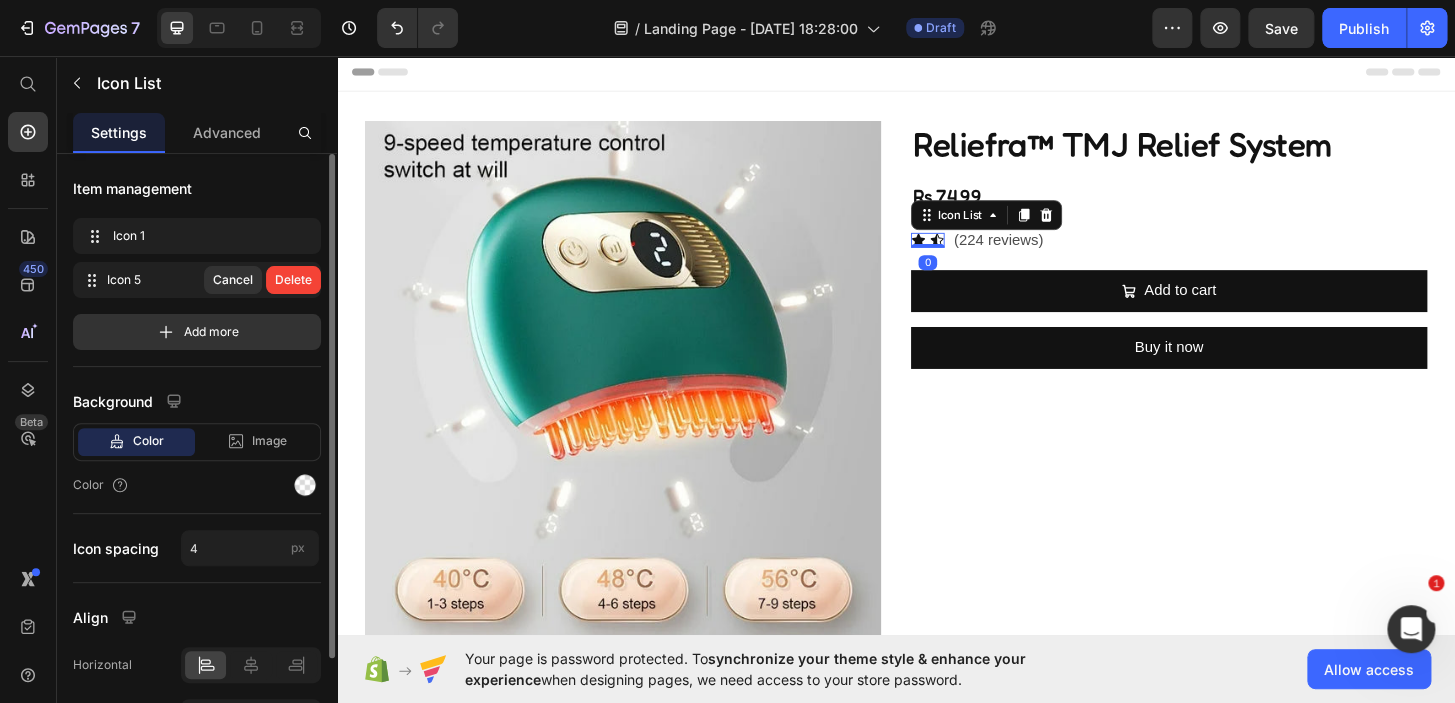 click on "Delete" at bounding box center [293, 280] 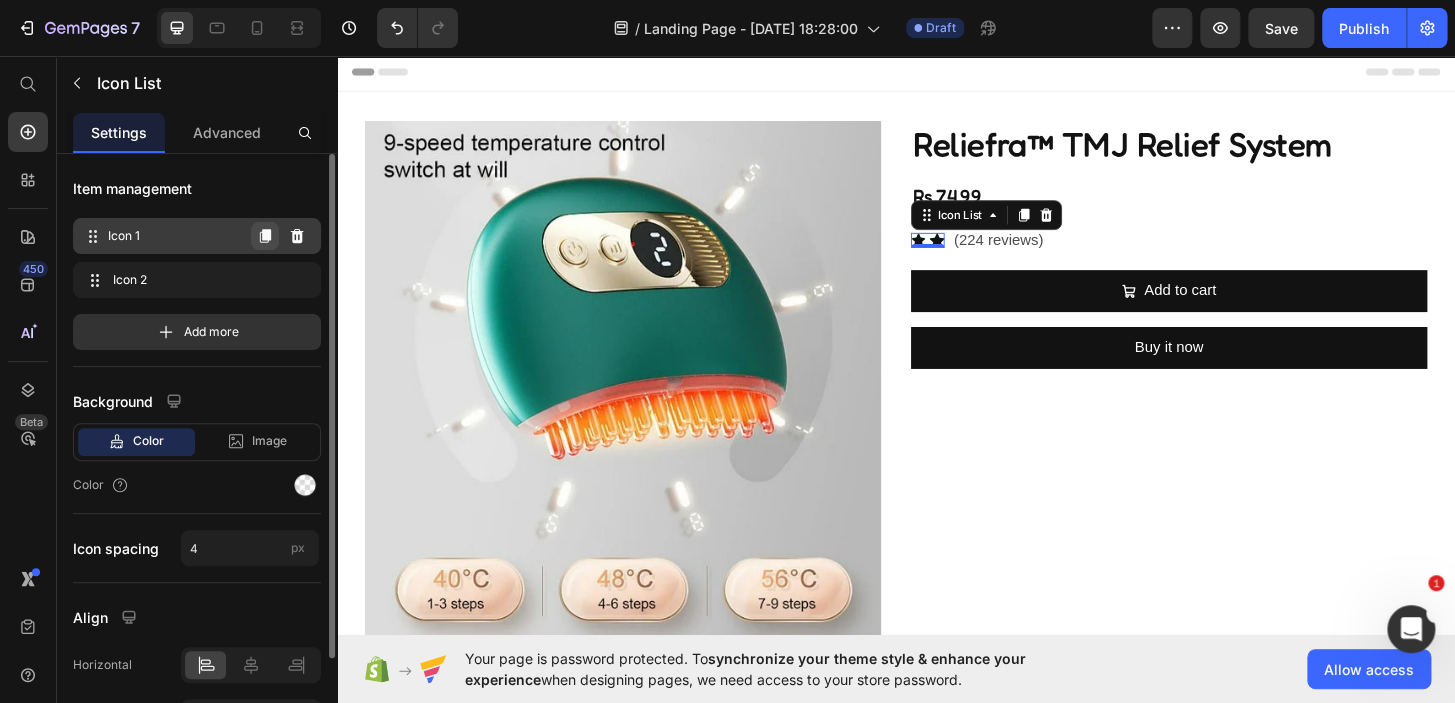 click 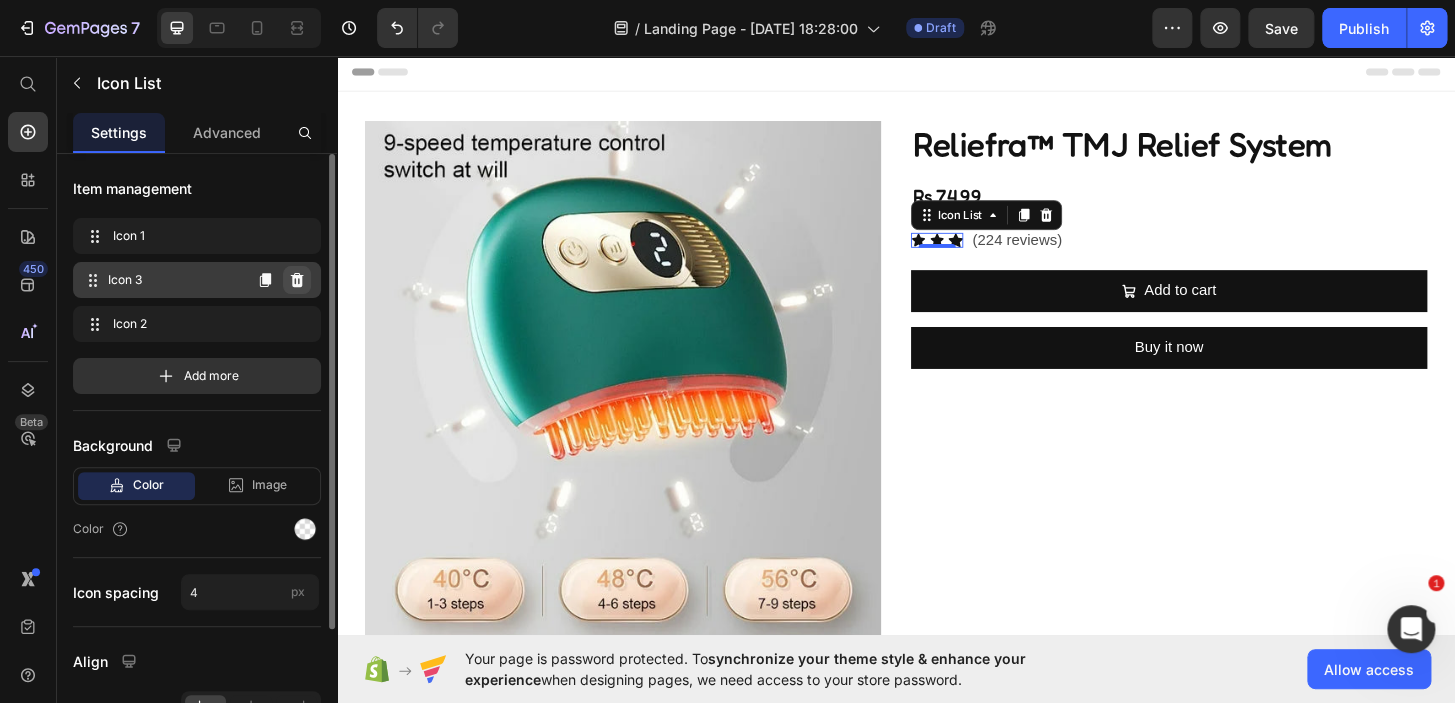 click 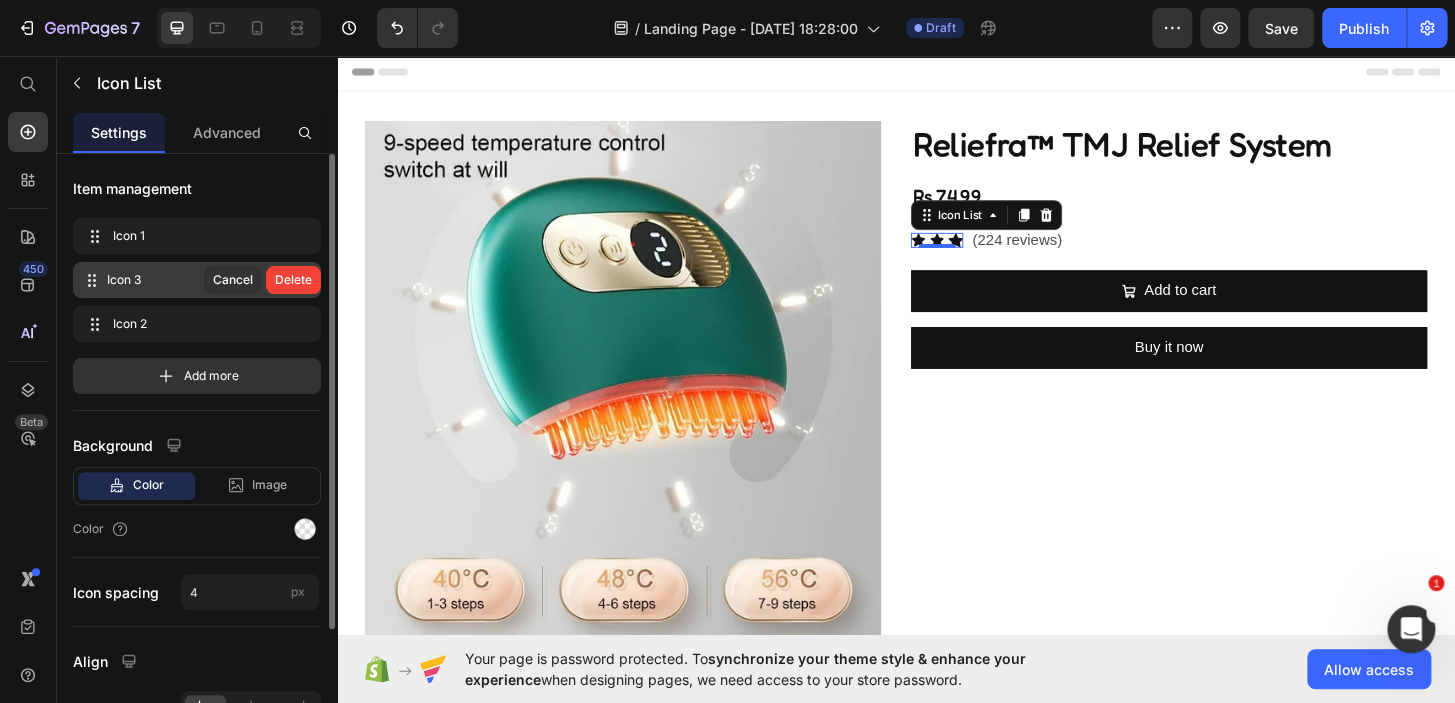 click on "Delete" at bounding box center (293, 280) 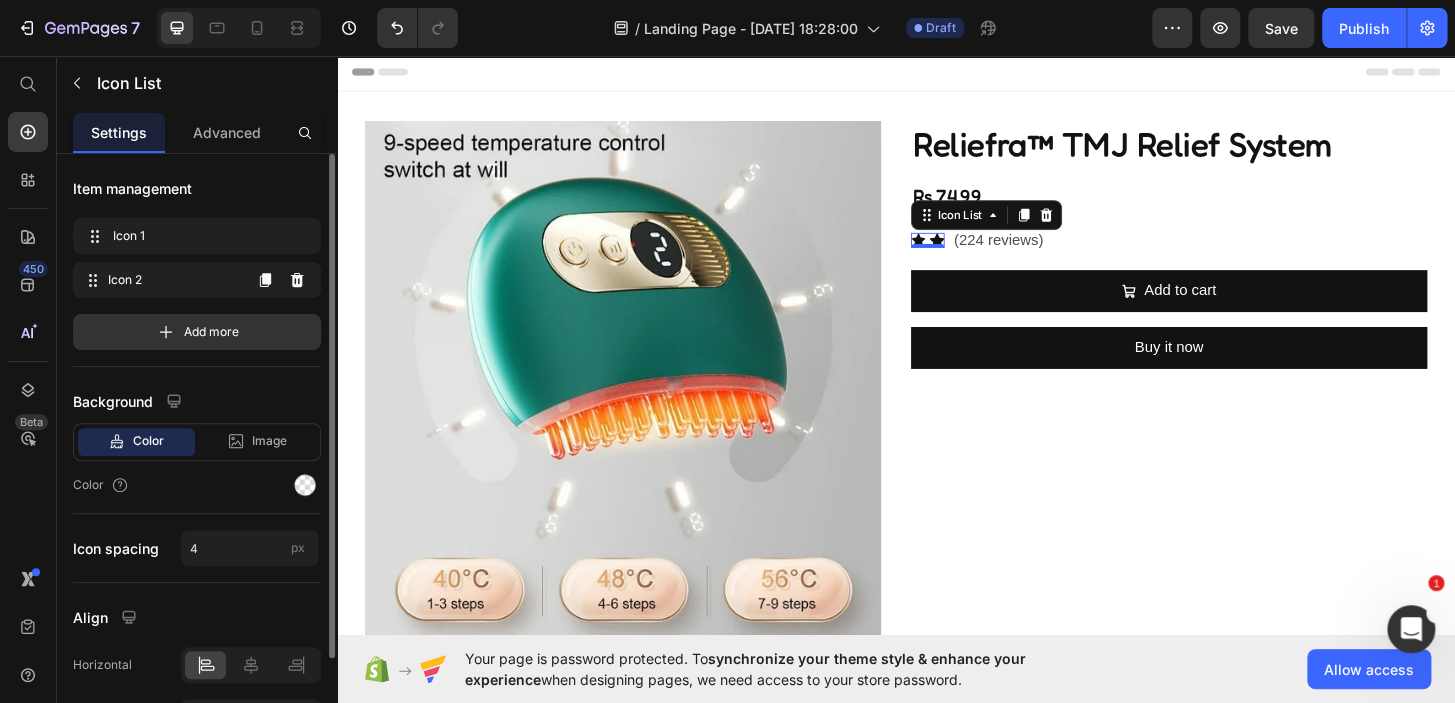 click on "Icon 2 Icon 2" at bounding box center [197, 280] 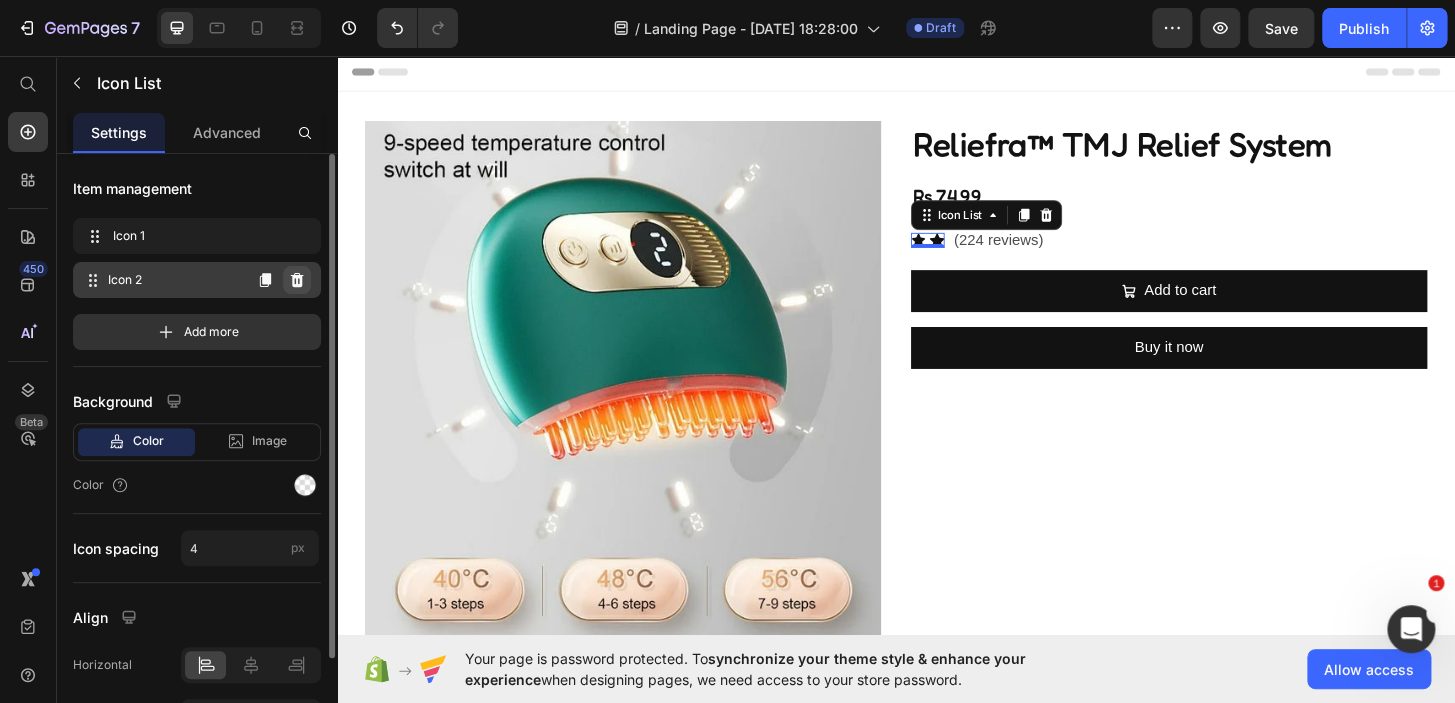 click 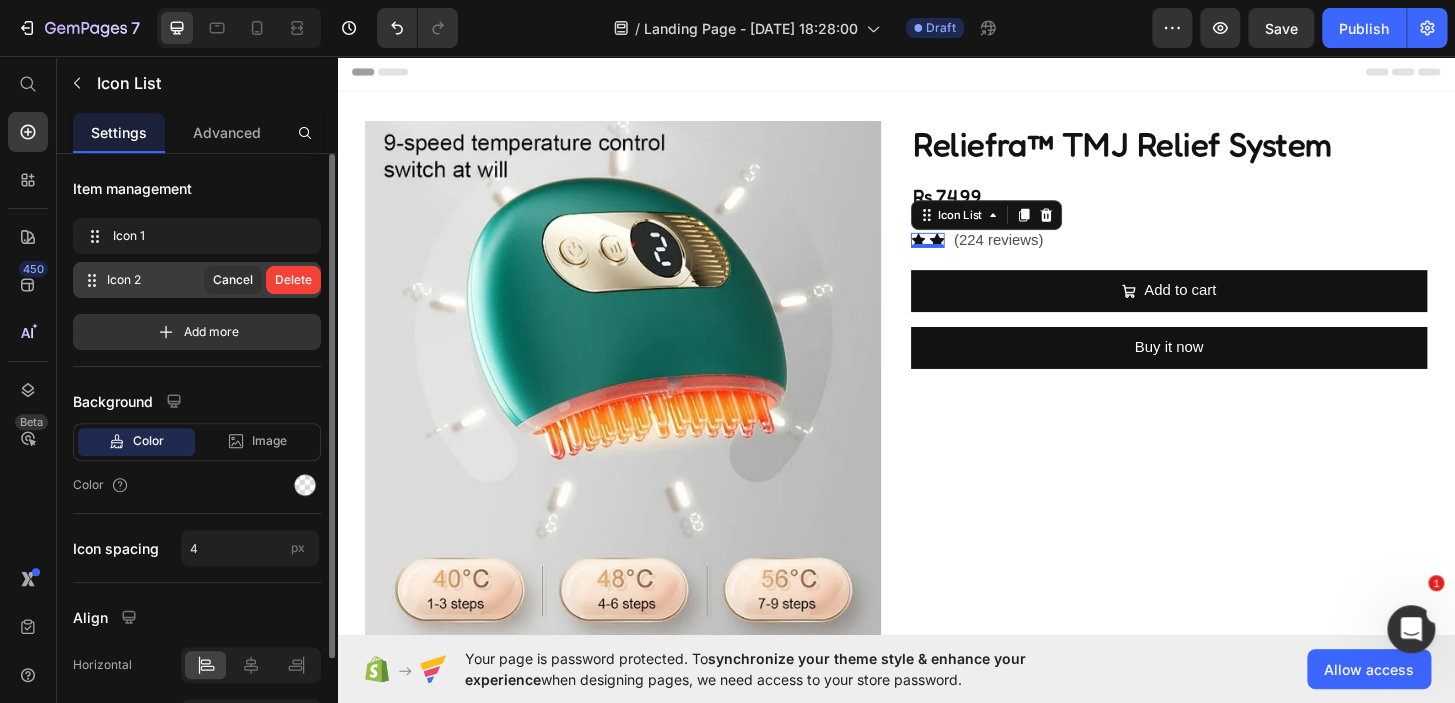 click on "Delete" at bounding box center (293, 280) 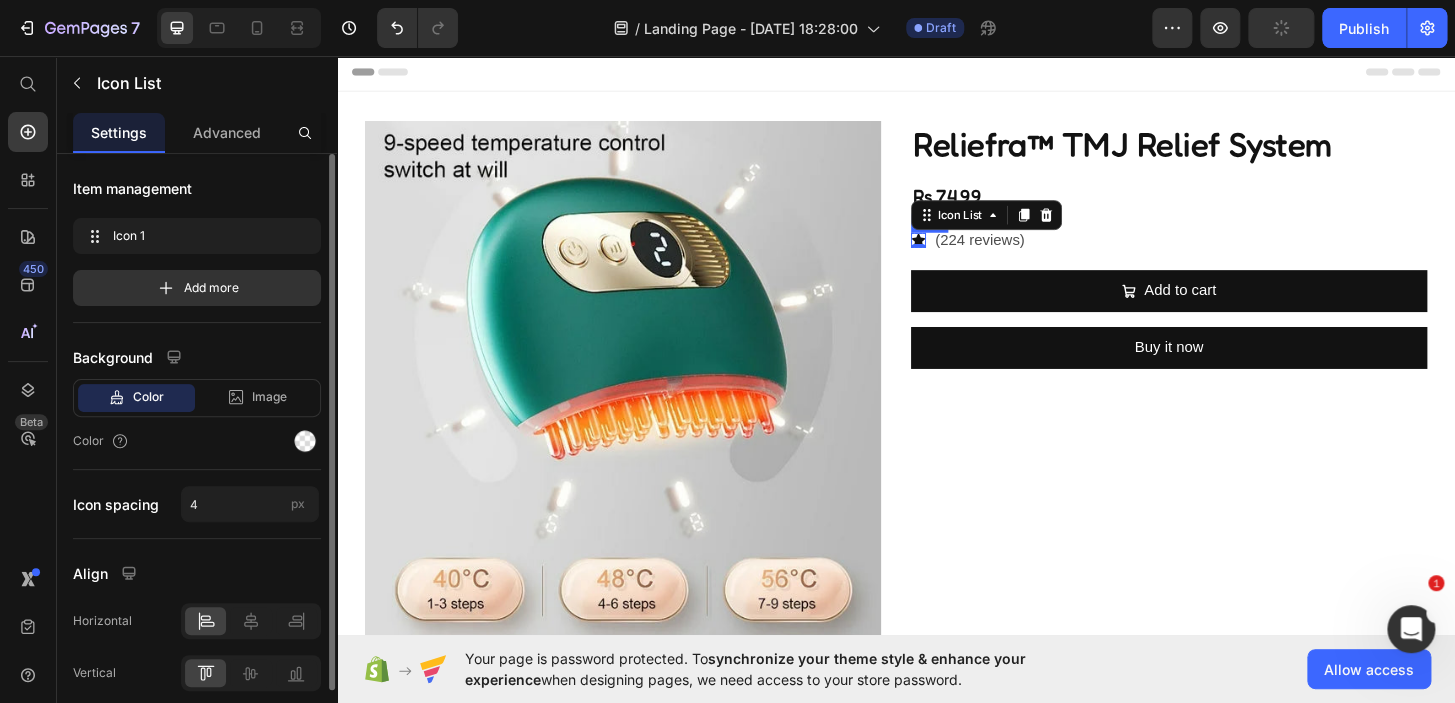 click 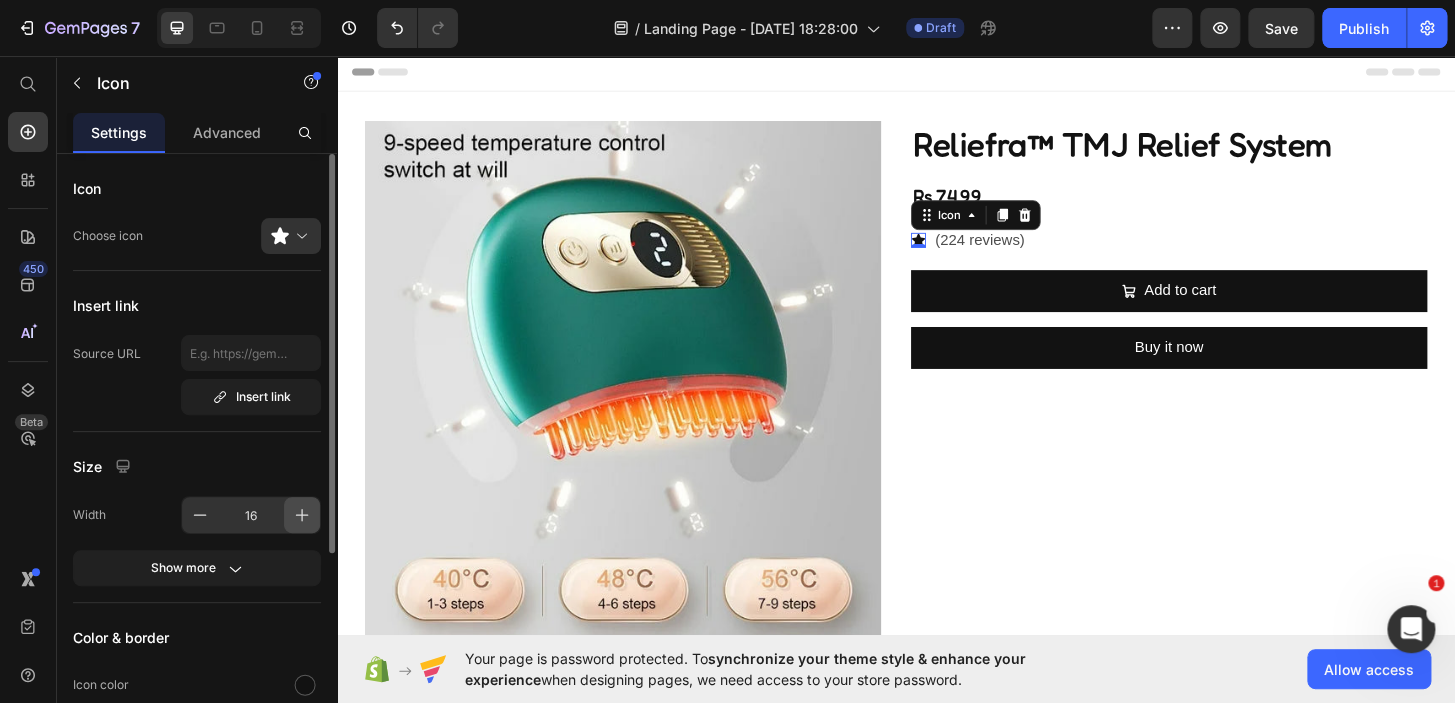 click 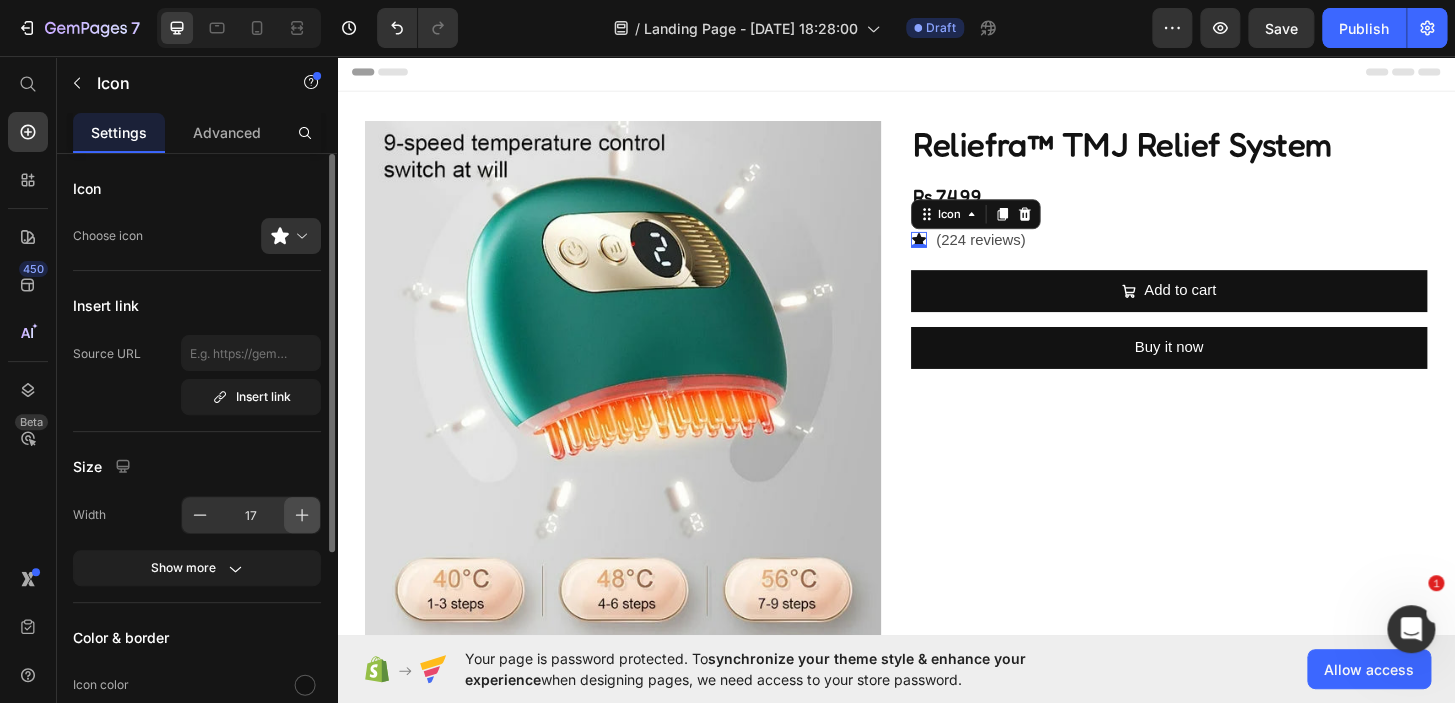 click 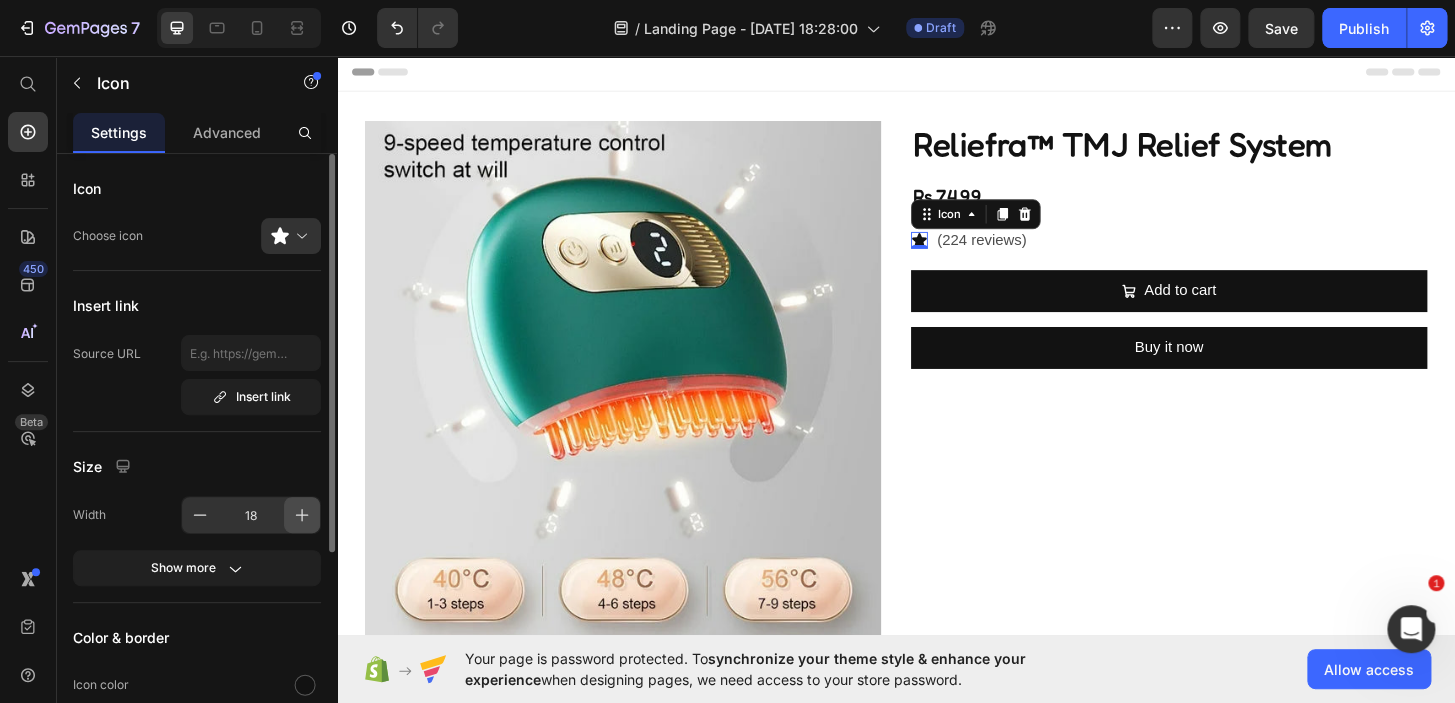 click 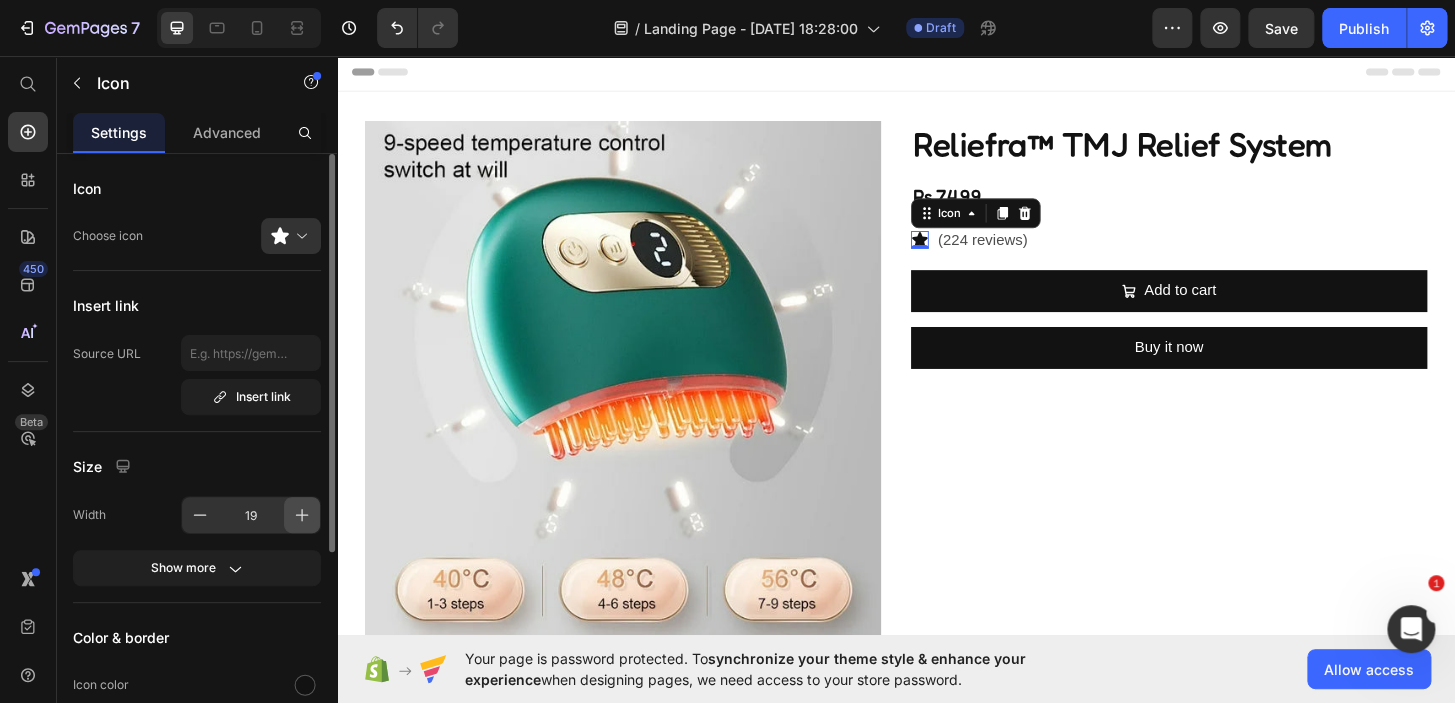 click 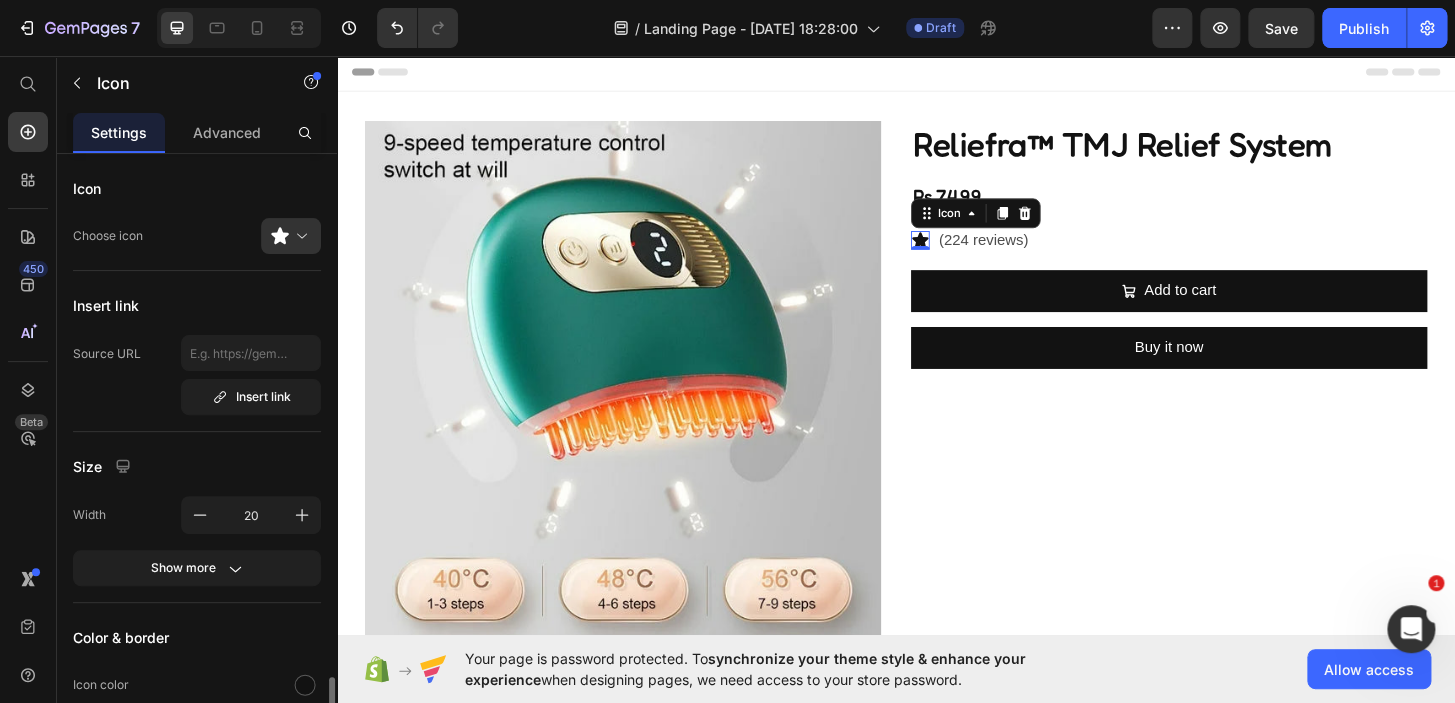 scroll, scrollTop: 315, scrollLeft: 0, axis: vertical 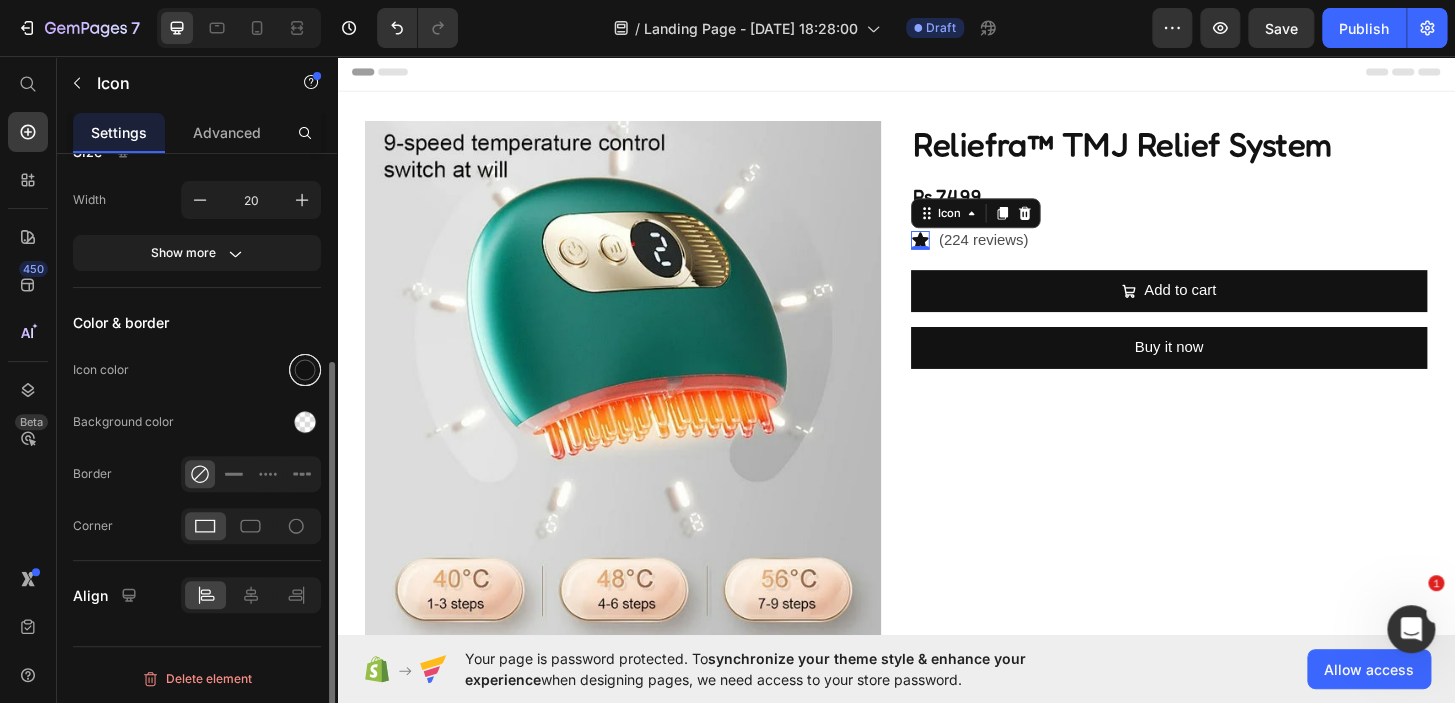 click at bounding box center [305, 370] 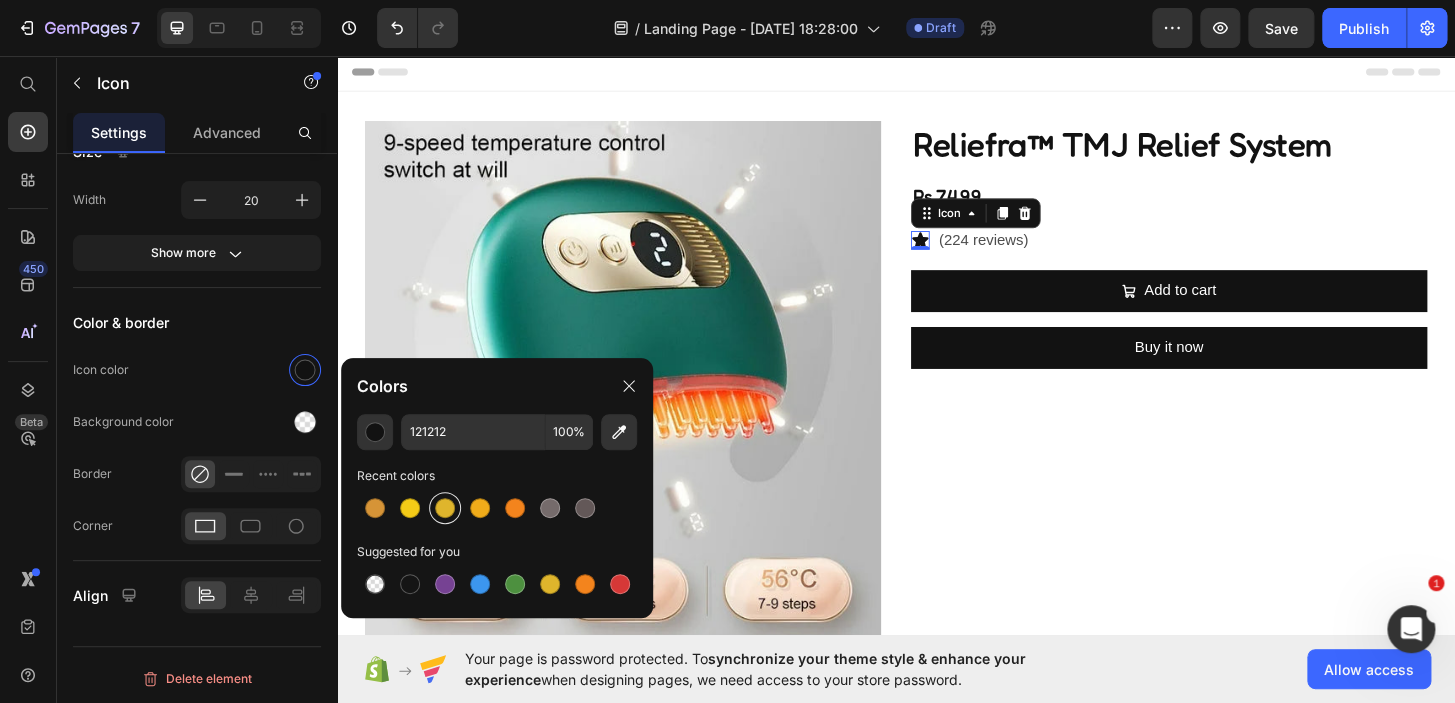 click at bounding box center (445, 508) 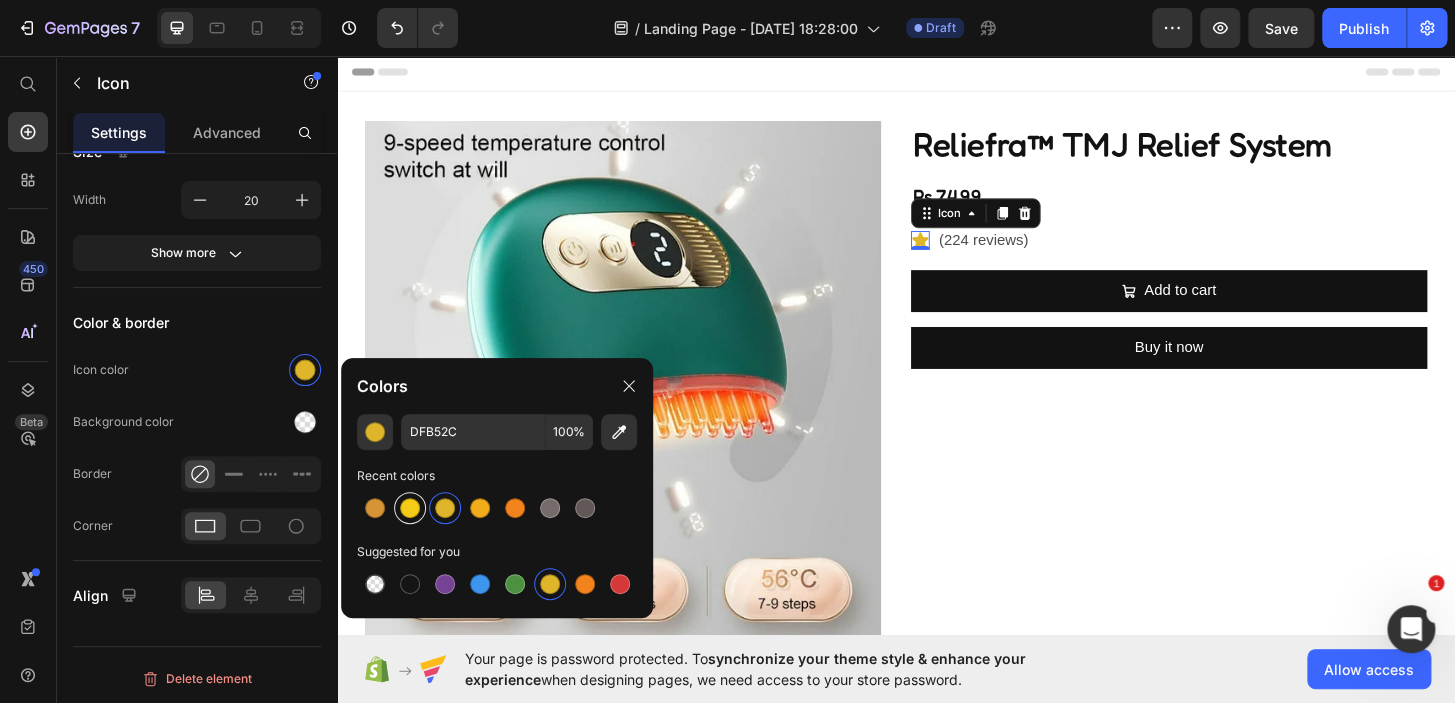 click at bounding box center (410, 508) 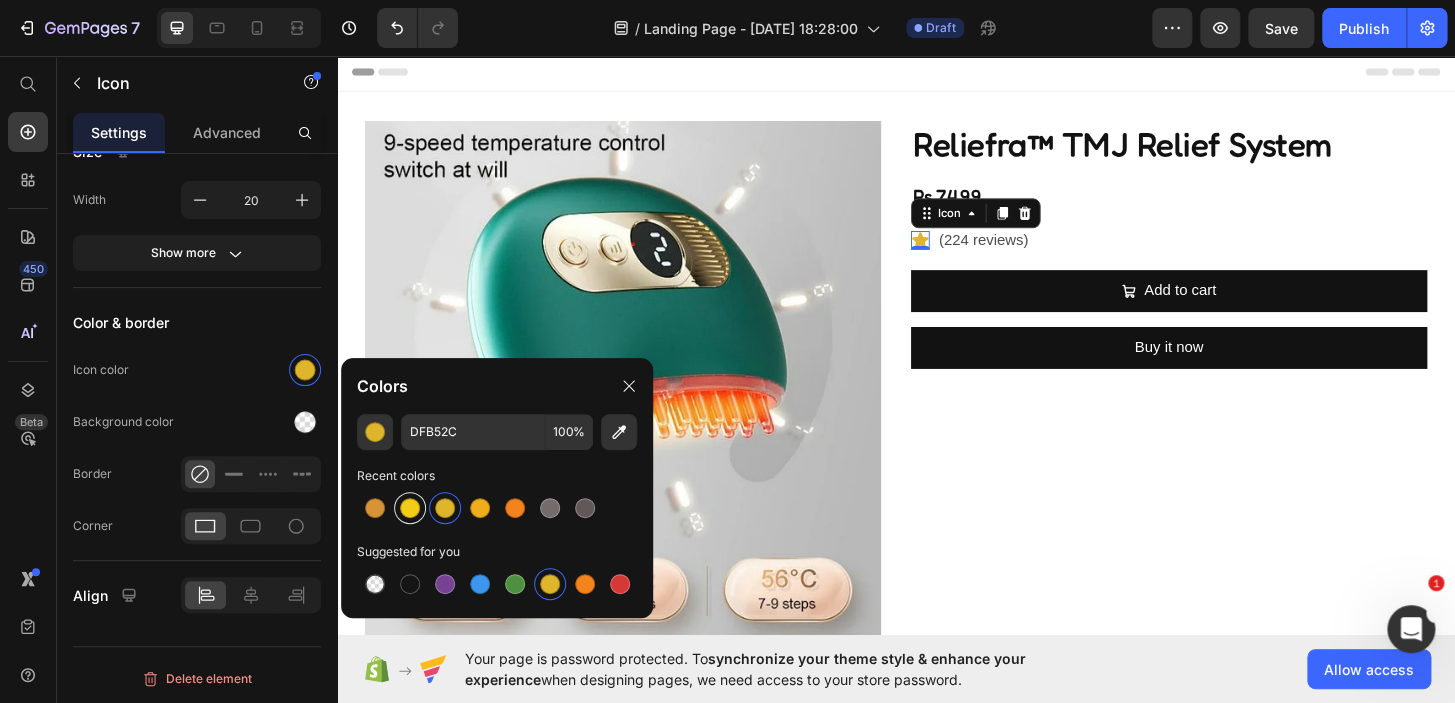 type on "F4CB17" 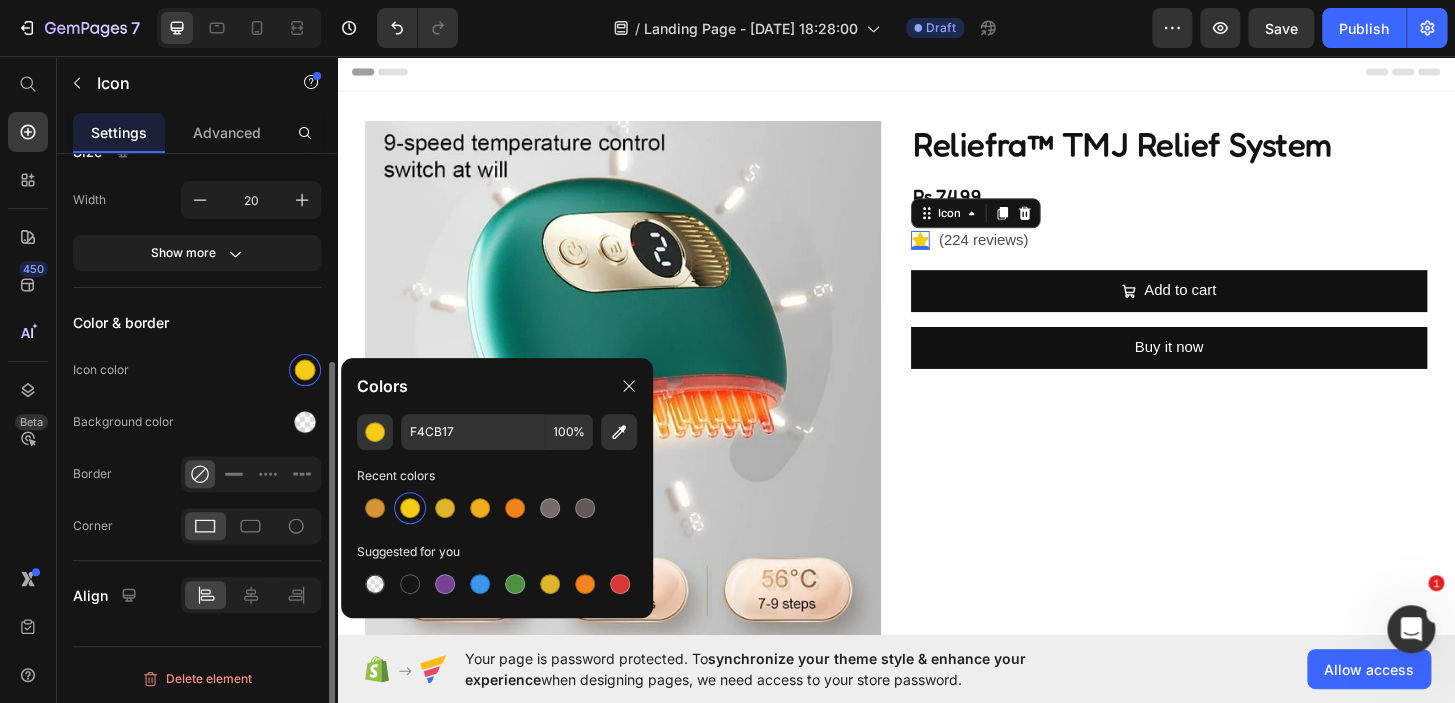 click on "Icon color" 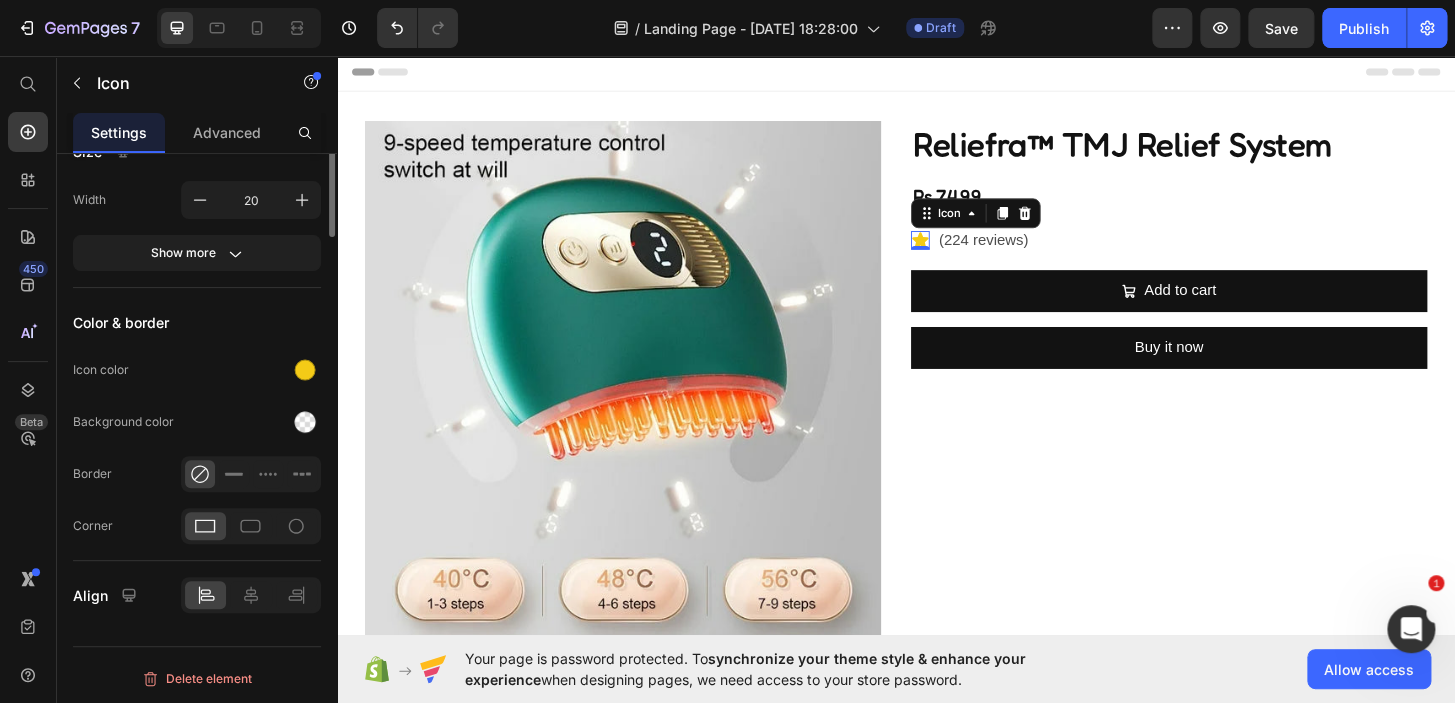 scroll, scrollTop: 0, scrollLeft: 0, axis: both 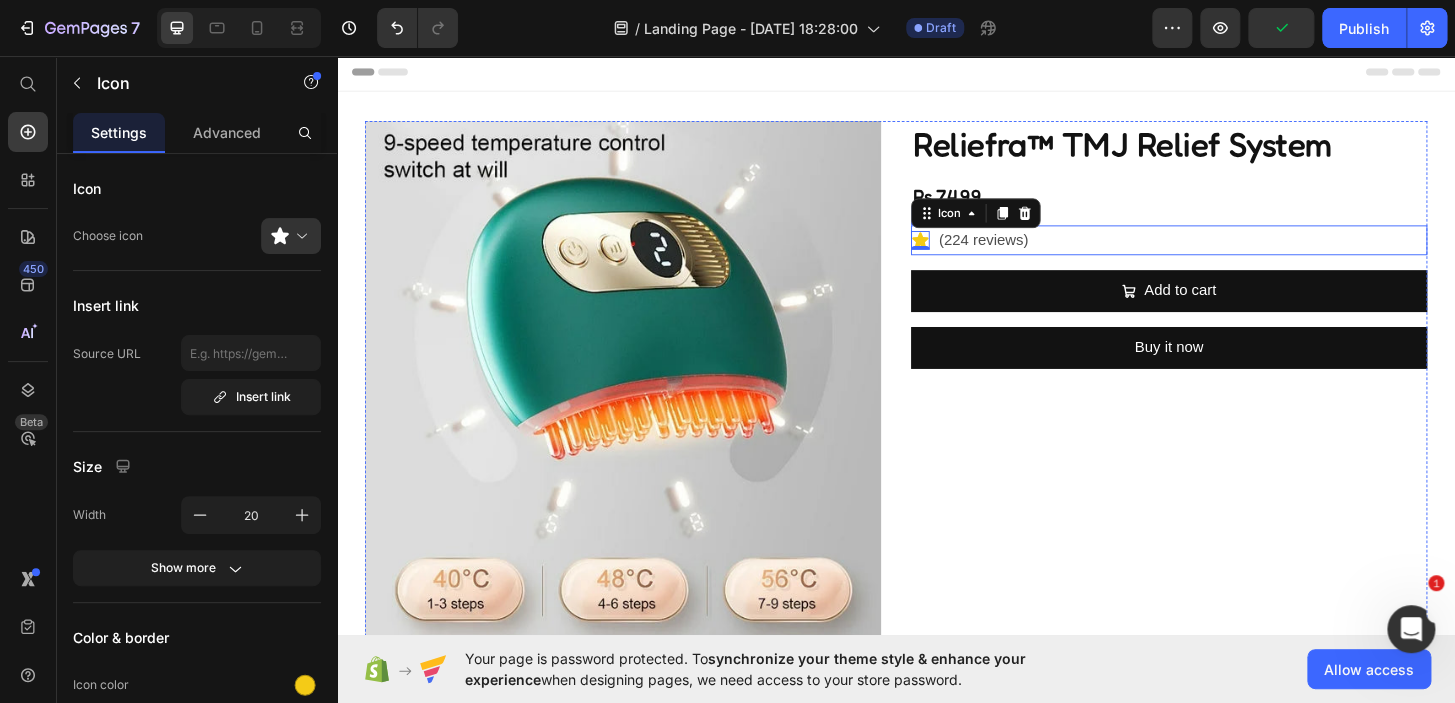 click on "Icon   0 Icon List (224 reviews) Text Block Row" at bounding box center [1230, 254] 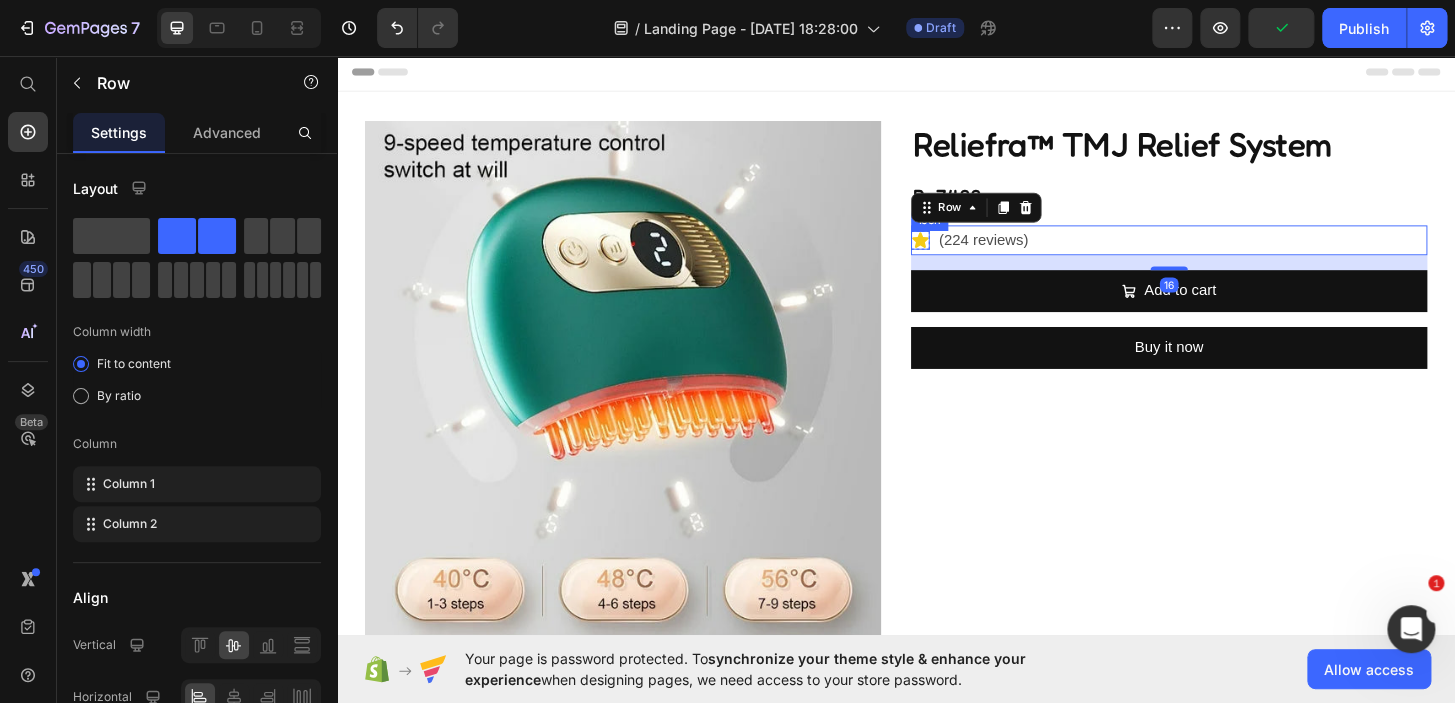 click on "Icon Icon List (224 reviews) Text Block Row   16" at bounding box center (1230, 254) 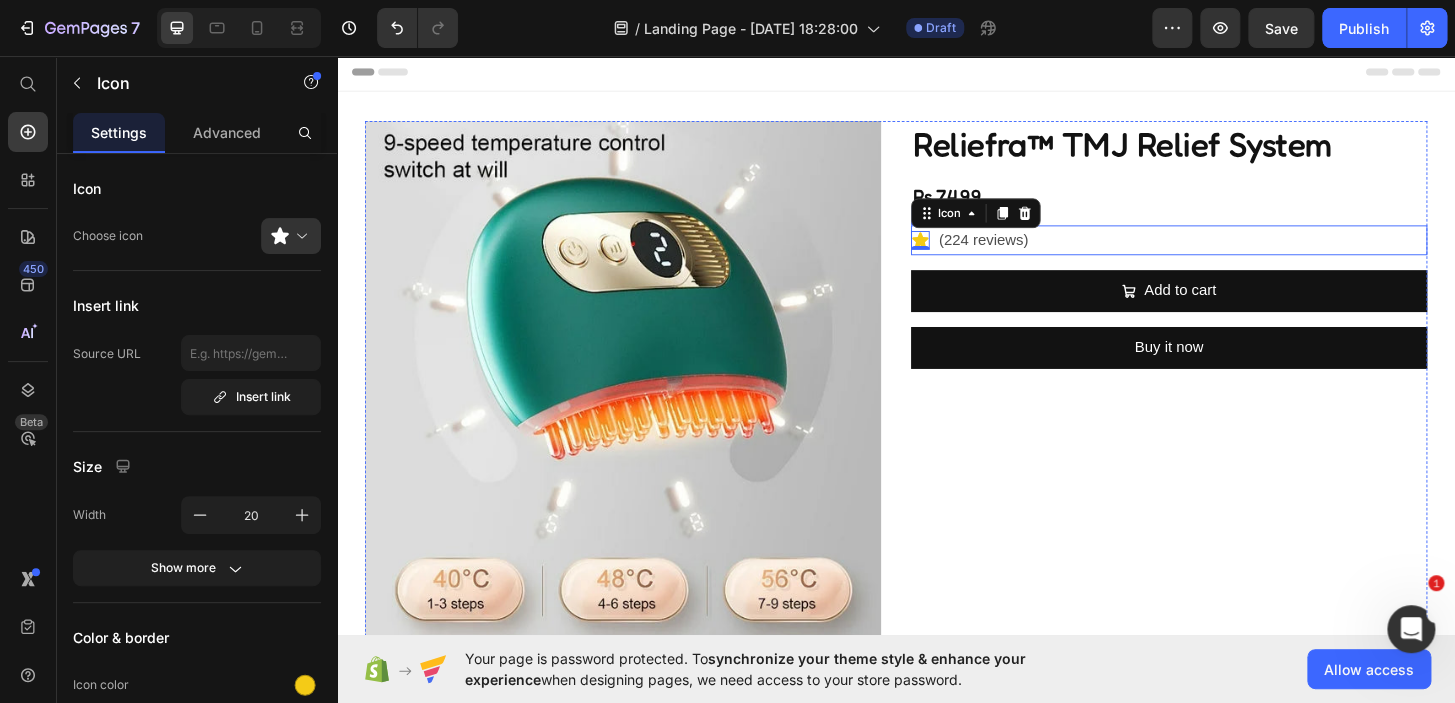 click on "Icon   0 Icon List (224 reviews) Text Block Row" at bounding box center (1230, 254) 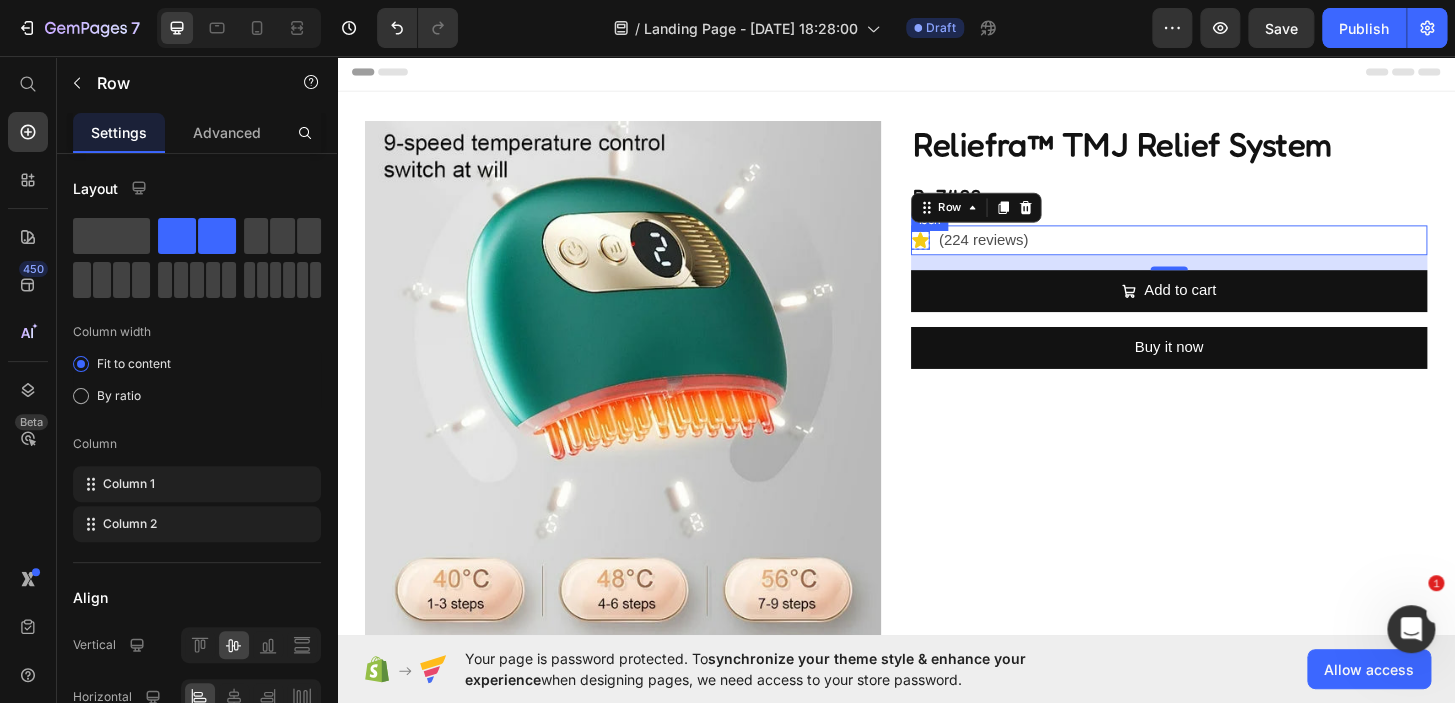 click 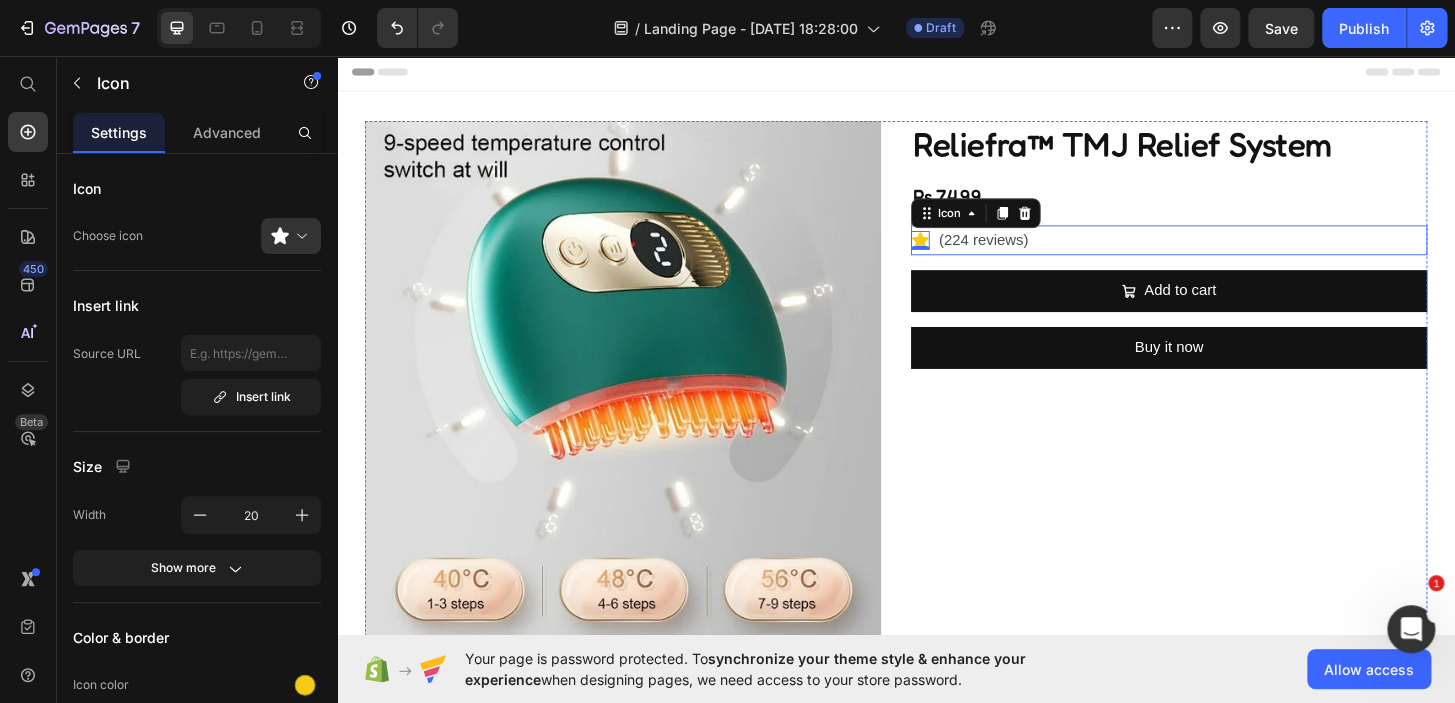 click on "Icon   0 Icon List (224 reviews) Text Block Row" at bounding box center [1230, 254] 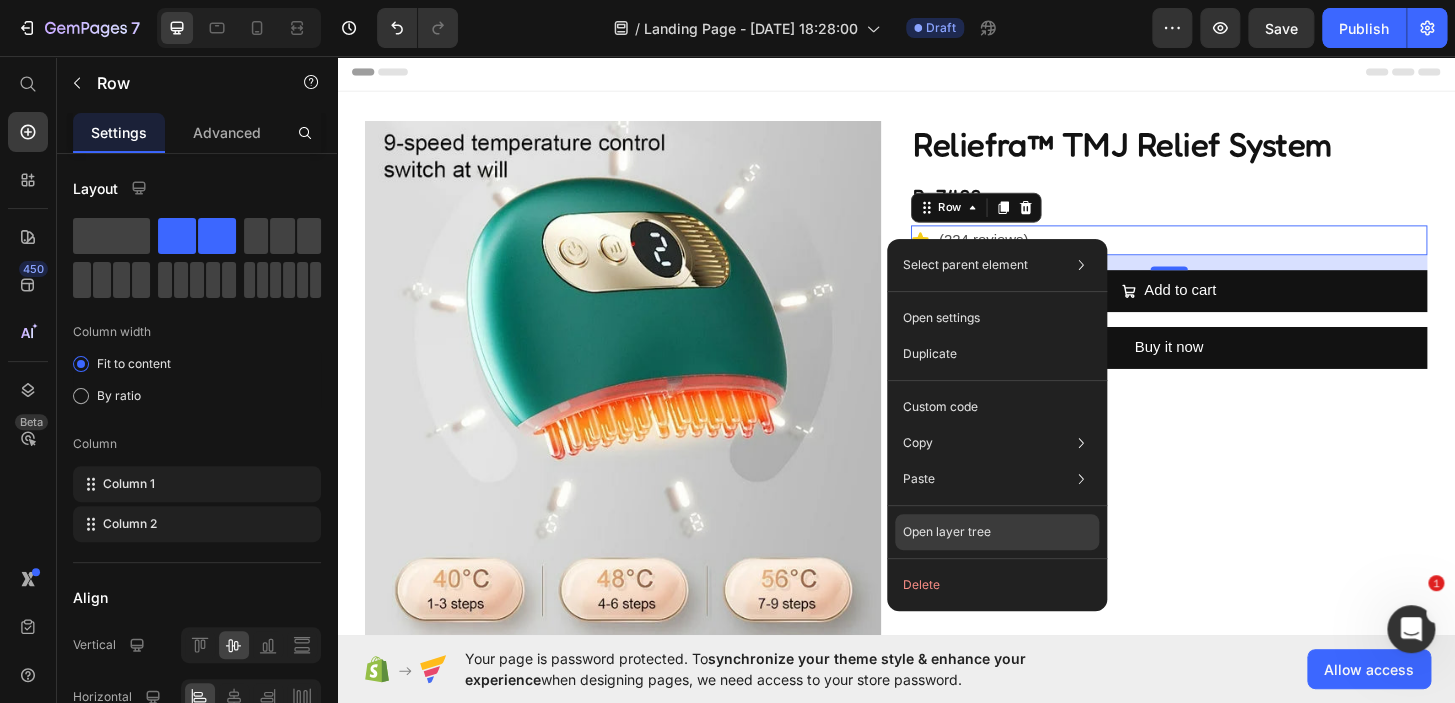 click on "Open layer tree" 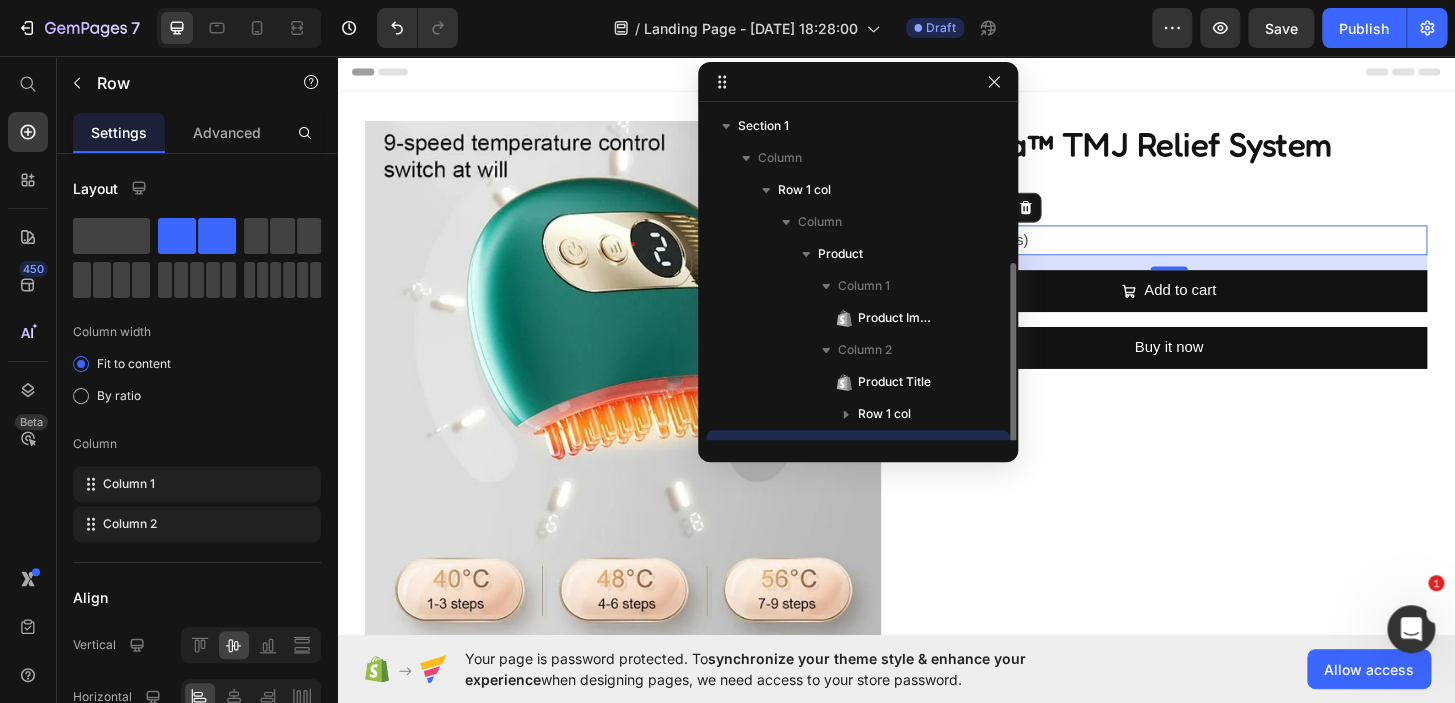 scroll, scrollTop: 85, scrollLeft: 0, axis: vertical 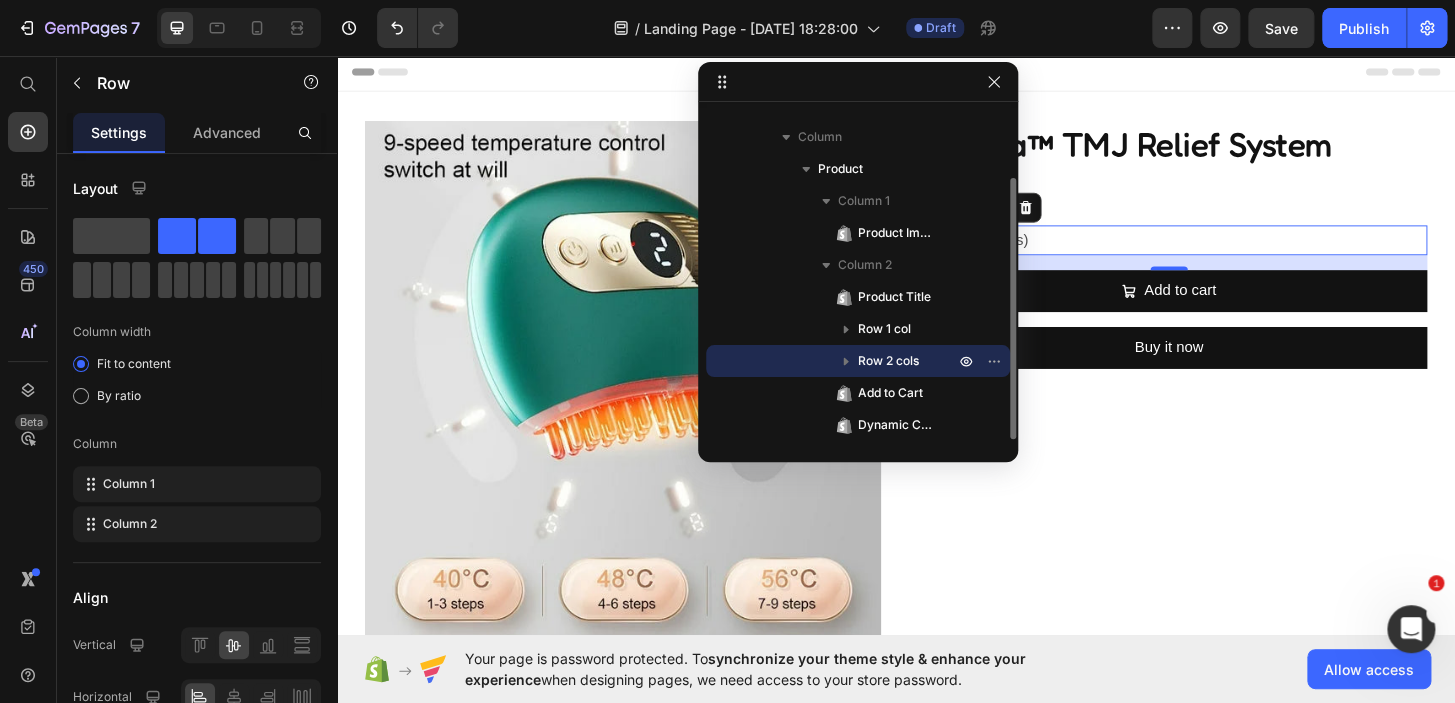 click 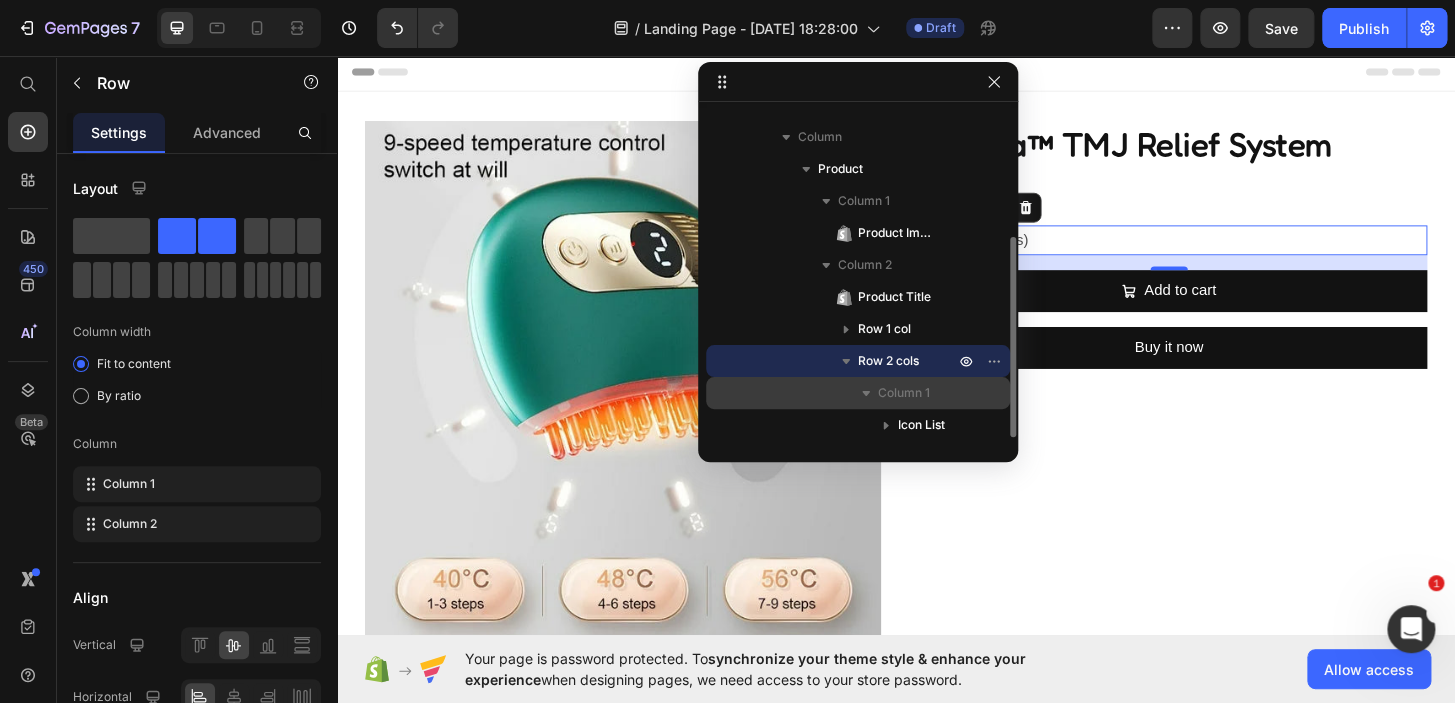 scroll, scrollTop: 145, scrollLeft: 0, axis: vertical 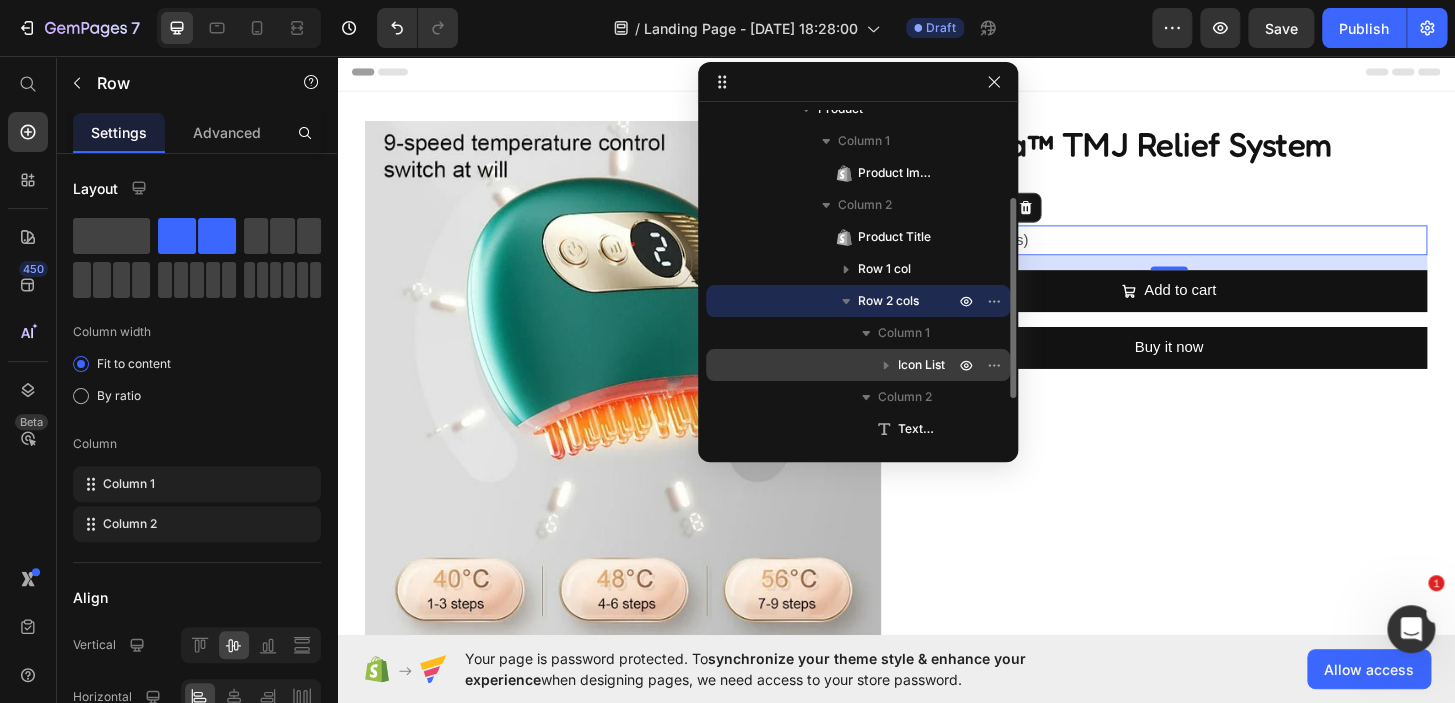 click on "Icon List" at bounding box center [921, 365] 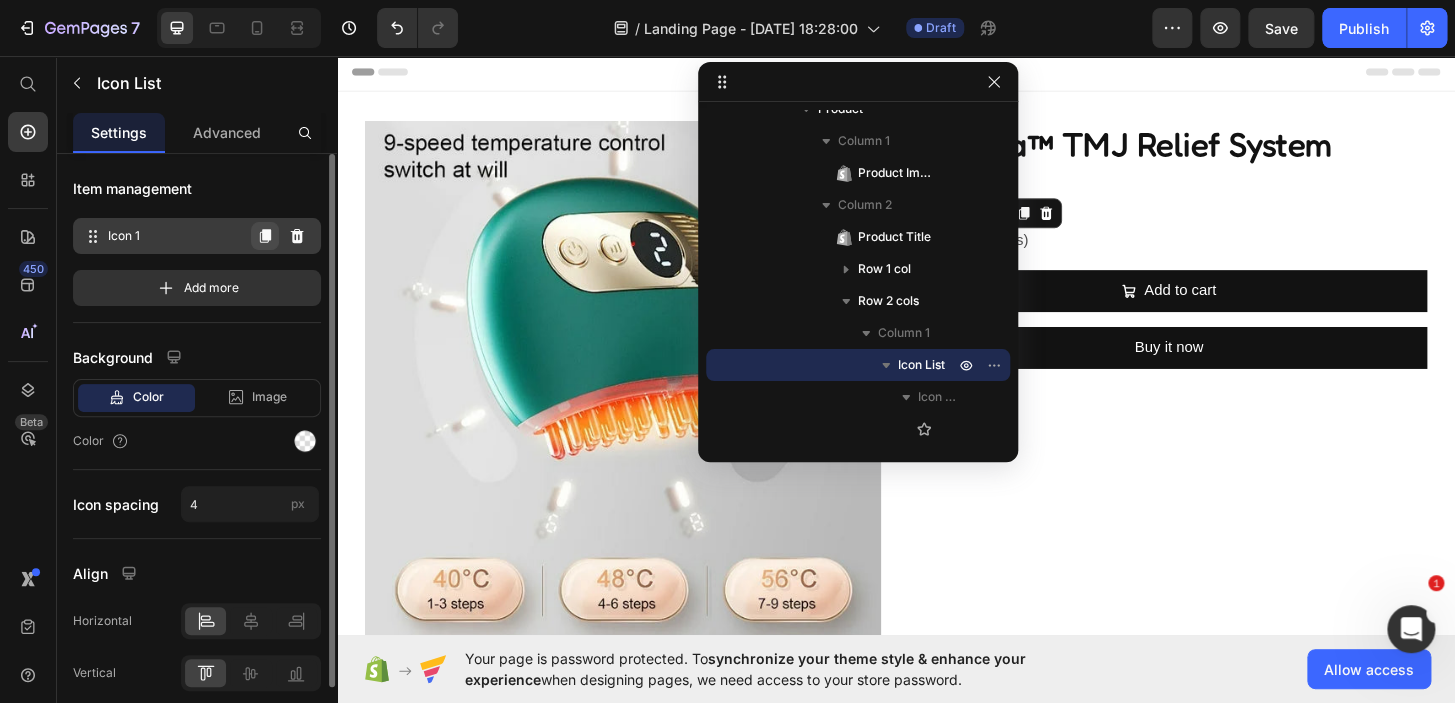 click 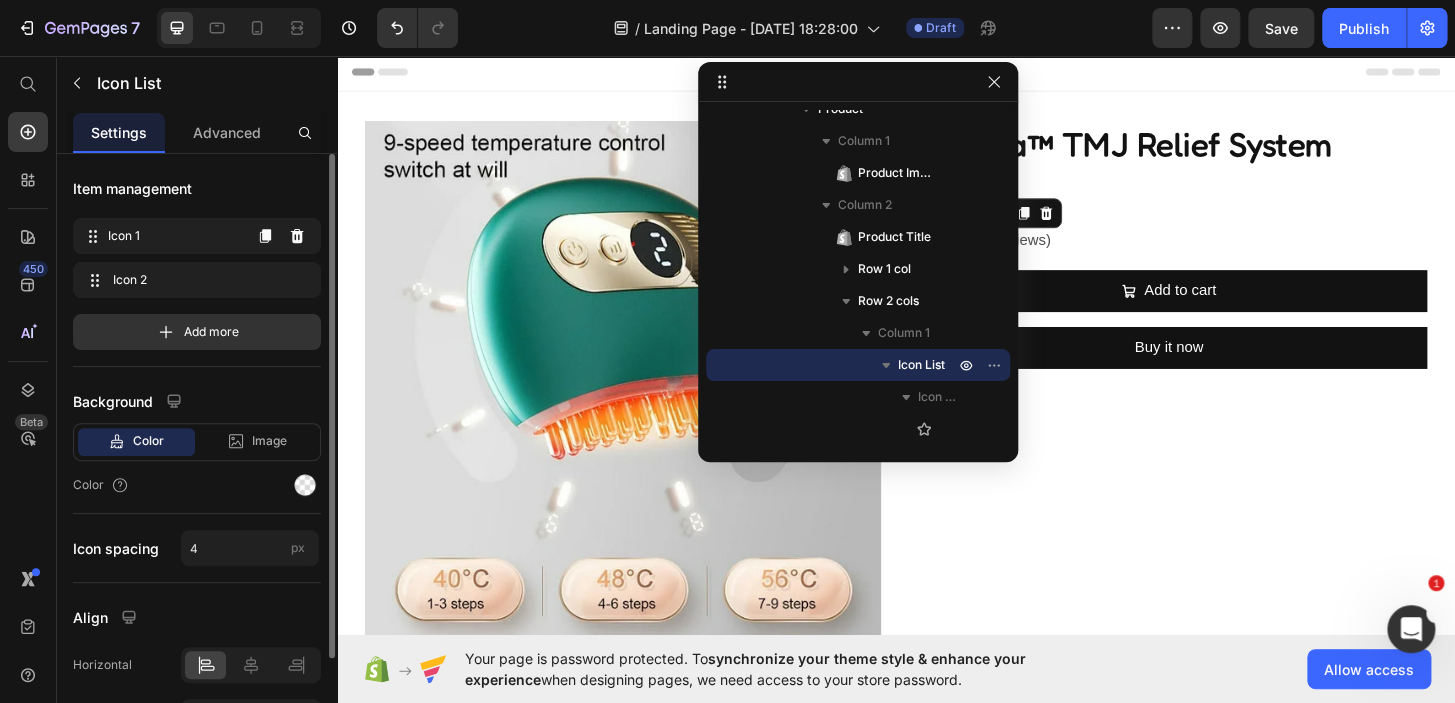 click 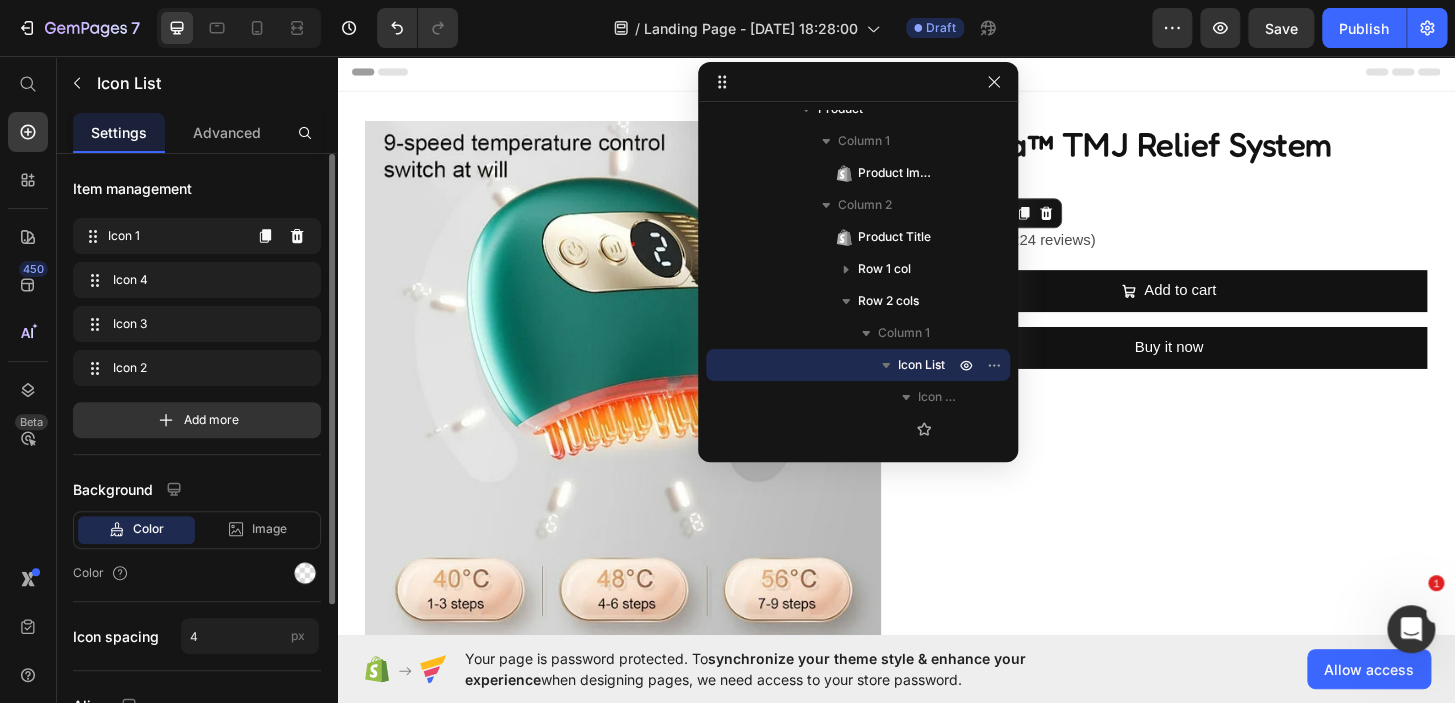 click 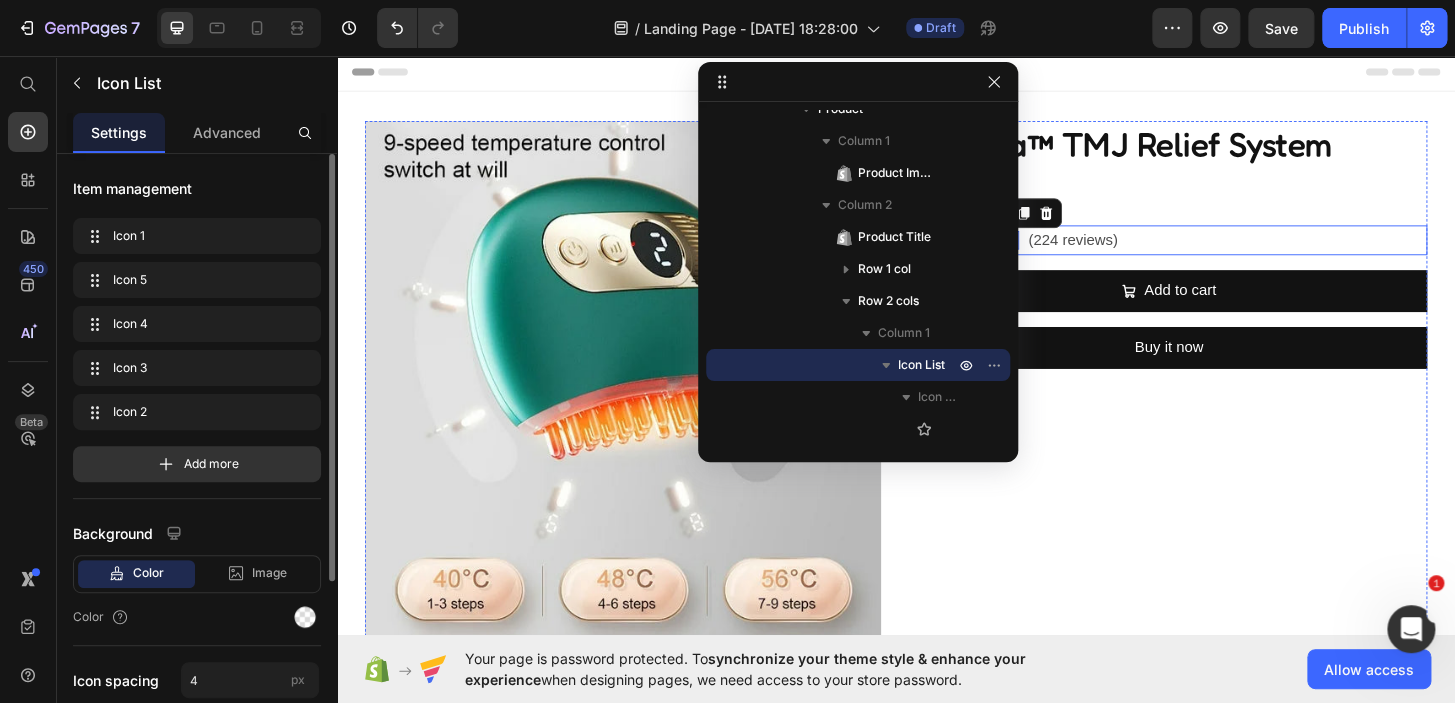 click on "Icon Icon Icon Icon Icon Icon List   0 (224 reviews) Text Block Row" at bounding box center (1230, 254) 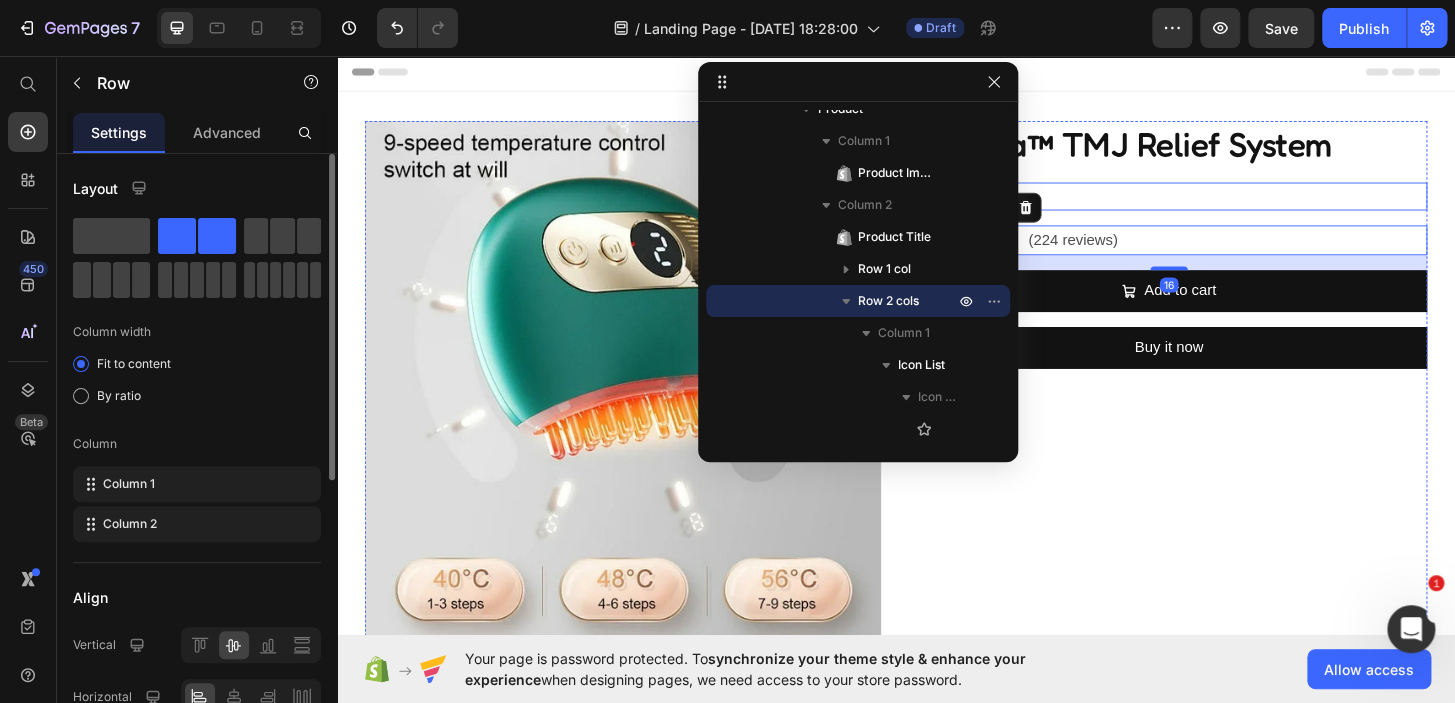 click on "Rs.74.99 Product Price Row" at bounding box center [1230, 207] 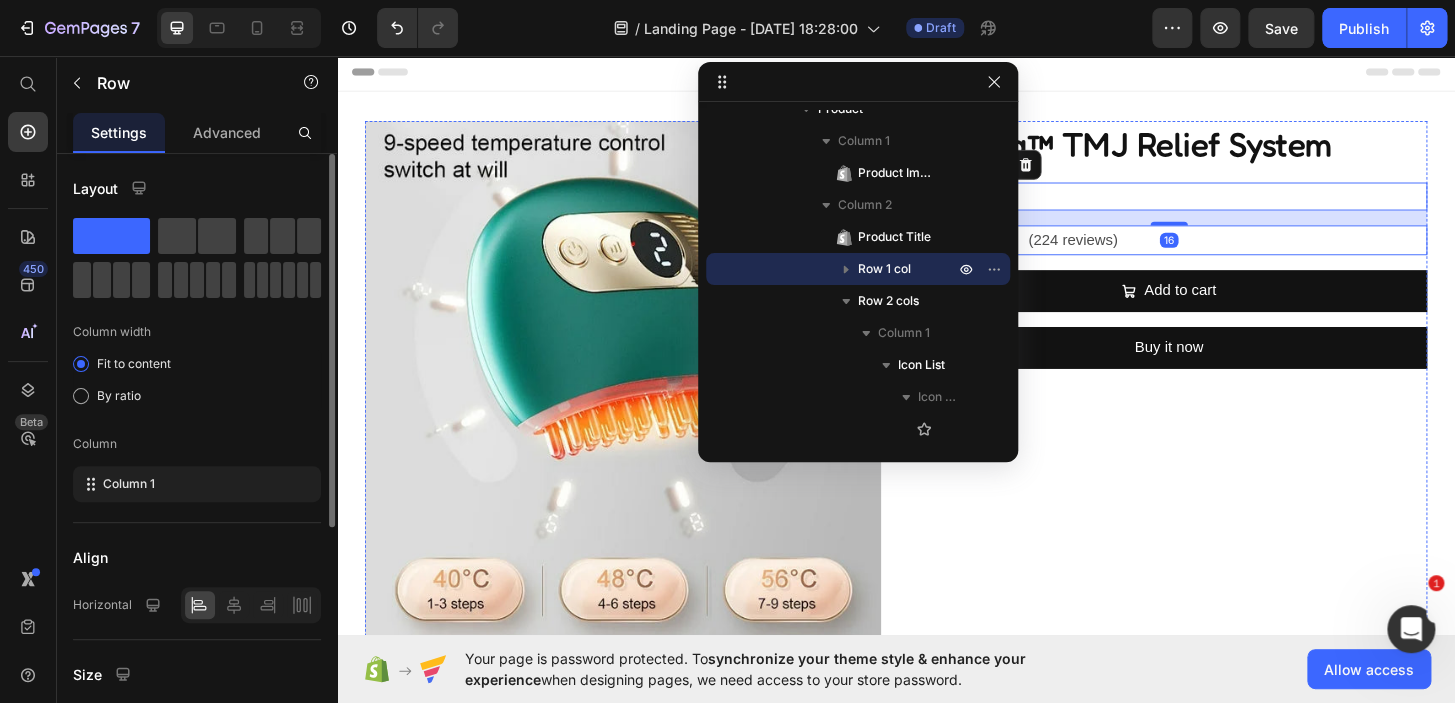 click on "Icon Icon Icon Icon Icon Icon List (224 reviews) Text Block Row" at bounding box center (1230, 254) 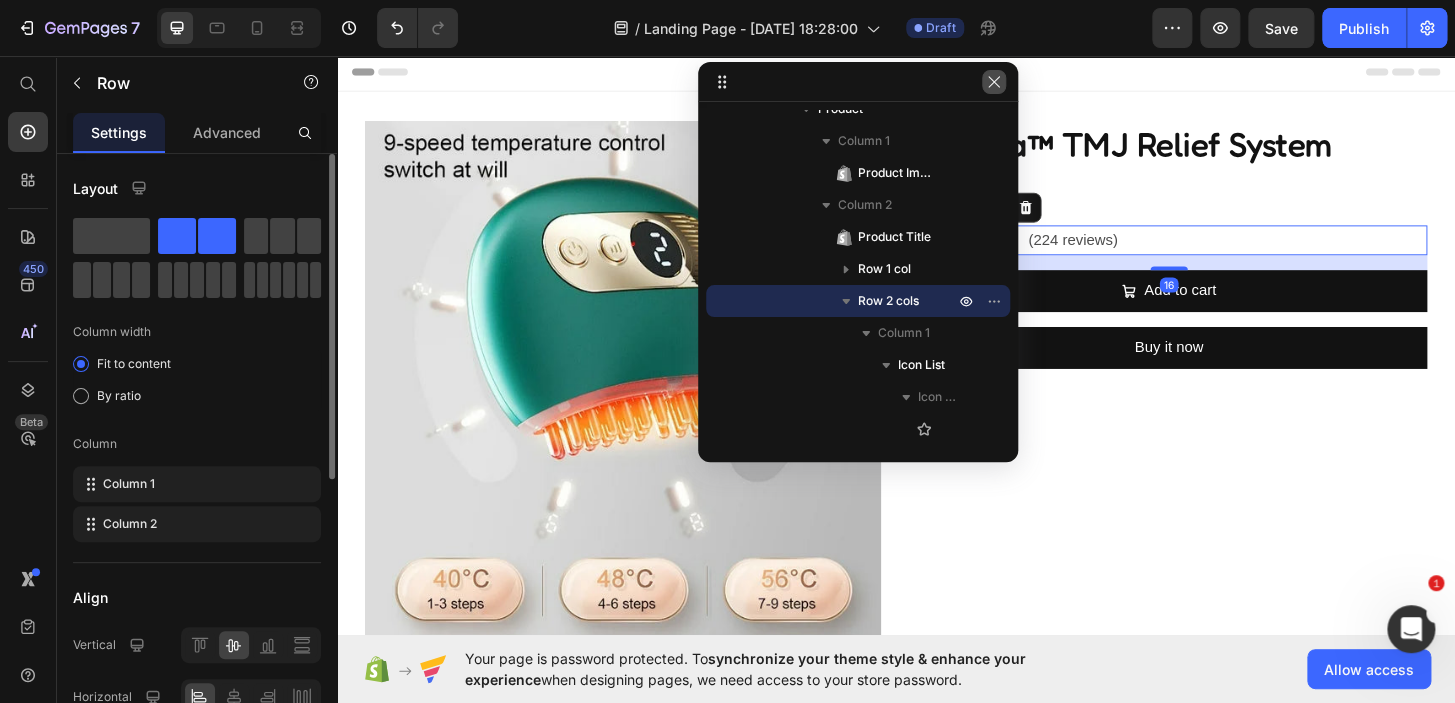 click 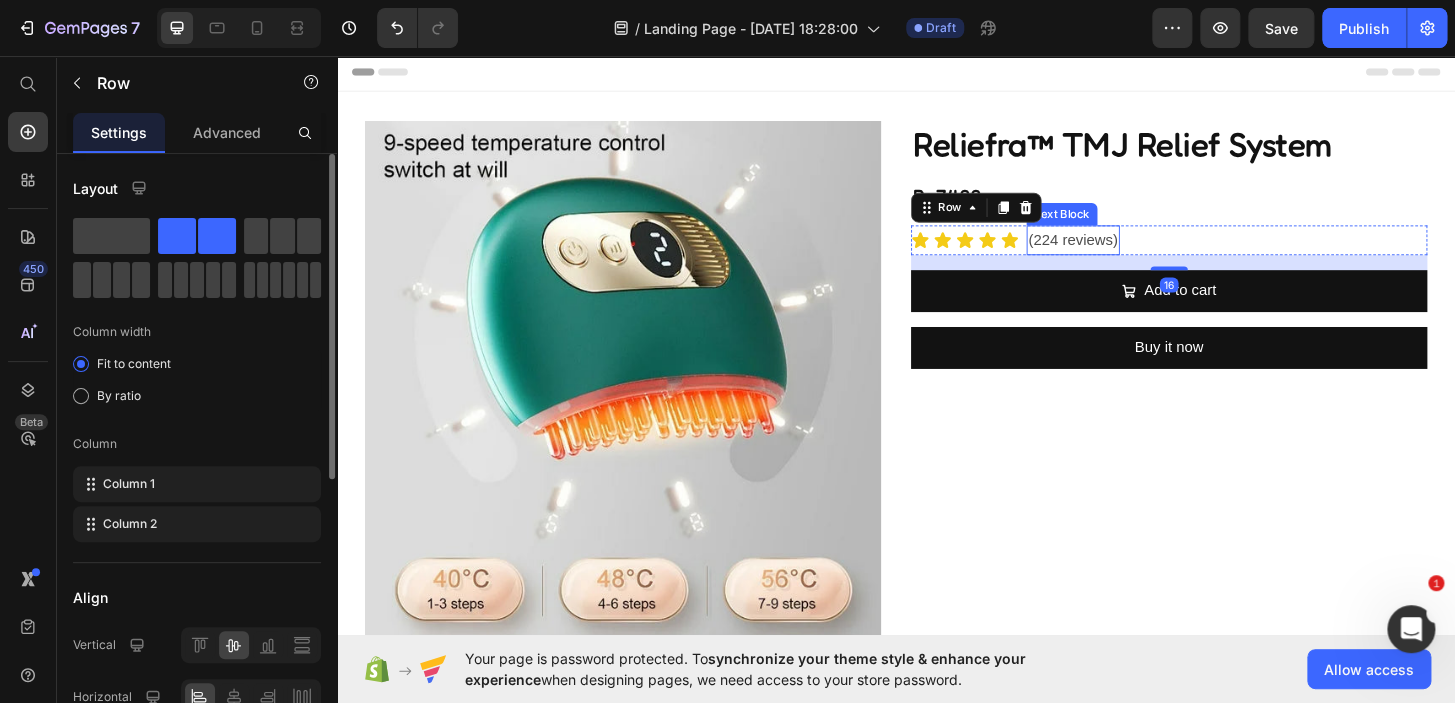 click on "(224 reviews)" at bounding box center (1127, 254) 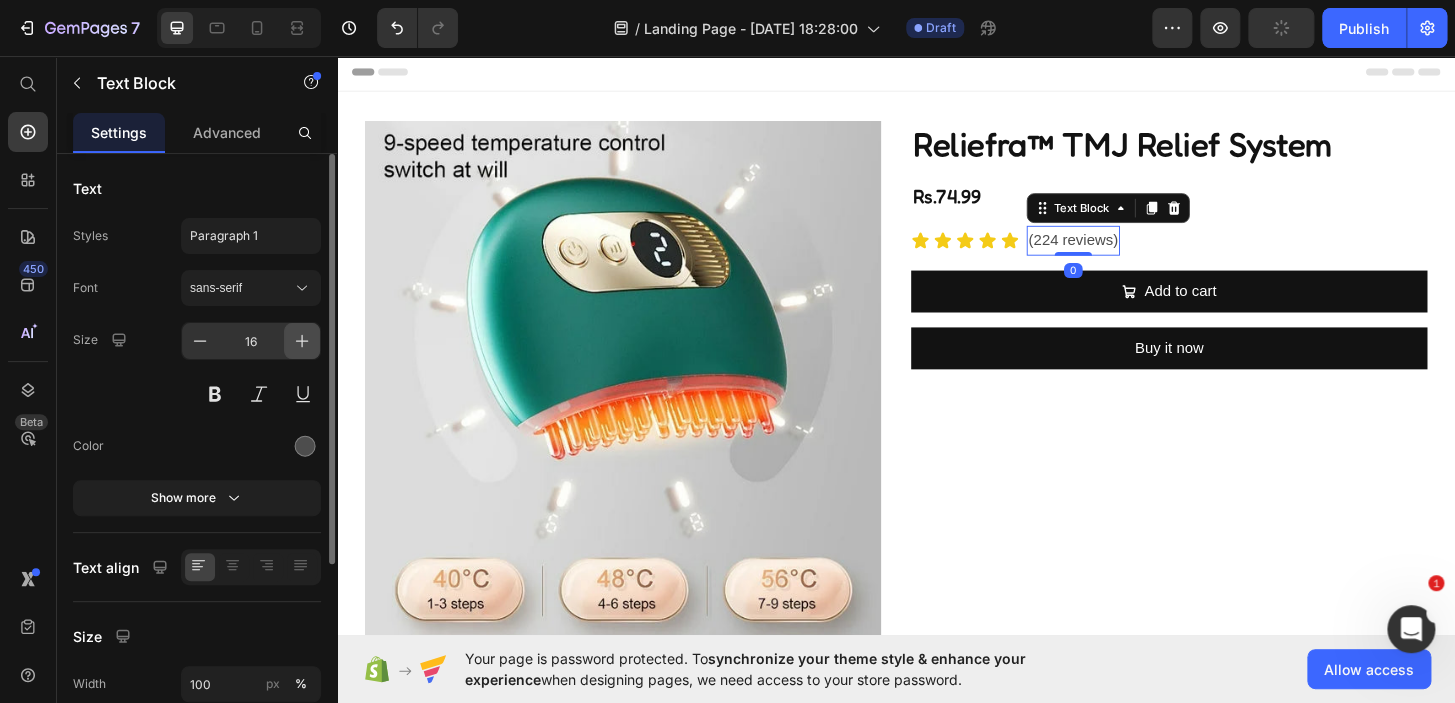 click 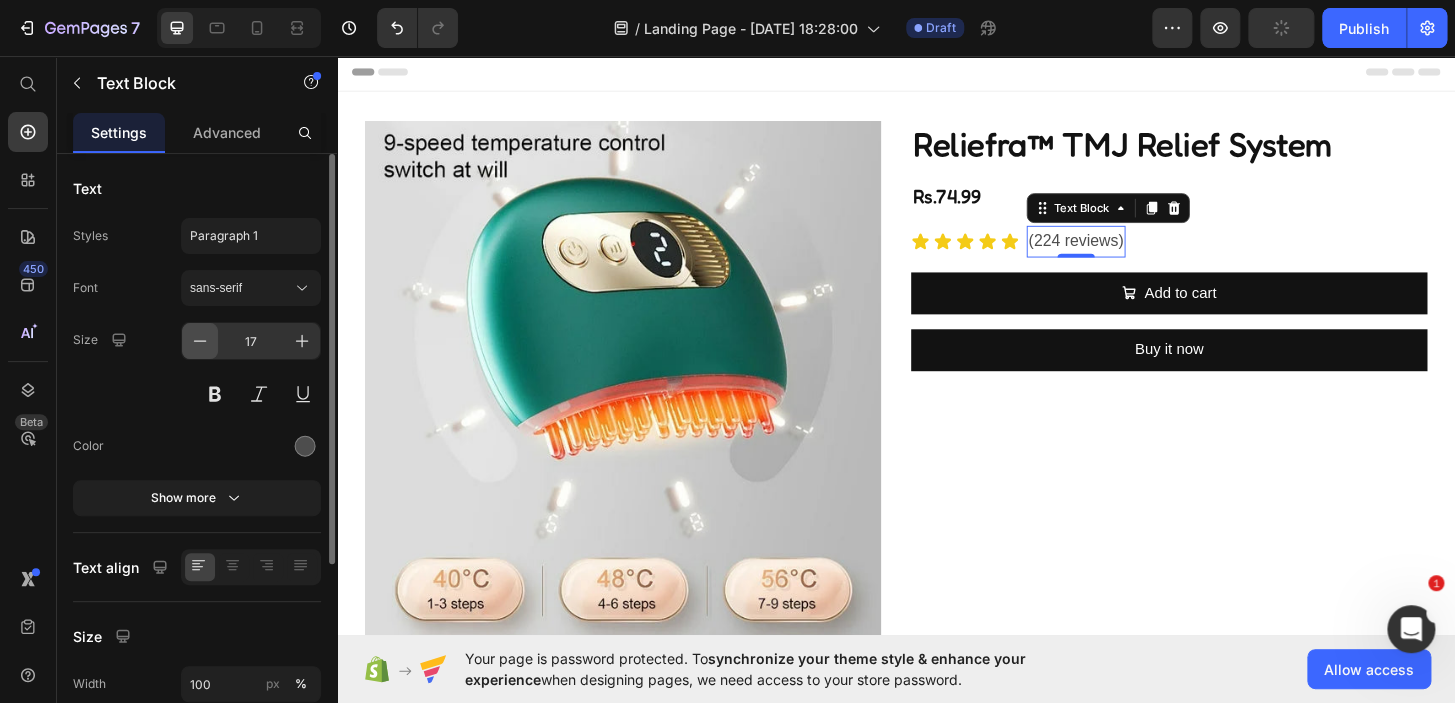 click 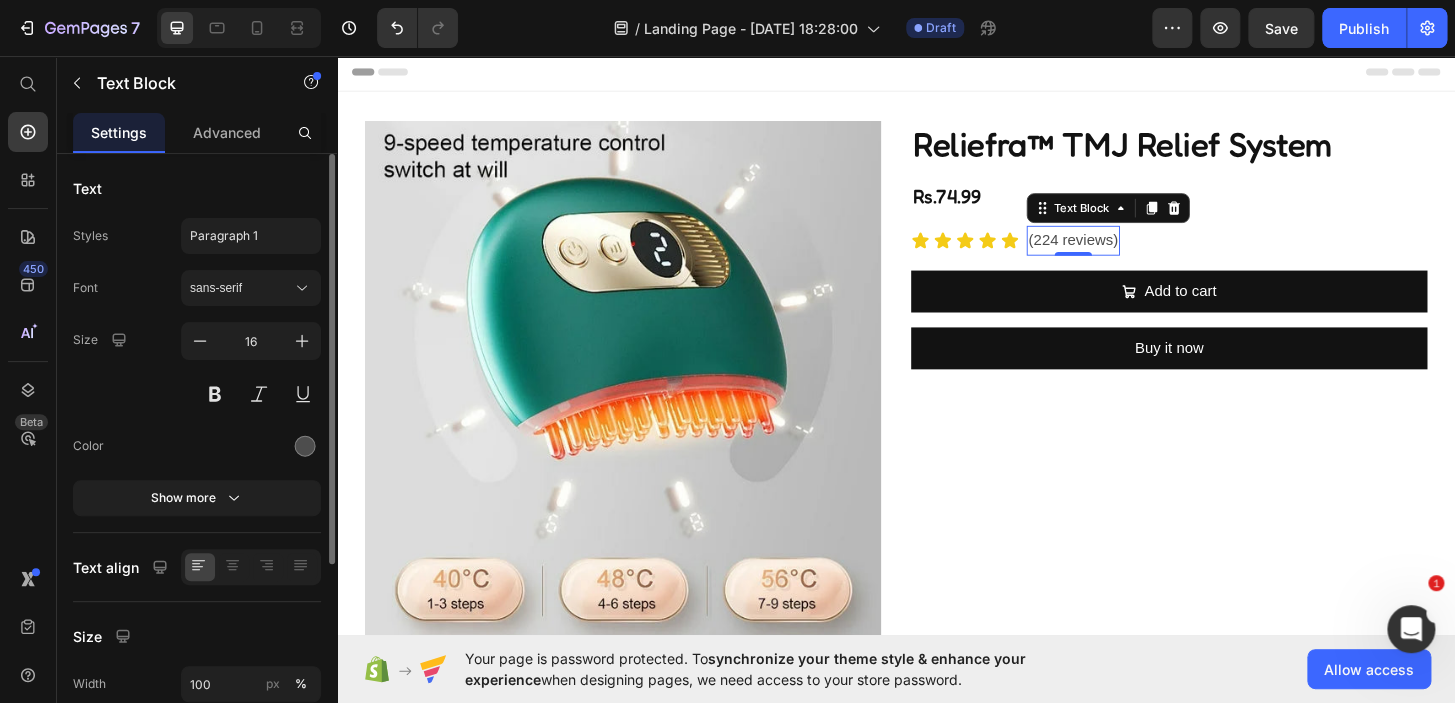 click on "Styles Paragraph 1 Font sans-serif Size 16 Color Show more" 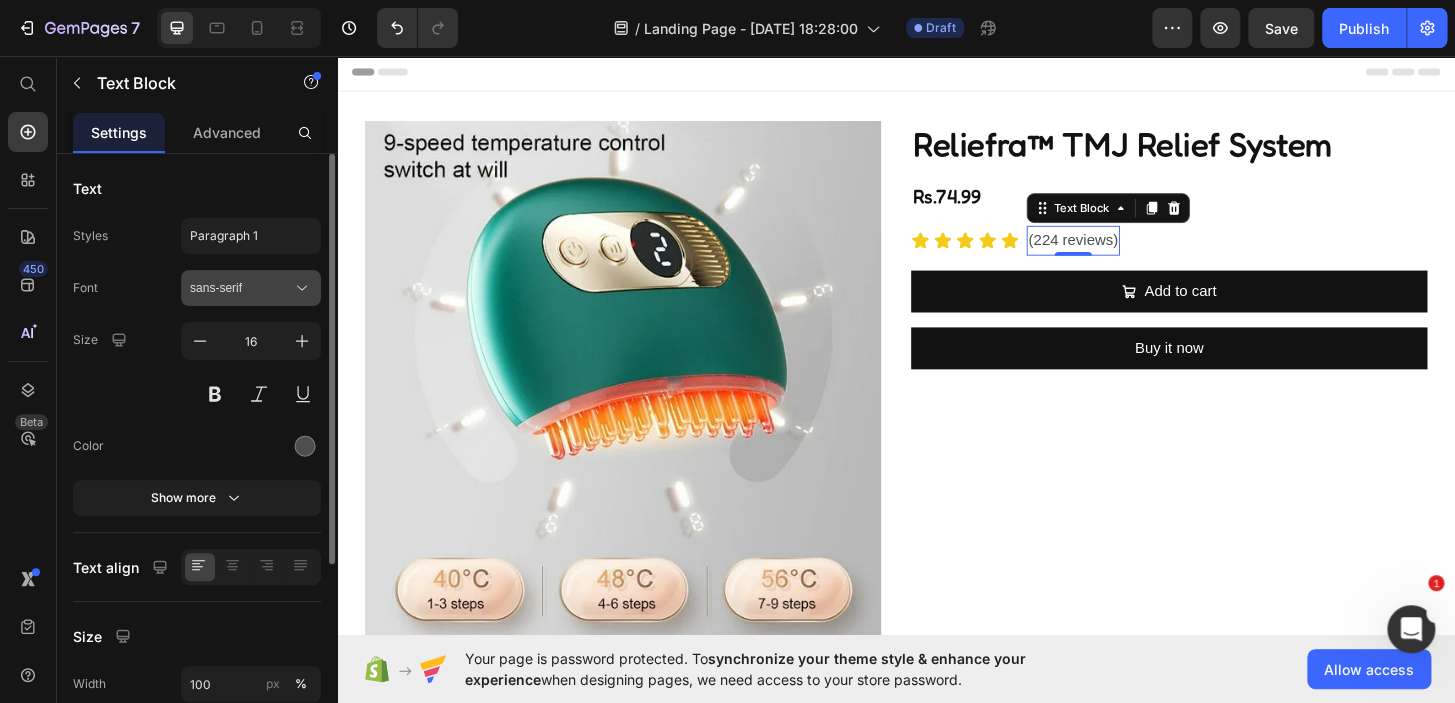 click on "sans-serif" at bounding box center (241, 288) 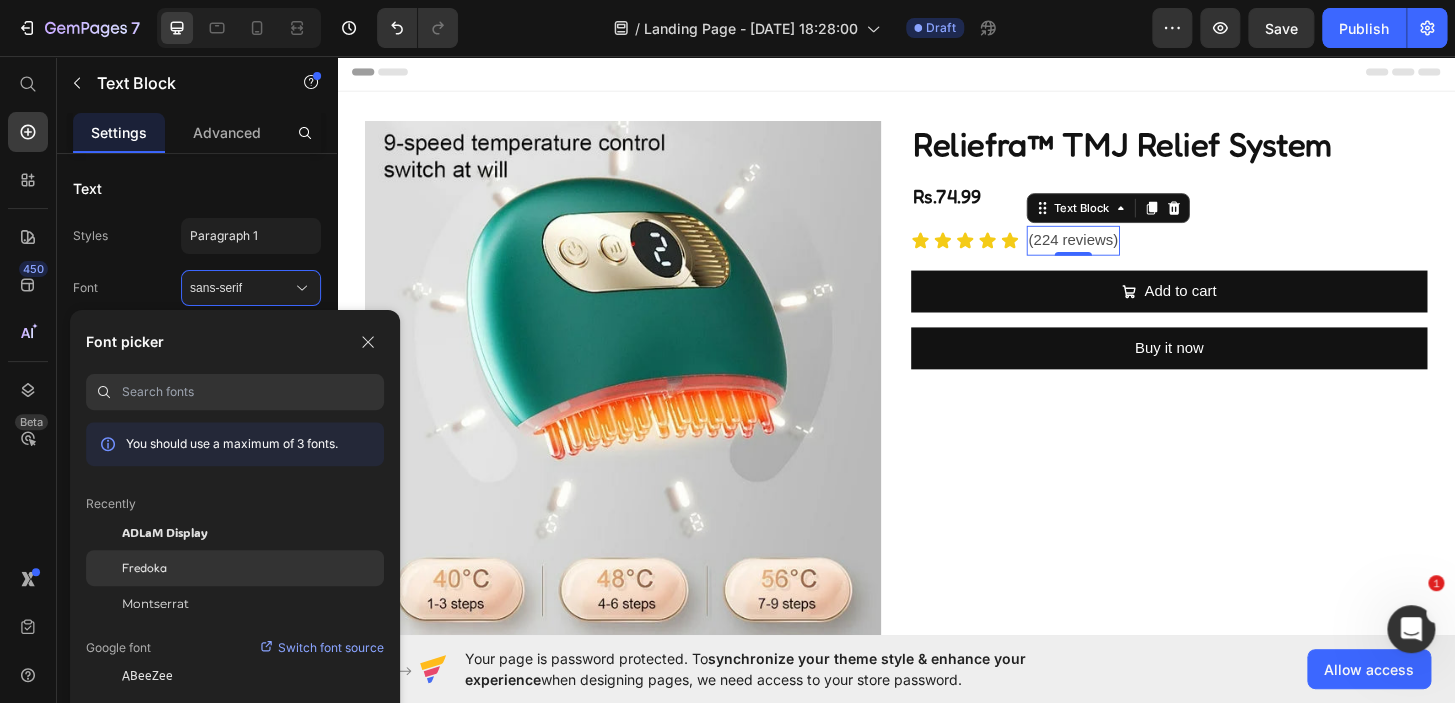 click on "Fredoka" 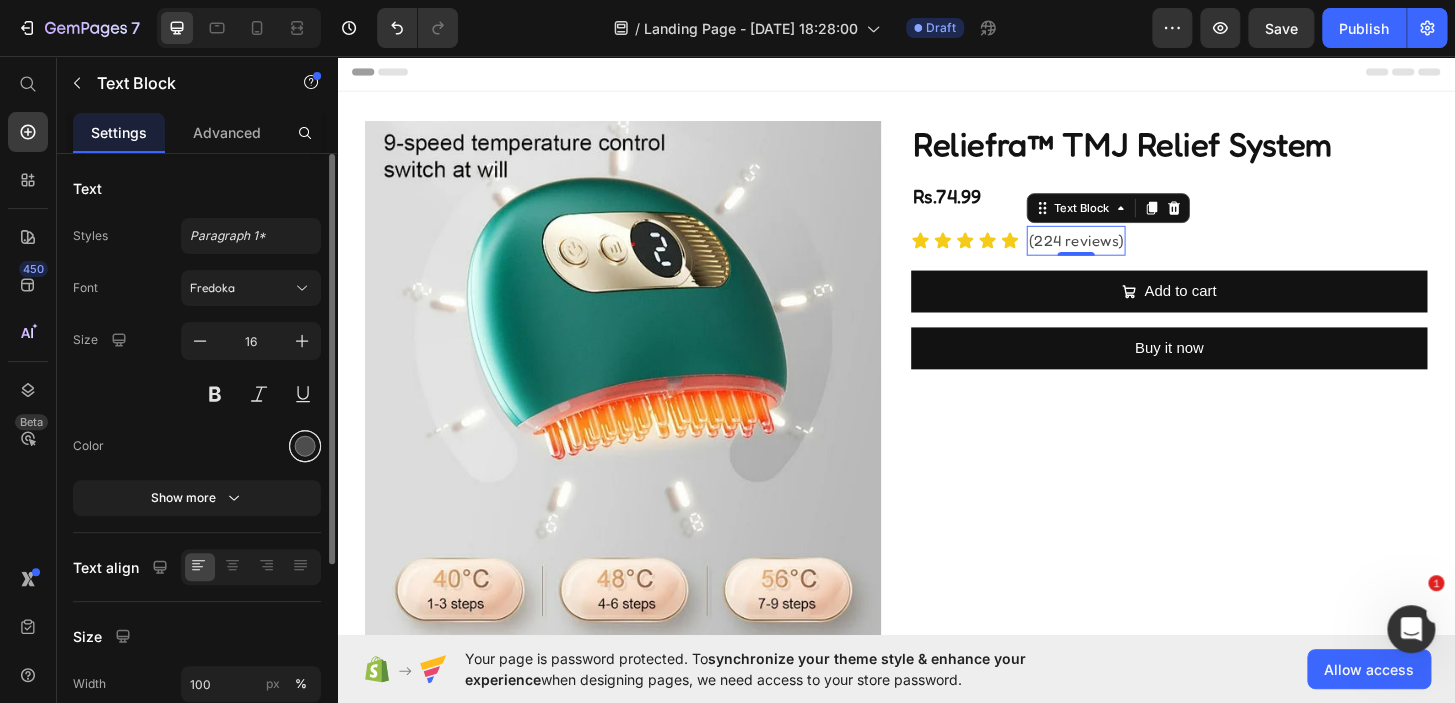 click at bounding box center (305, 446) 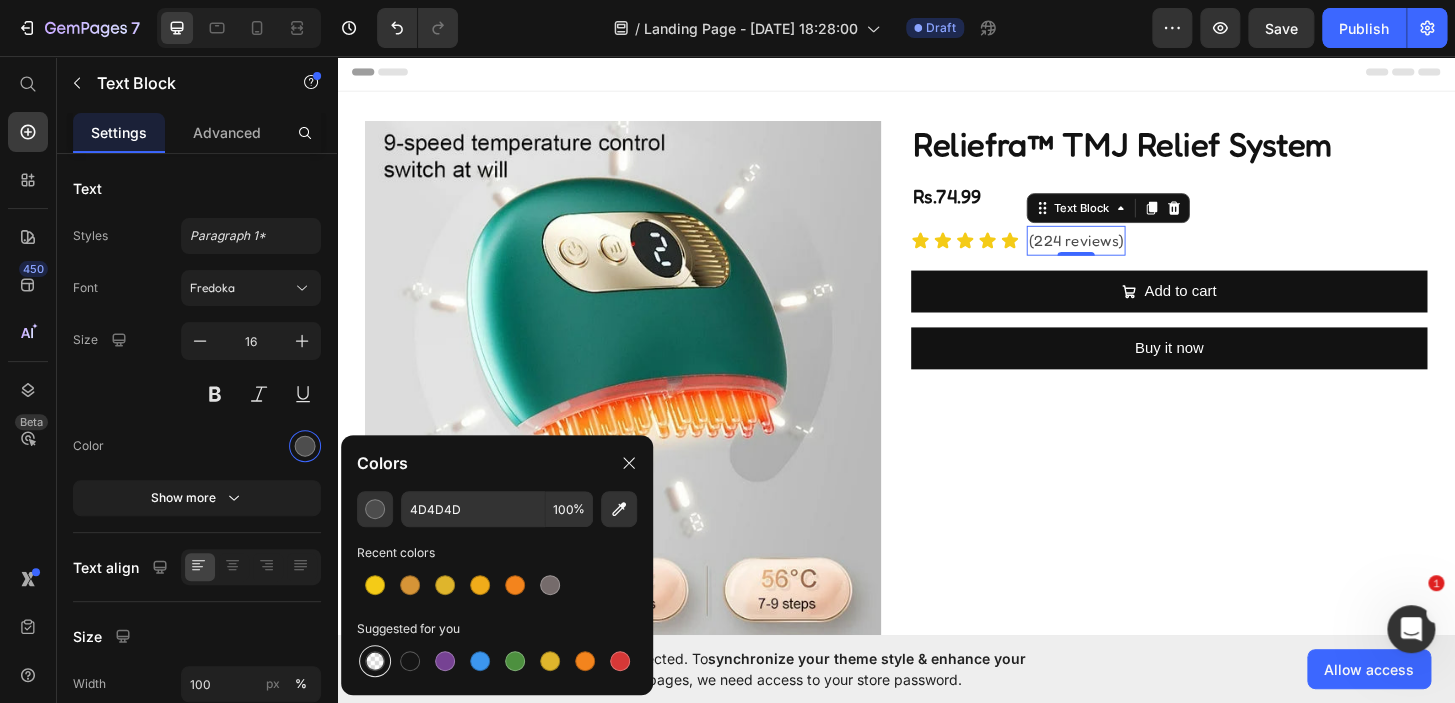 drag, startPoint x: 398, startPoint y: 658, endPoint x: 384, endPoint y: 648, distance: 17.20465 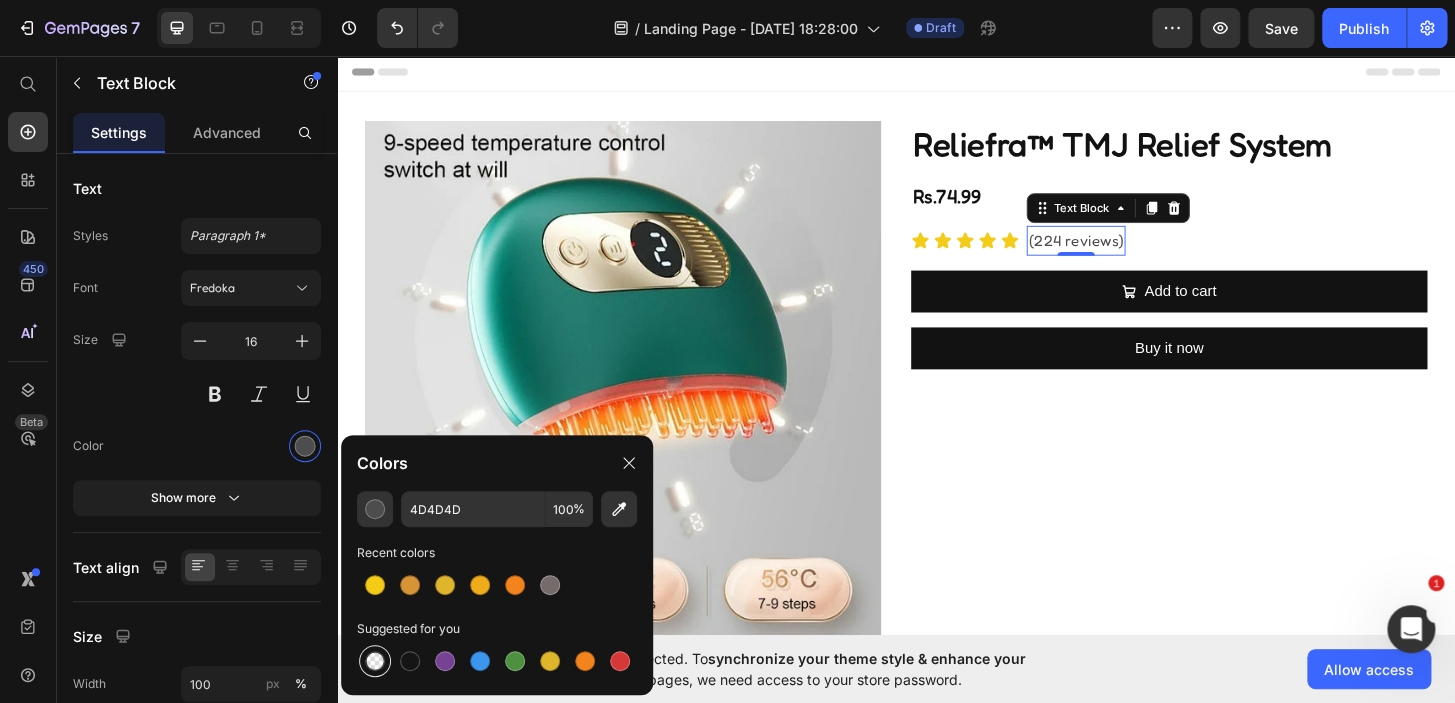 click at bounding box center (497, 661) 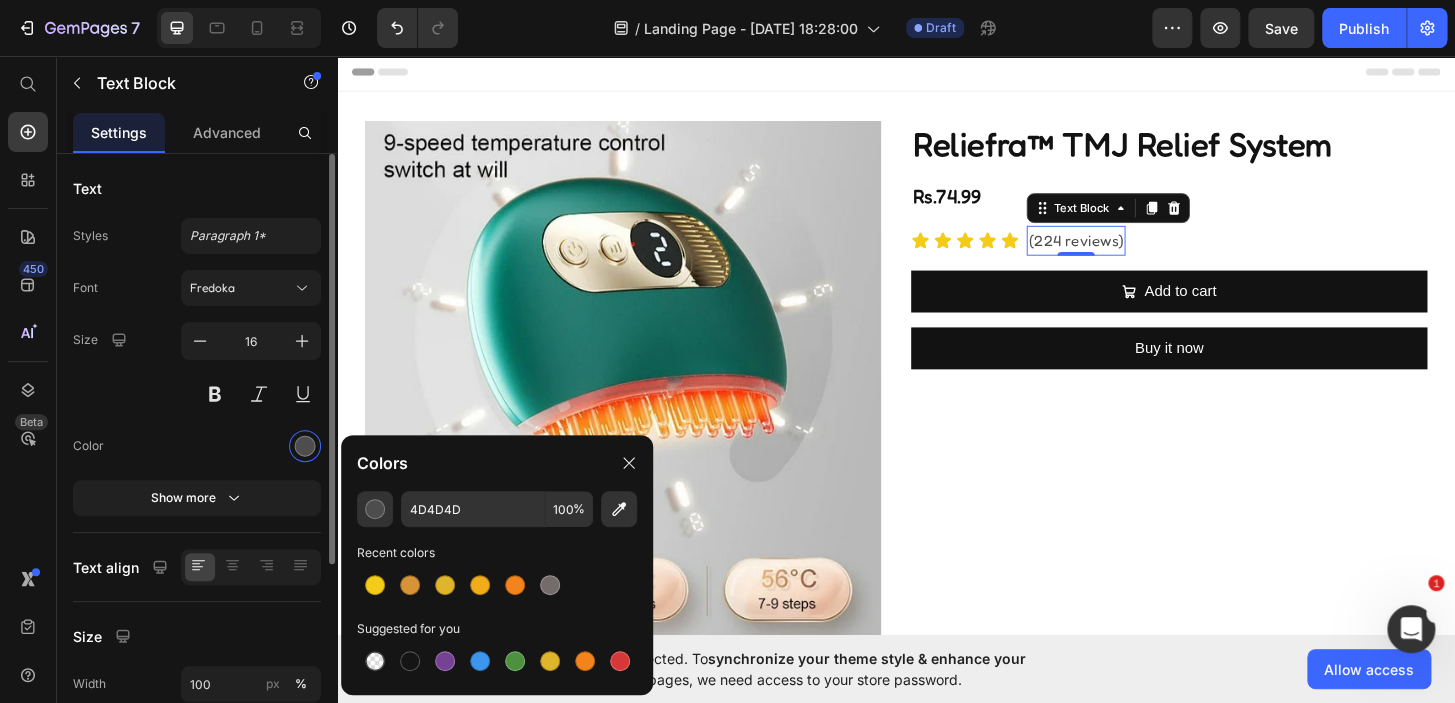 click at bounding box center (251, 446) 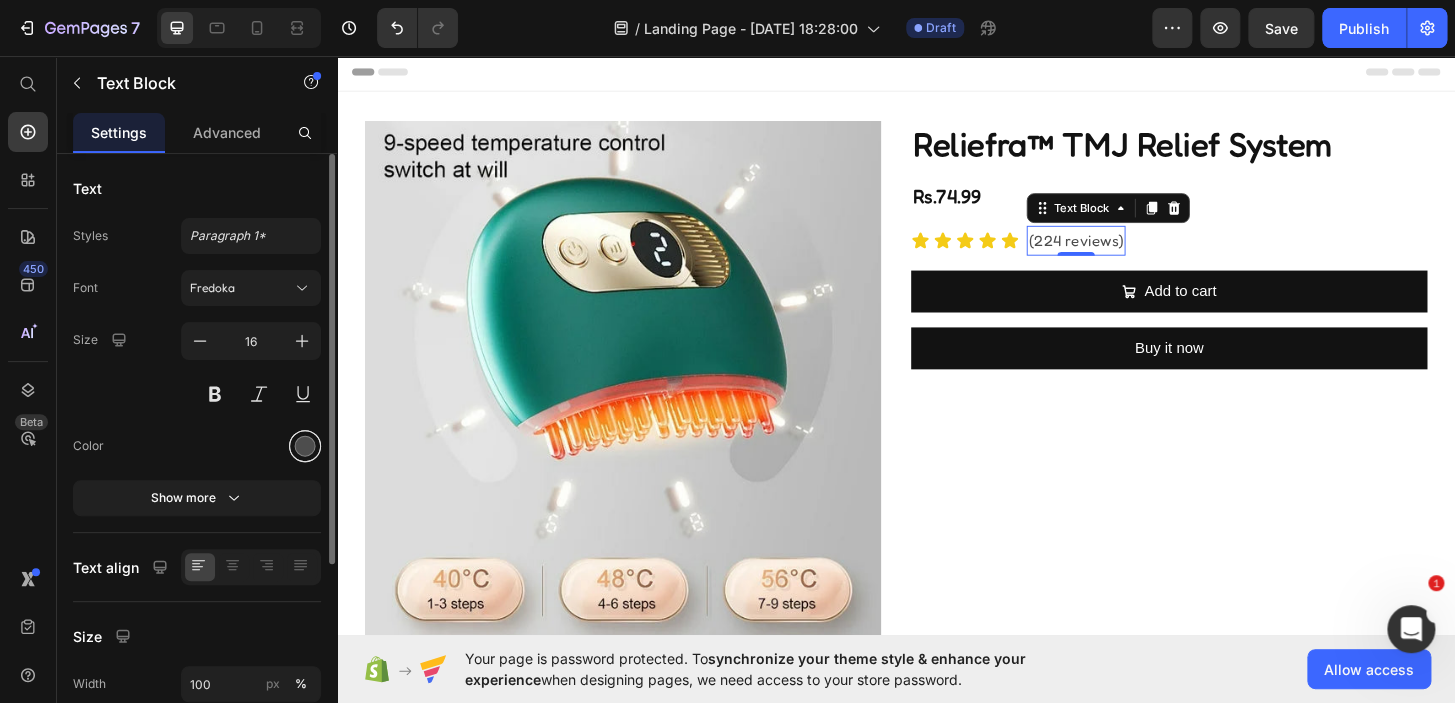 click at bounding box center (305, 446) 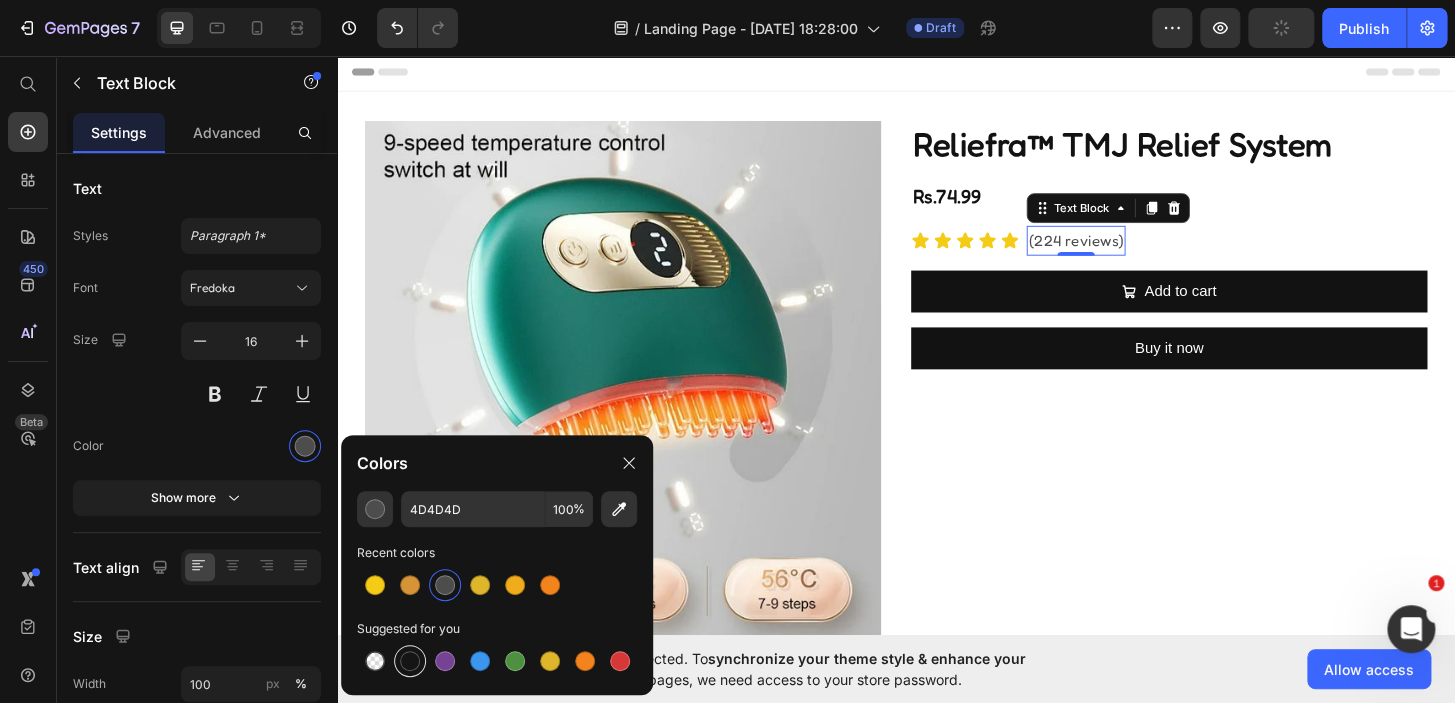 click at bounding box center (410, 661) 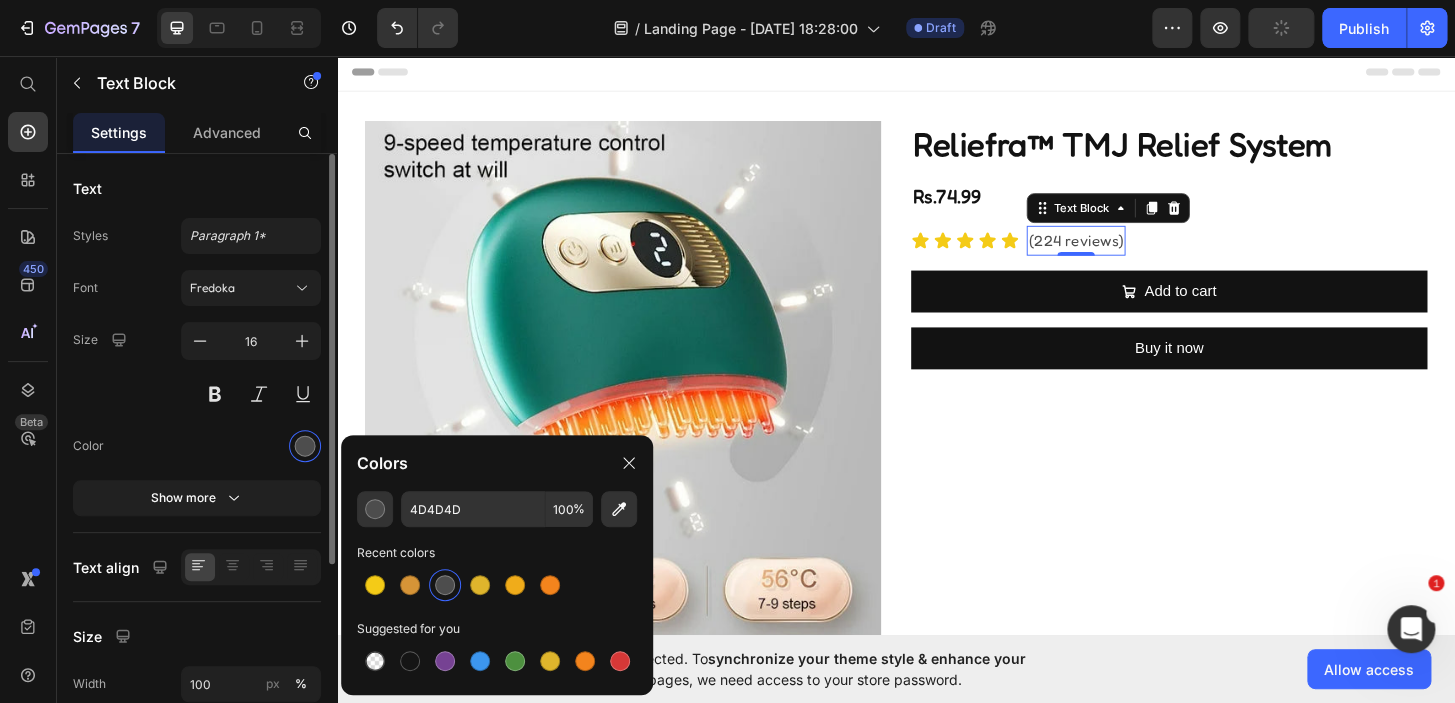 type on "151515" 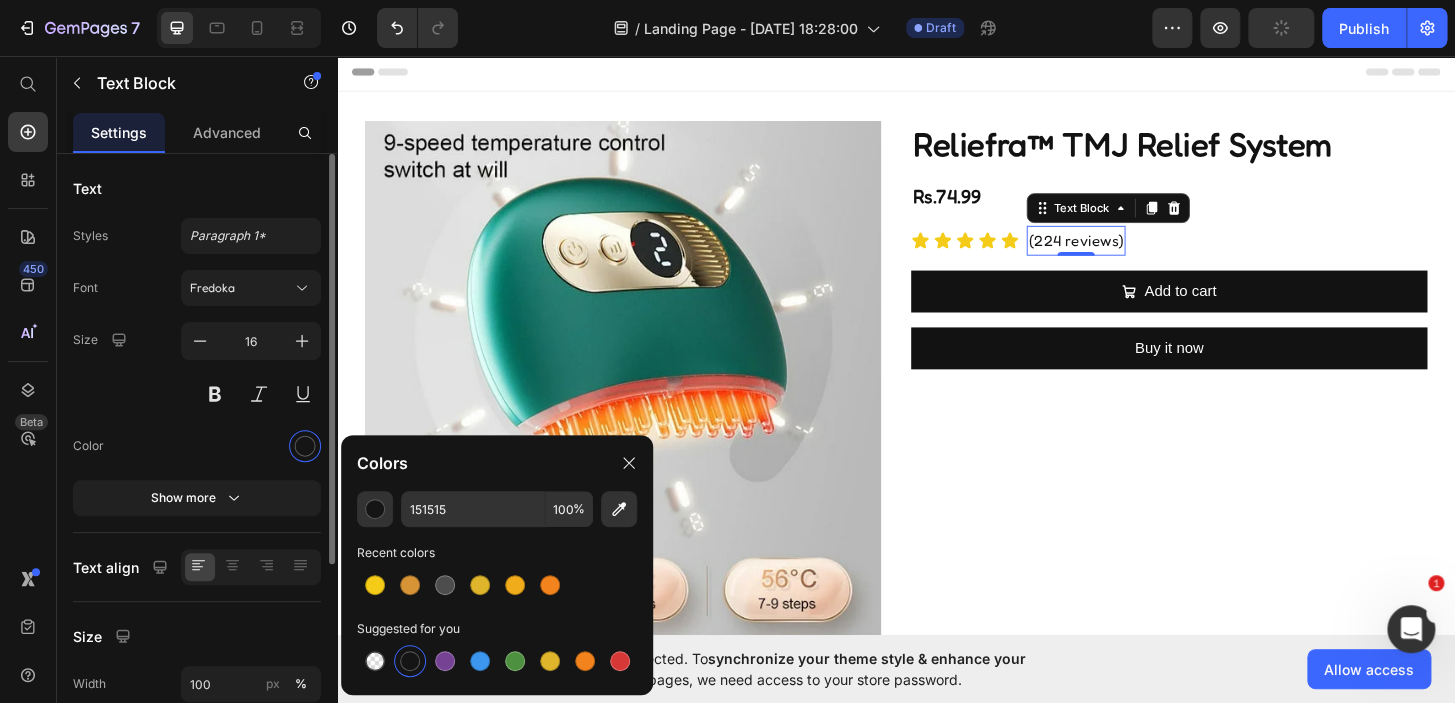 click on "Size 16" at bounding box center (197, 367) 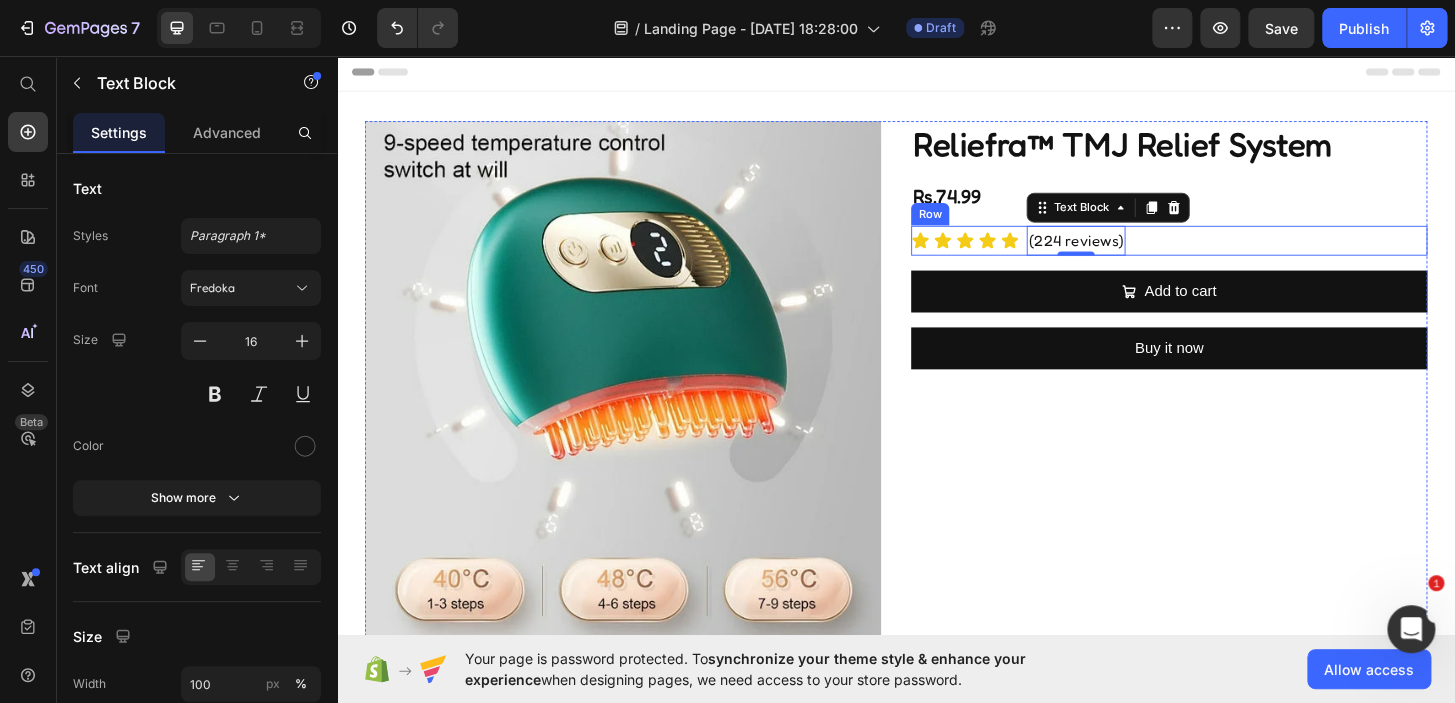 click on "Icon Icon Icon Icon Icon Icon List (224 reviews) Text Block   0 Row" at bounding box center (1230, 254) 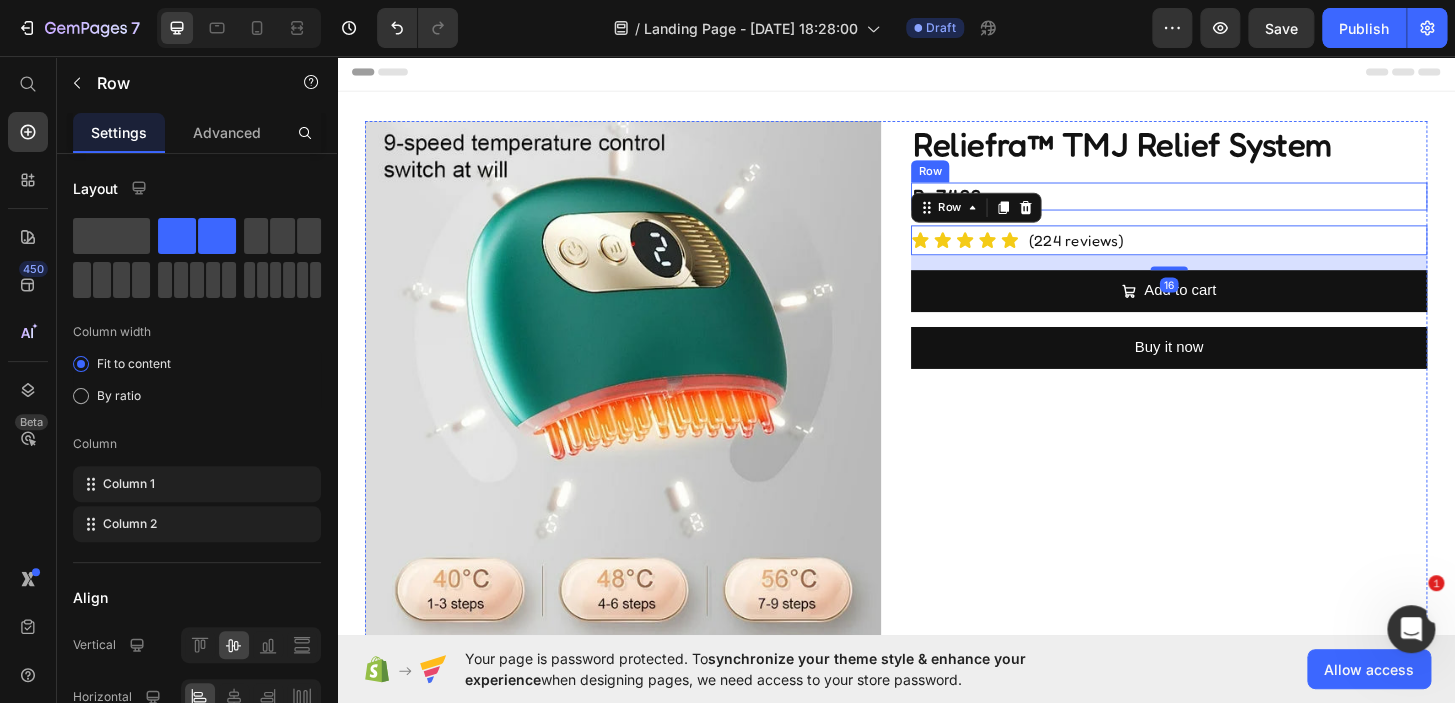 click on "Rs.74.99 Product Price Row" at bounding box center (1230, 207) 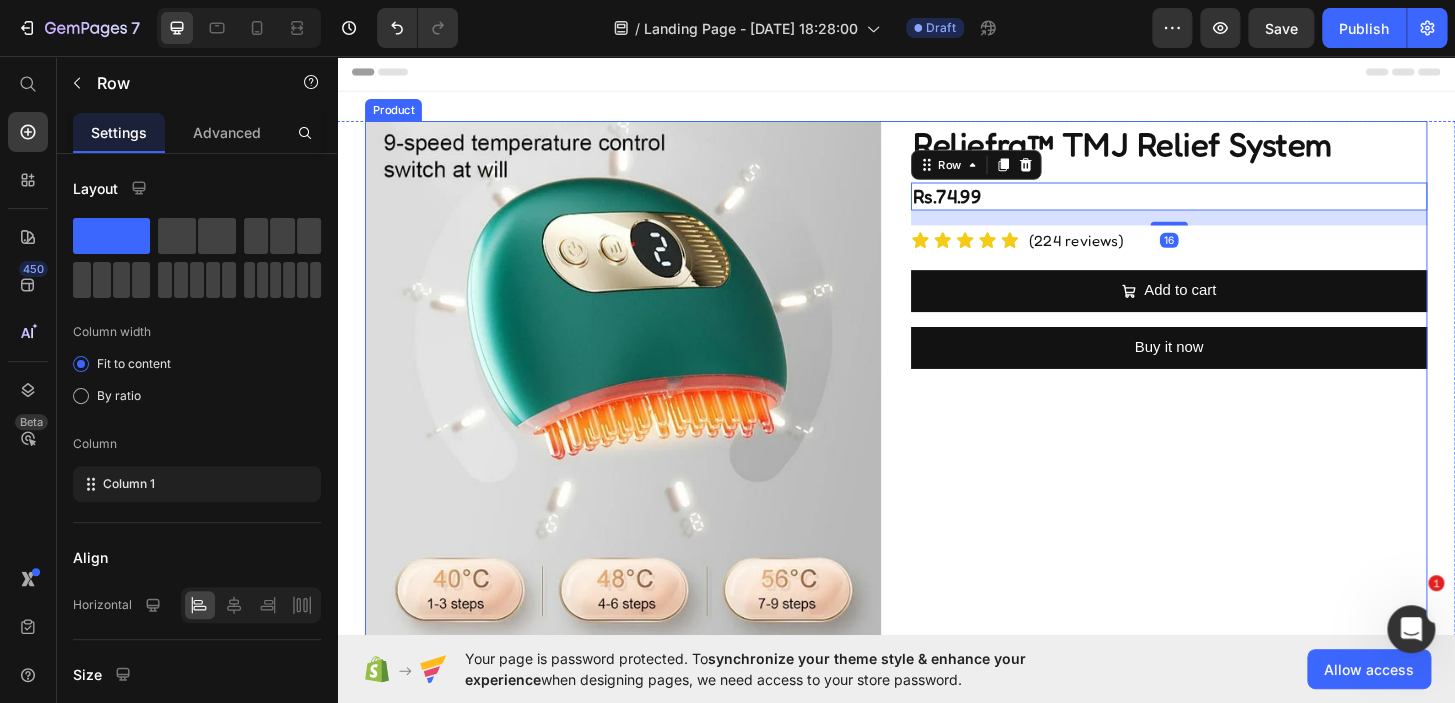 click on "Reliefra™ TMJ Relief System Product Title Rs.74.99 Product Price Row   16 Icon Icon Icon Icon Icon Icon List (224 reviews) Text Block Row
Add to cart Add to Cart Buy it now Dynamic Checkout" at bounding box center (1230, 467) 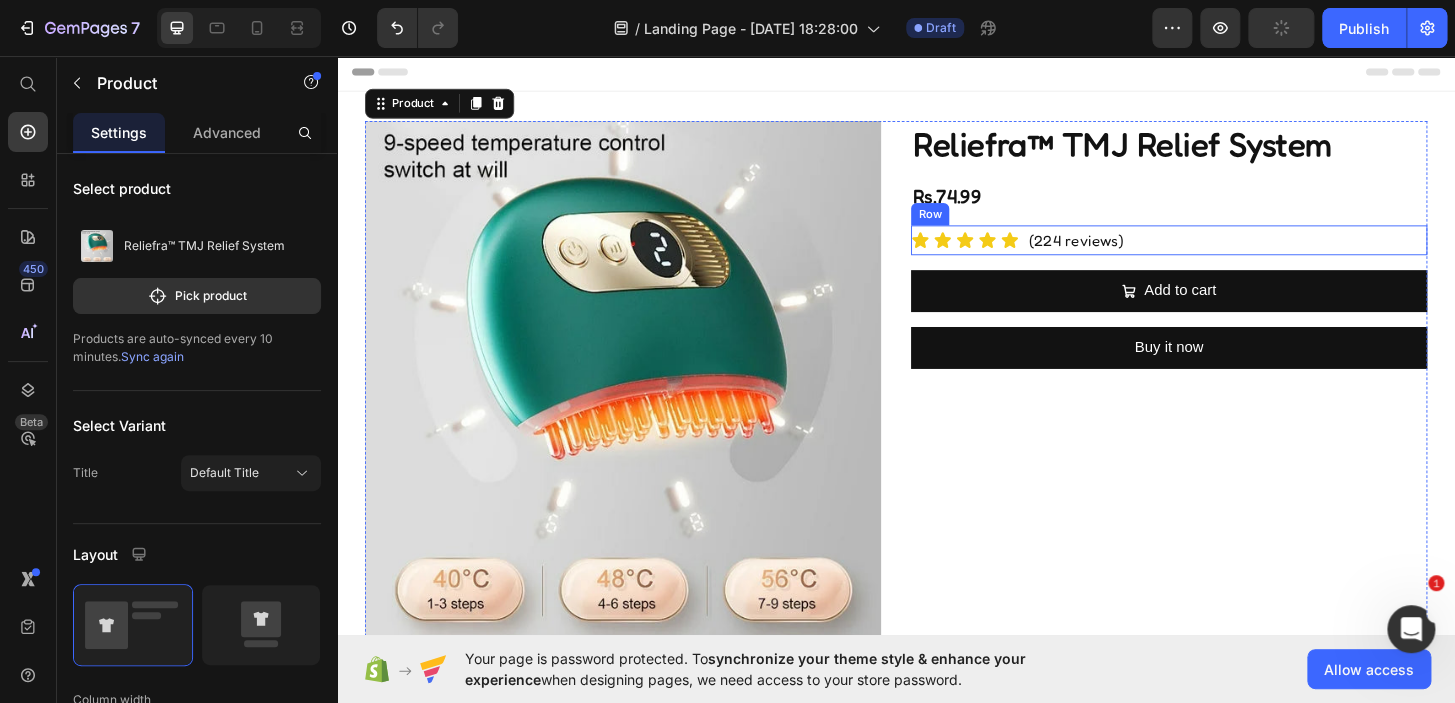 click on "Icon Icon Icon Icon Icon Icon List (224 reviews) Text Block Row" at bounding box center (1230, 254) 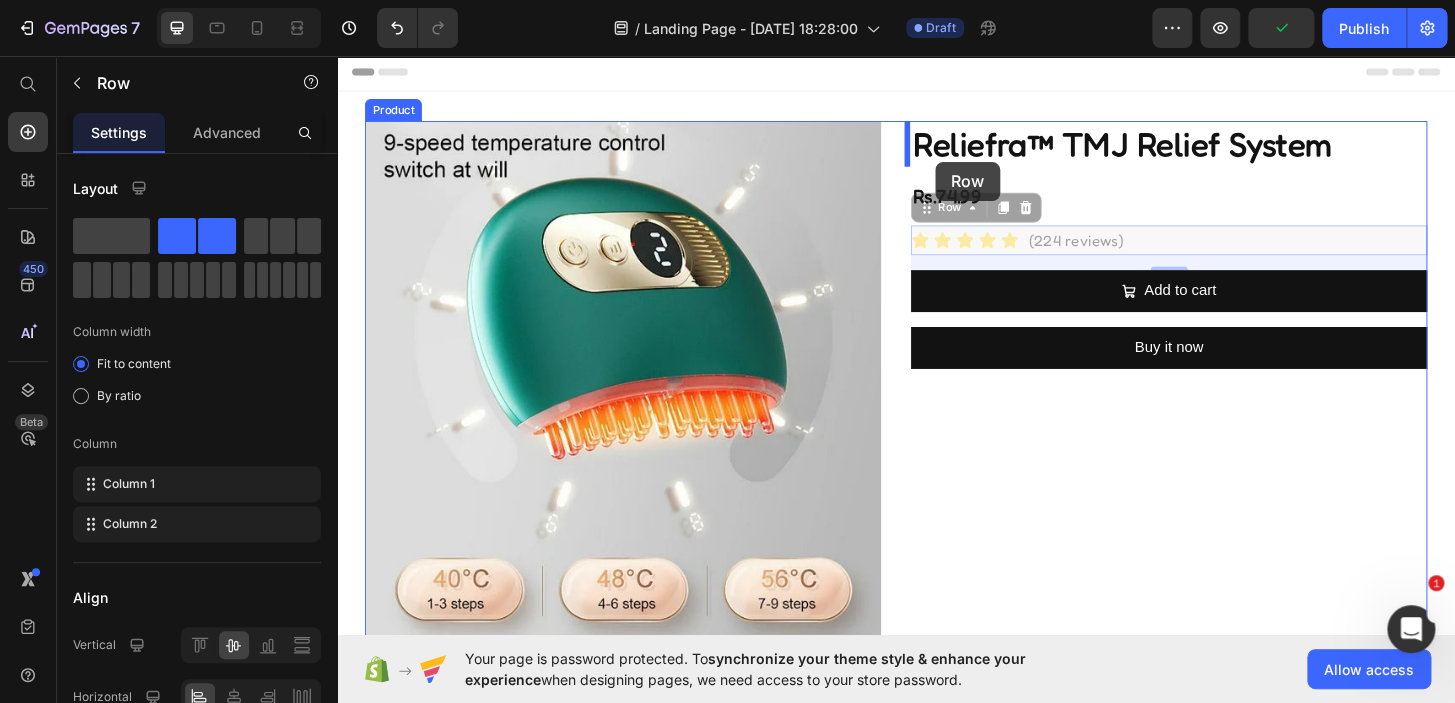 drag, startPoint x: 978, startPoint y: 210, endPoint x: 979, endPoint y: 169, distance: 41.01219 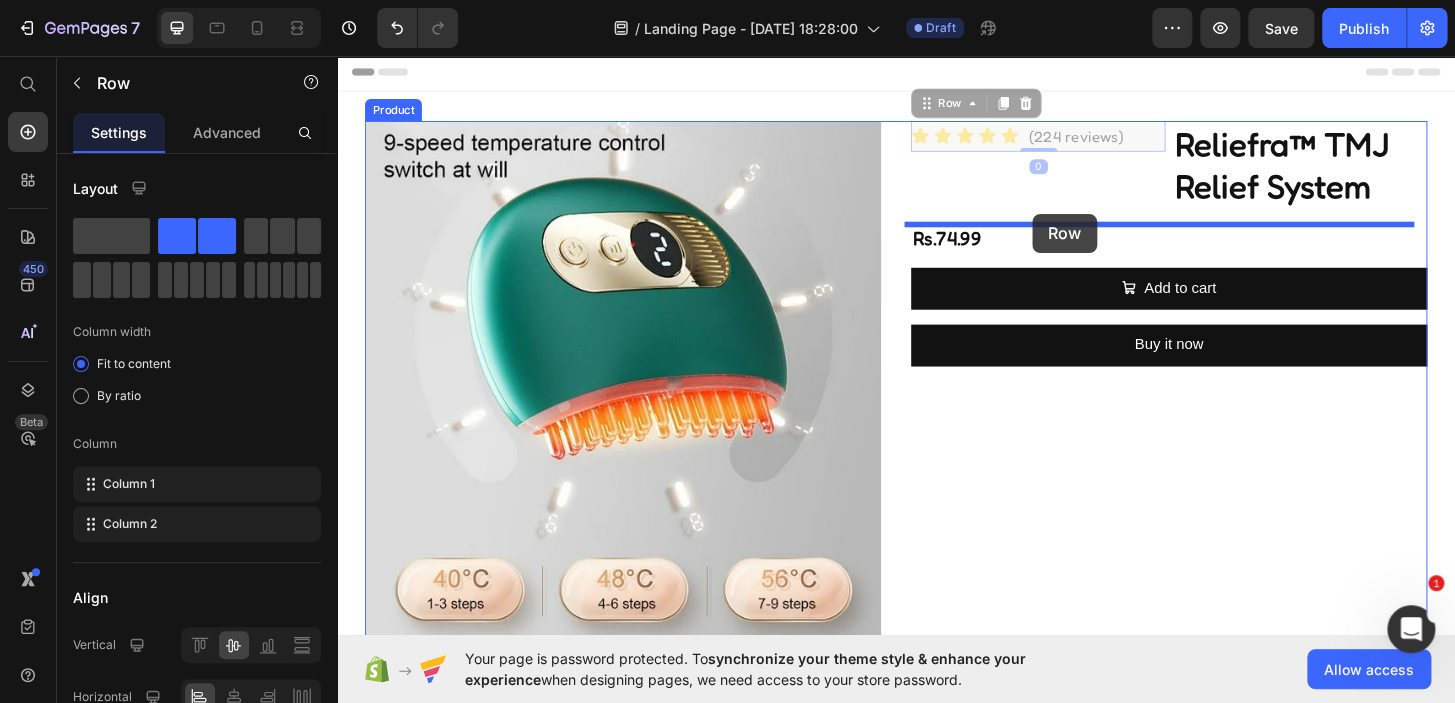 drag, startPoint x: 963, startPoint y: 108, endPoint x: 1083, endPoint y: 225, distance: 167.59773 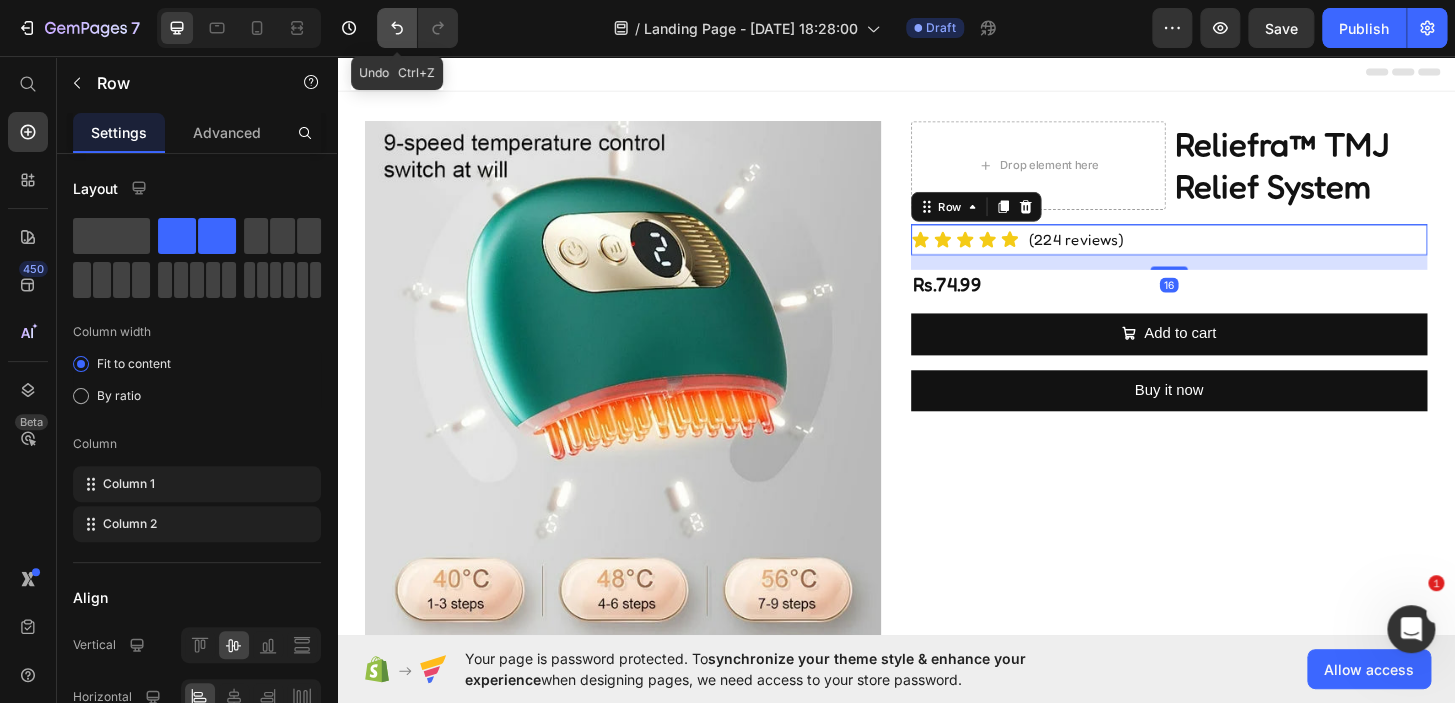 click 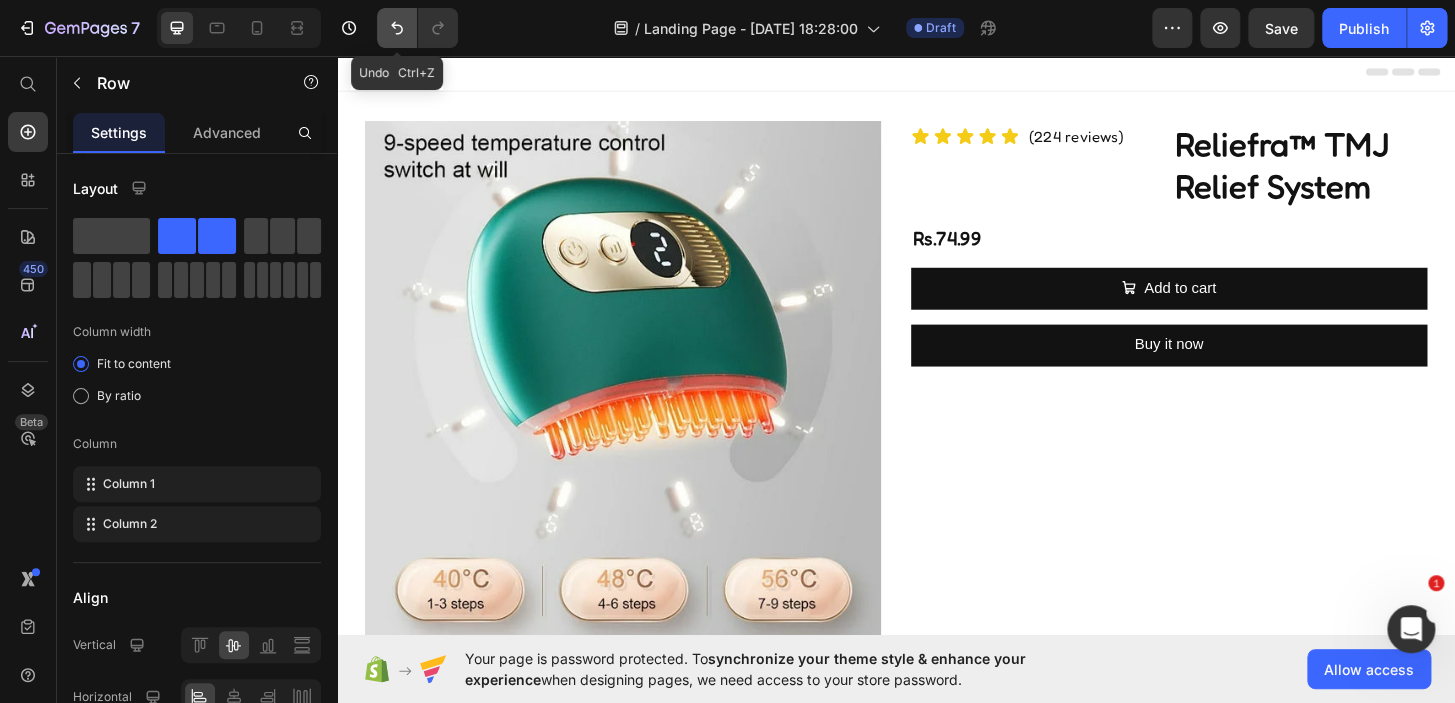 click 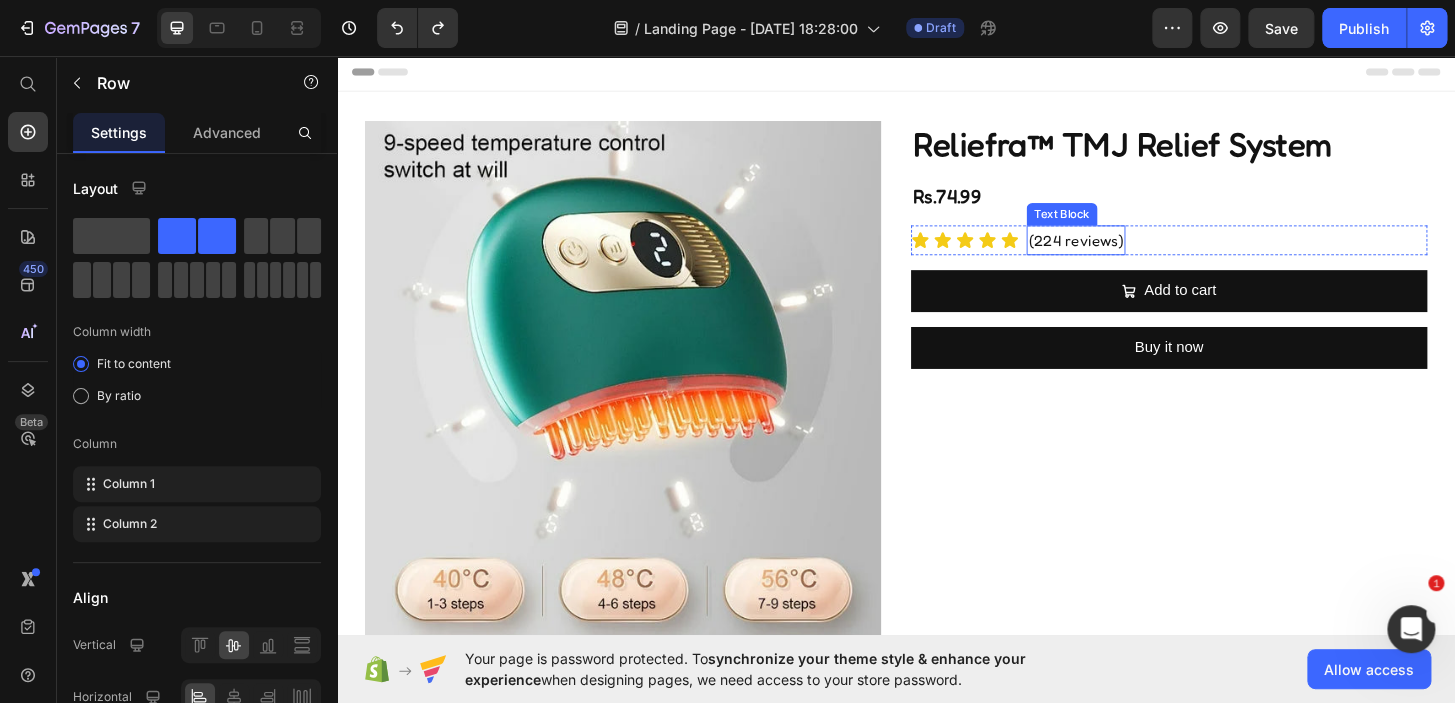 click on "(224 reviews)" at bounding box center [1130, 254] 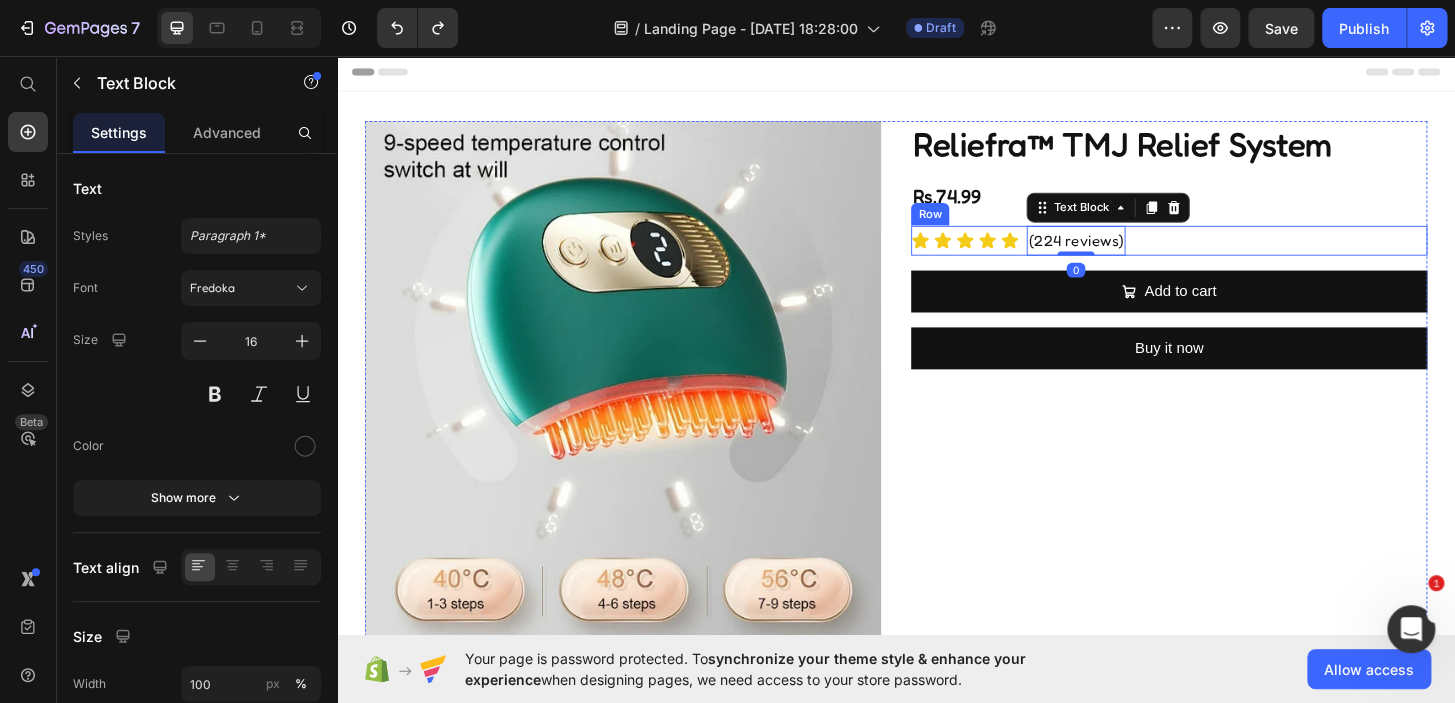 click on "Icon Icon Icon Icon Icon Icon List" at bounding box center (1011, 254) 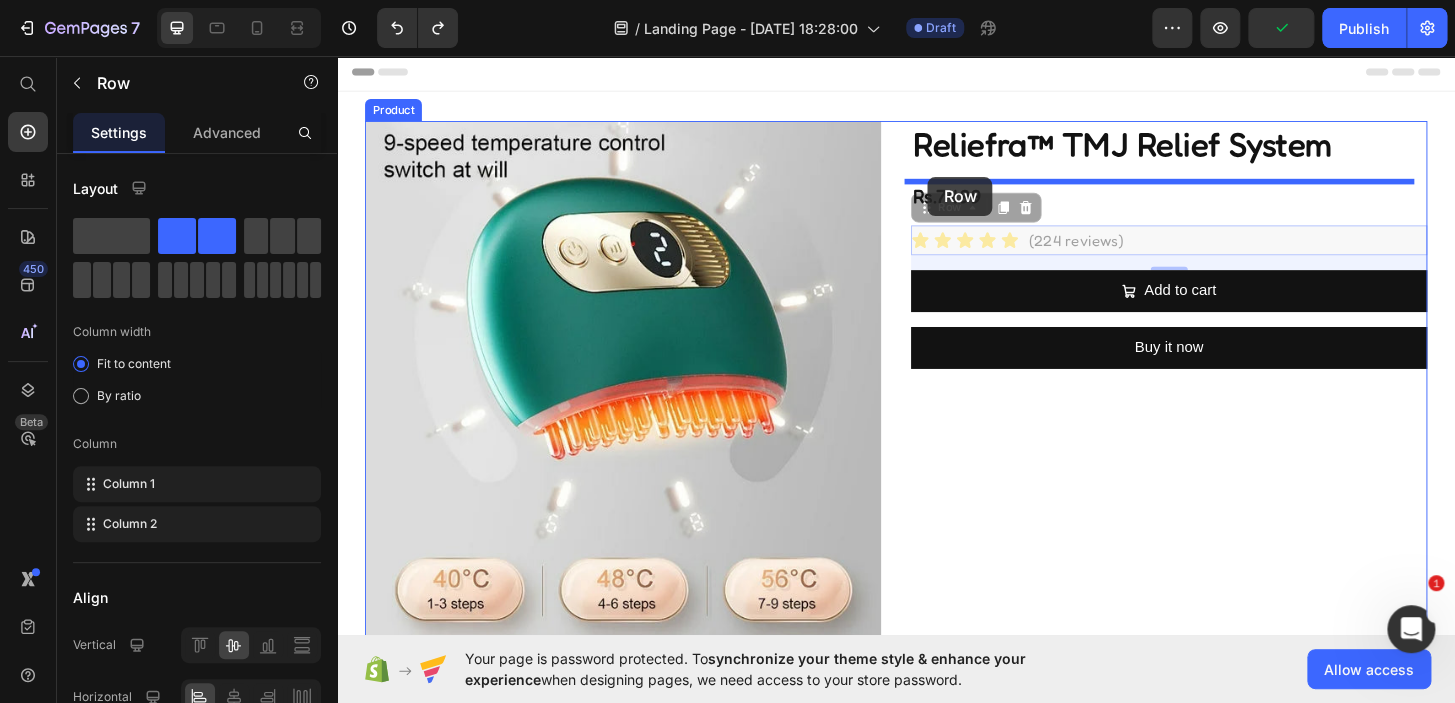 drag, startPoint x: 971, startPoint y: 224, endPoint x: 971, endPoint y: 185, distance: 39 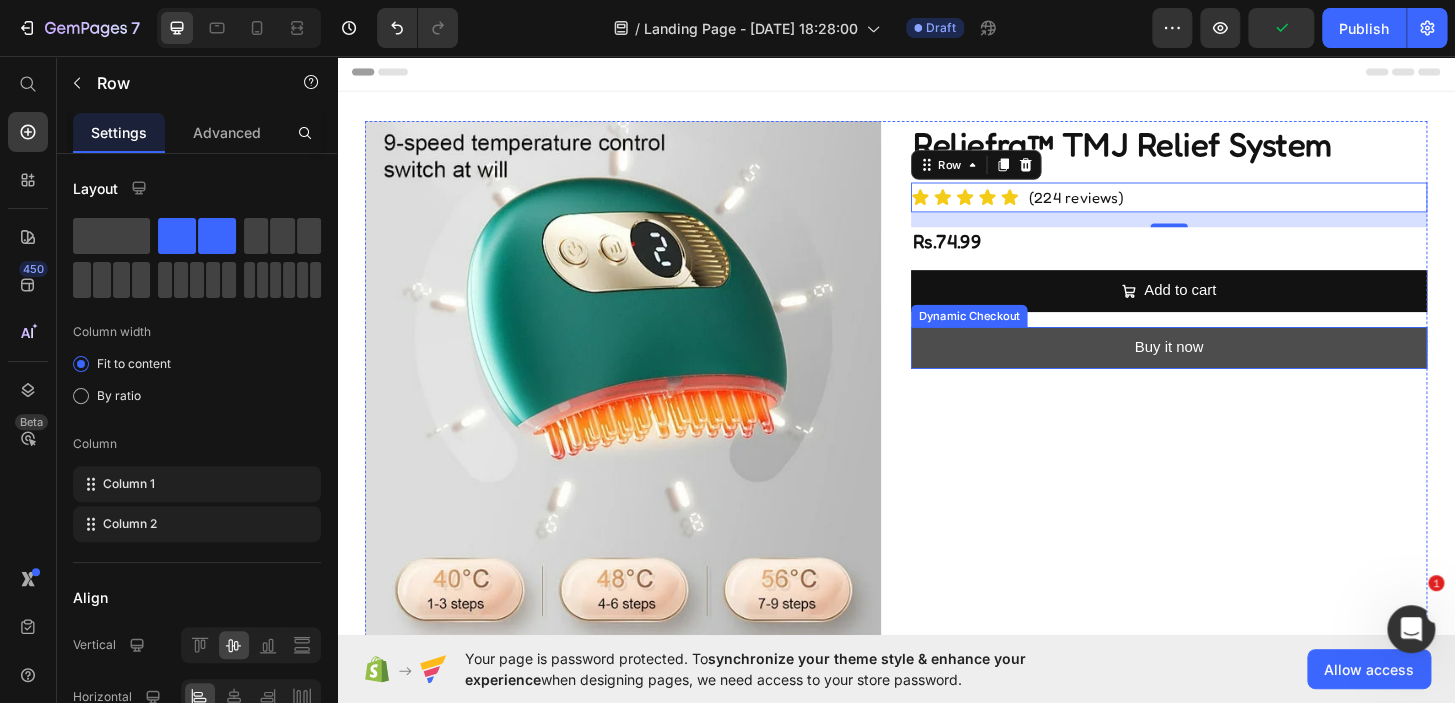 click on "Buy it now" at bounding box center (1230, 369) 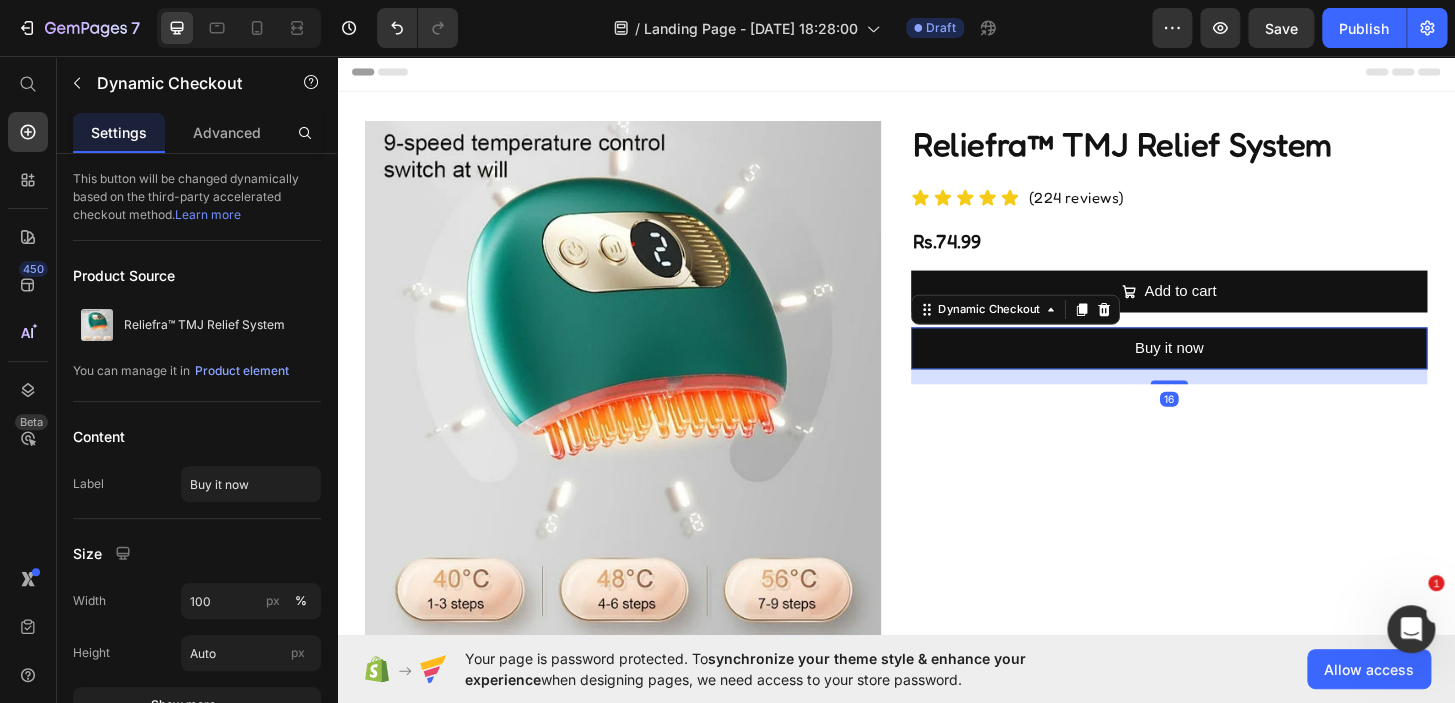 click on "Reliefra™ TMJ Relief System Product Title Icon Icon Icon Icon Icon Icon List (224 reviews) Text Block Row Rs.74.99 Product Price Row
Add to cart Add to Cart Buy it now Dynamic Checkout   16" at bounding box center (1230, 467) 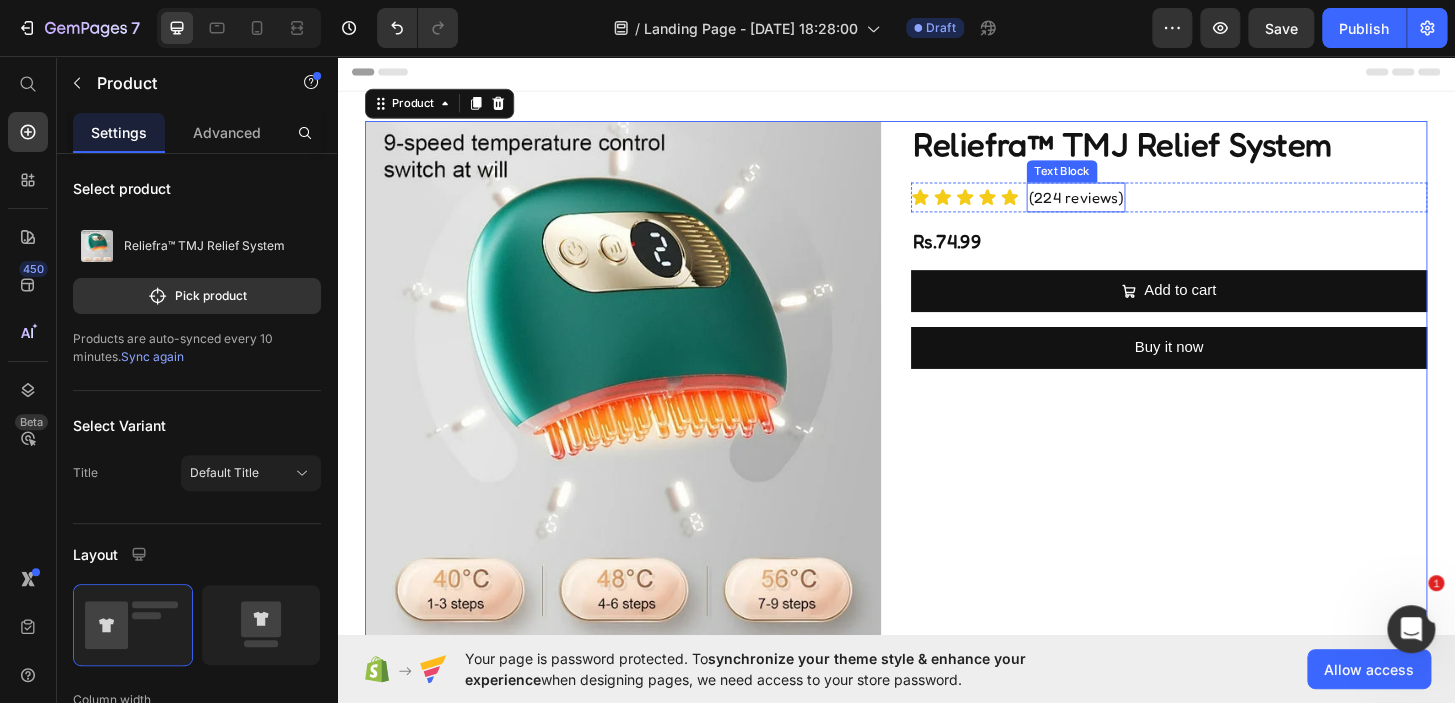 click on "(224 reviews)" at bounding box center [1130, 208] 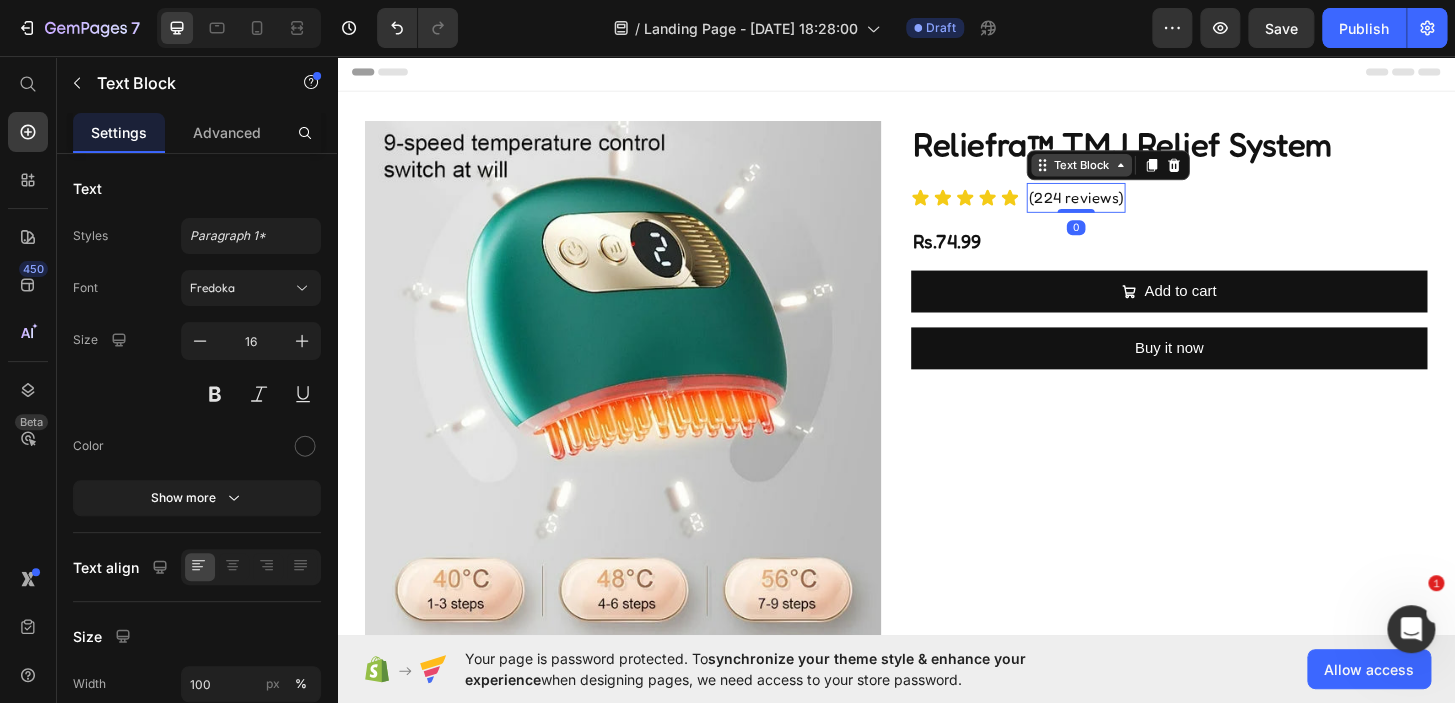 click on "Text Block" at bounding box center (1136, 173) 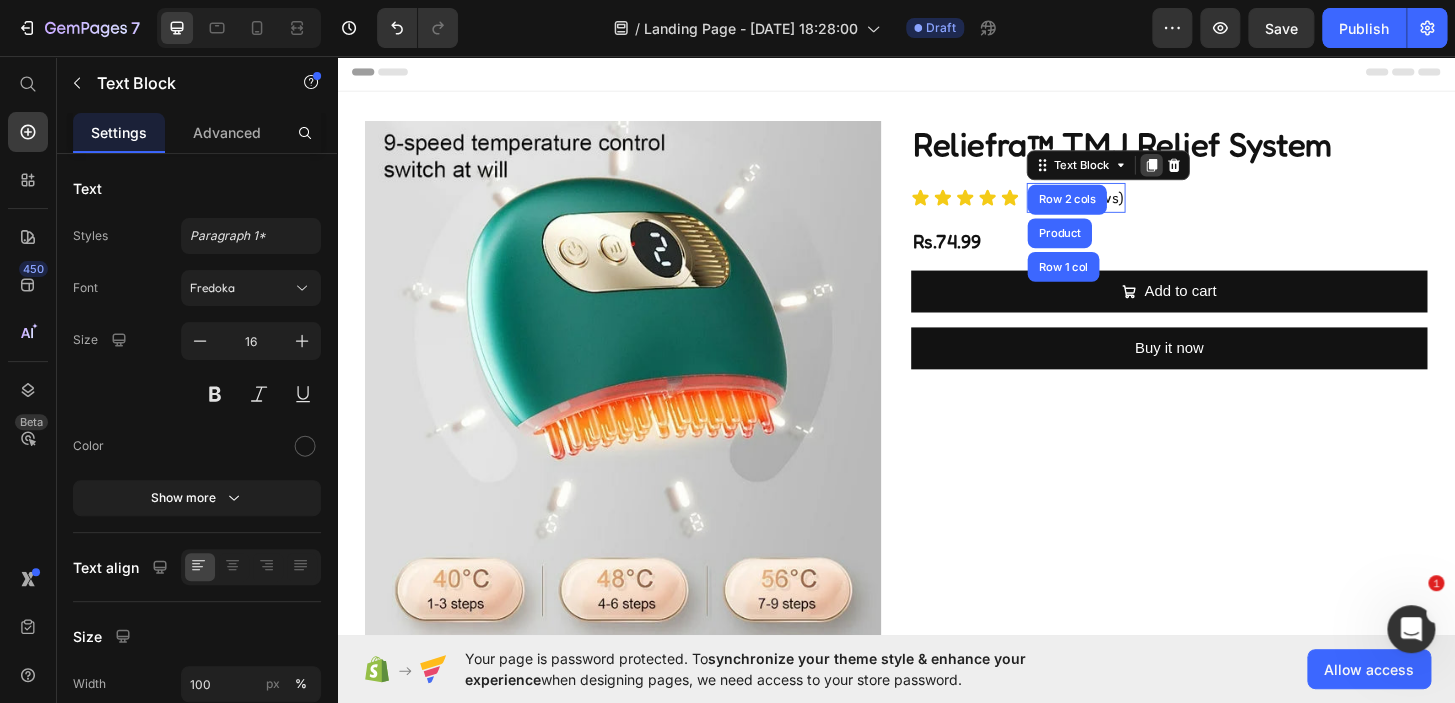 click 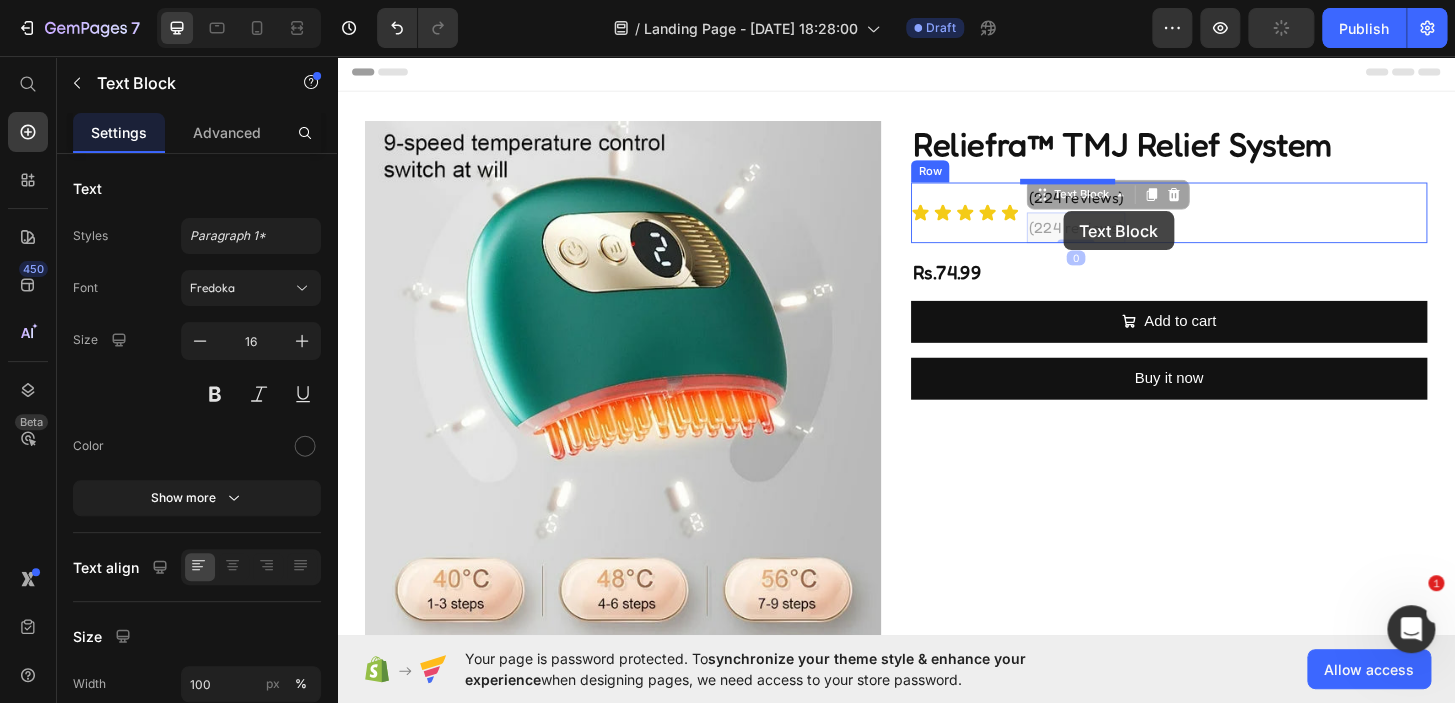 drag, startPoint x: 1117, startPoint y: 208, endPoint x: 1116, endPoint y: 222, distance: 14.035668 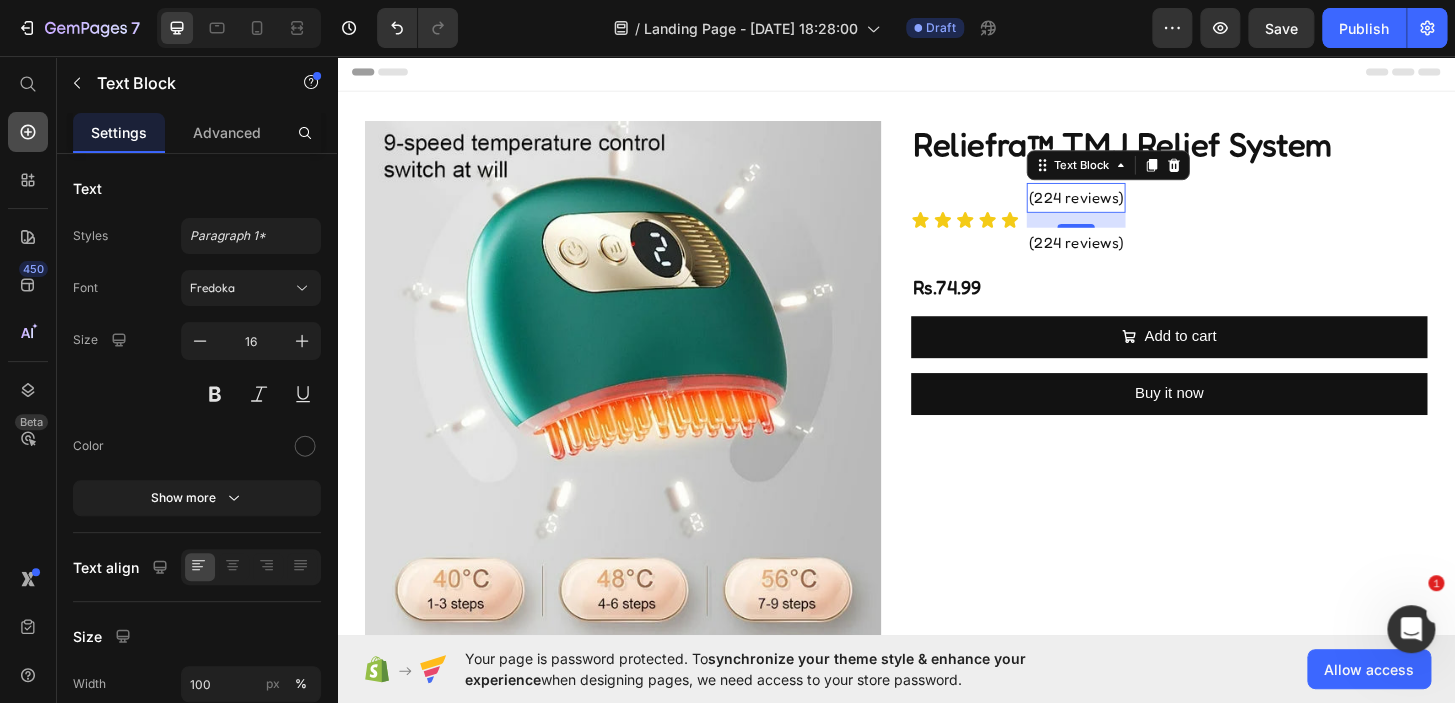 click 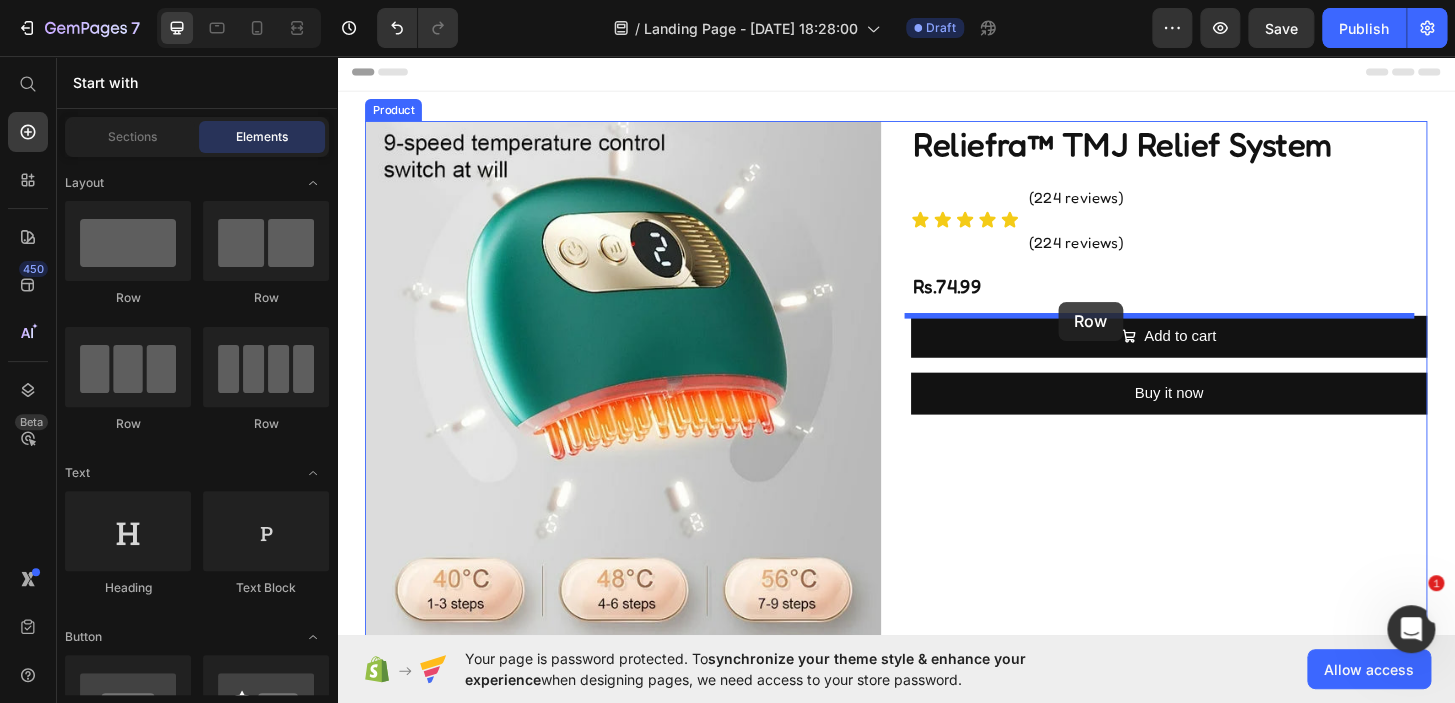 drag, startPoint x: 499, startPoint y: 292, endPoint x: 1111, endPoint y: 319, distance: 612.5953 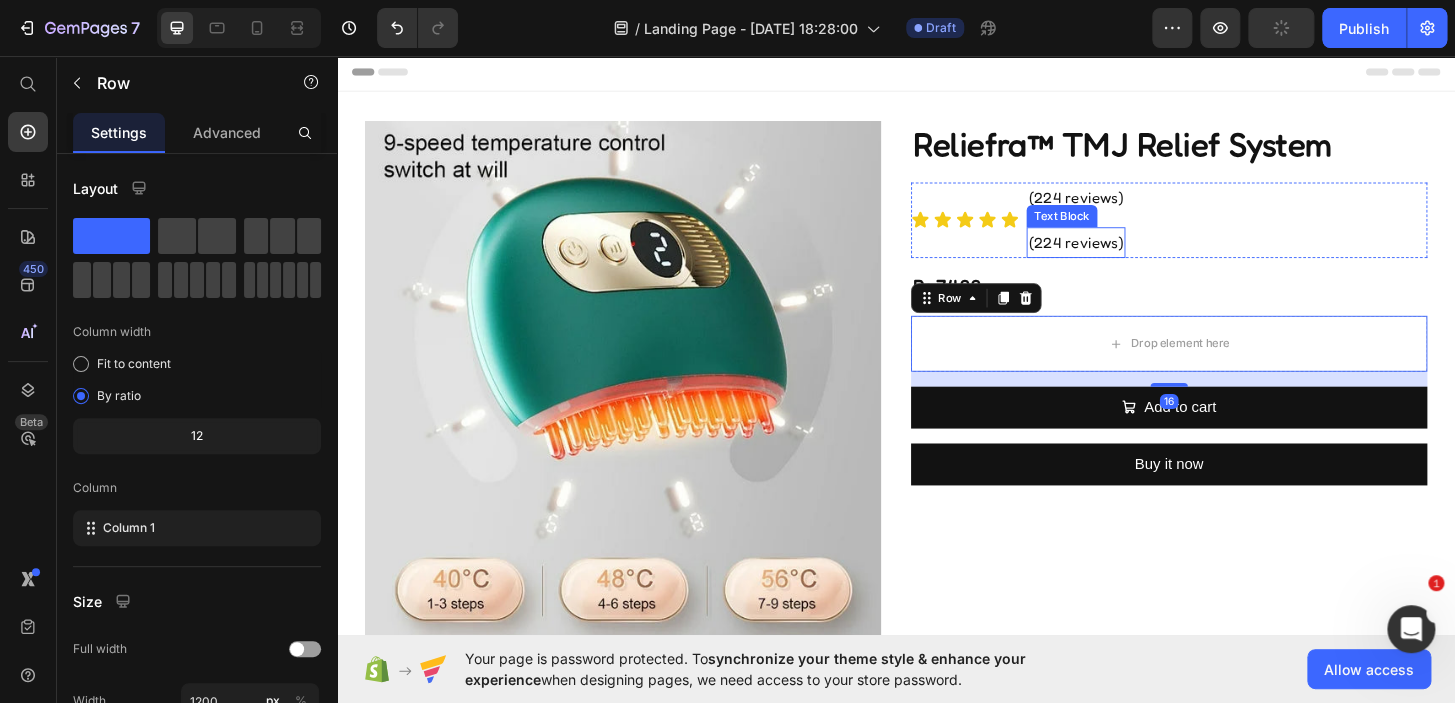 click on "(224 reviews)" at bounding box center (1130, 256) 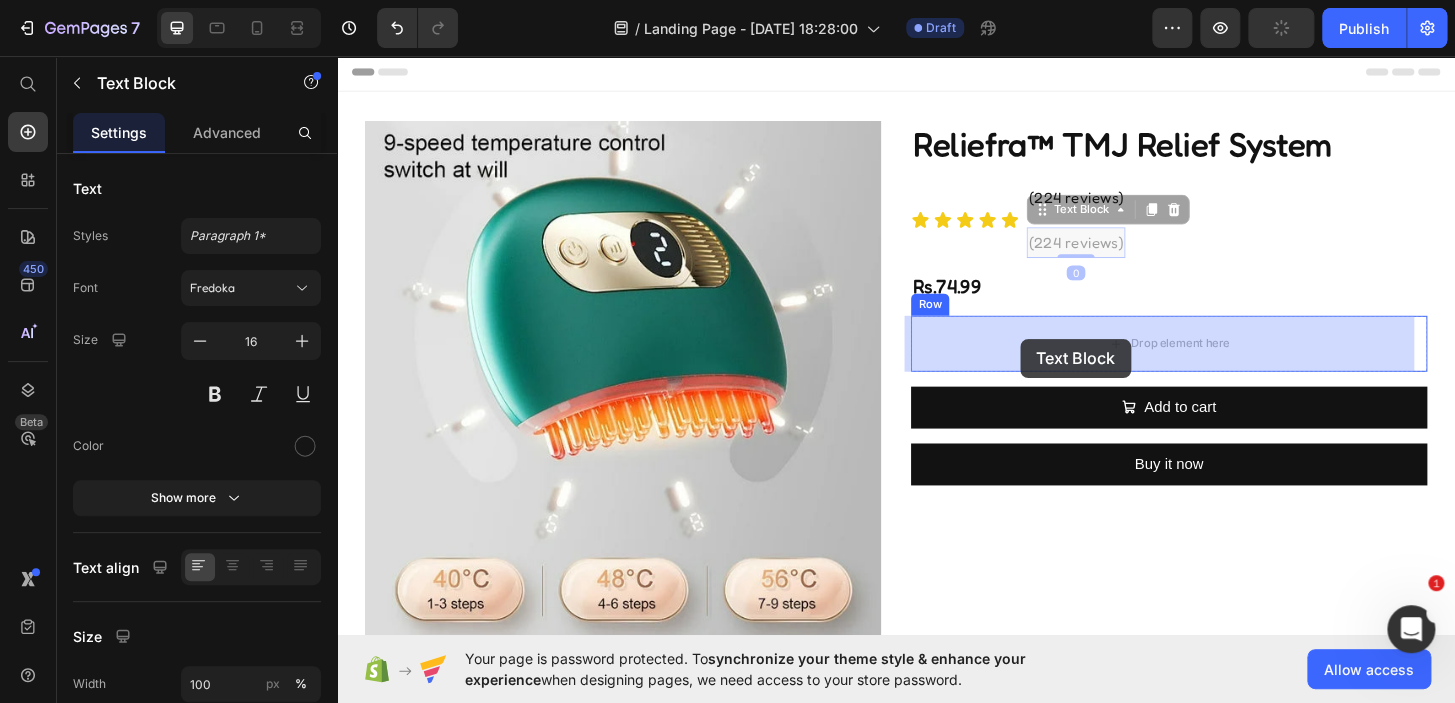 drag, startPoint x: 1102, startPoint y: 217, endPoint x: 1083, endPoint y: 350, distance: 134.3503 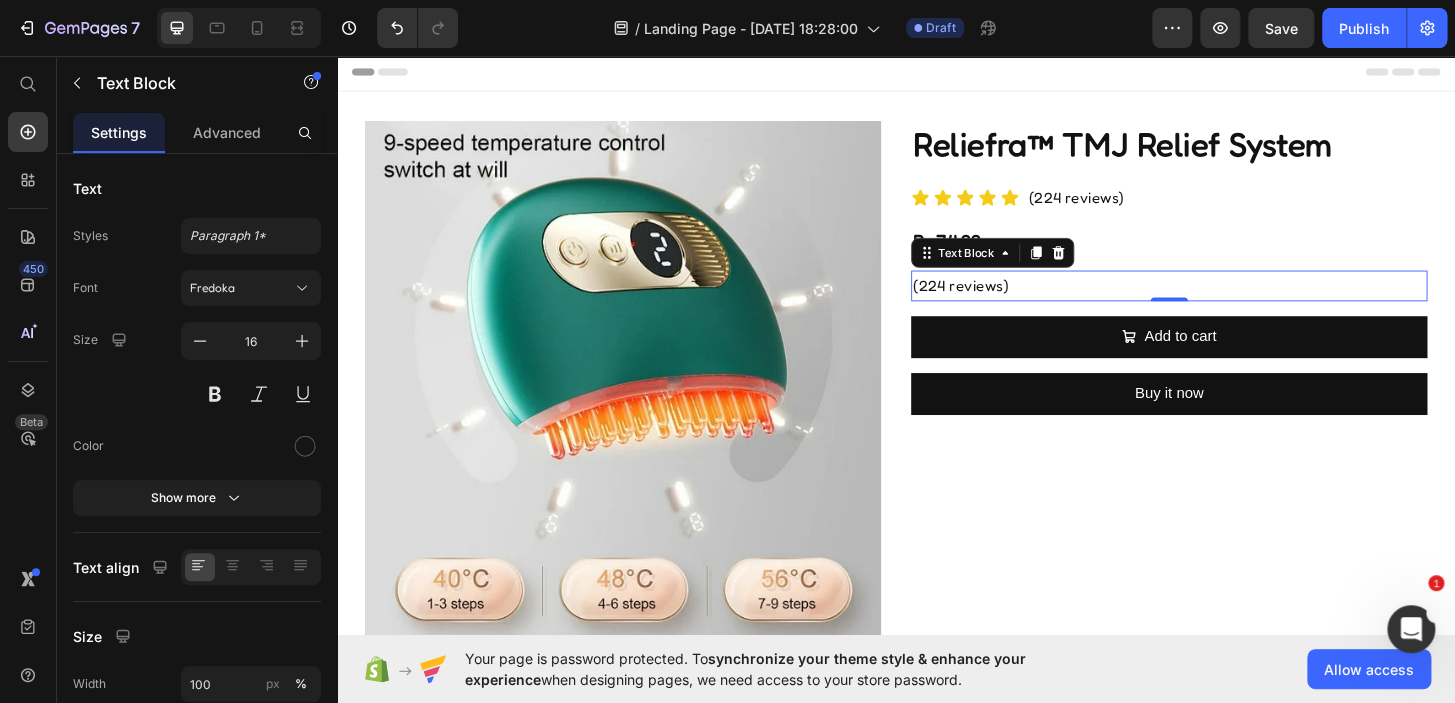 click on "(224 reviews)" at bounding box center (1230, 302) 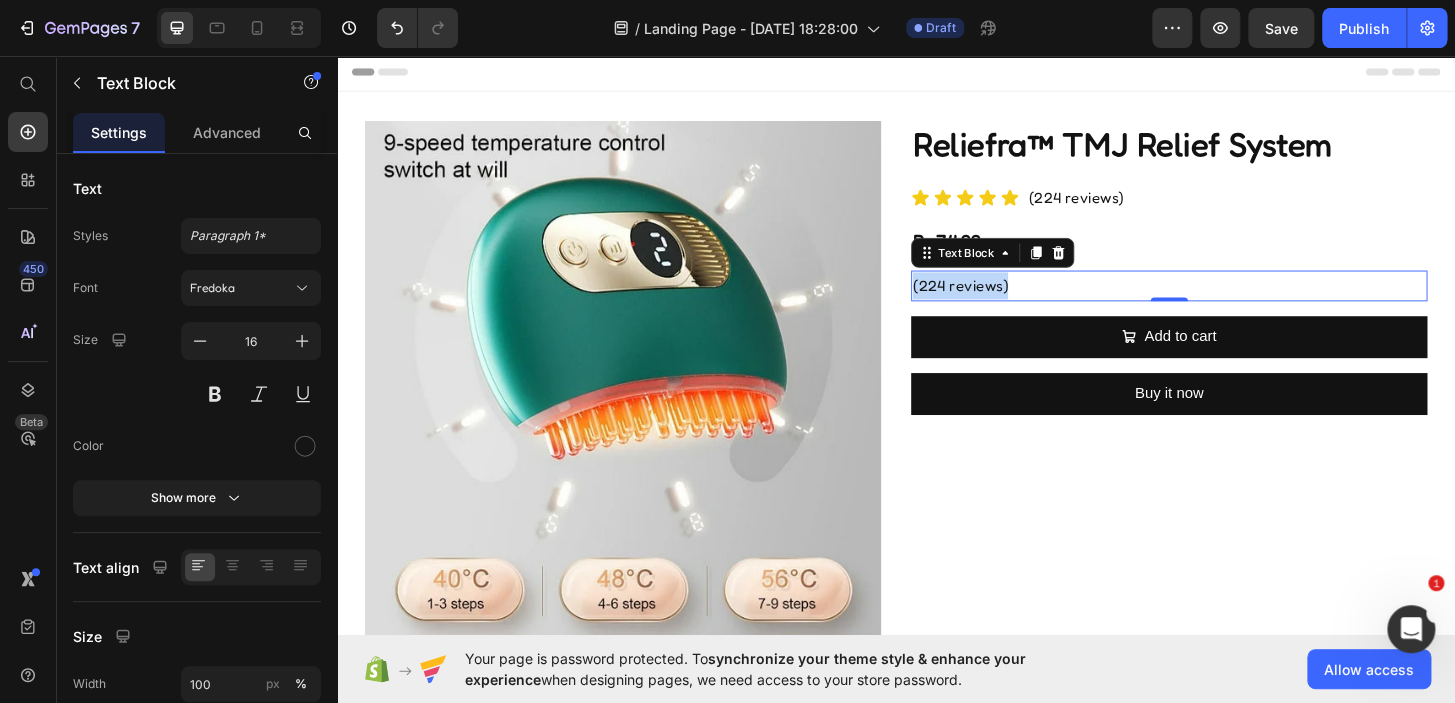 click on "(224 reviews)" at bounding box center [1230, 302] 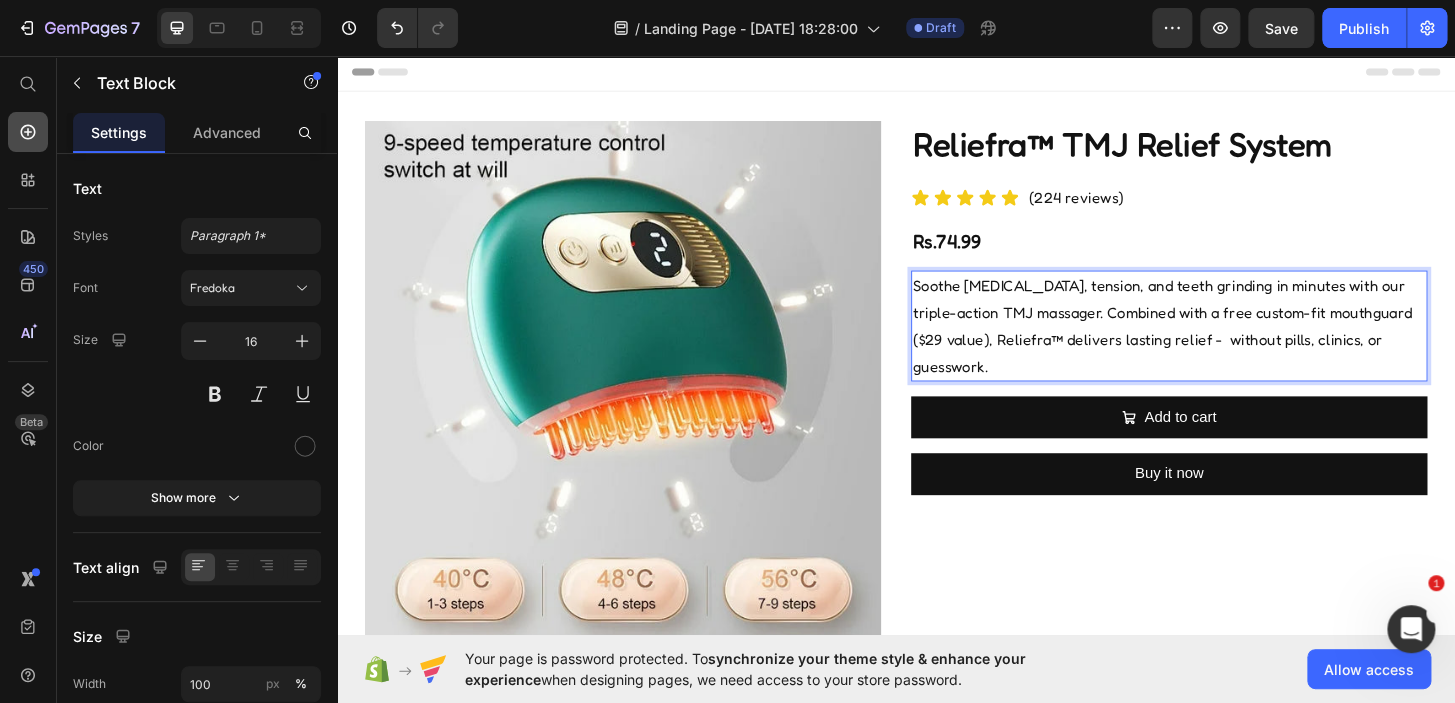 click 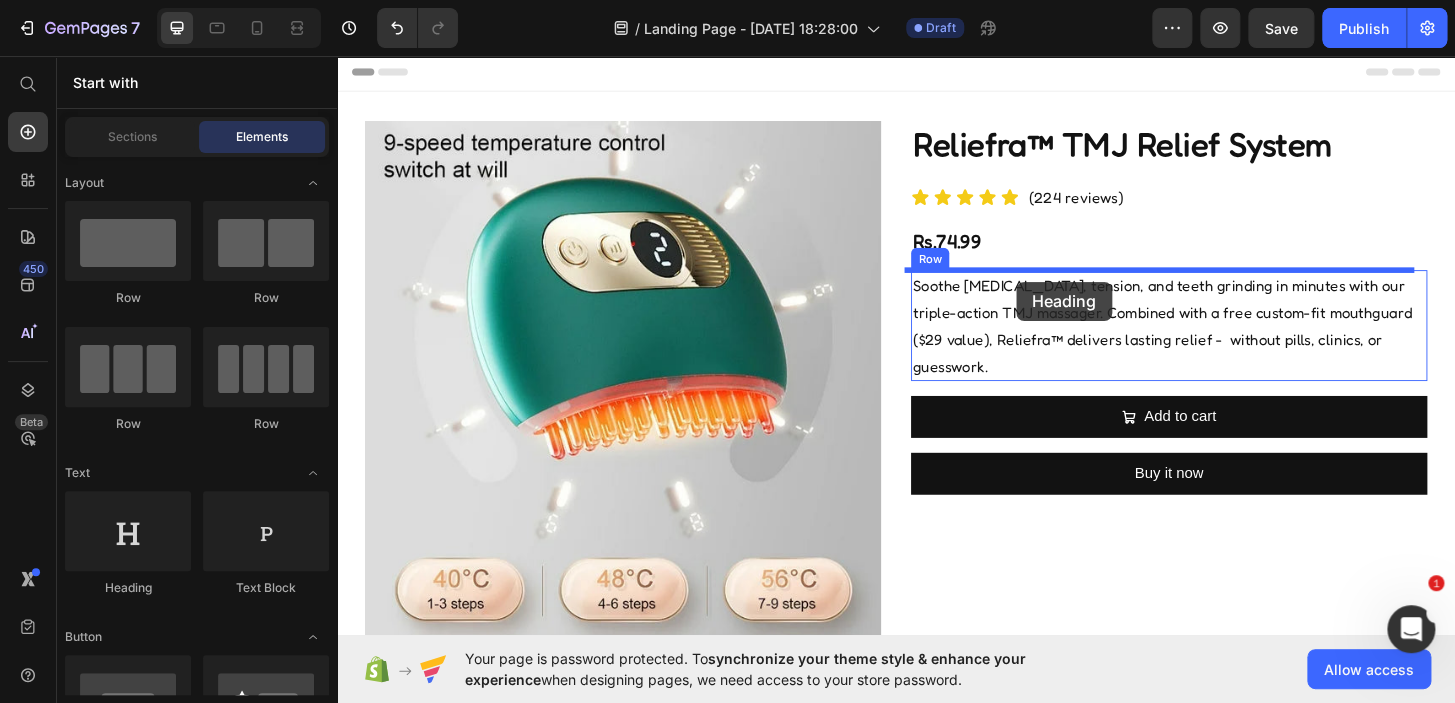drag, startPoint x: 474, startPoint y: 579, endPoint x: 1066, endPoint y: 298, distance: 655.3053 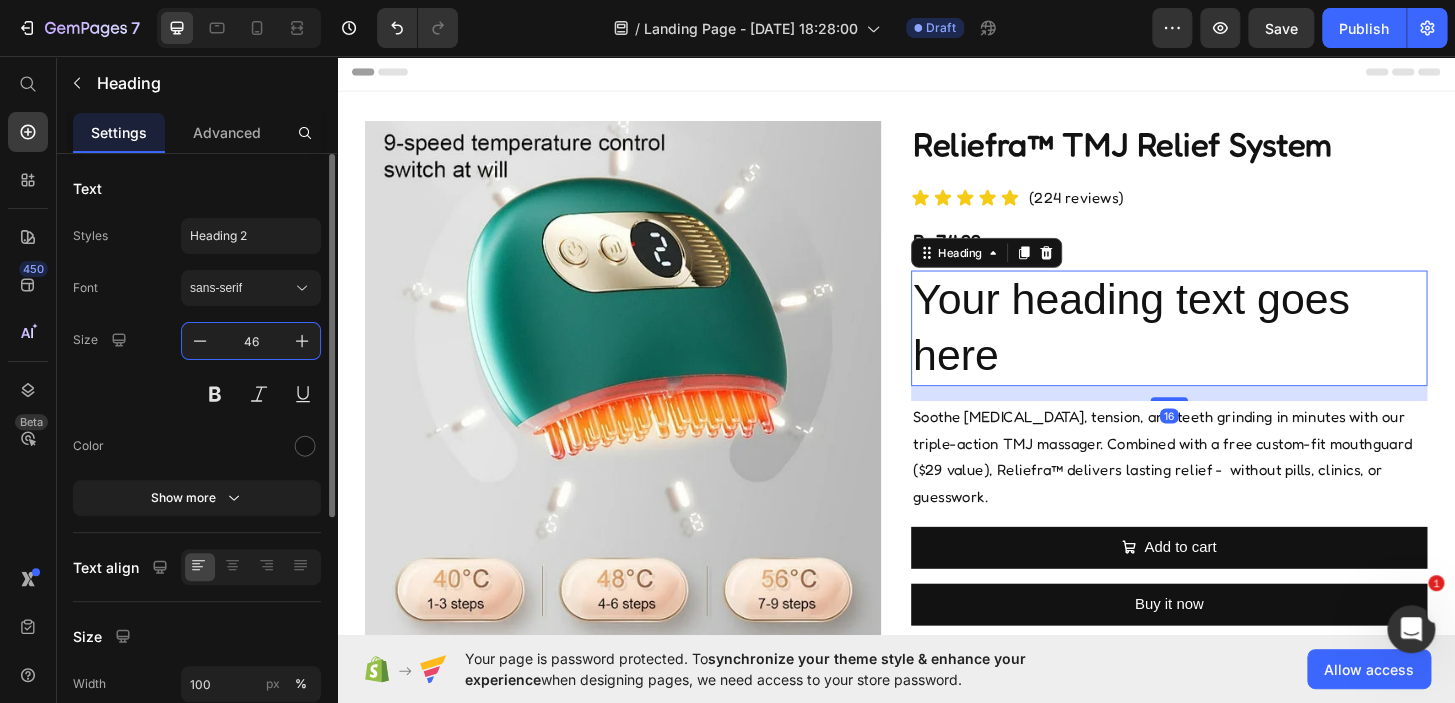 click on "46" at bounding box center (251, 341) 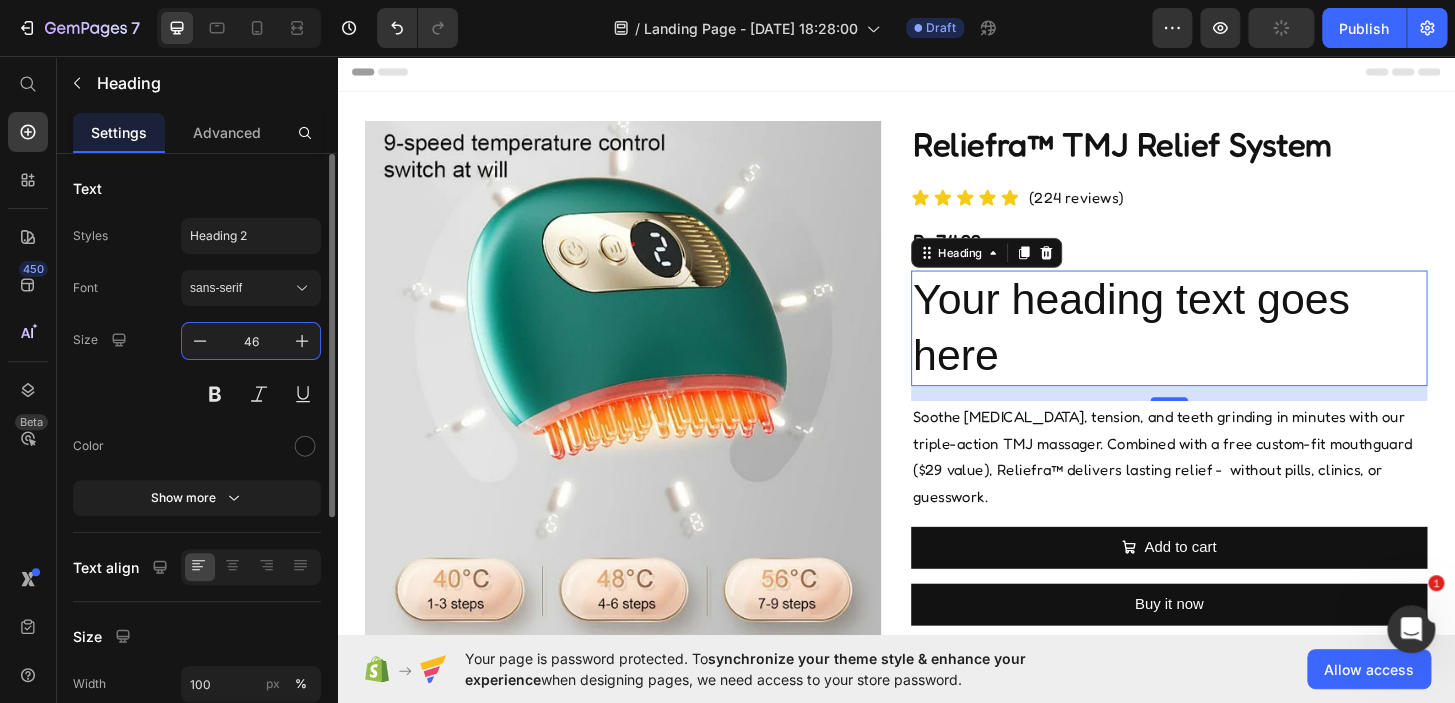 type on "2" 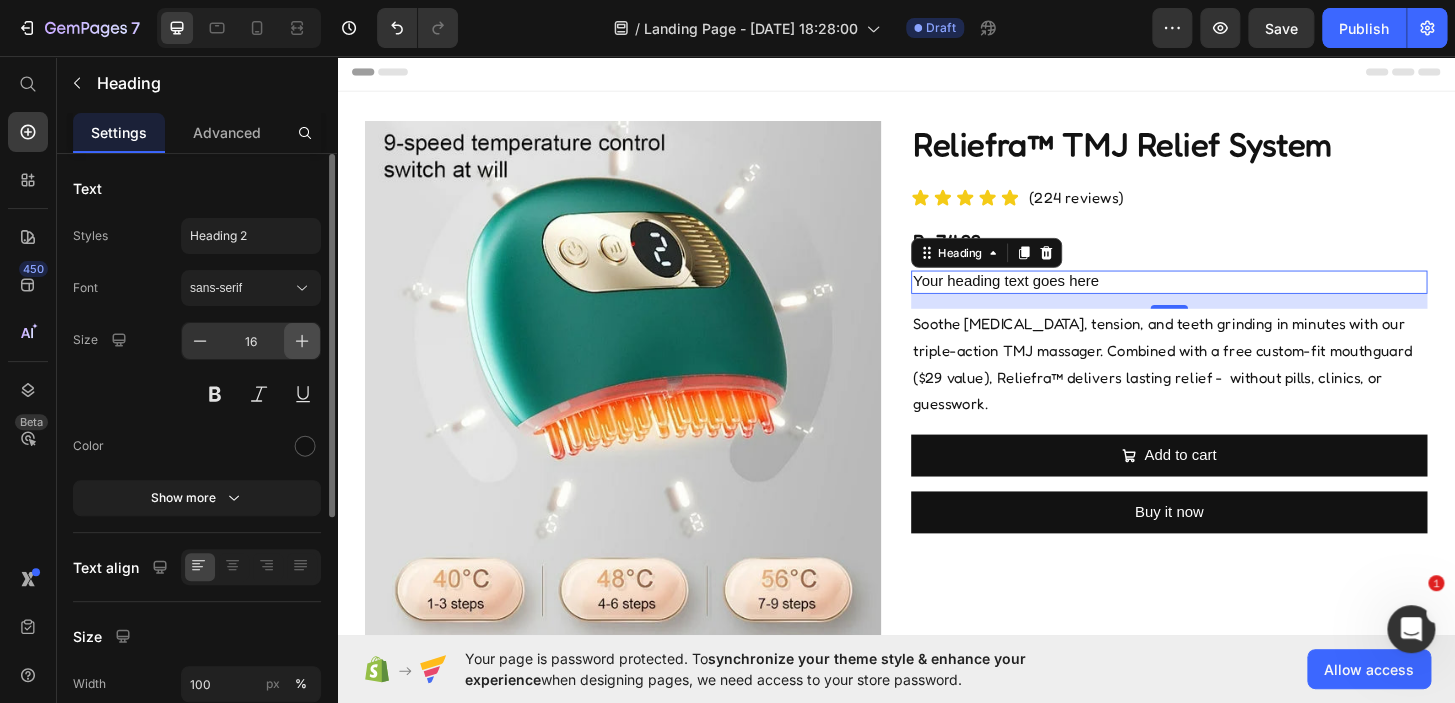 click 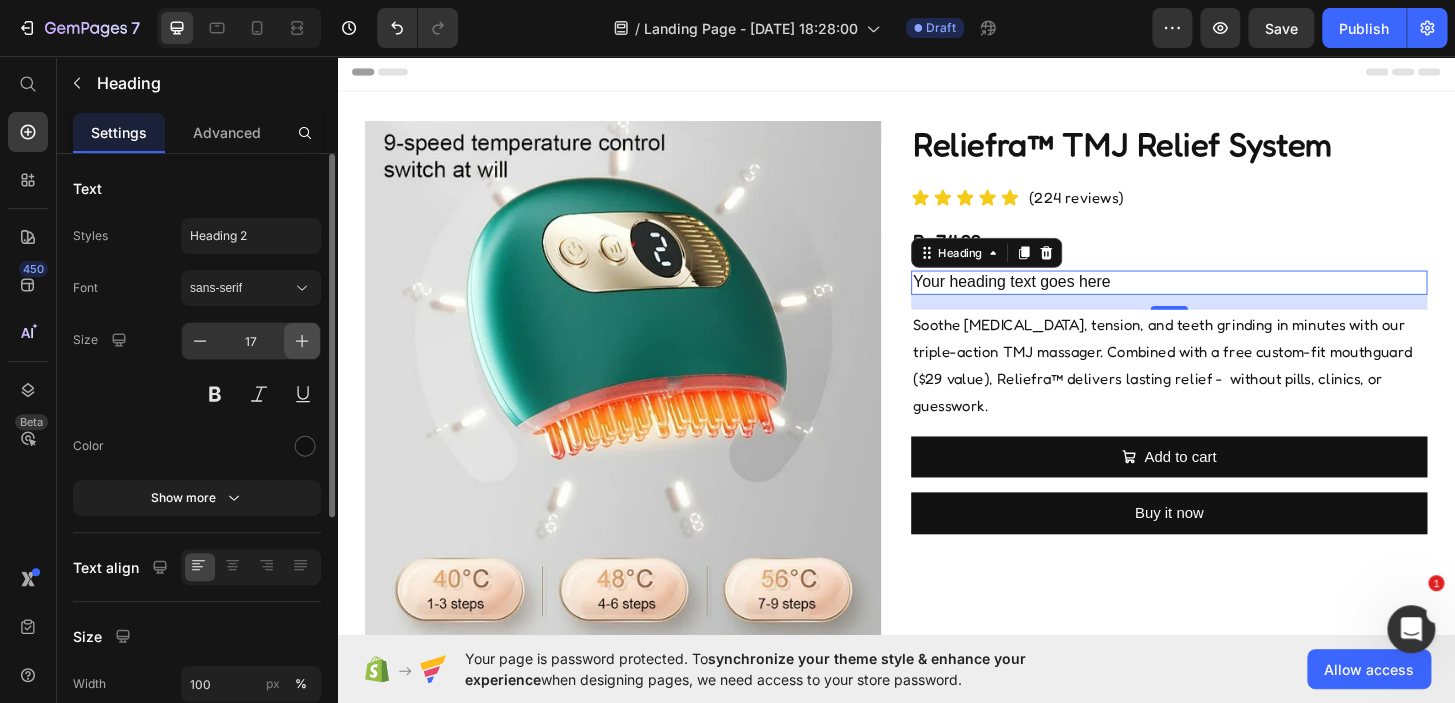 click 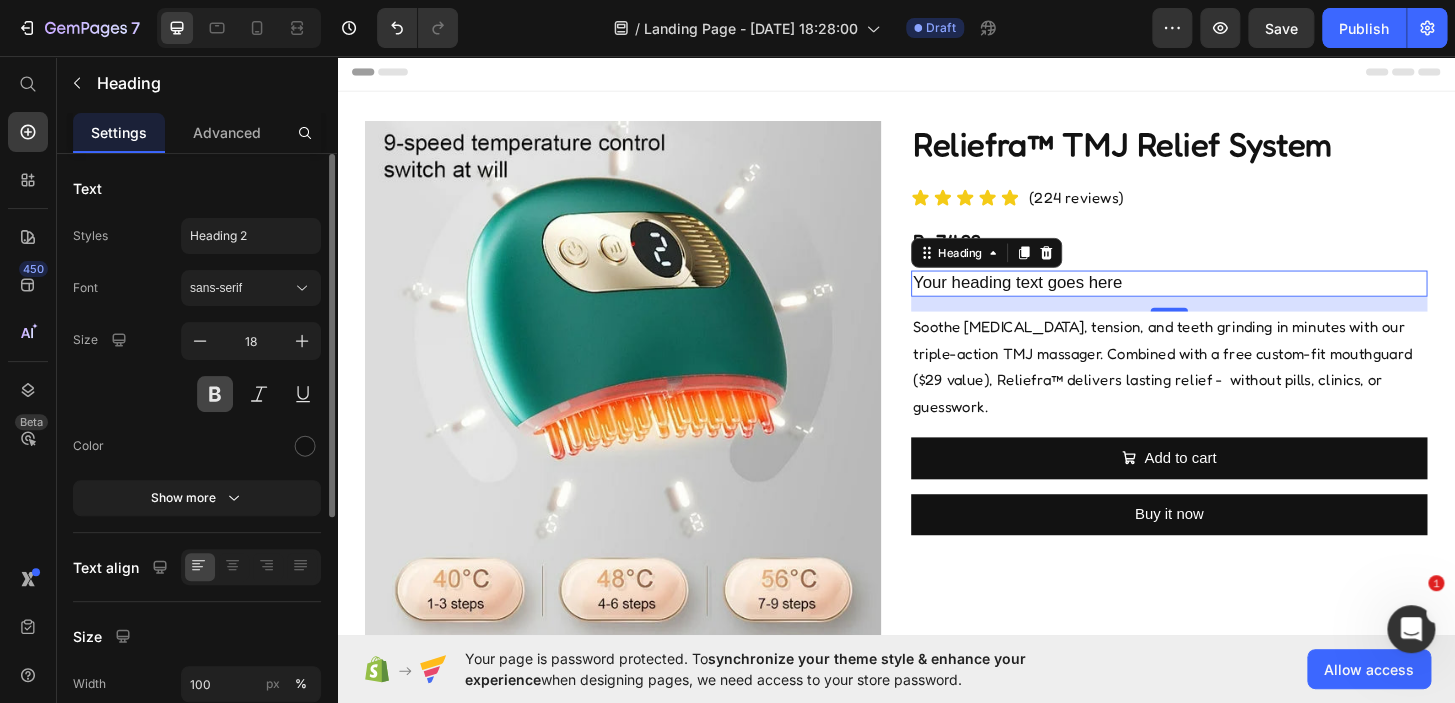 click at bounding box center [215, 394] 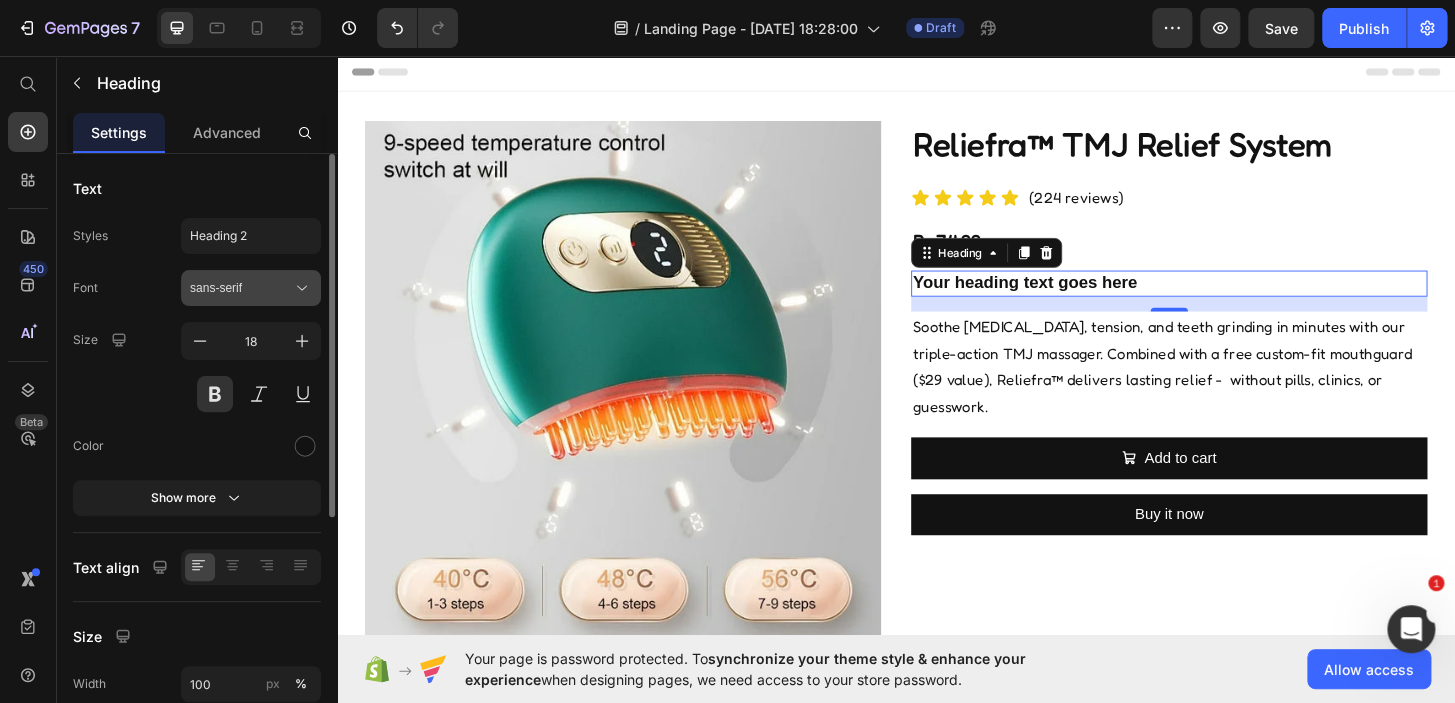 click on "sans-serif" at bounding box center (241, 288) 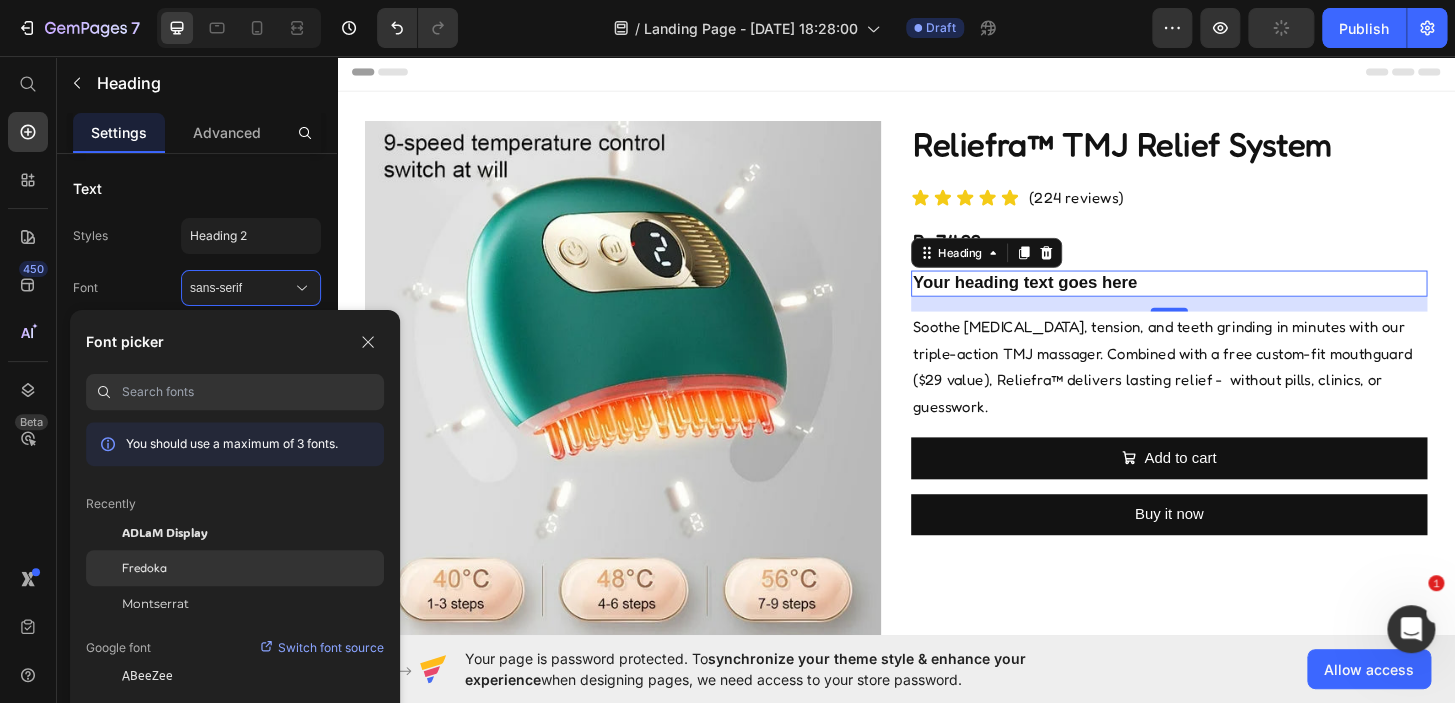 click on "Fredoka" 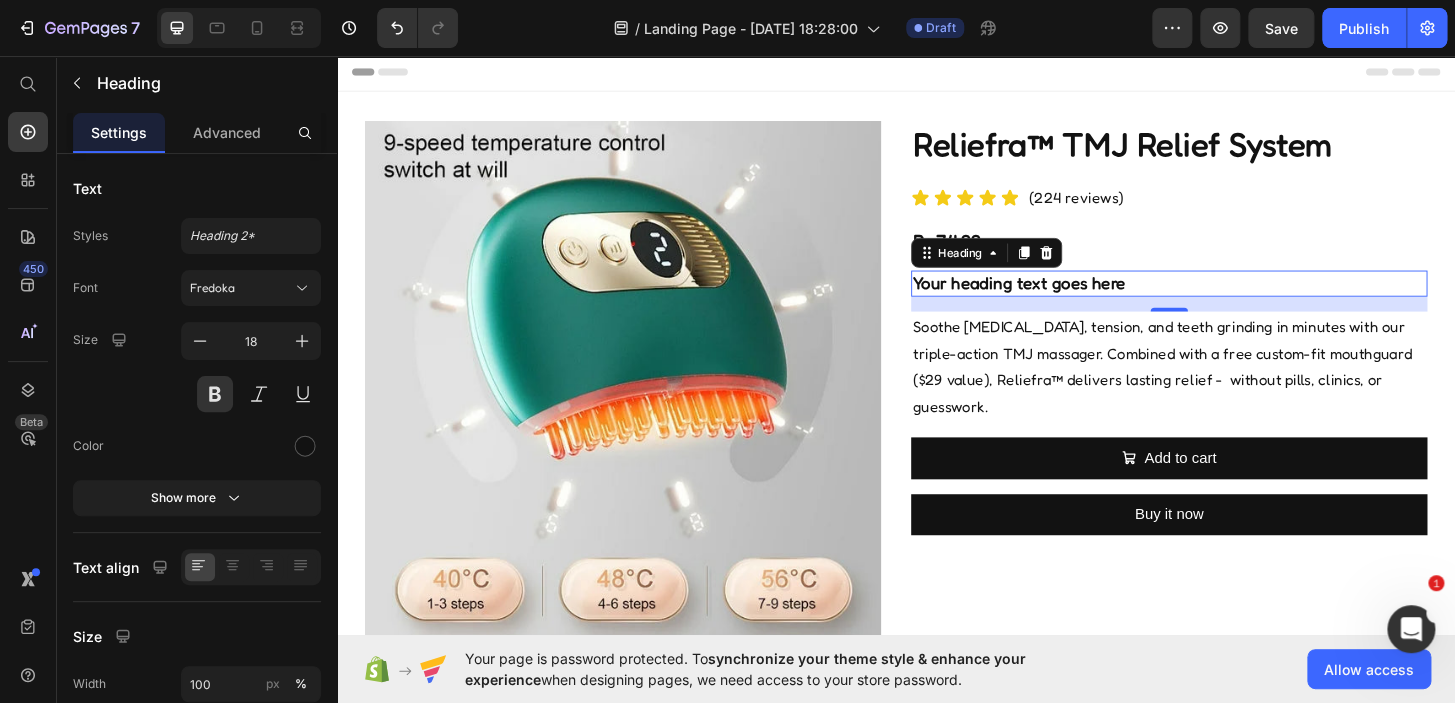 click on "Your heading text goes here" at bounding box center (1230, 299) 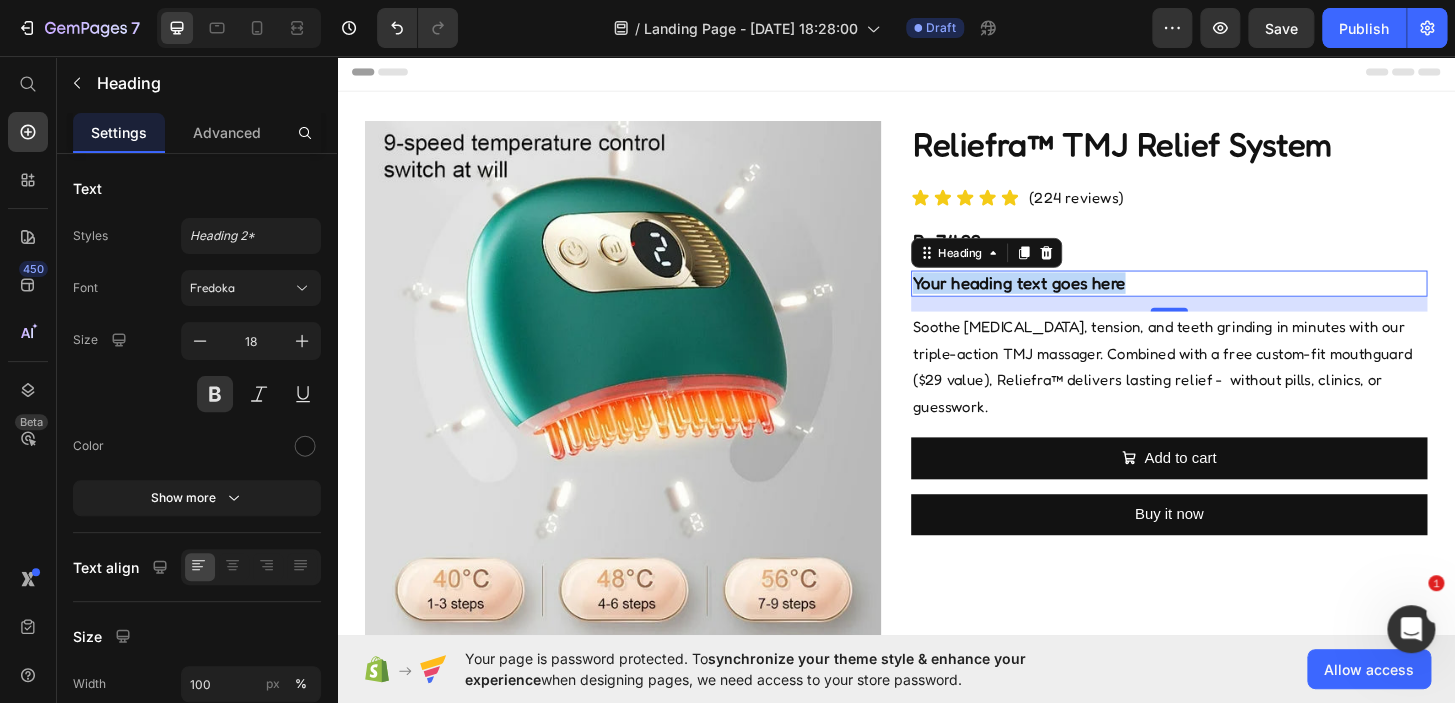 click on "Your heading text goes here" at bounding box center [1230, 299] 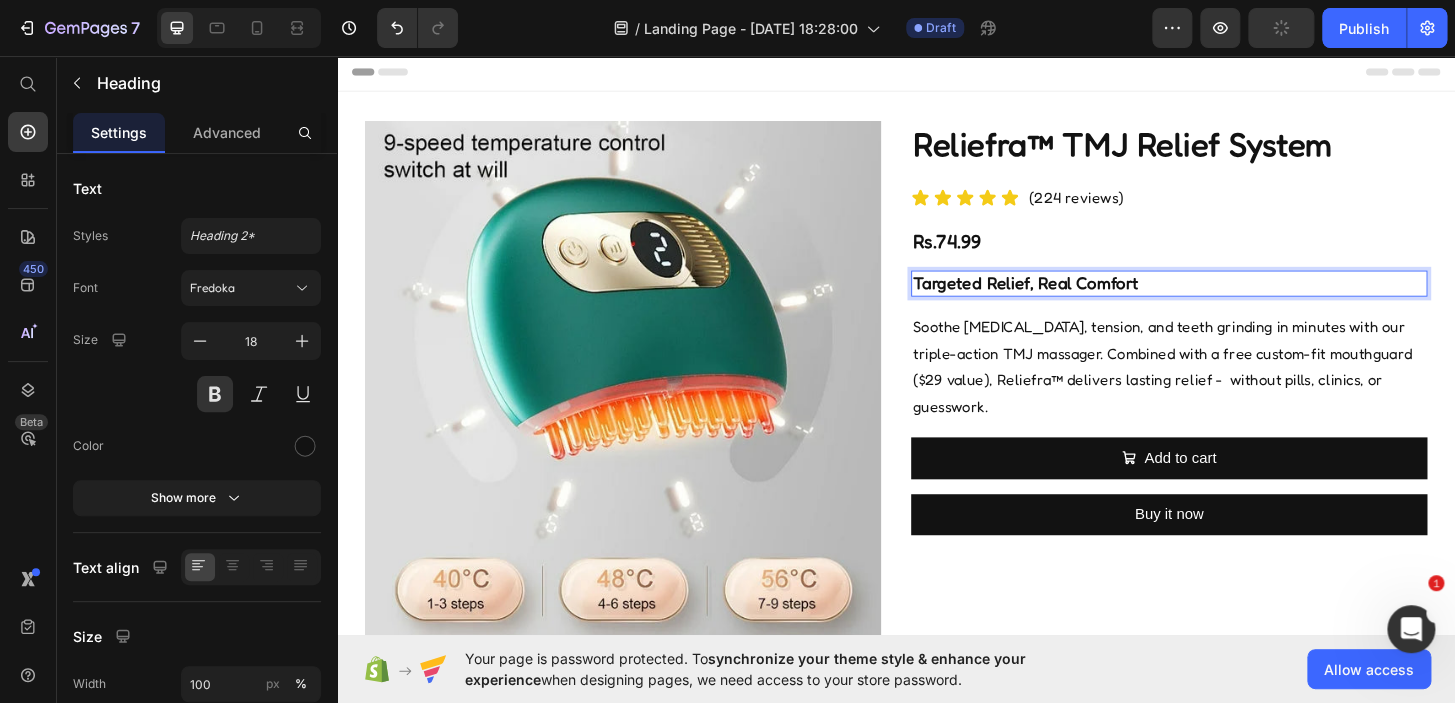 click on "Targeted Relief, Real Comfort" at bounding box center [1230, 299] 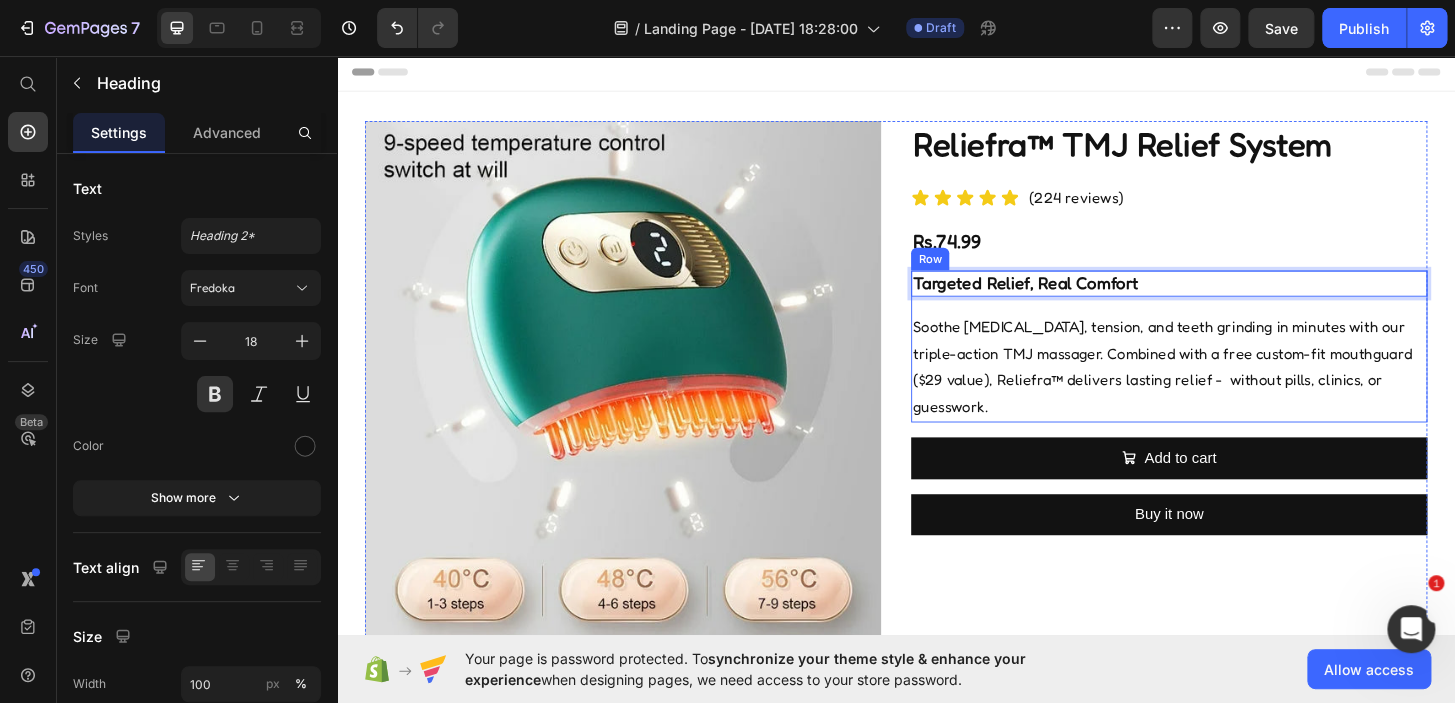 click on "Targeted Relief, Real Comfort Heading   16 Soothe [MEDICAL_DATA], tension, and teeth grinding in minutes with our triple-action TMJ massager. Combined with a free custom-fit mouthguard ($29 value), Reliefra™ delivers lasting relief -  without pills, clinics, or guesswork. Text Block" at bounding box center [1230, 367] 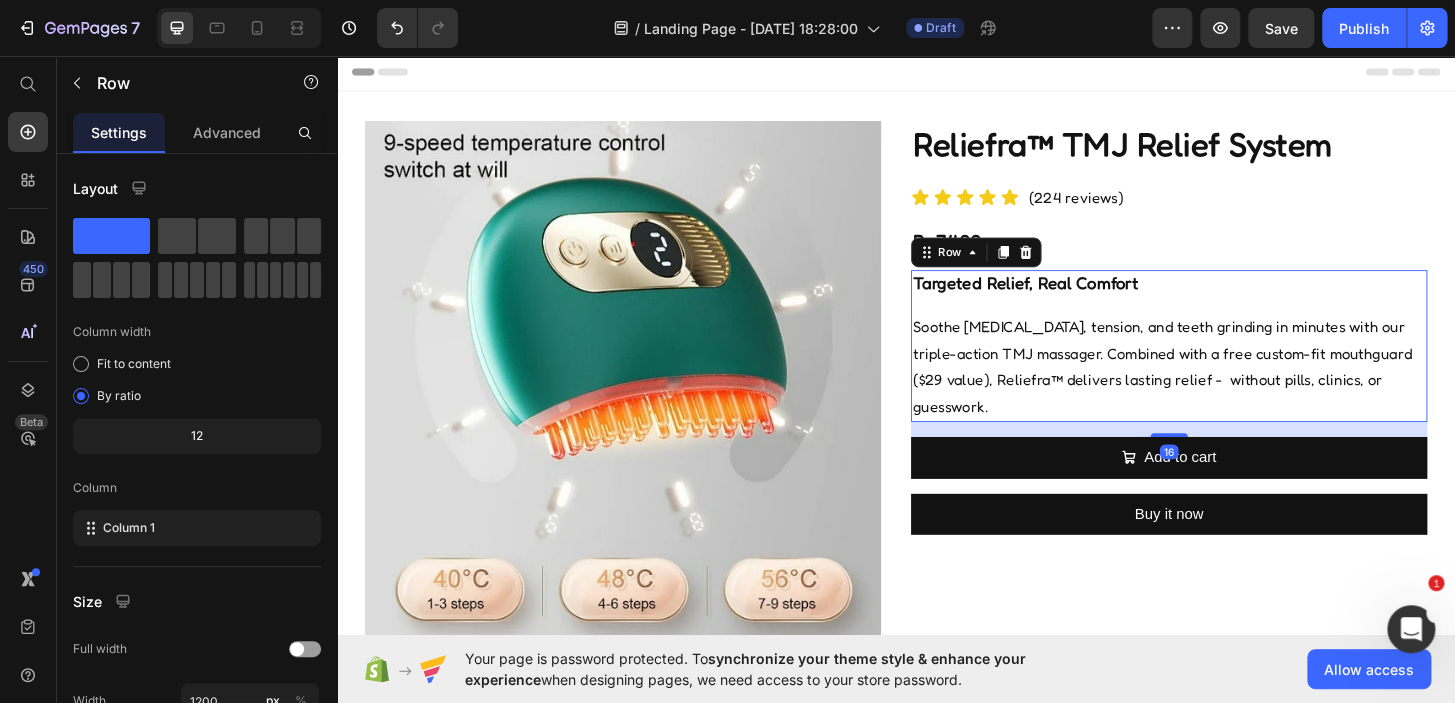 click on "Targeted Relief, Real Comfort Heading Soothe [MEDICAL_DATA], tension, and teeth grinding in minutes with our triple-action TMJ massager. Combined with a free custom-fit mouthguard ($29 value), Reliefra™ delivers lasting relief -  without pills, clinics, or guesswork. Text Block" at bounding box center (1230, 367) 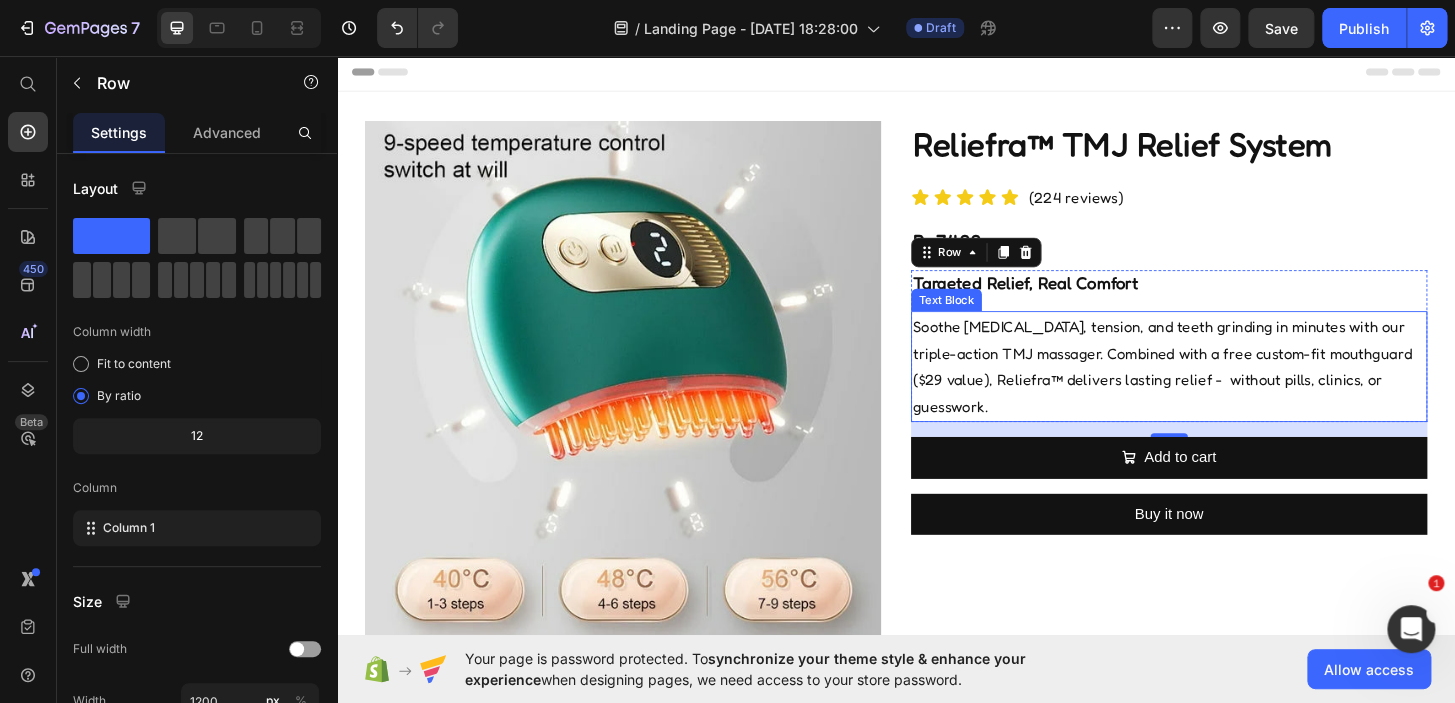 click on "Soothe [MEDICAL_DATA], tension, and teeth grinding in minutes with our triple-action TMJ massager. Combined with a free custom-fit mouthguard ($29 value), Reliefra™ delivers lasting relief -  without pills, clinics, or guesswork." at bounding box center (1230, 389) 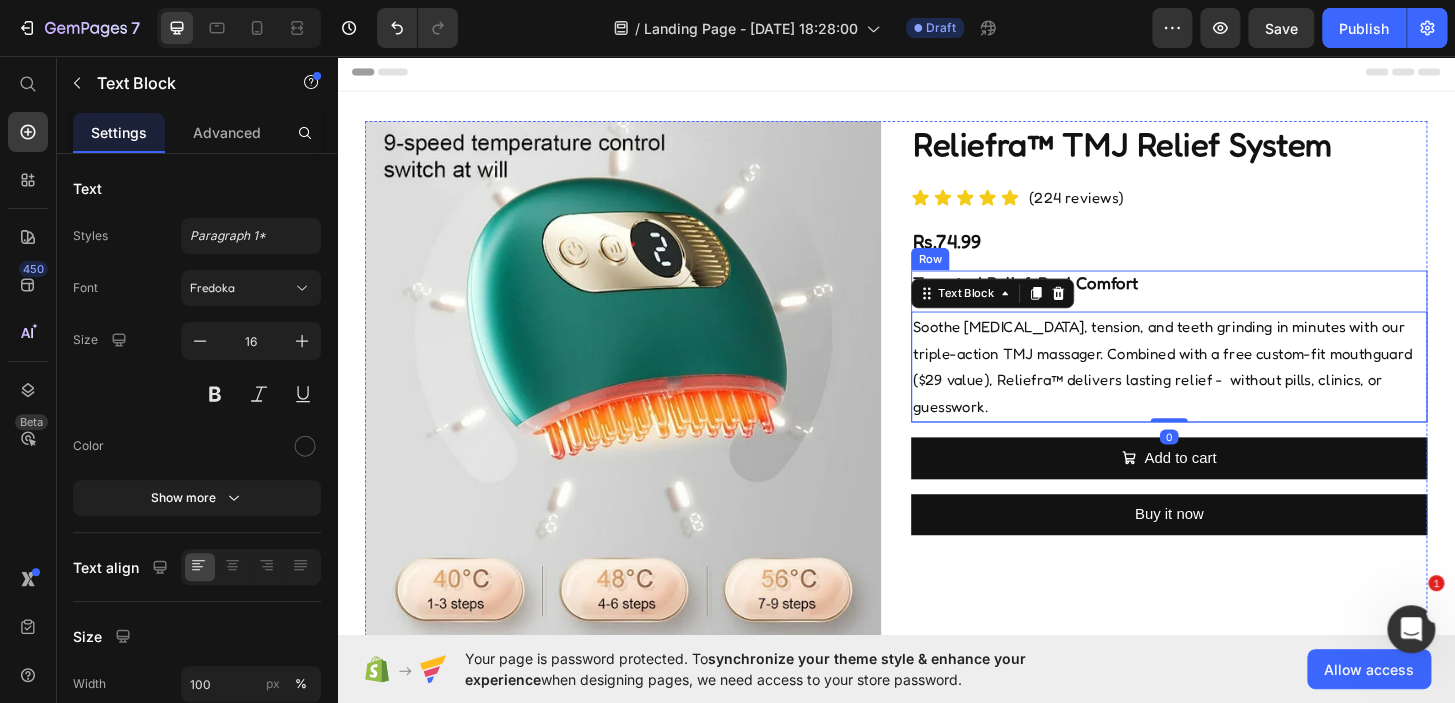 click on "Targeted Relief, Real Comfort Heading Soothe [MEDICAL_DATA], tension, and teeth grinding in minutes with our triple-action TMJ massager. Combined with a free custom-fit mouthguard ($29 value), Reliefra™ delivers lasting relief -  without pills, clinics, or guesswork. Text Block   0" at bounding box center [1230, 367] 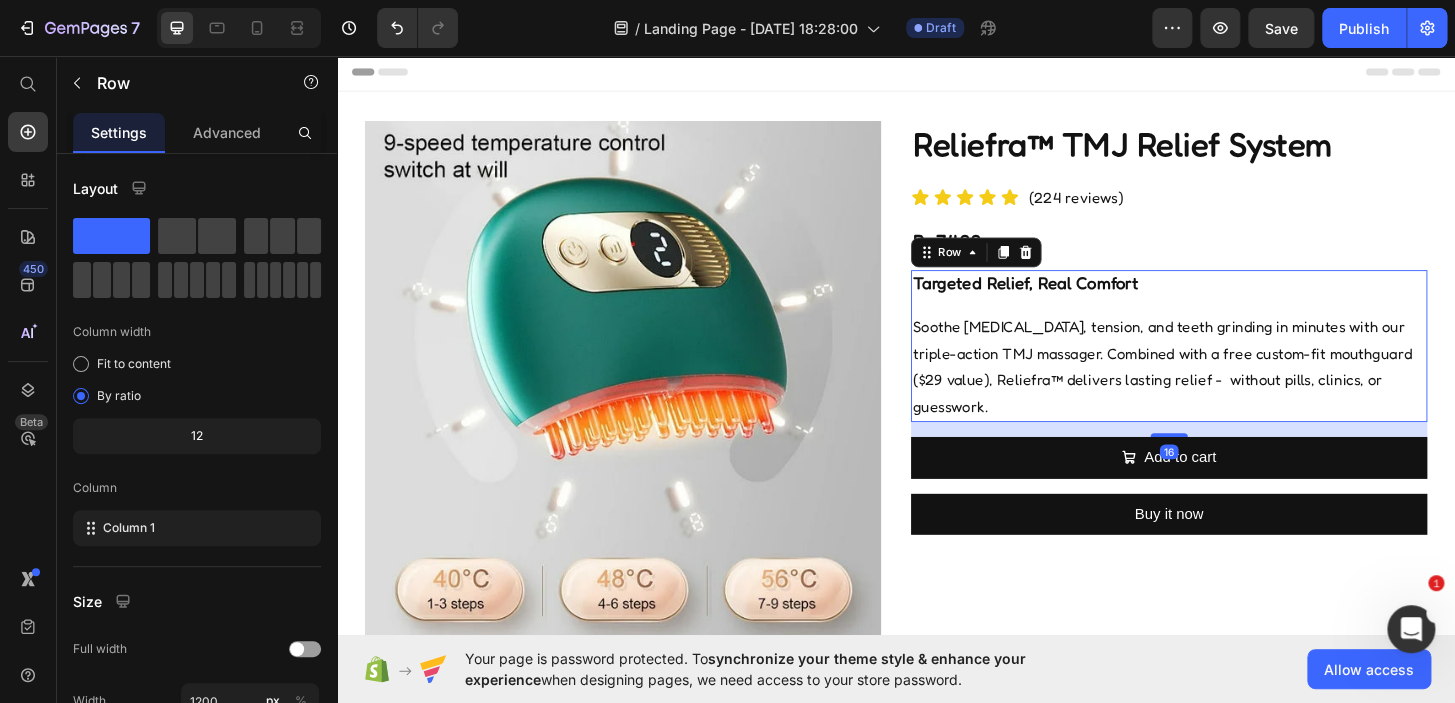 click on "Targeted Relief, Real Comfort" at bounding box center (1230, 299) 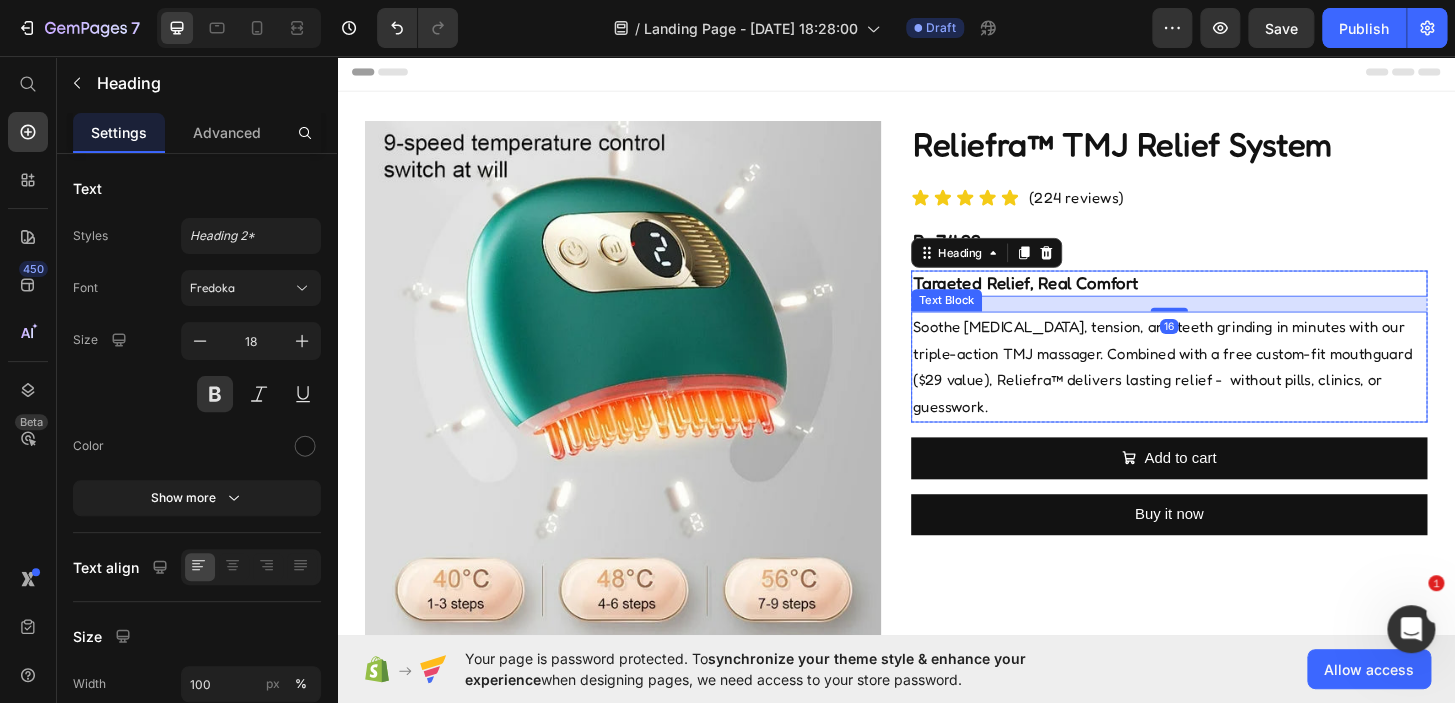 click on "Soothe [MEDICAL_DATA], tension, and teeth grinding in minutes with our triple-action TMJ massager. Combined with a free custom-fit mouthguard ($29 value), Reliefra™ delivers lasting relief -  without pills, clinics, or guesswork." at bounding box center (1230, 389) 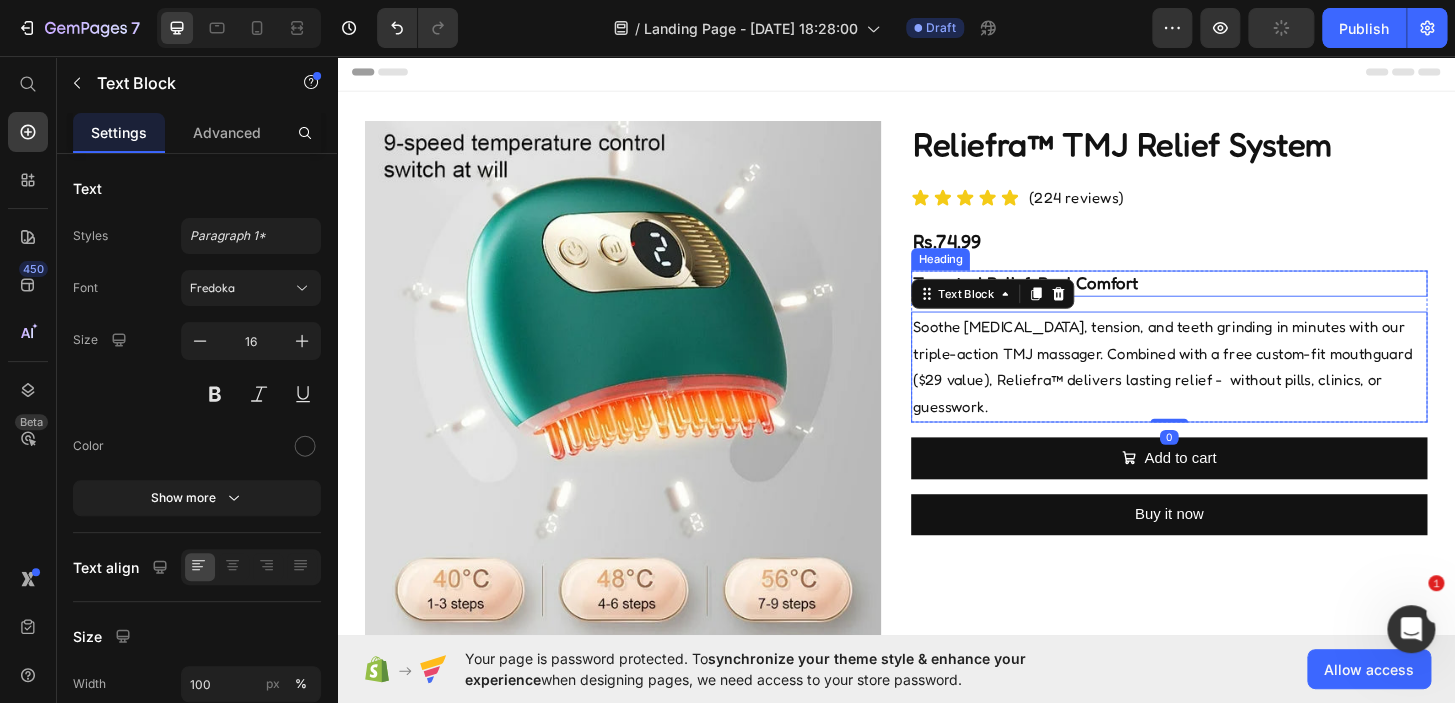 click on "Targeted Relief, Real Comfort" at bounding box center [1230, 299] 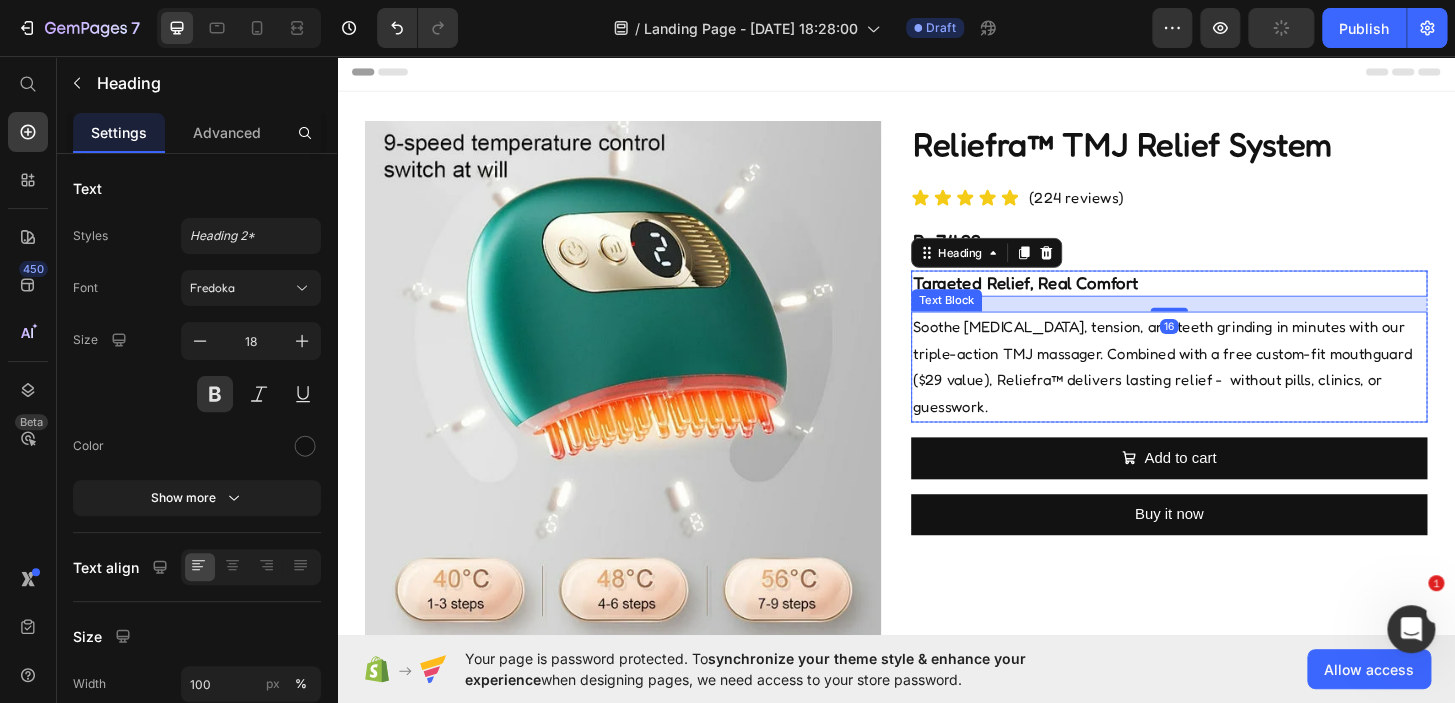 click on "Soothe [MEDICAL_DATA], tension, and teeth grinding in minutes with our triple-action TMJ massager. Combined with a free custom-fit mouthguard ($29 value), Reliefra™ delivers lasting relief -  without pills, clinics, or guesswork." at bounding box center (1230, 389) 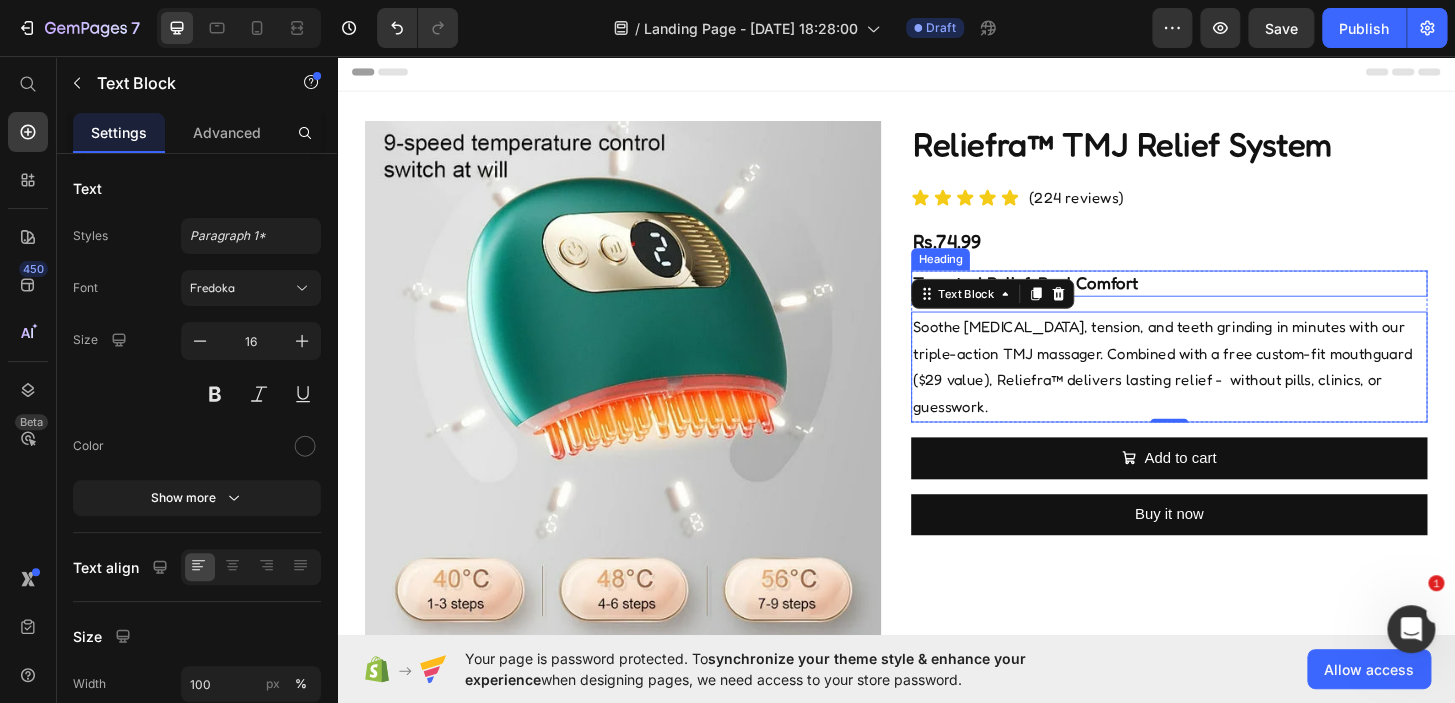 click on "Targeted Relief, Real Comfort" at bounding box center [1230, 299] 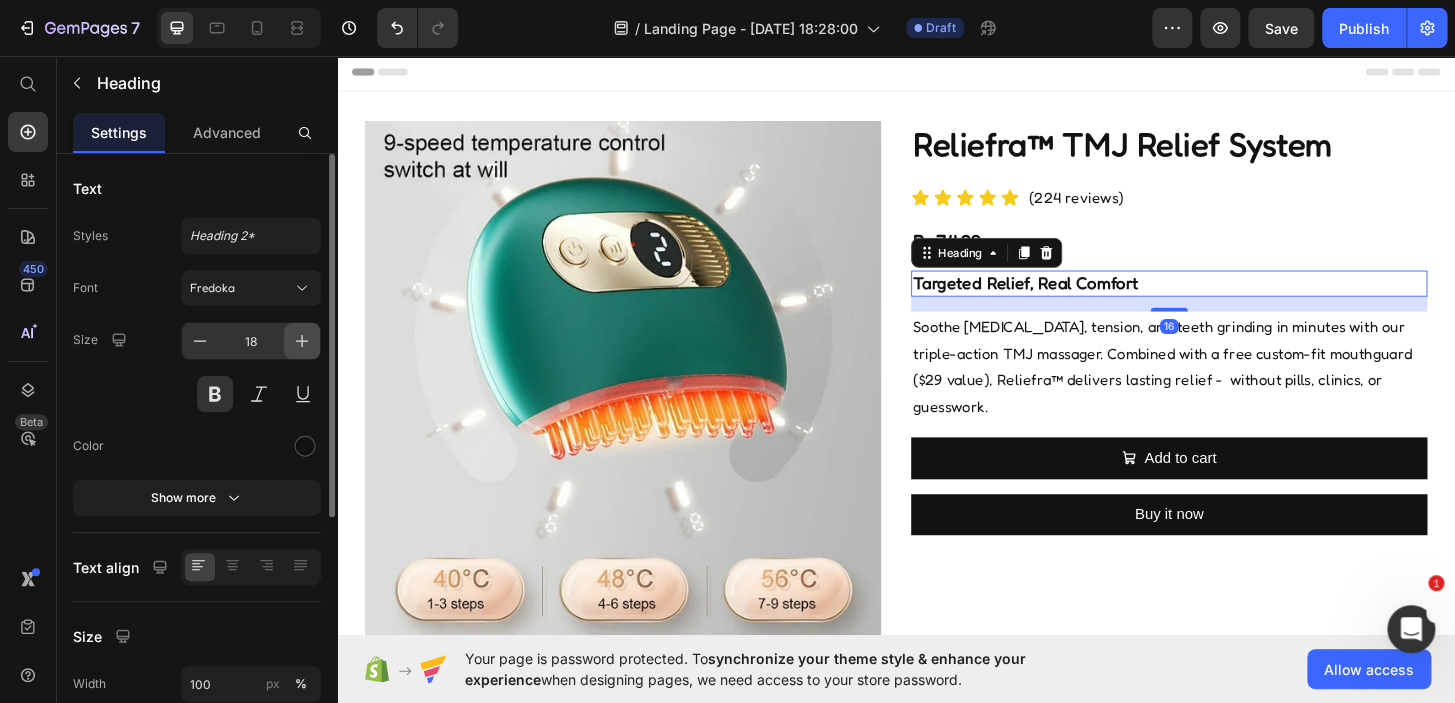 click 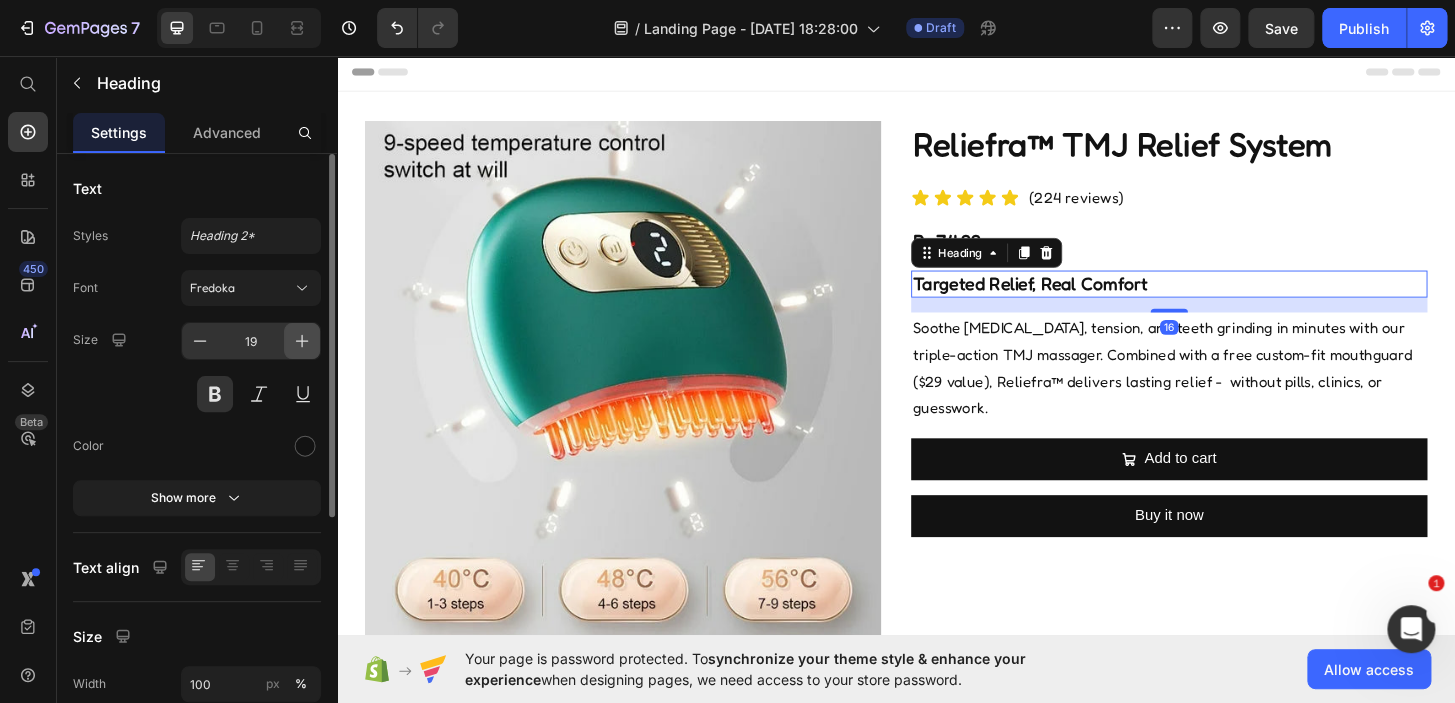 click 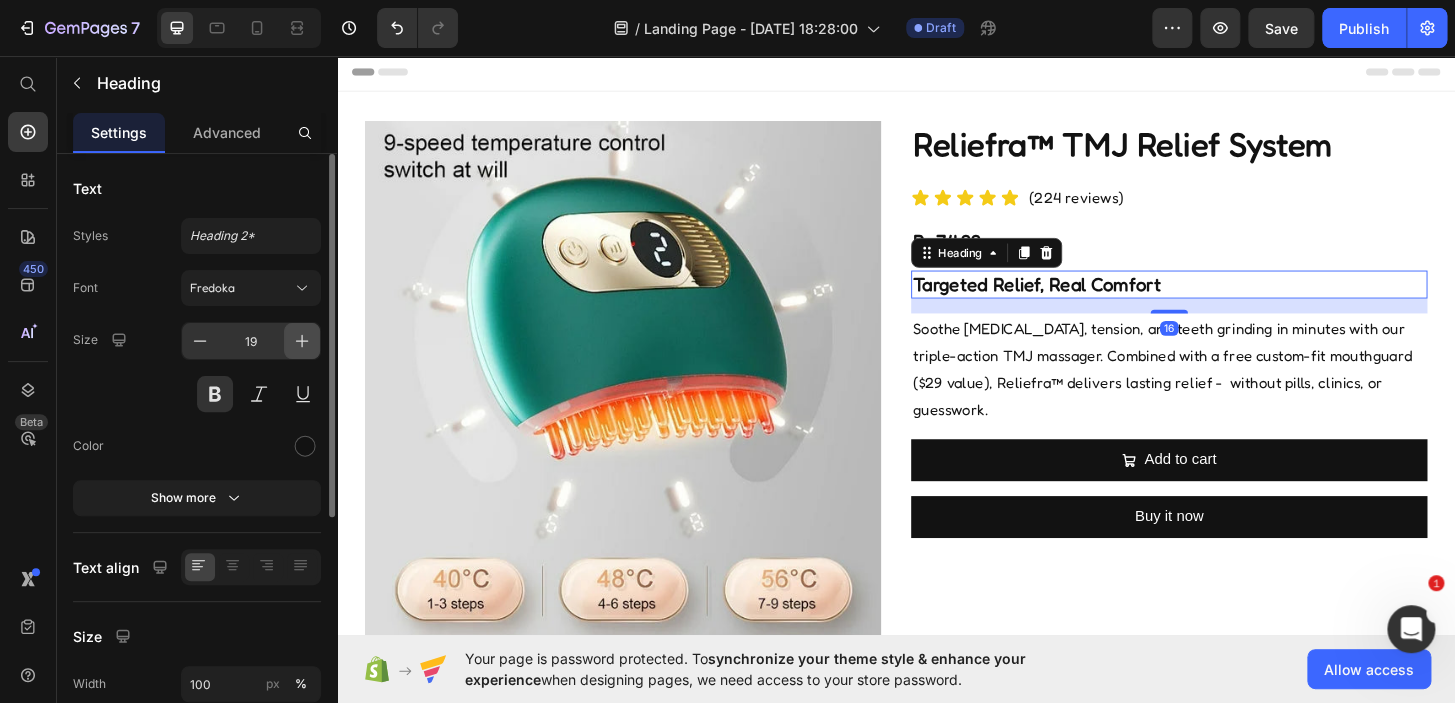 type on "20" 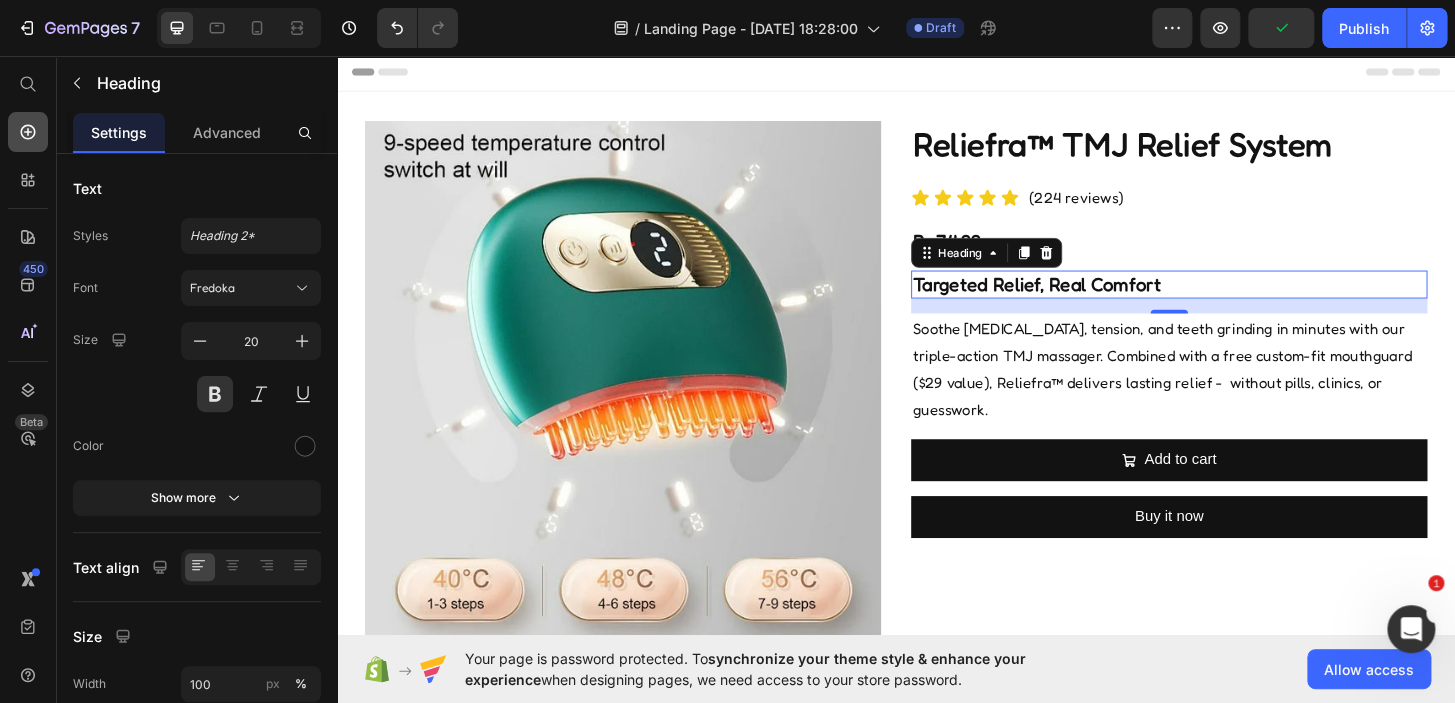 click 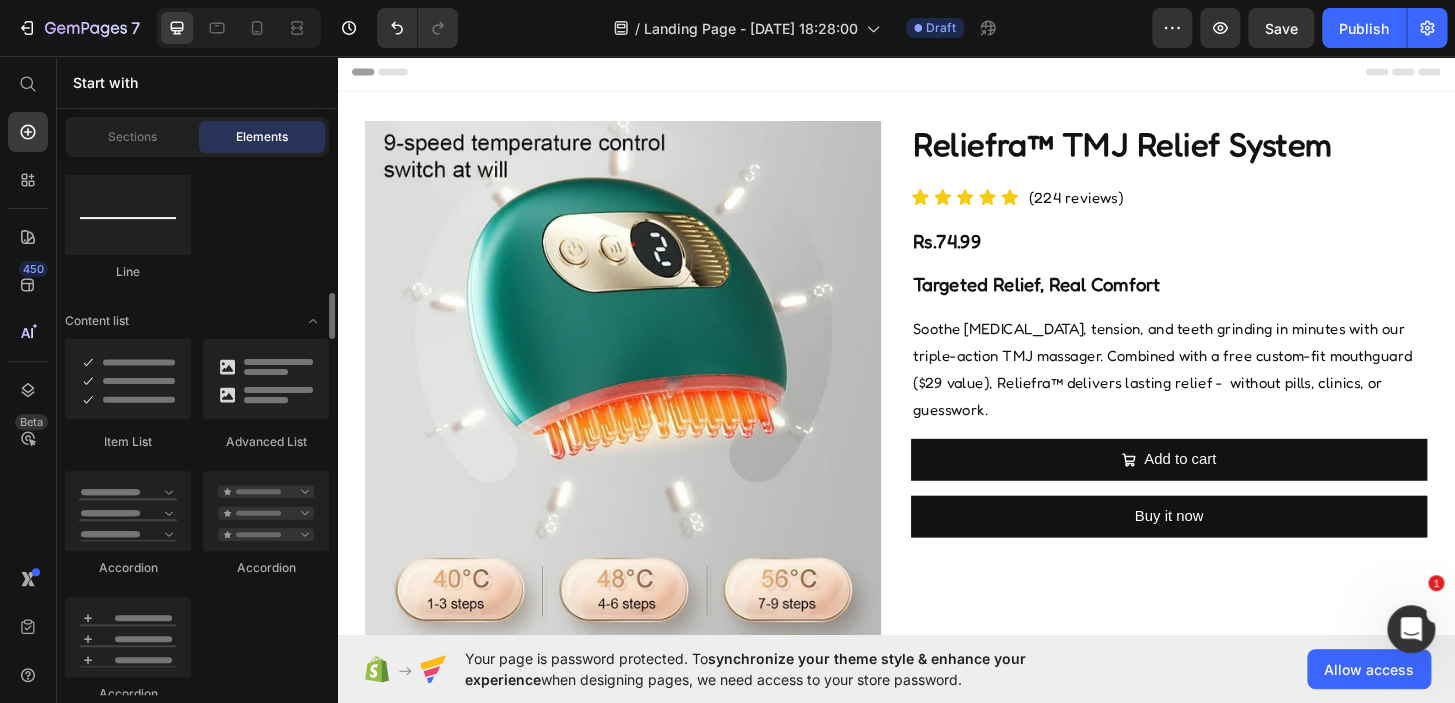 scroll, scrollTop: 1545, scrollLeft: 0, axis: vertical 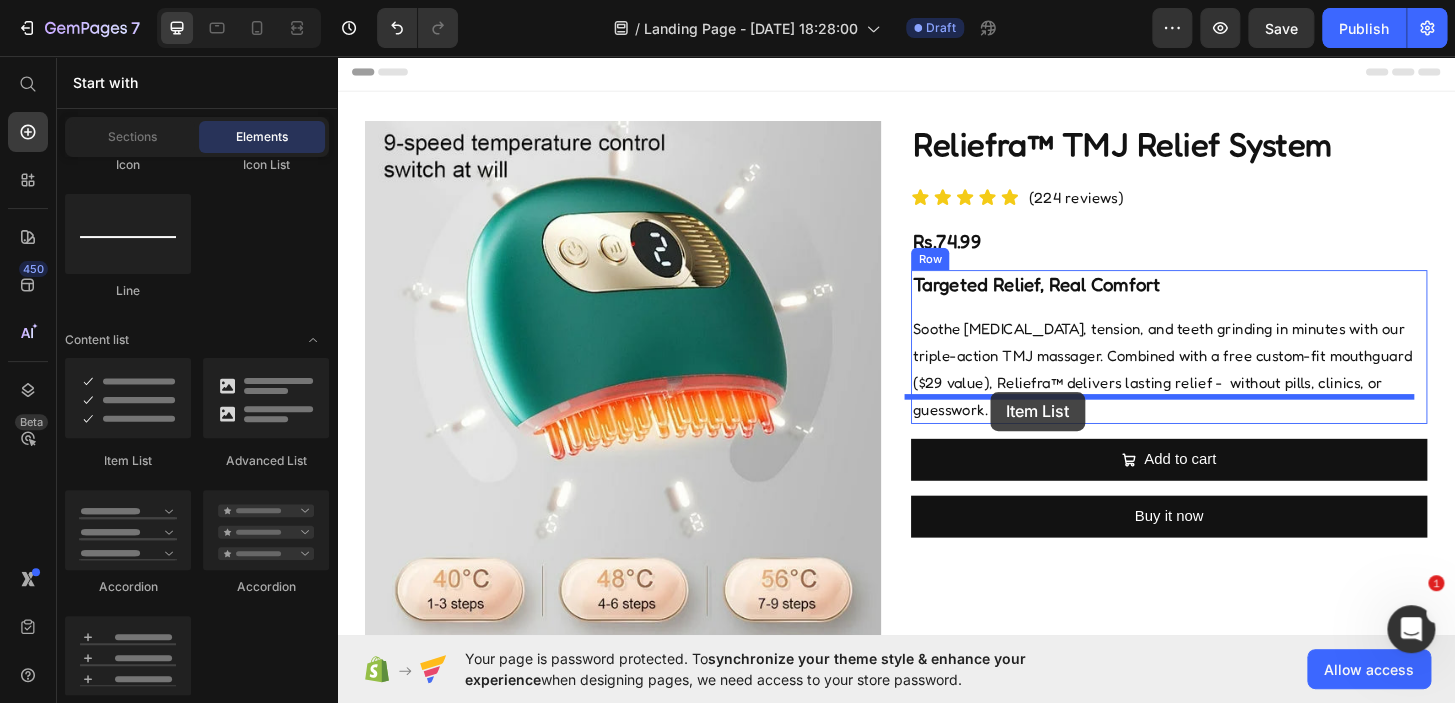 drag, startPoint x: 450, startPoint y: 485, endPoint x: 1038, endPoint y: 416, distance: 592.0346 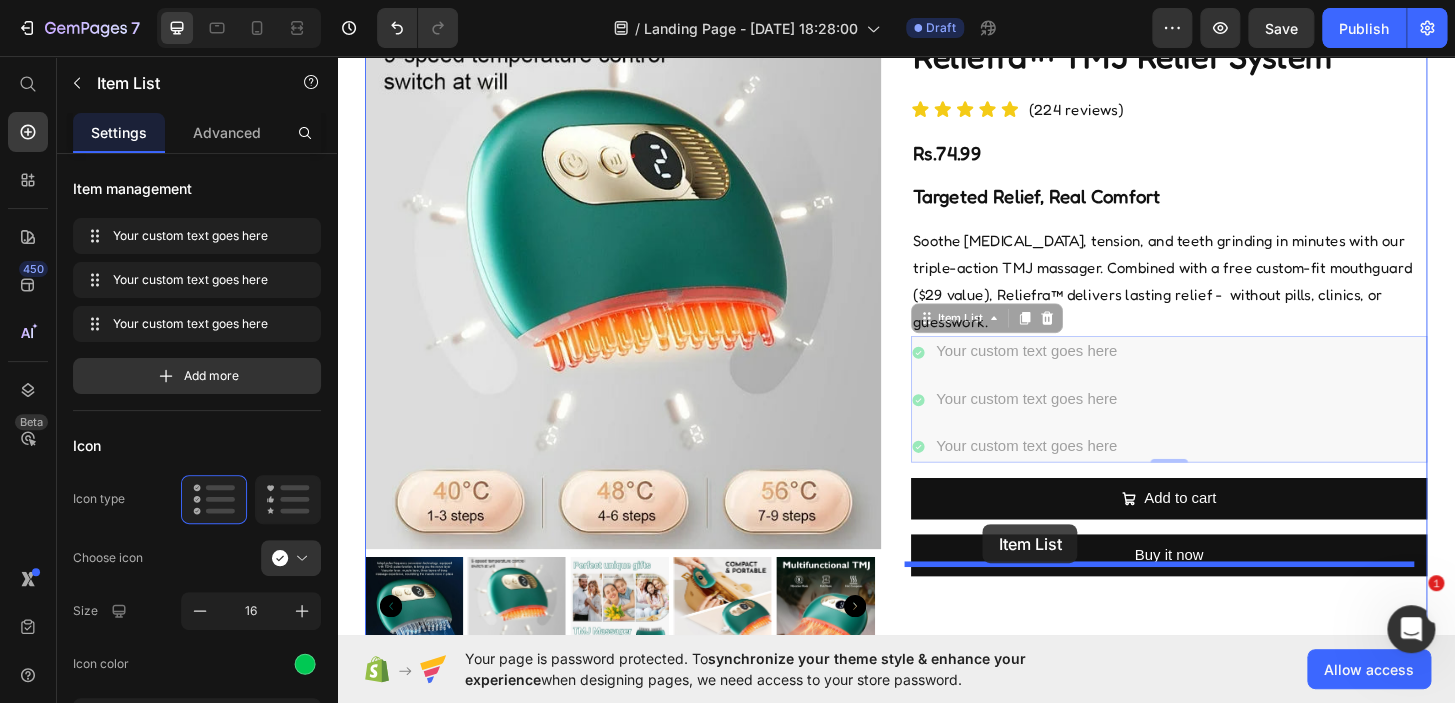 scroll, scrollTop: 110, scrollLeft: 0, axis: vertical 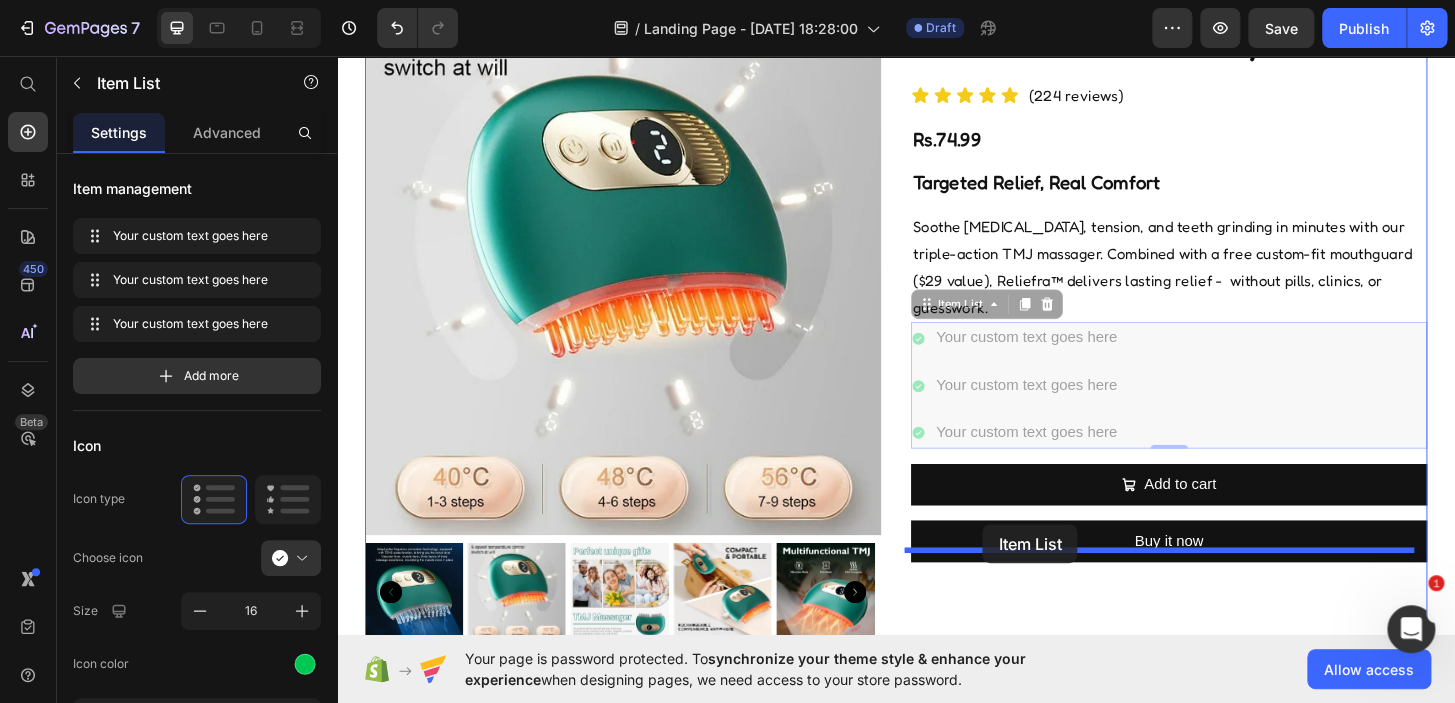 drag, startPoint x: 997, startPoint y: 397, endPoint x: 1030, endPoint y: 558, distance: 164.3472 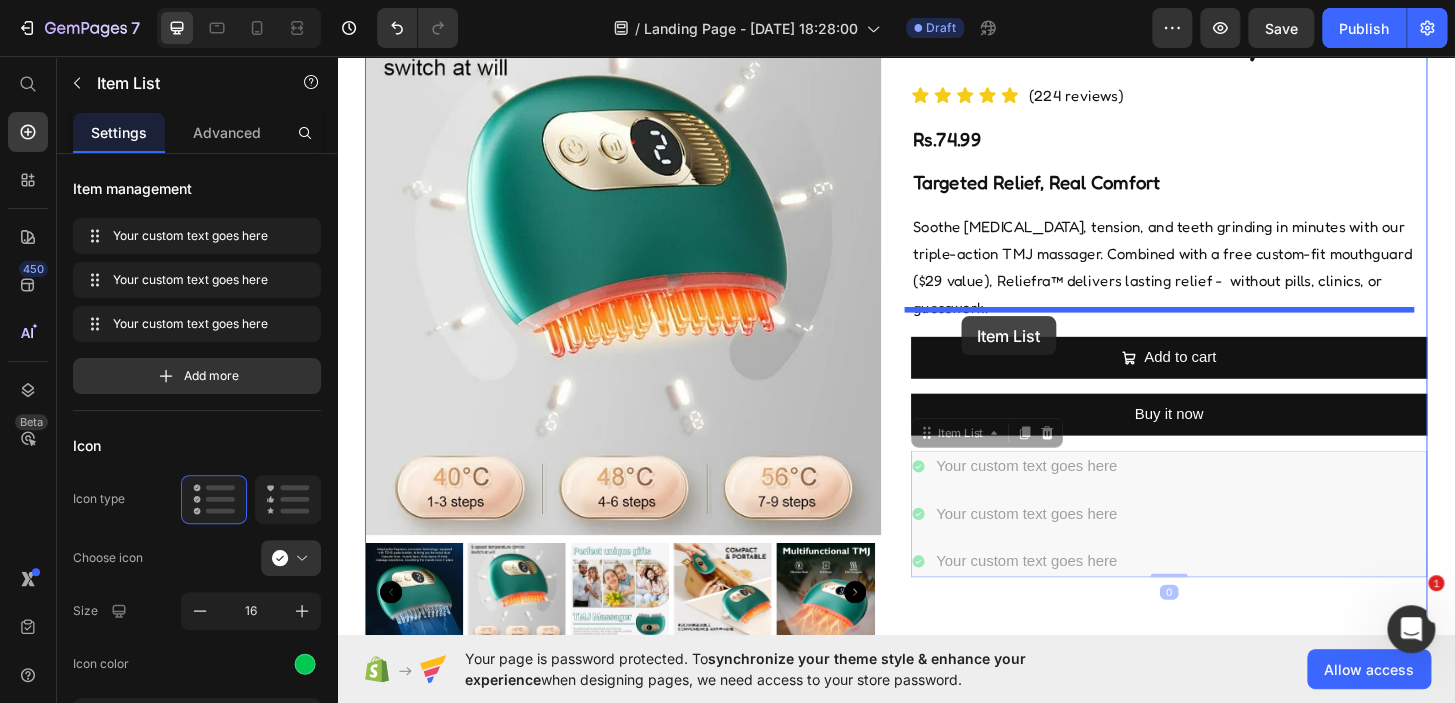 drag, startPoint x: 999, startPoint y: 435, endPoint x: 1007, endPoint y: 333, distance: 102.31325 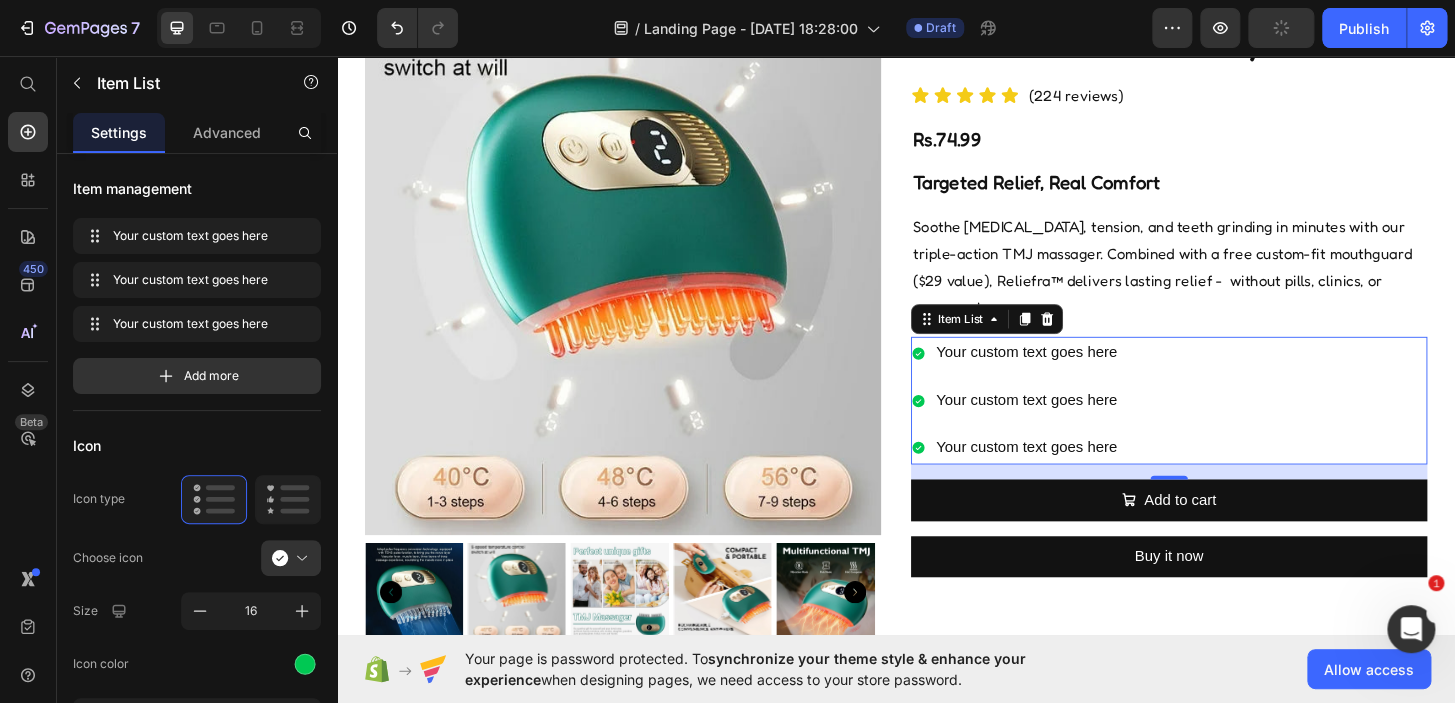 click on "Your custom text goes here" at bounding box center (1077, 374) 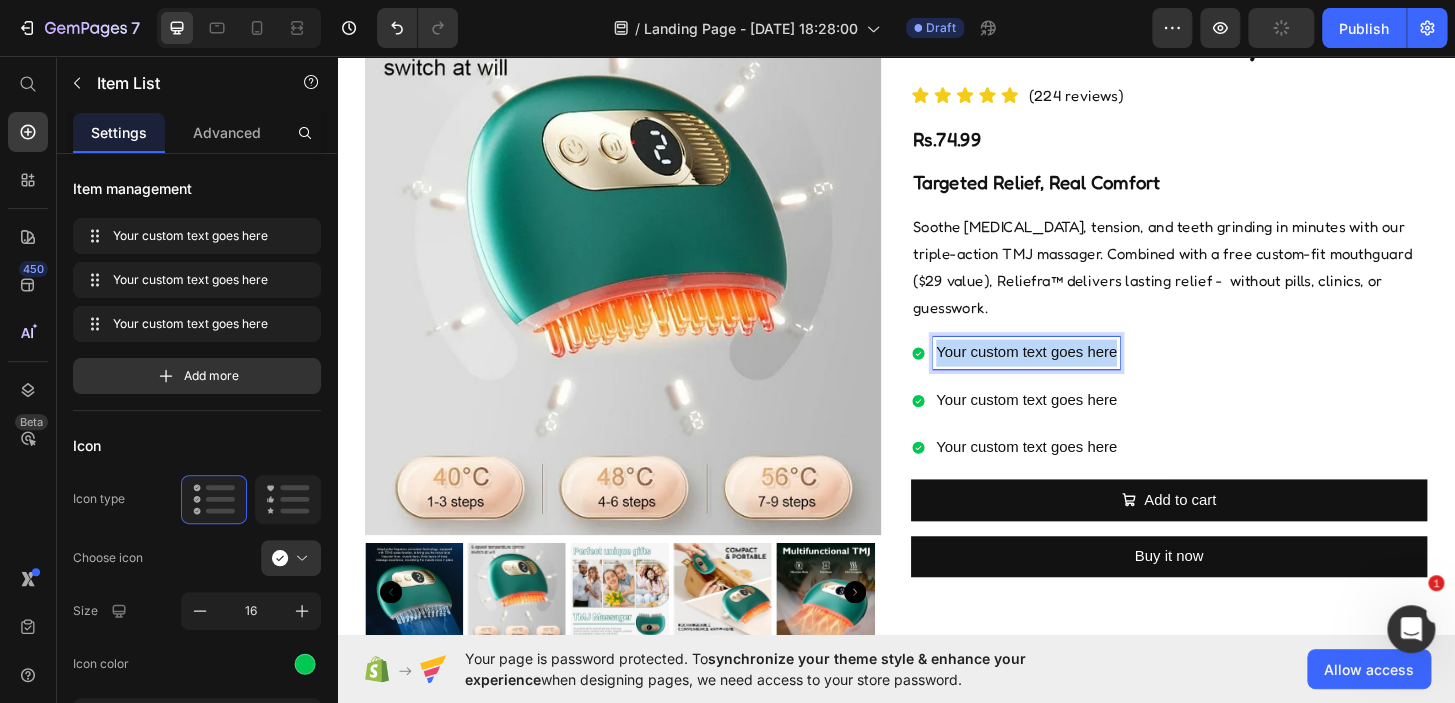 click on "Your custom text goes here" at bounding box center (1077, 374) 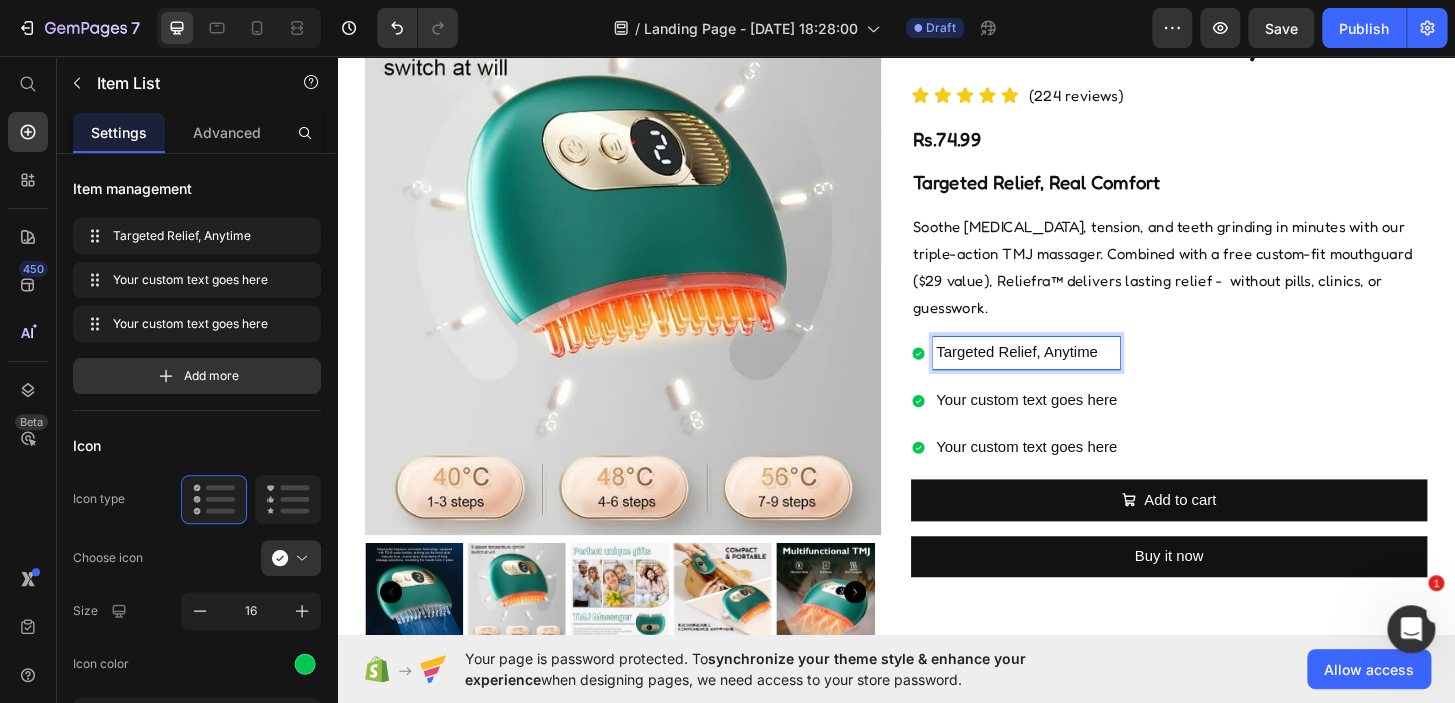 click on "Your custom text goes here" at bounding box center [1077, 425] 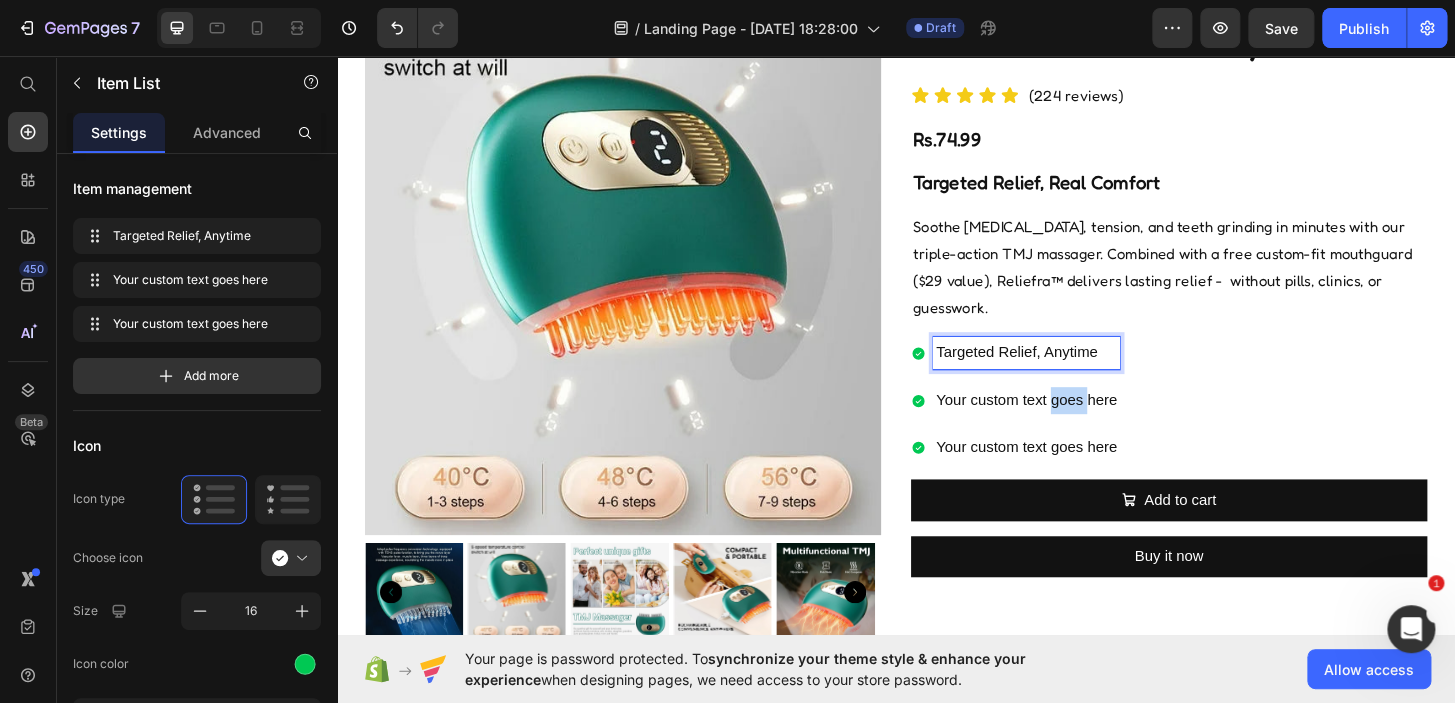 click on "Your custom text goes here" at bounding box center (1077, 425) 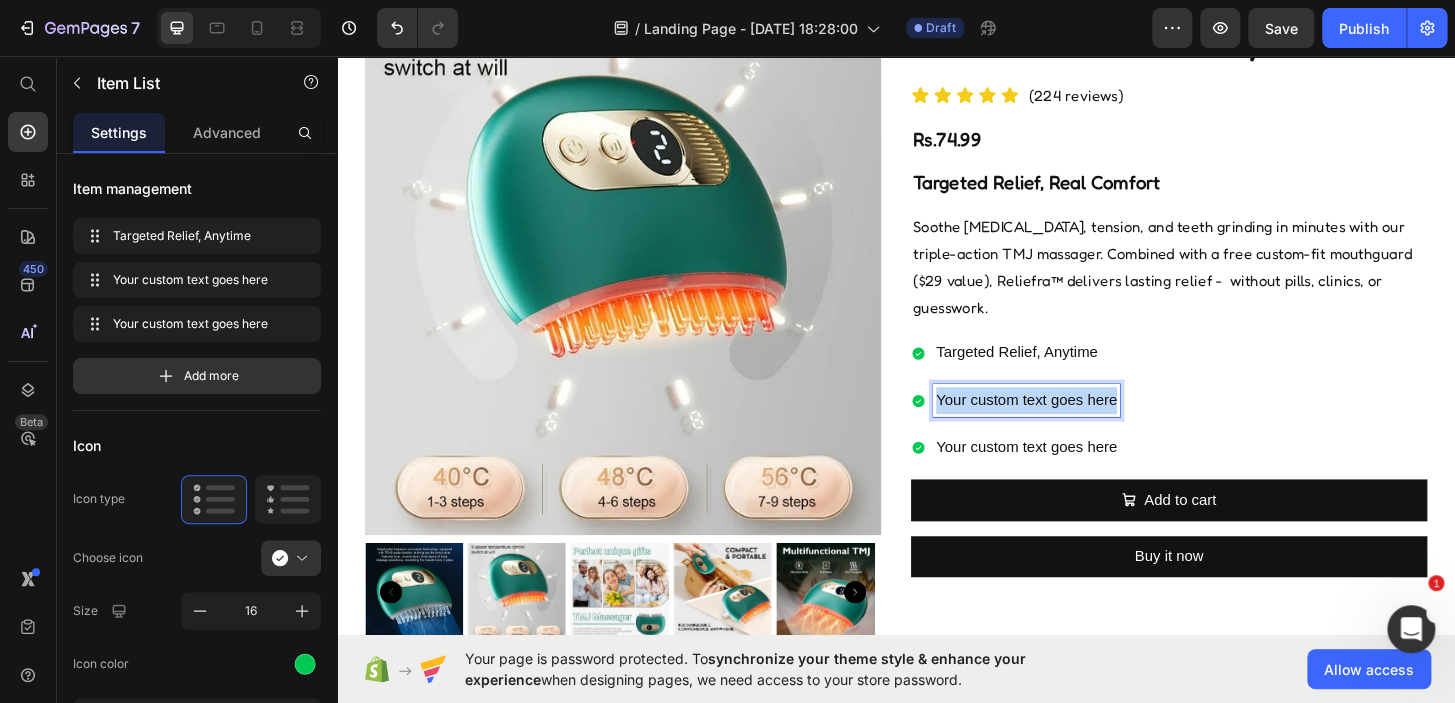 click on "Your custom text goes here" at bounding box center [1077, 425] 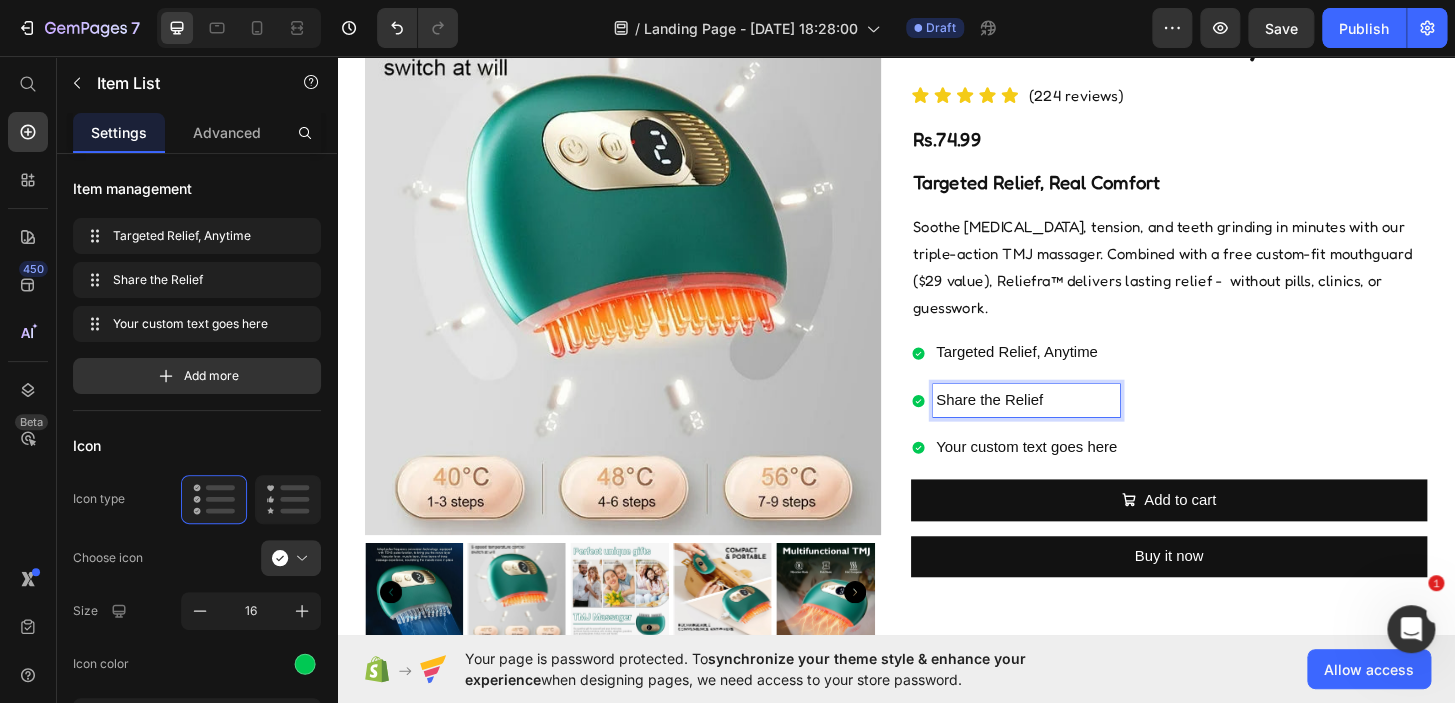 click on "Your custom text goes here" at bounding box center (1077, 476) 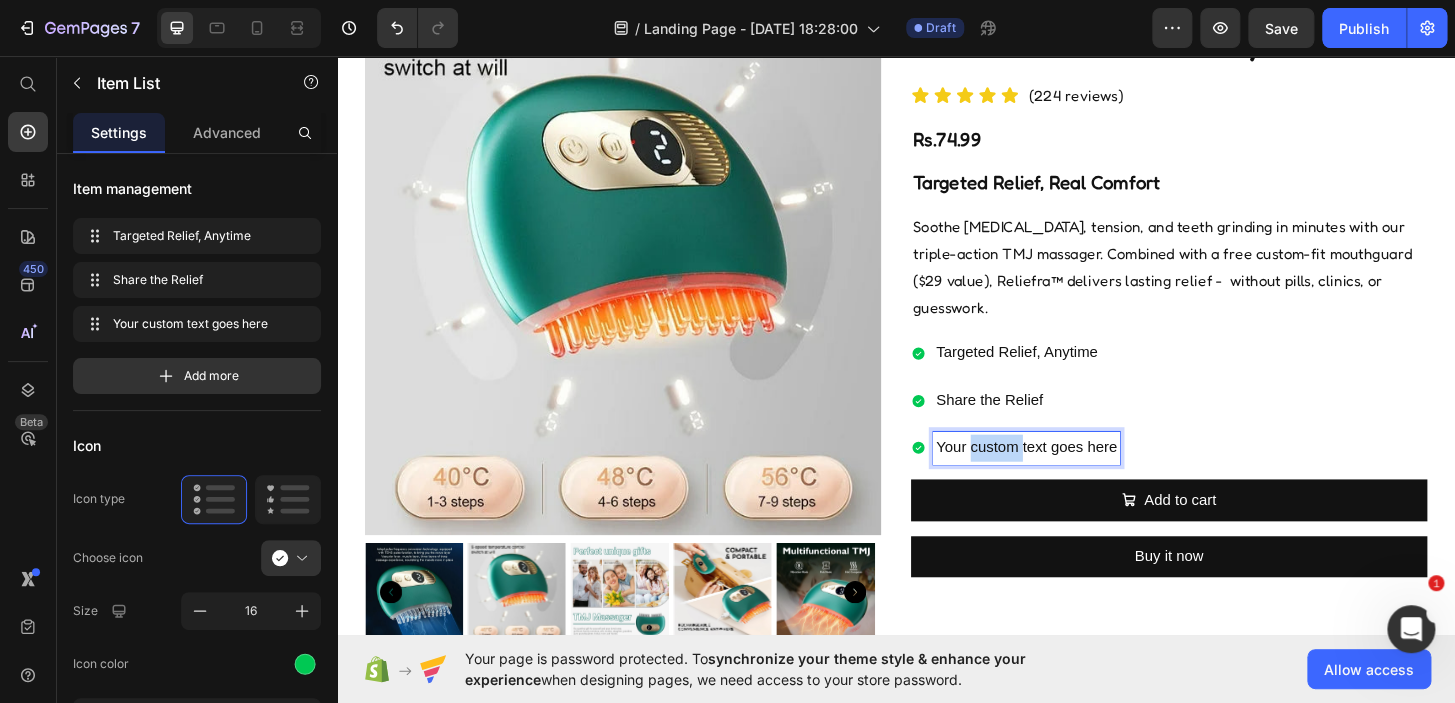 click on "Your custom text goes here" at bounding box center (1077, 476) 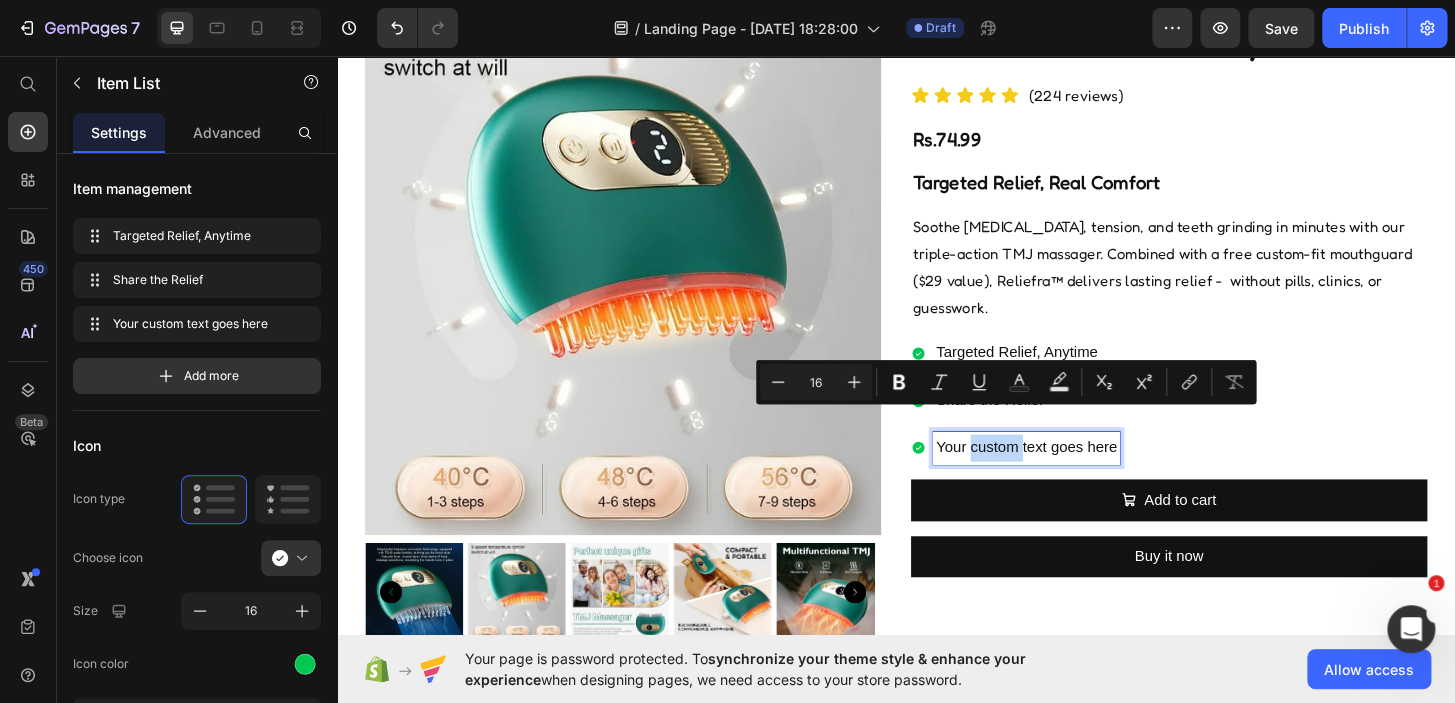 click on "Your custom text goes here" at bounding box center (1077, 476) 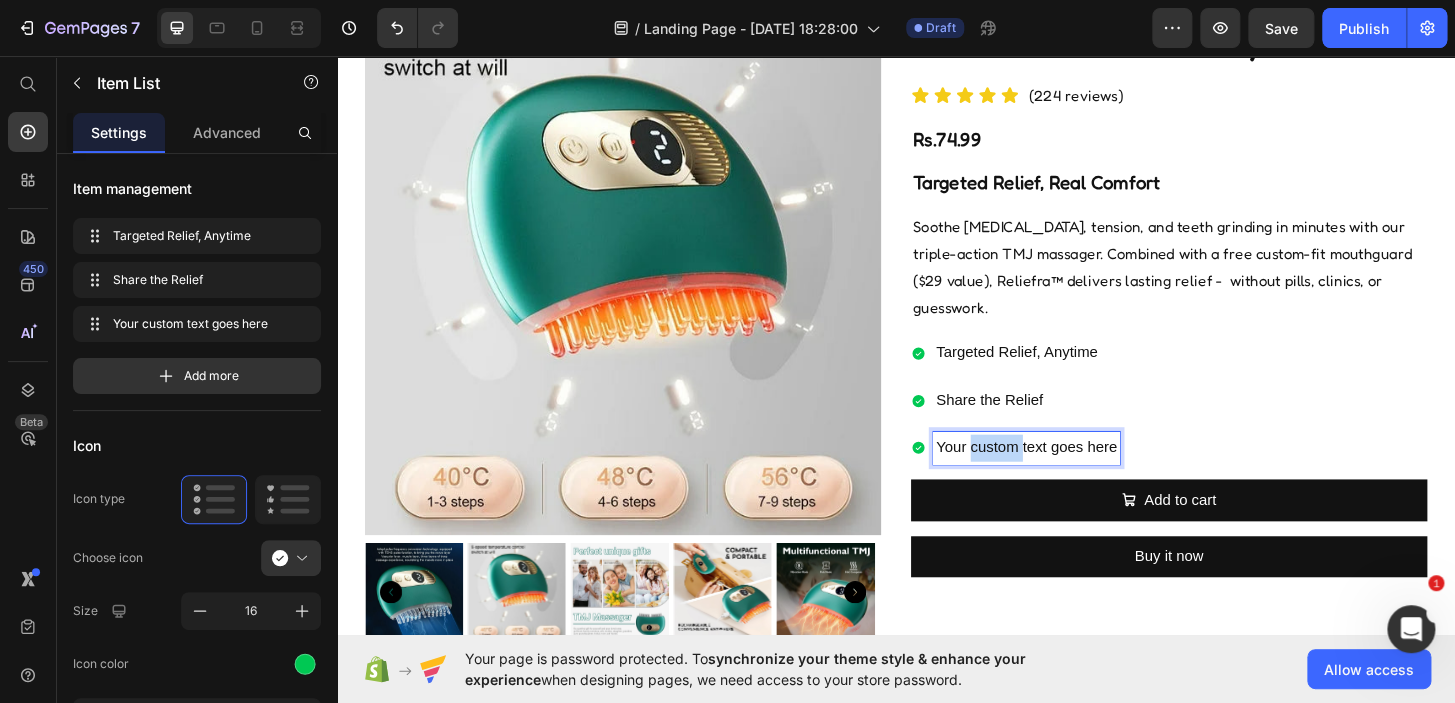 click on "Your custom text goes here" at bounding box center (1077, 476) 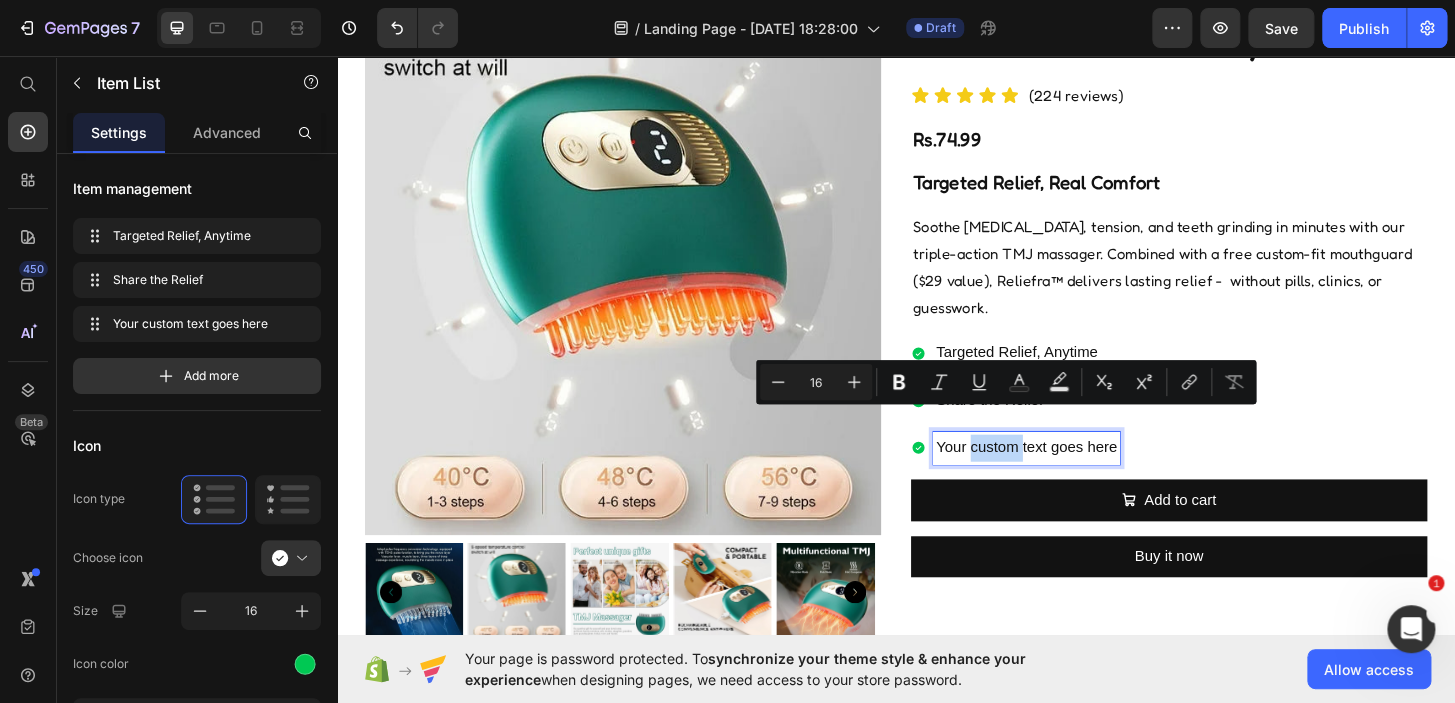 click on "Your custom text goes here" at bounding box center [1077, 476] 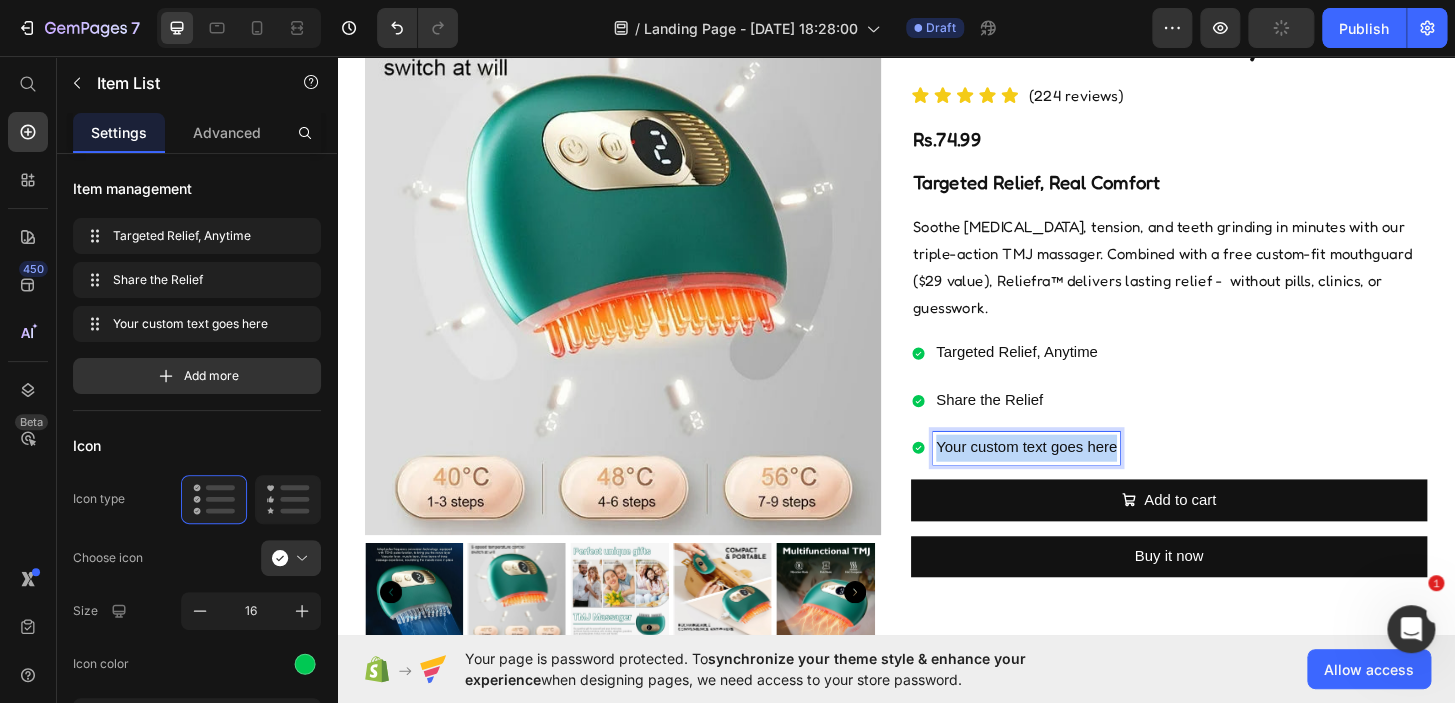 click on "Your custom text goes here" at bounding box center (1077, 476) 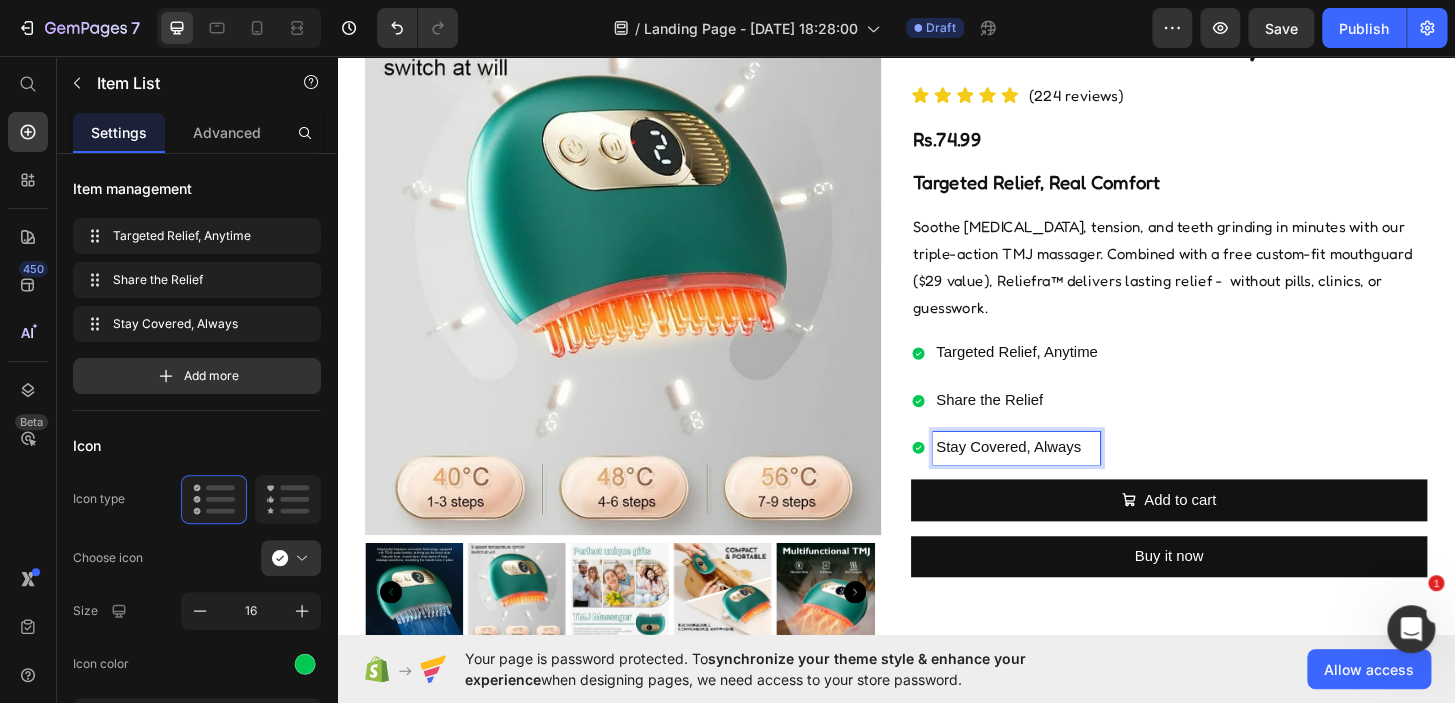 click on "Targeted Relief, Anytime Share the Relief Stay Covered, Always" at bounding box center (1054, 425) 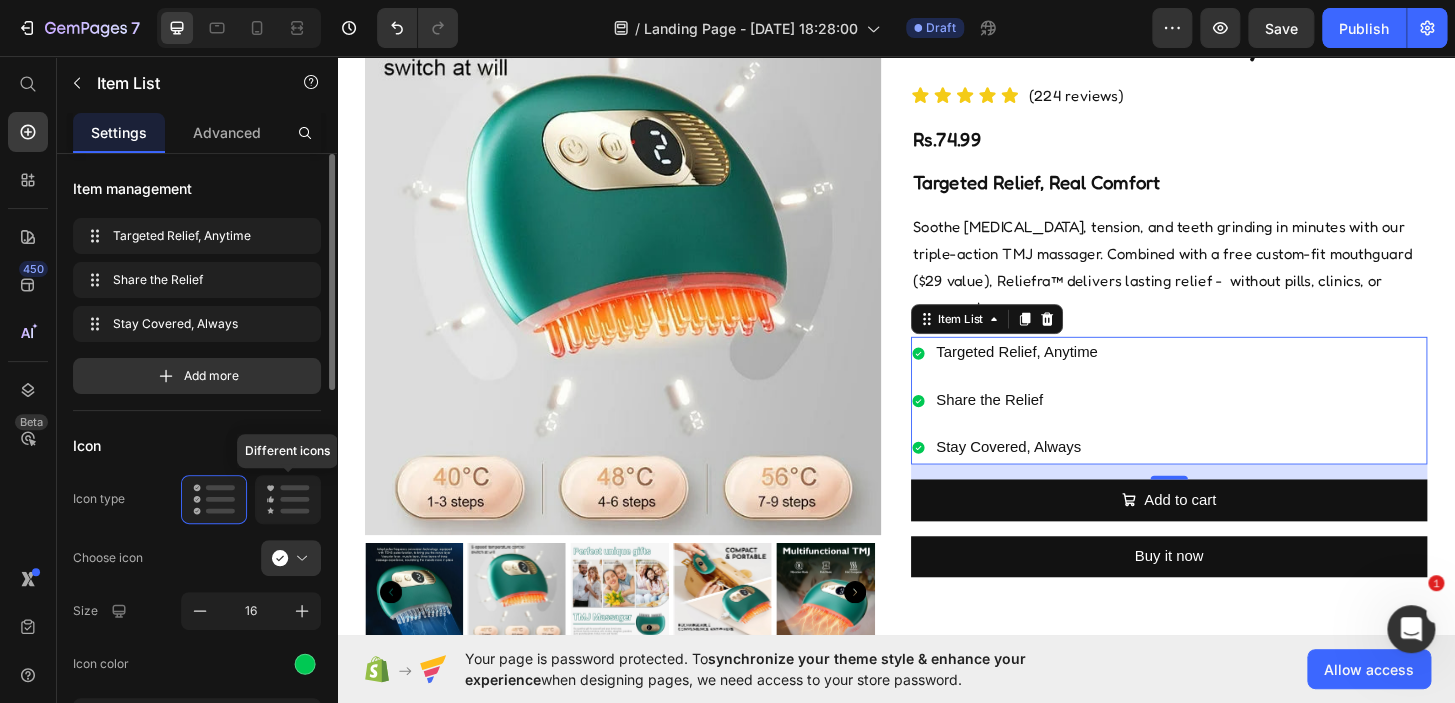 click 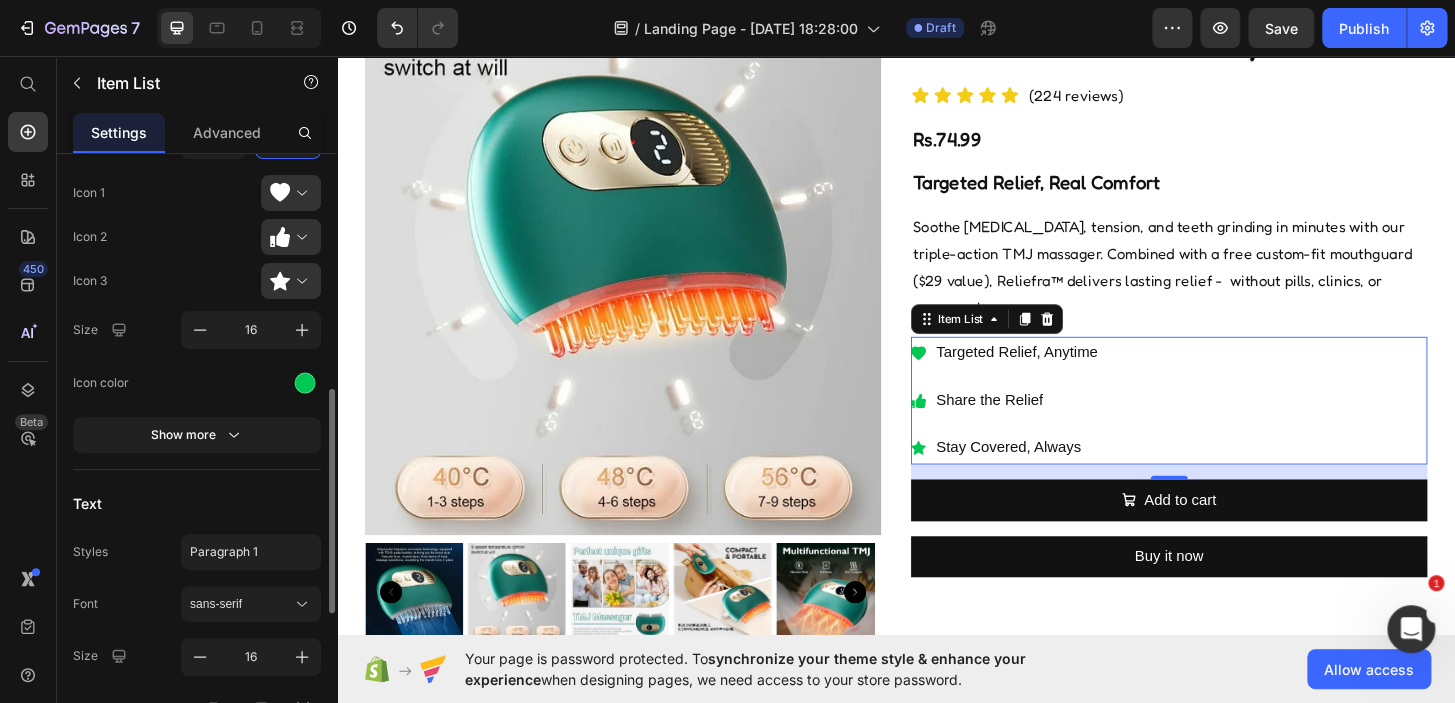 scroll, scrollTop: 438, scrollLeft: 0, axis: vertical 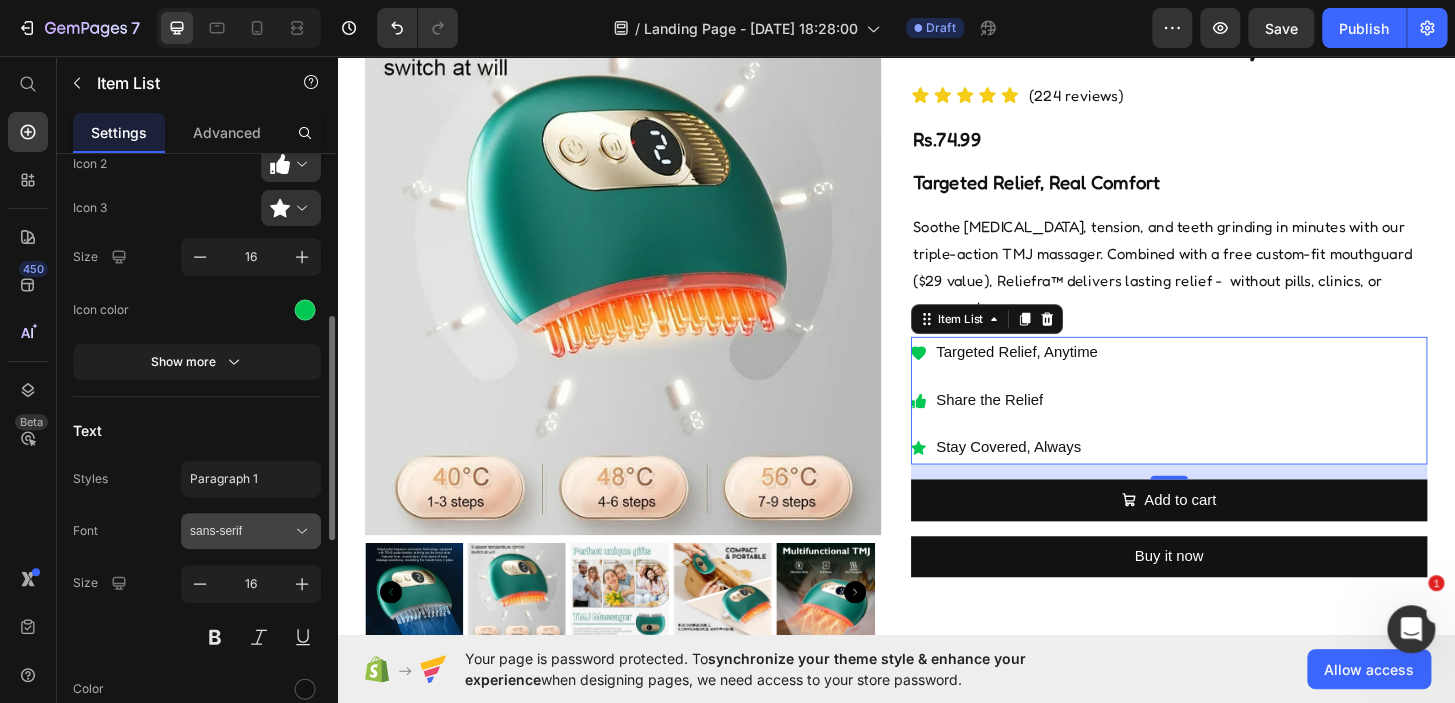 click on "sans-serif" at bounding box center [241, 531] 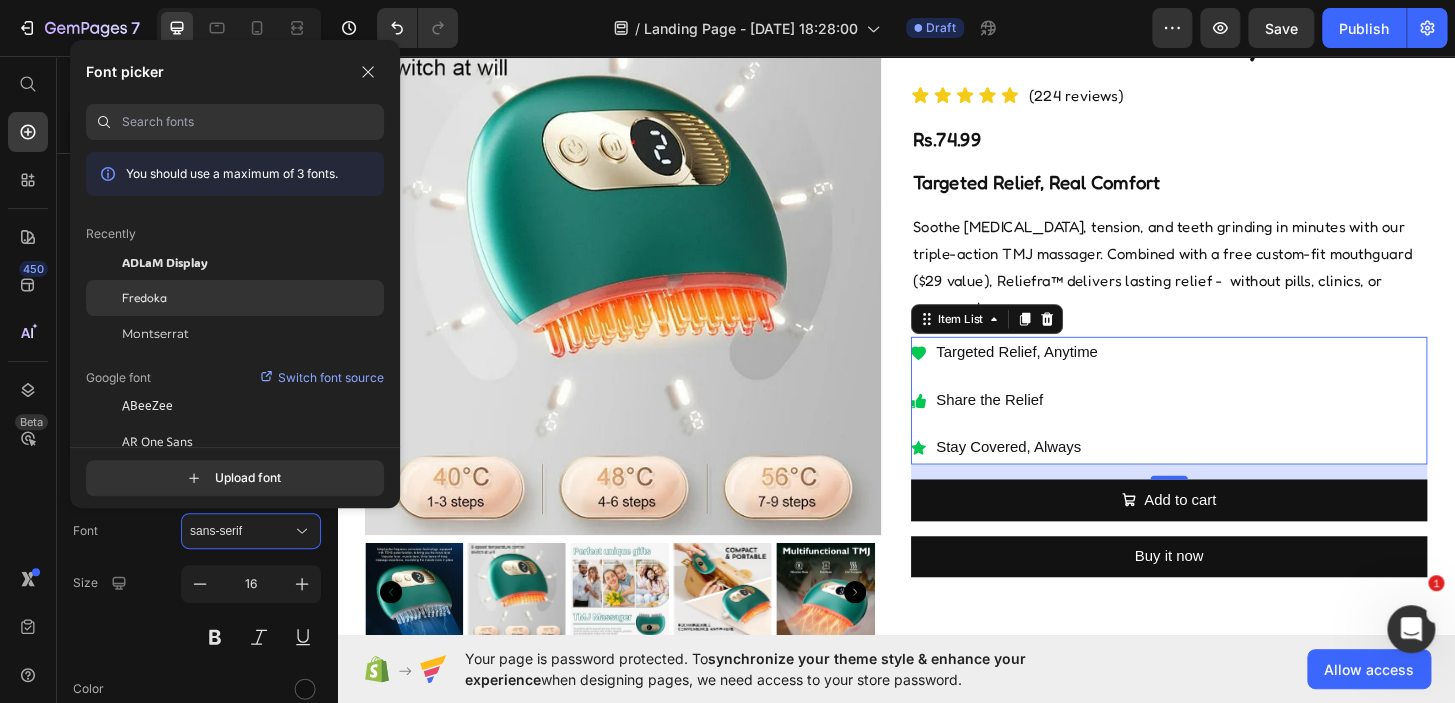 click on "Fredoka" 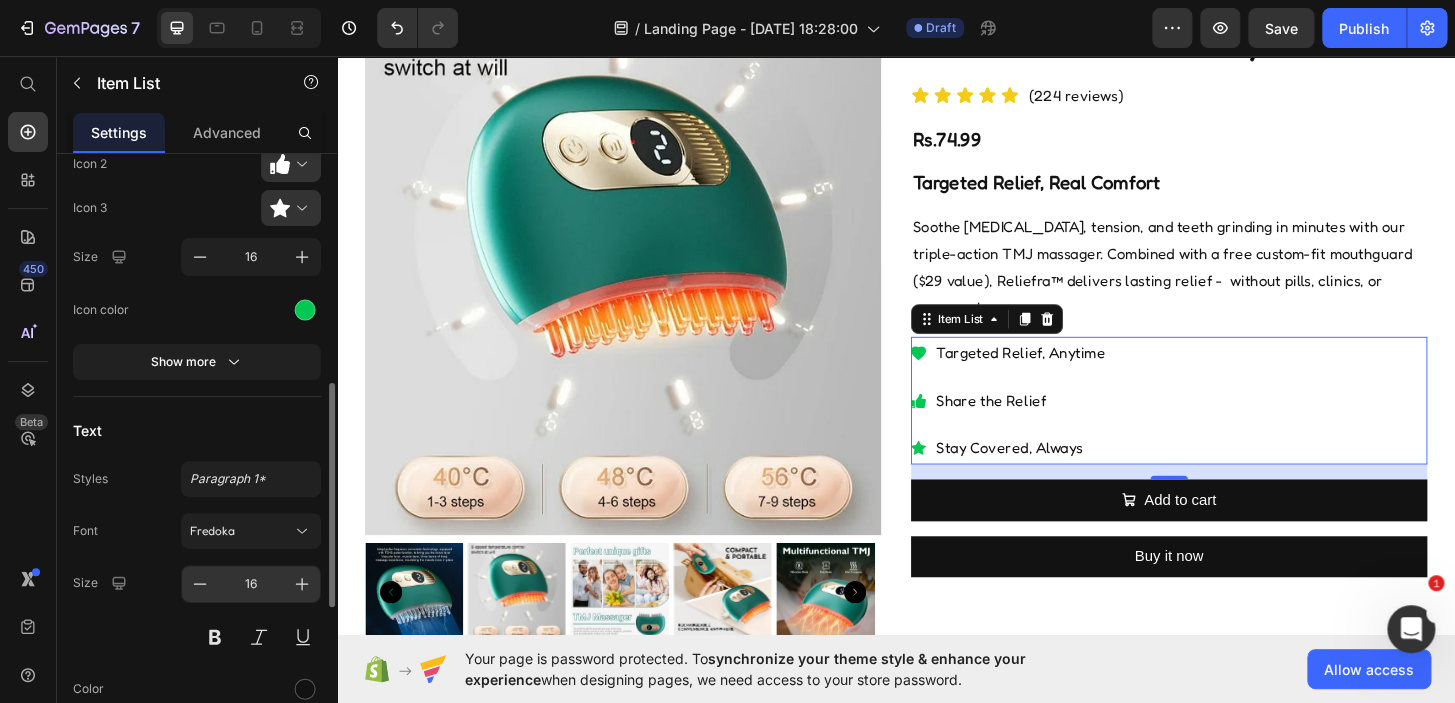 scroll, scrollTop: 487, scrollLeft: 0, axis: vertical 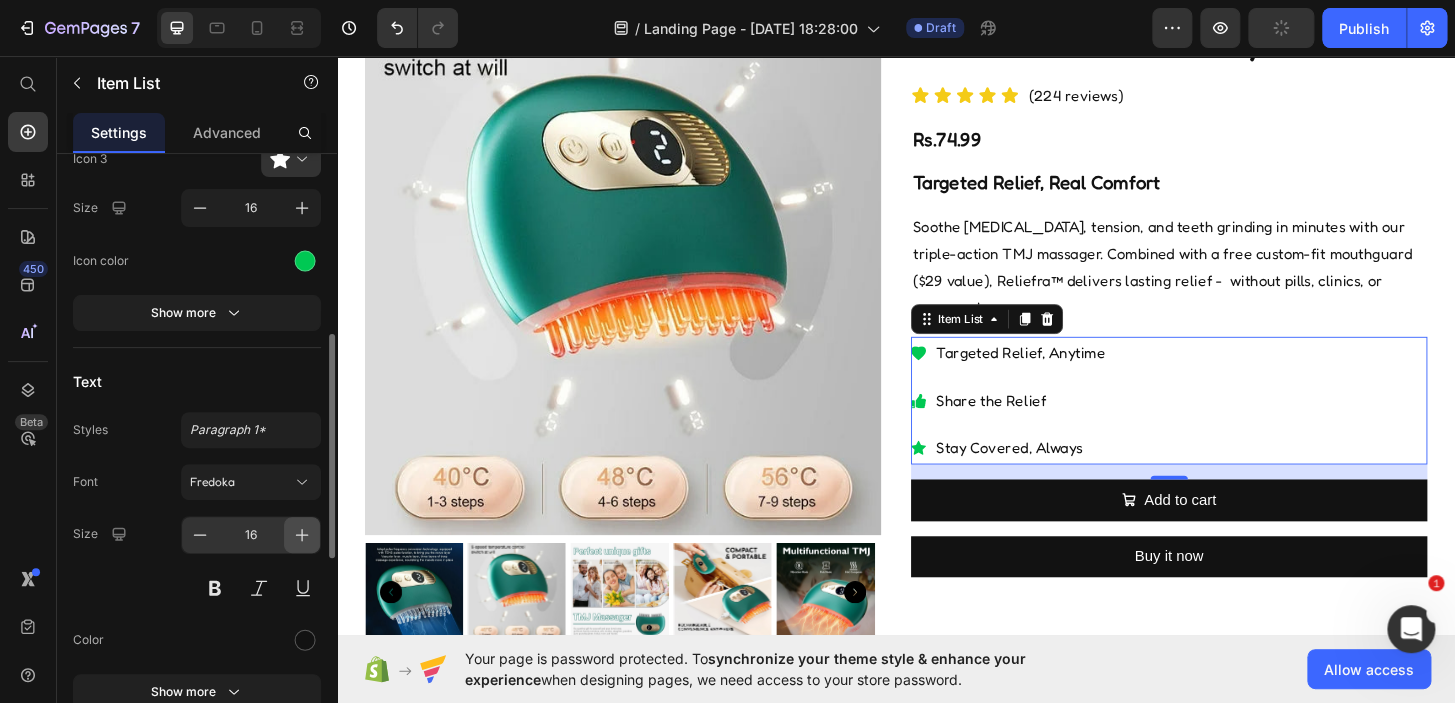 click 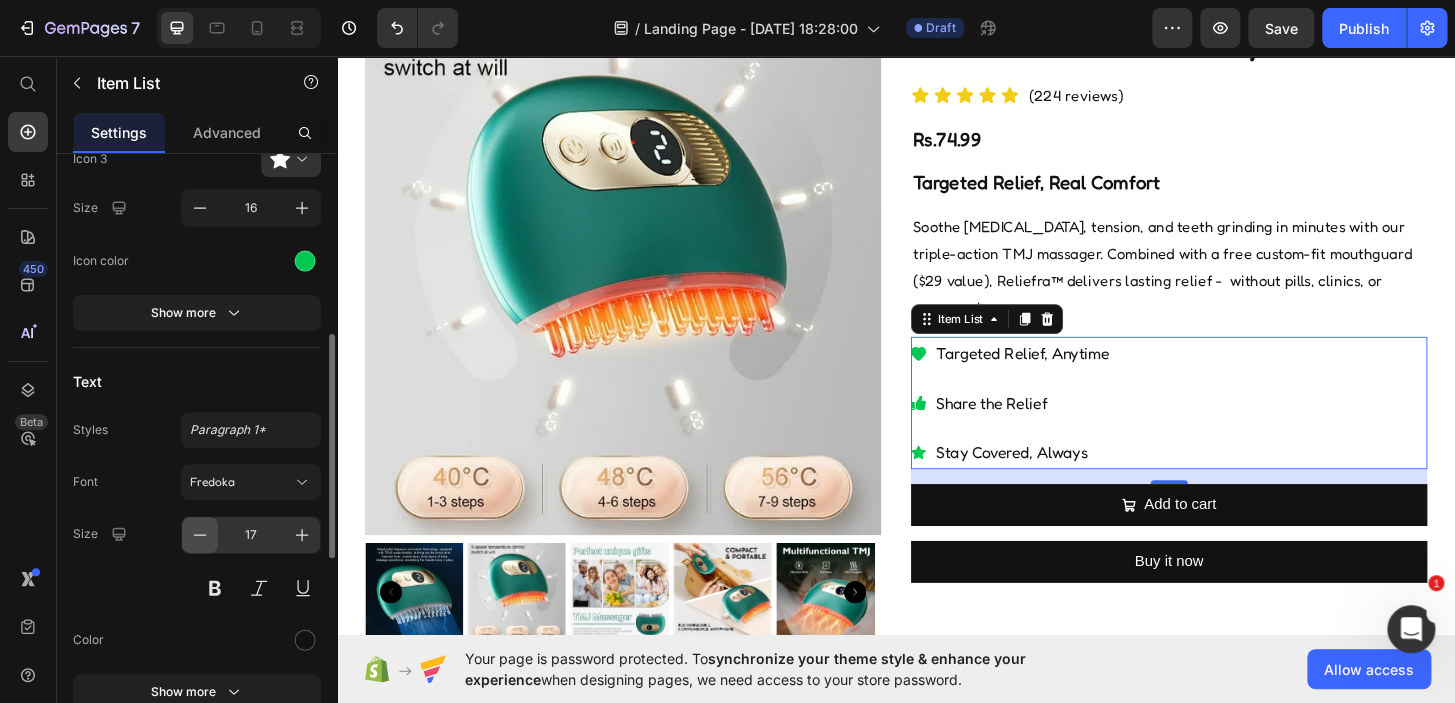 click at bounding box center [200, 535] 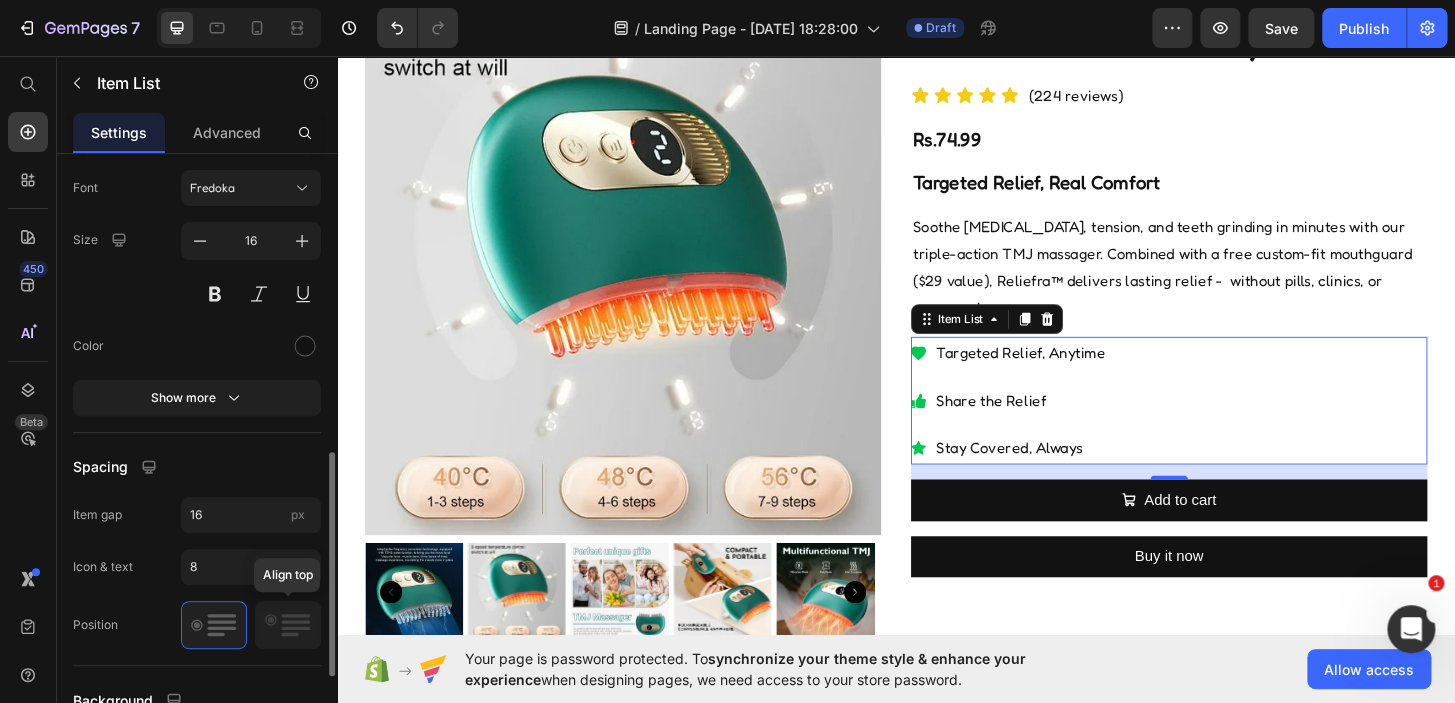scroll, scrollTop: 873, scrollLeft: 0, axis: vertical 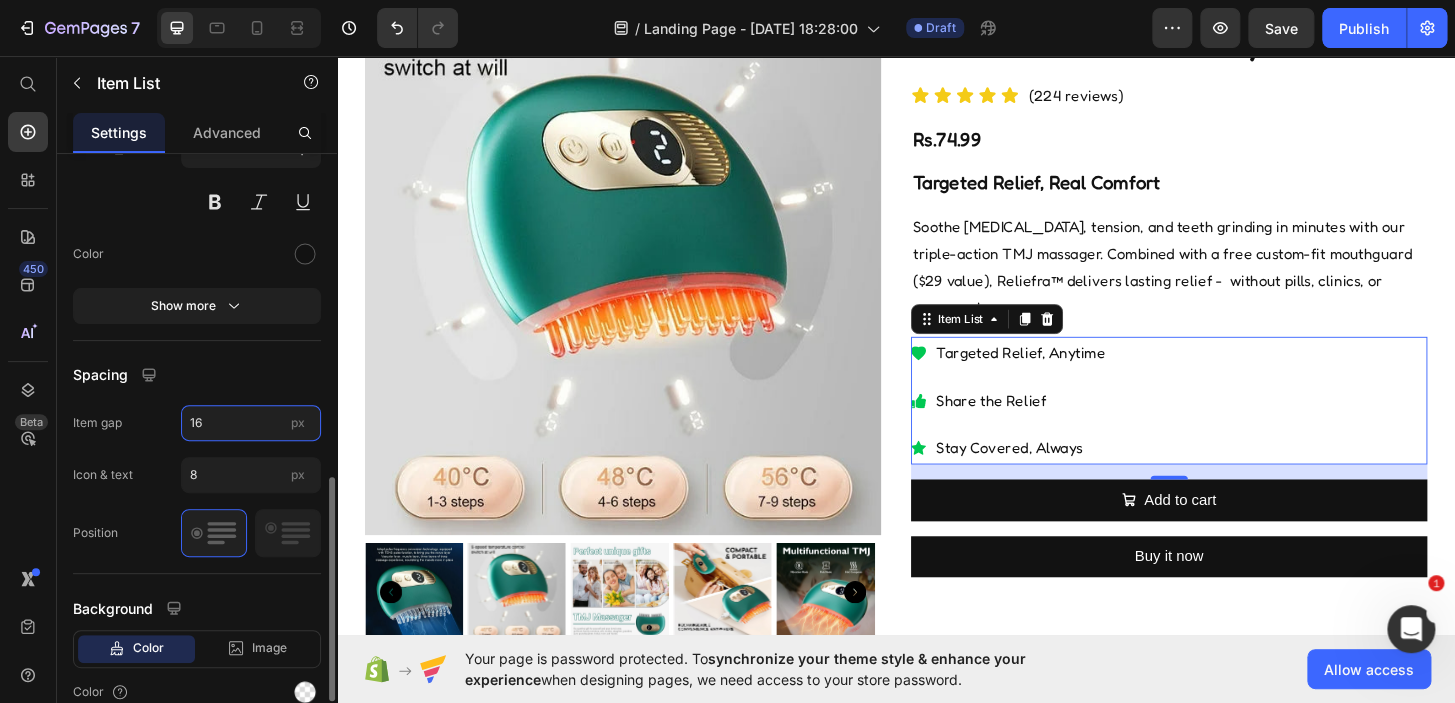 click on "16" at bounding box center (251, 423) 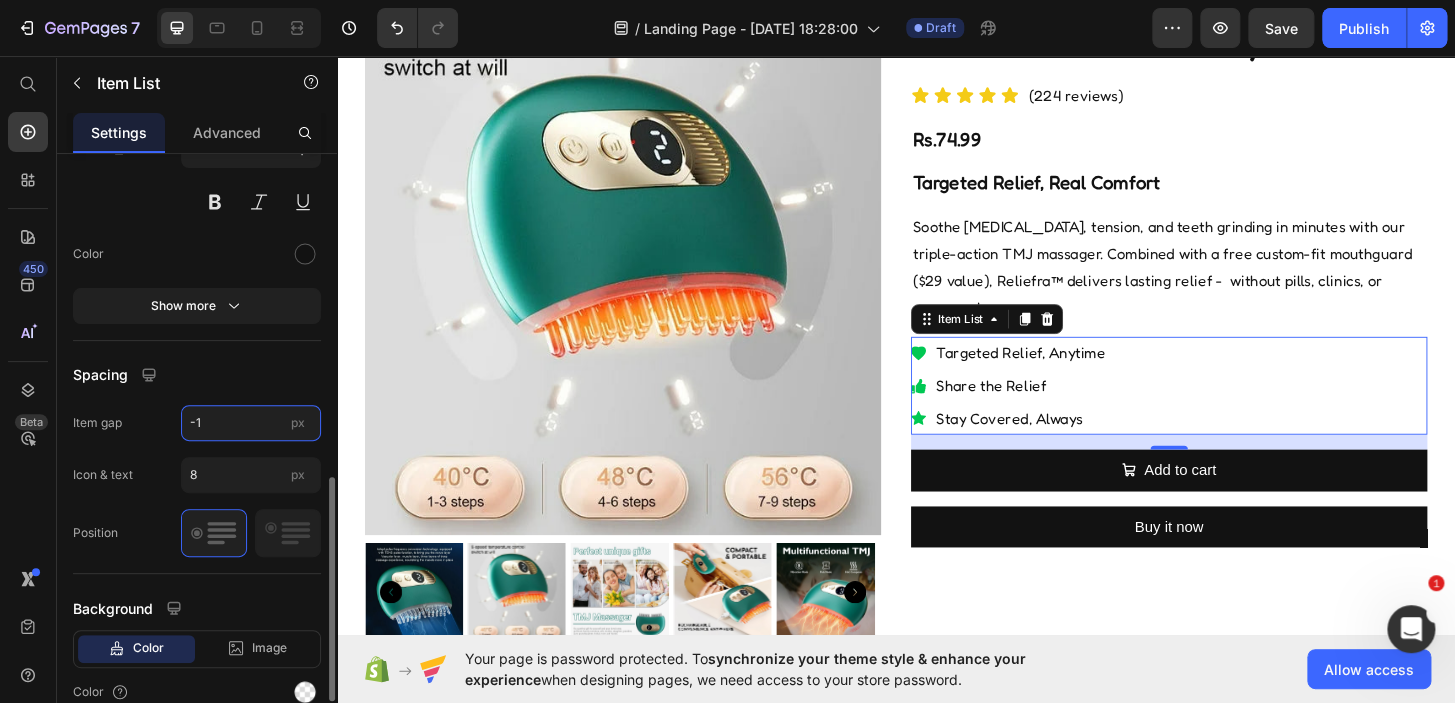 type on "0" 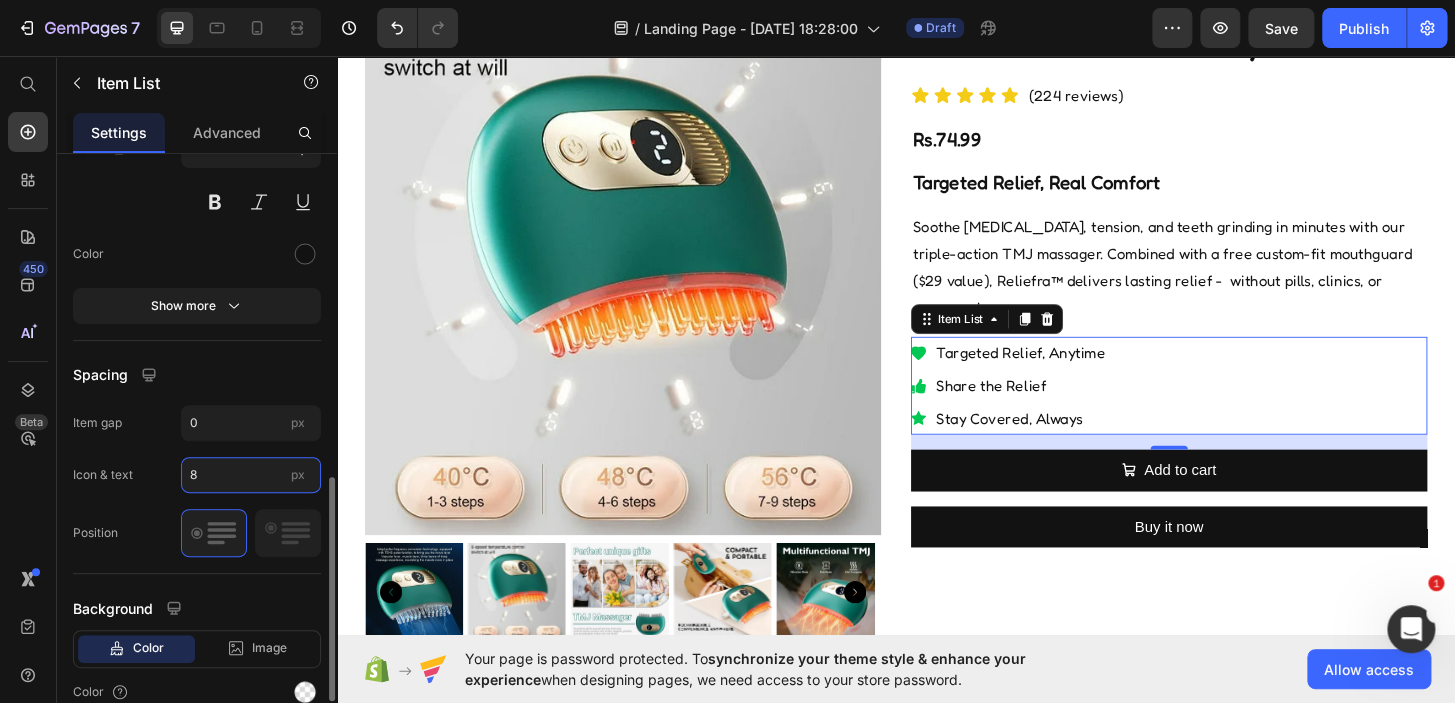 click on "8" at bounding box center (251, 475) 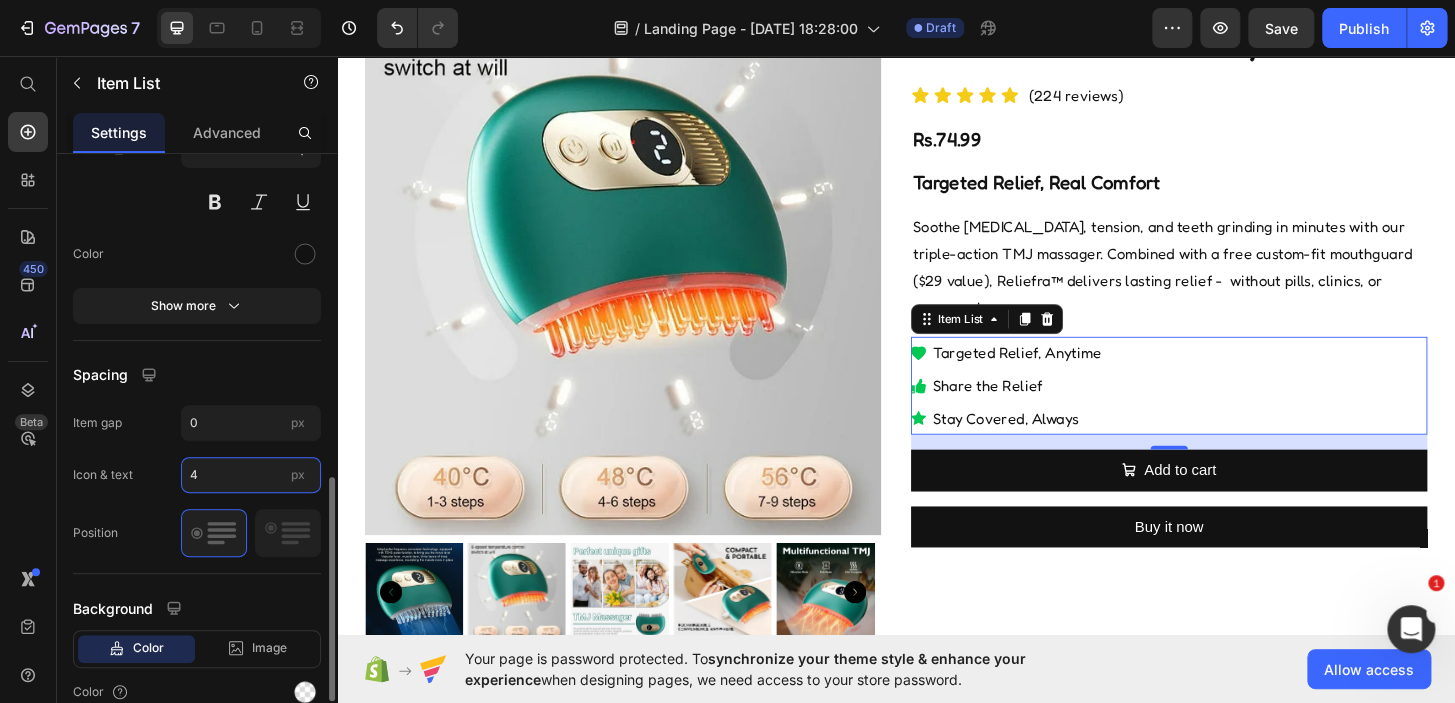 type on "5" 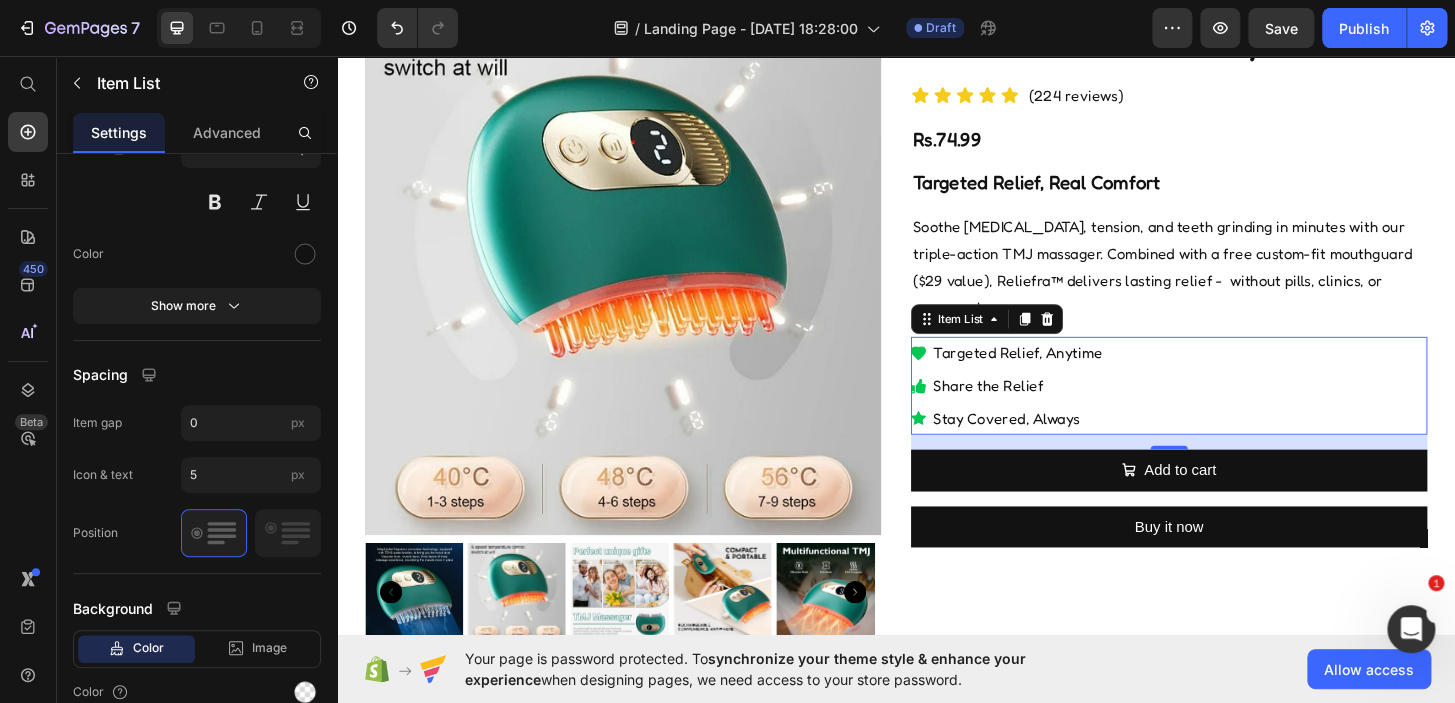 click on "Targeted Relief, Anytime" at bounding box center [1067, 374] 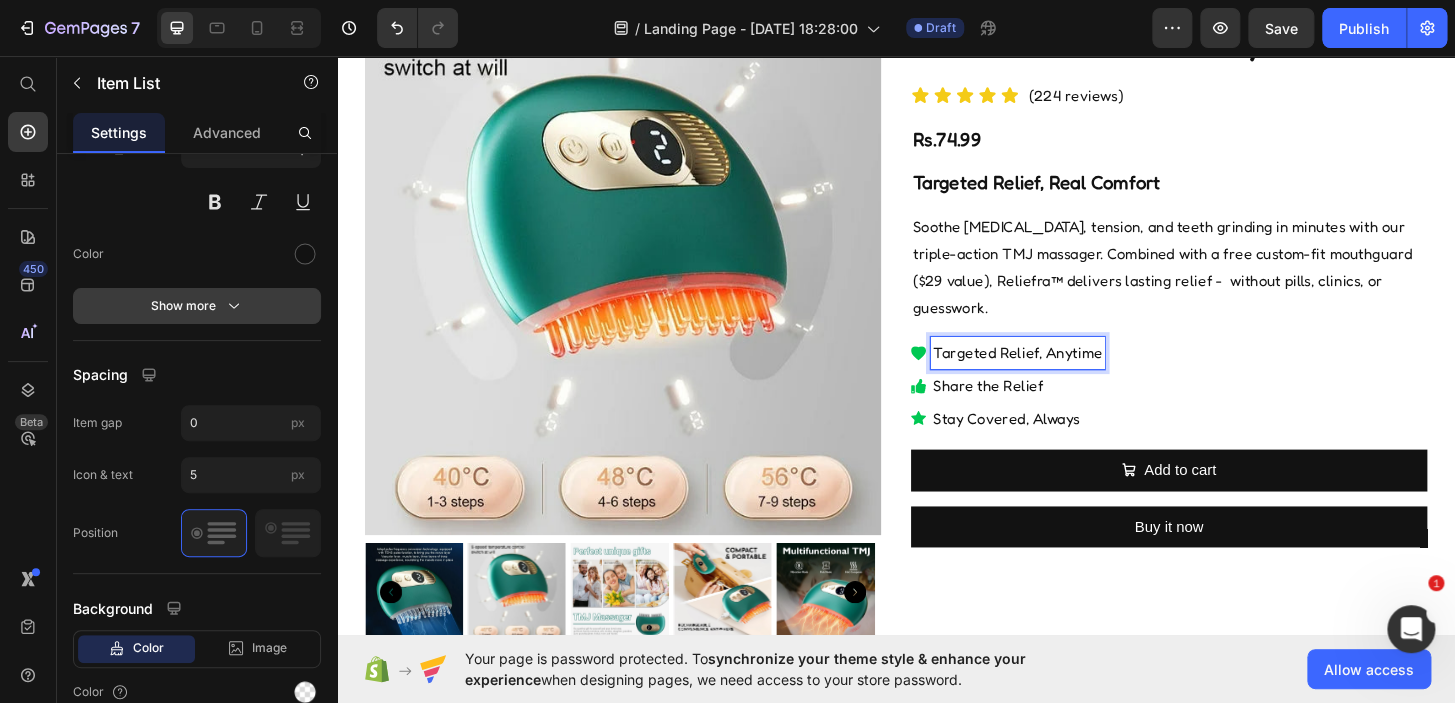 scroll, scrollTop: 0, scrollLeft: 0, axis: both 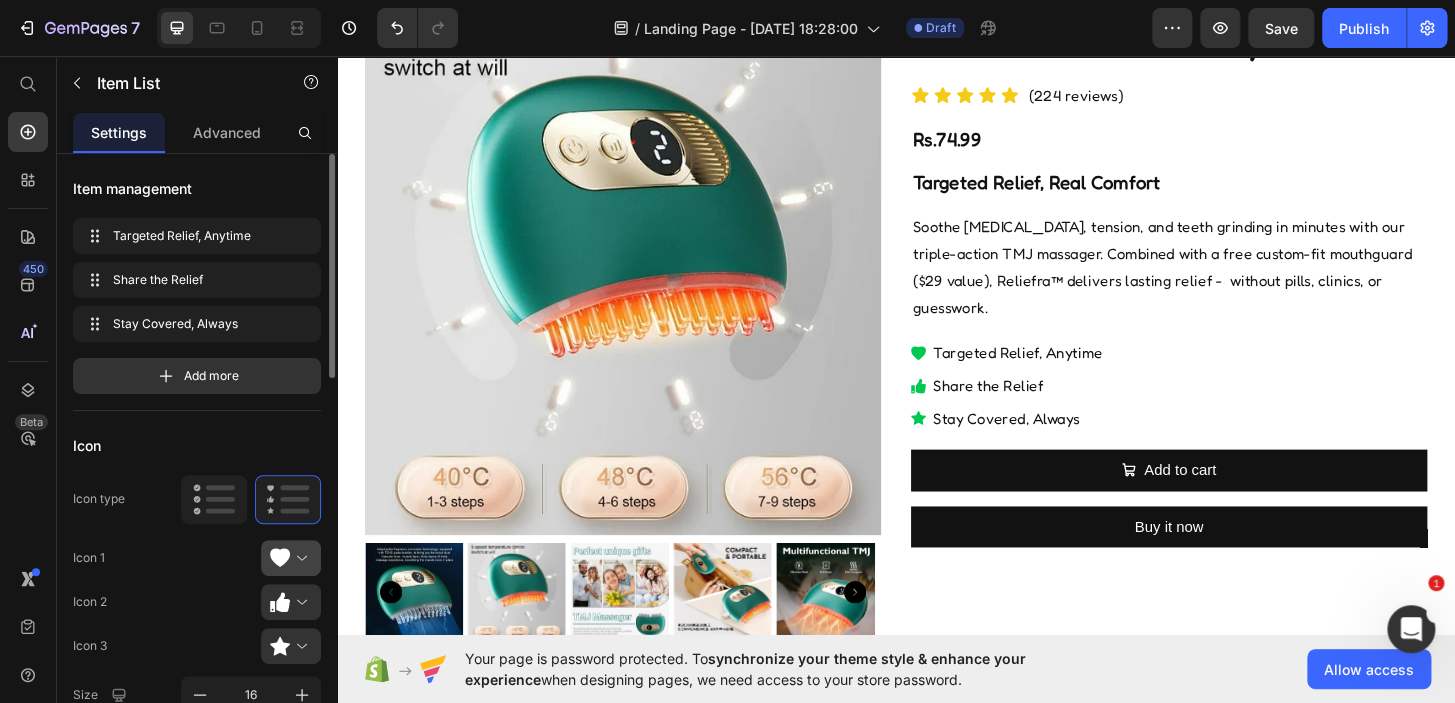 click at bounding box center (299, 558) 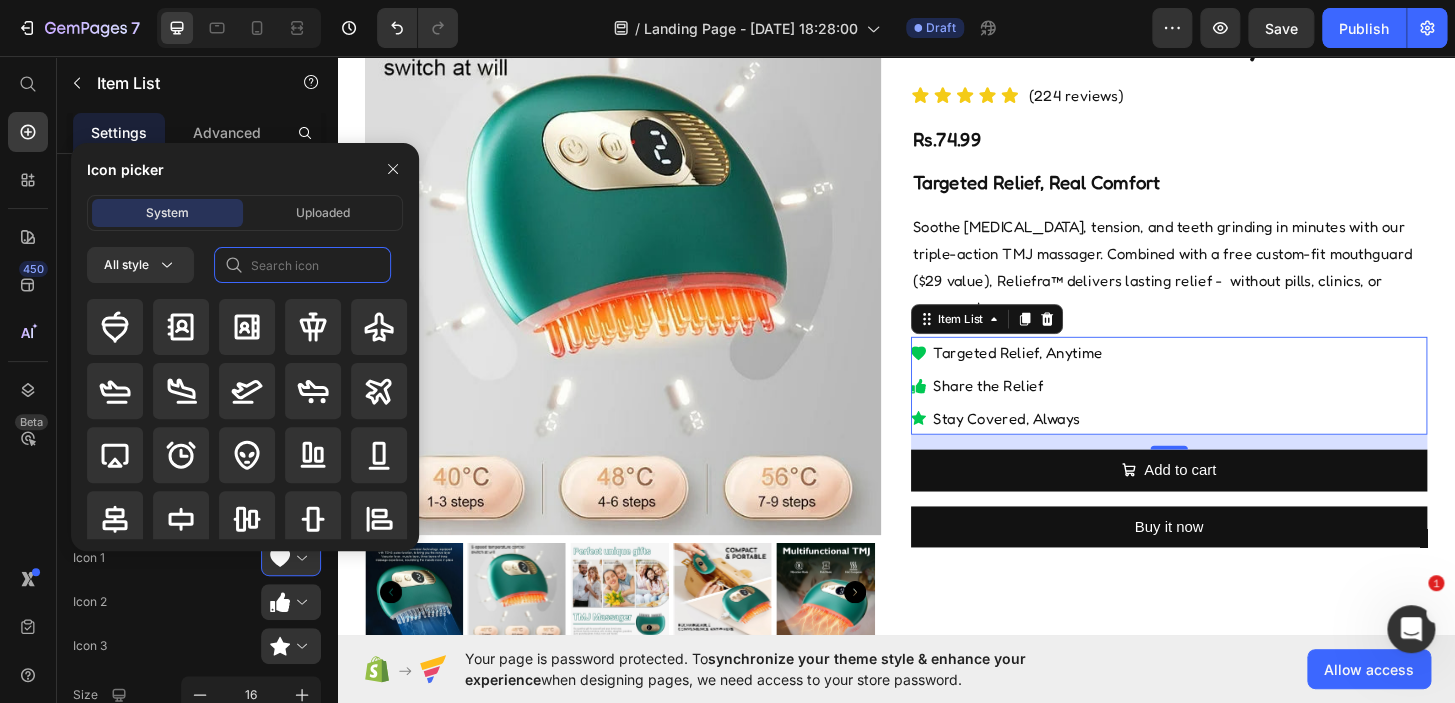 click 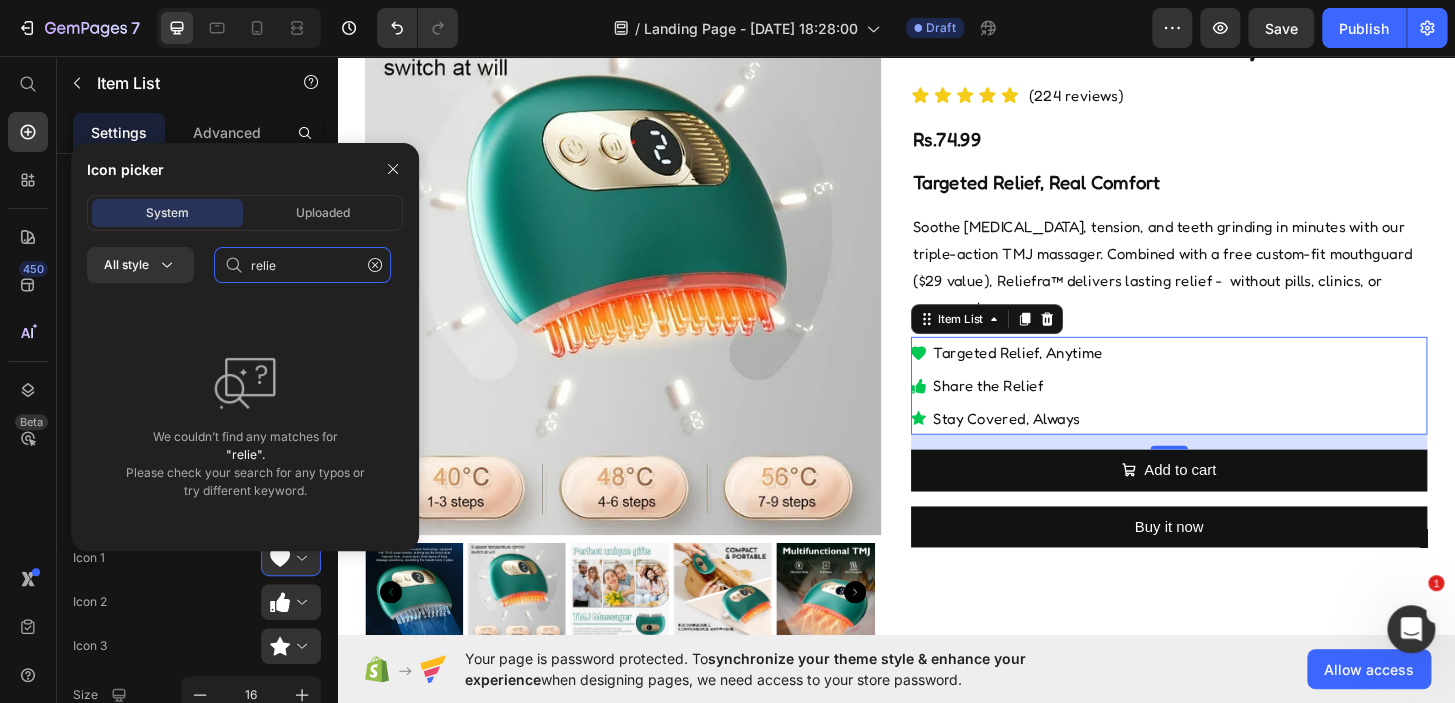 type on "reli" 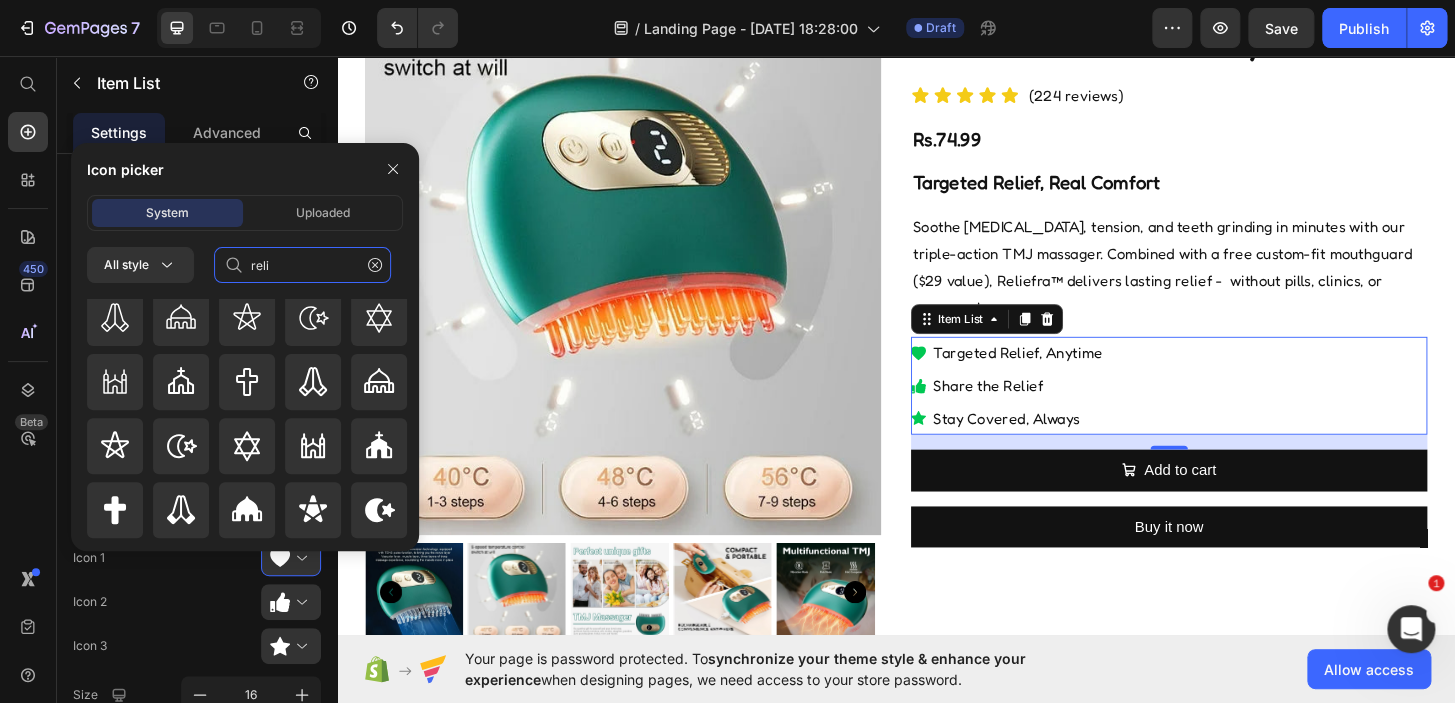 scroll, scrollTop: 200, scrollLeft: 0, axis: vertical 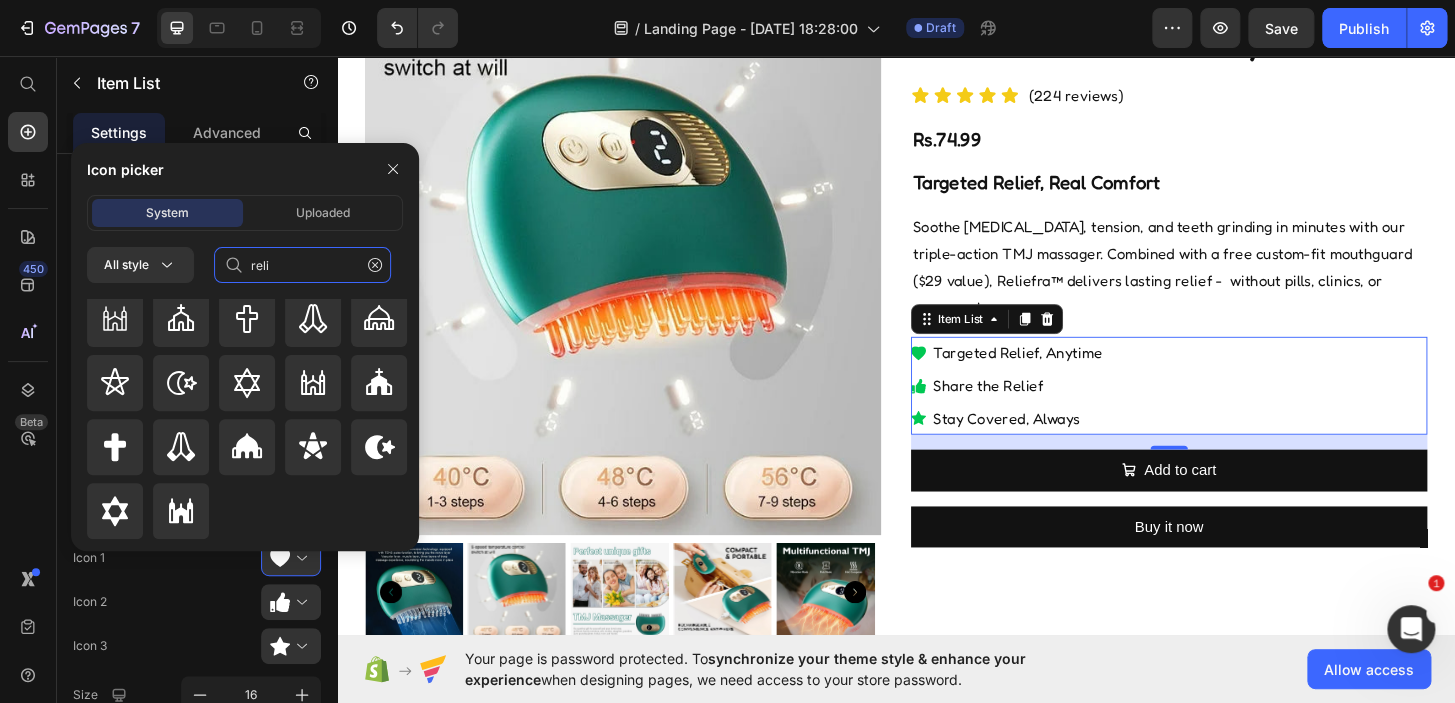 click on "reli" 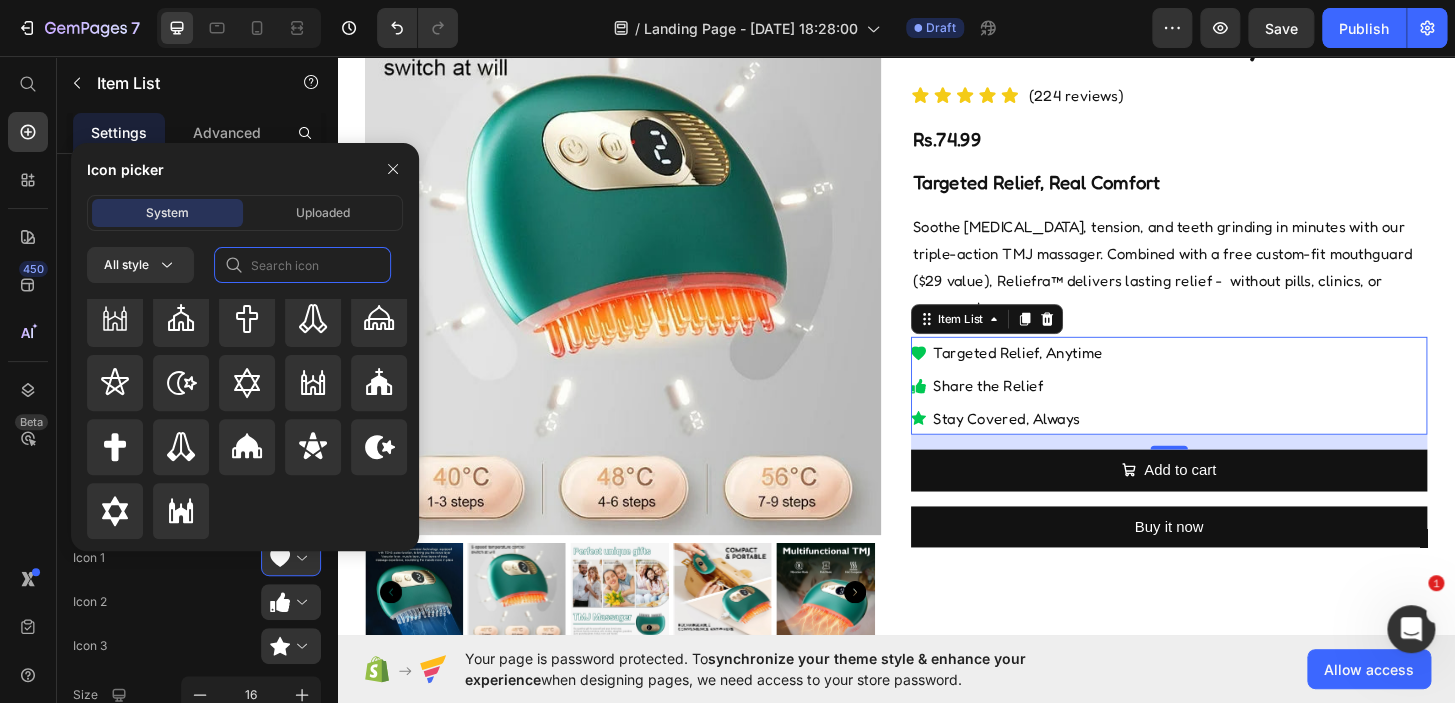 scroll, scrollTop: 0, scrollLeft: 0, axis: both 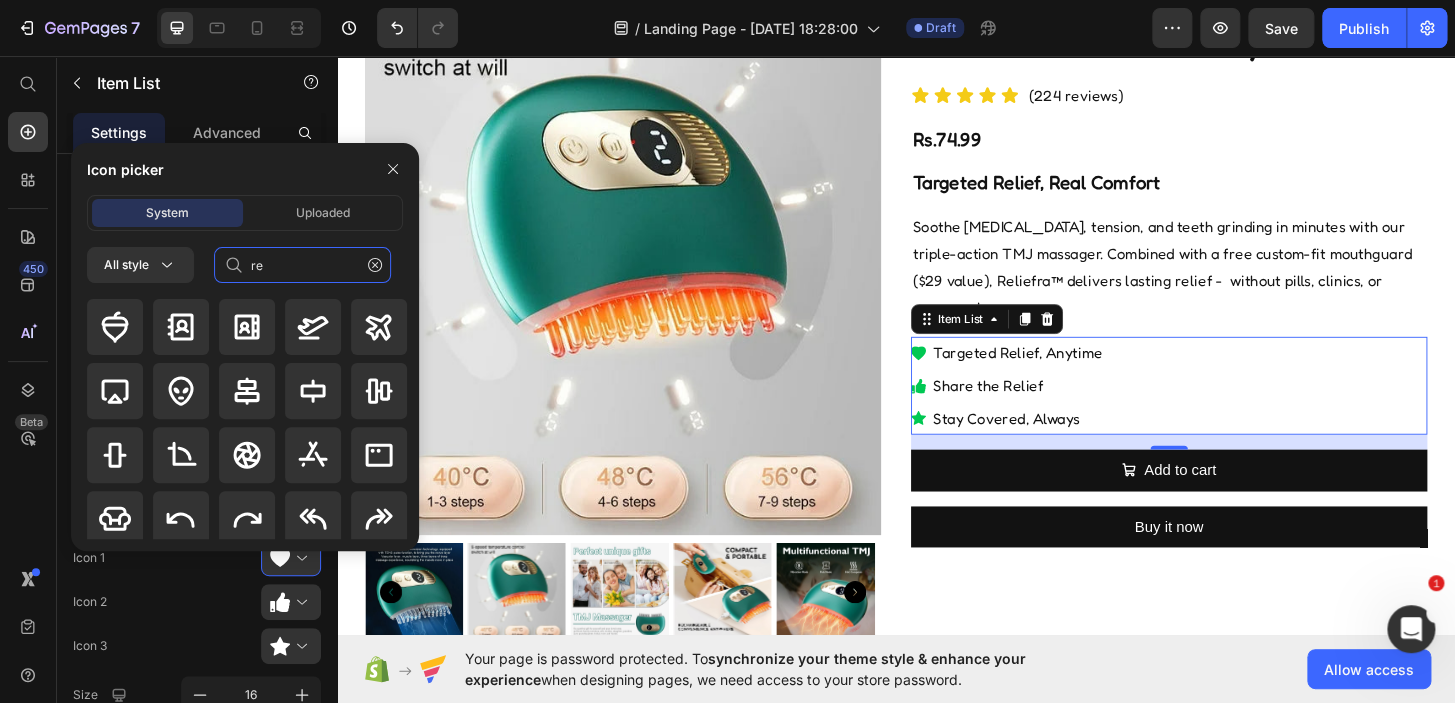 type on "r" 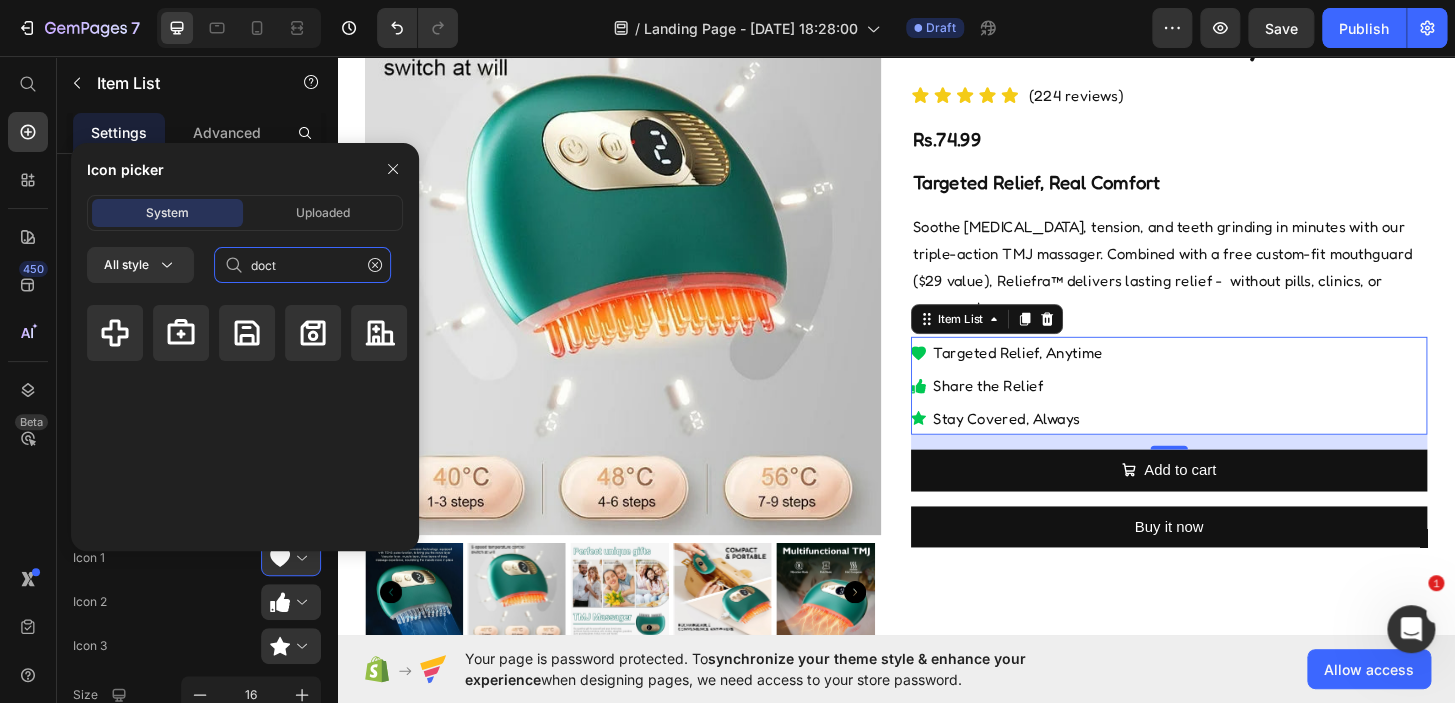 scroll, scrollTop: 0, scrollLeft: 0, axis: both 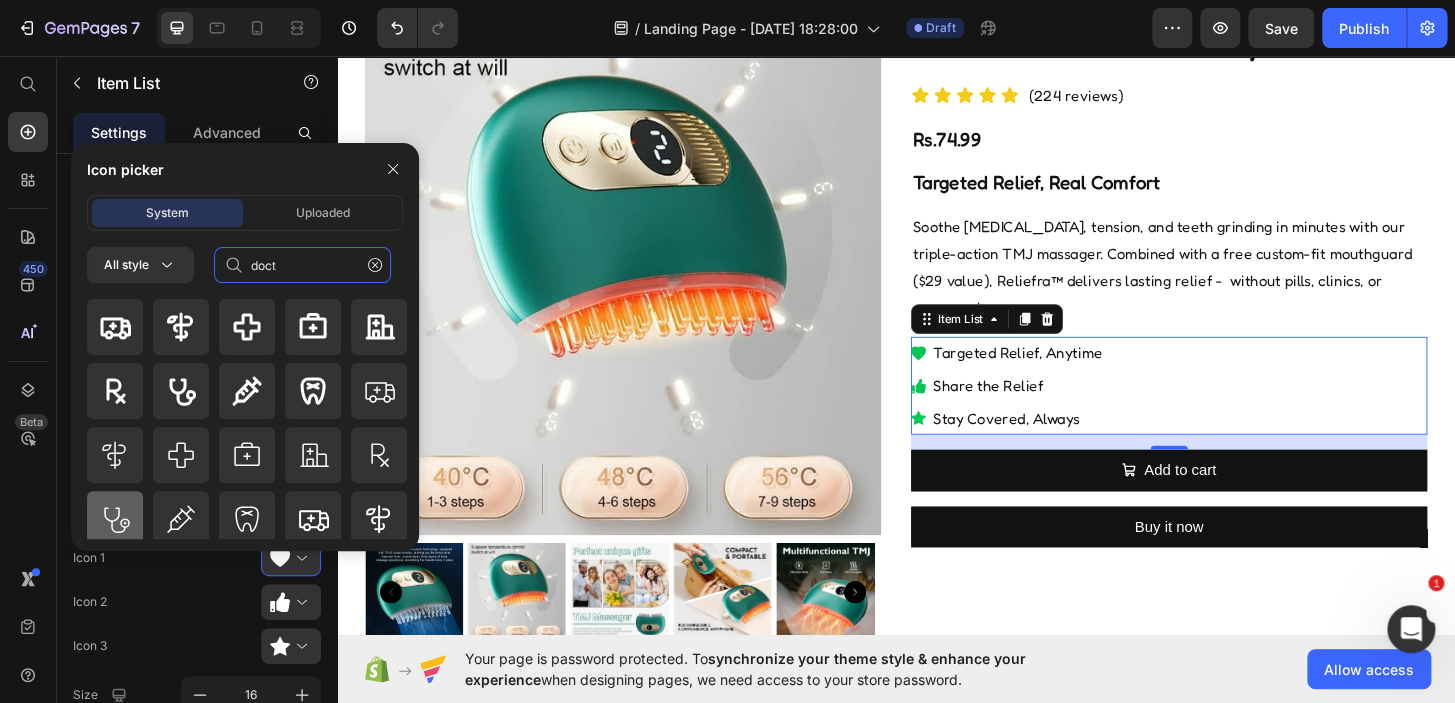 type on "doct" 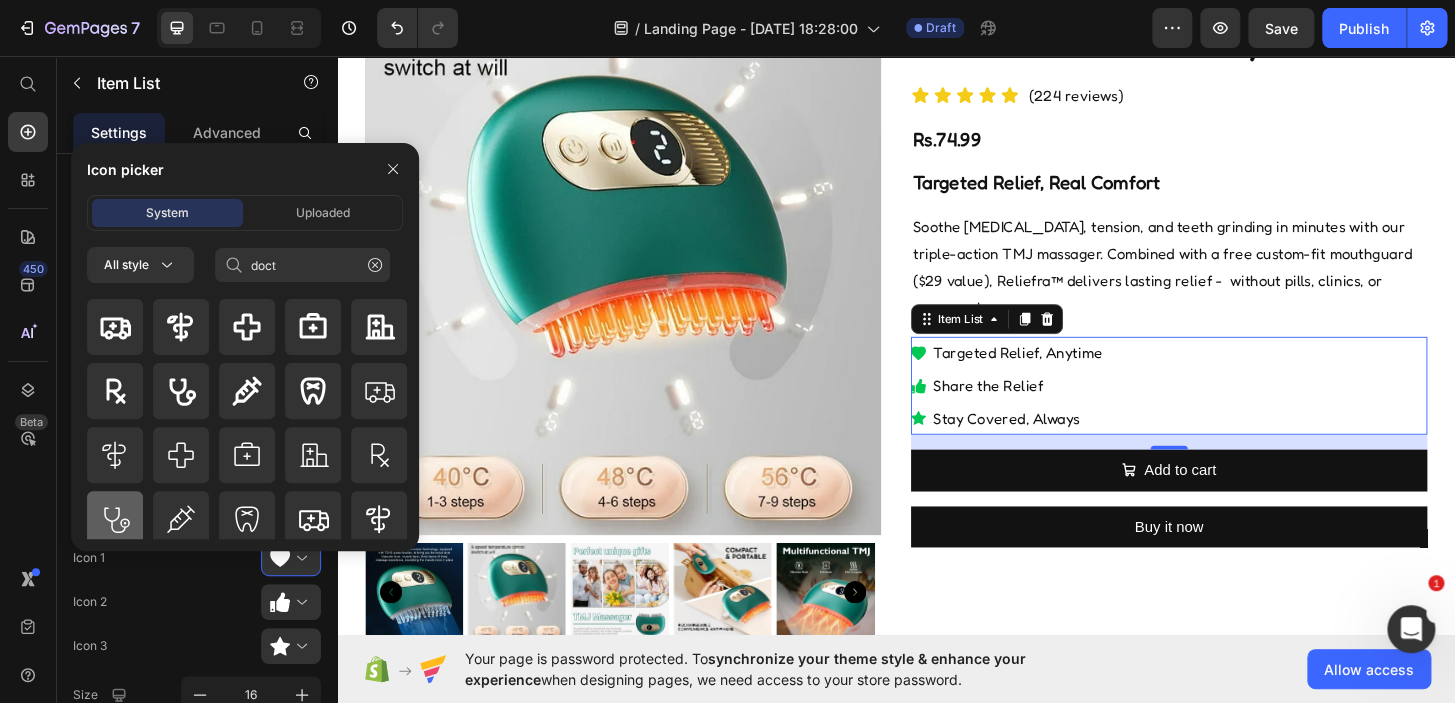 click 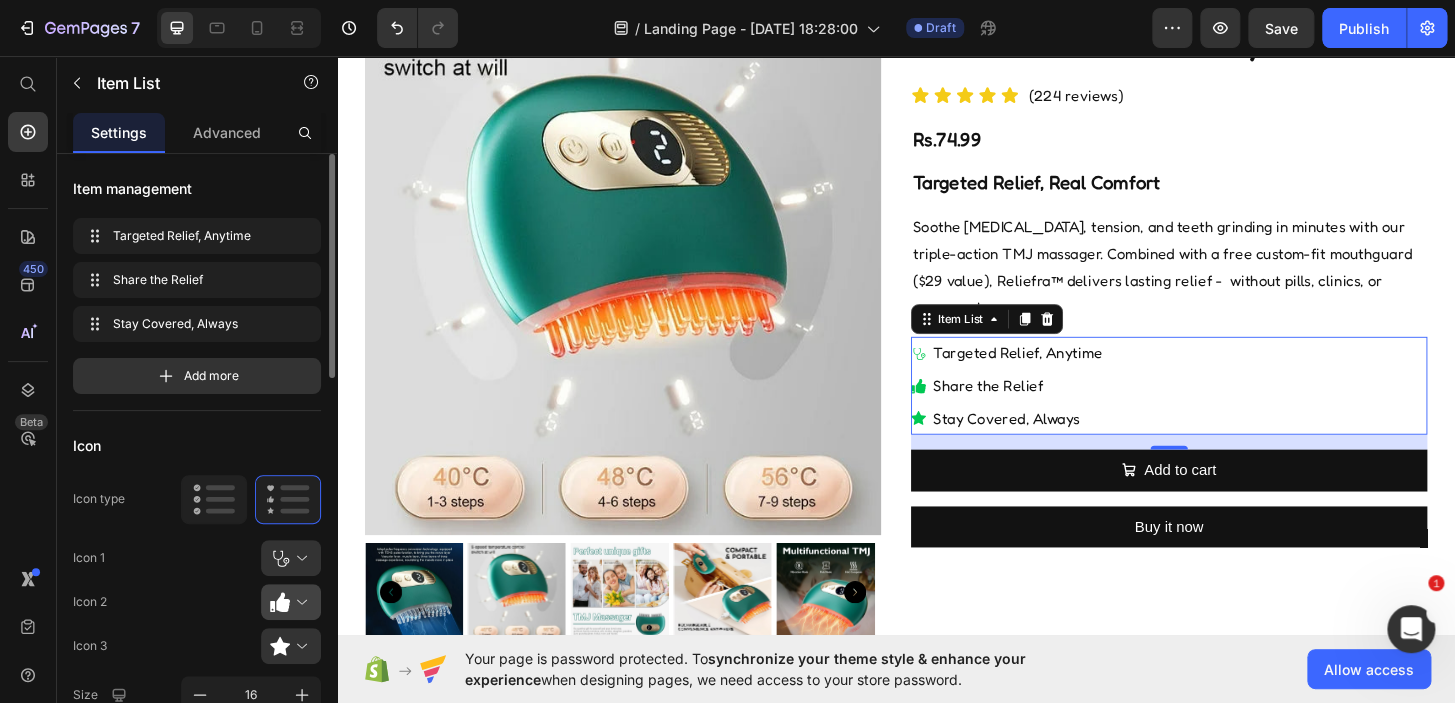 click at bounding box center [299, 602] 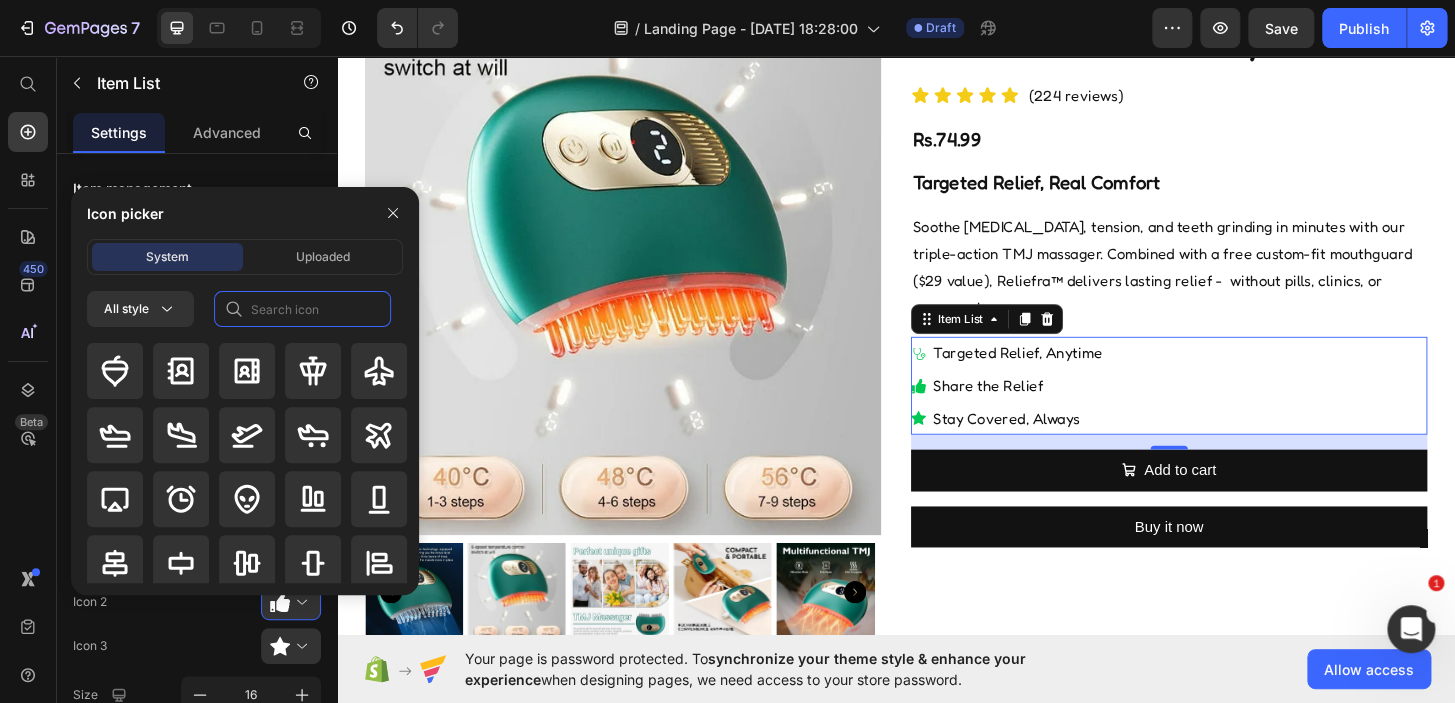 click 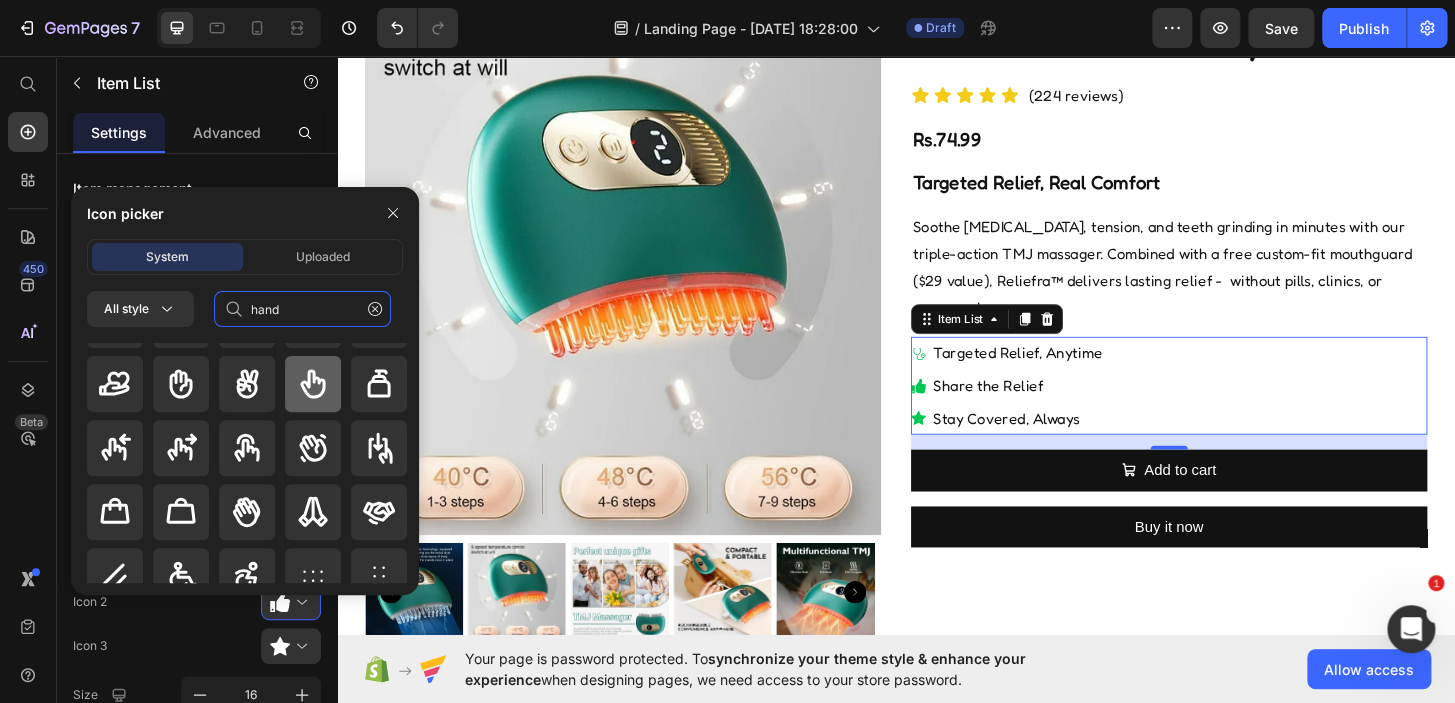 scroll, scrollTop: 120, scrollLeft: 0, axis: vertical 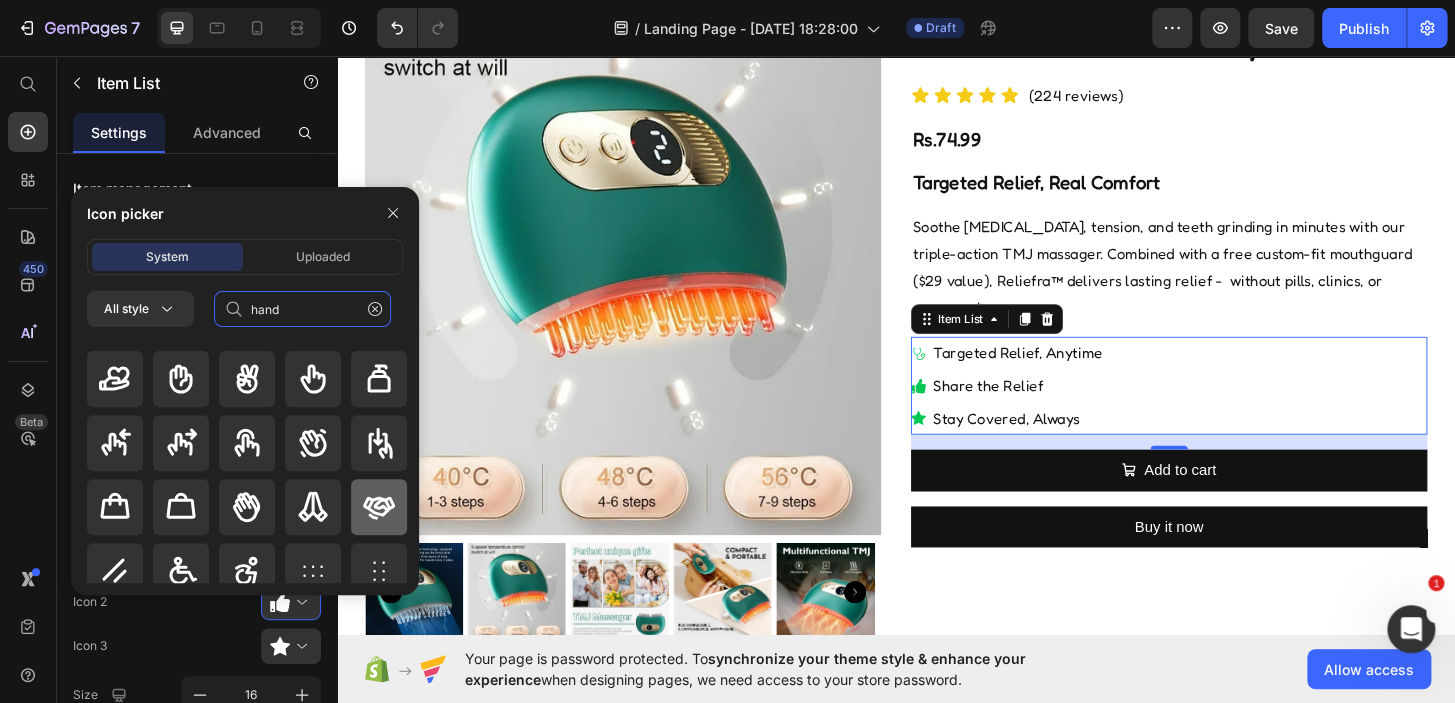 type on "hand" 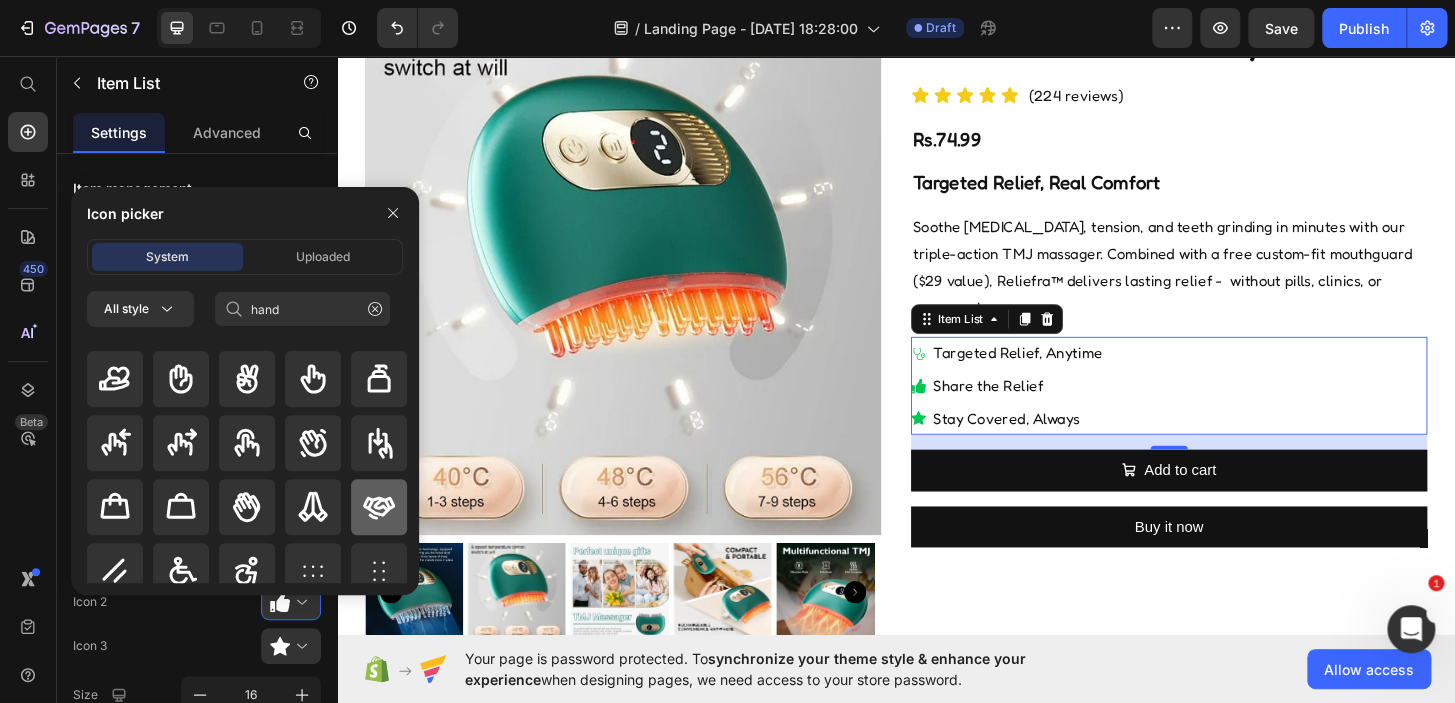 click 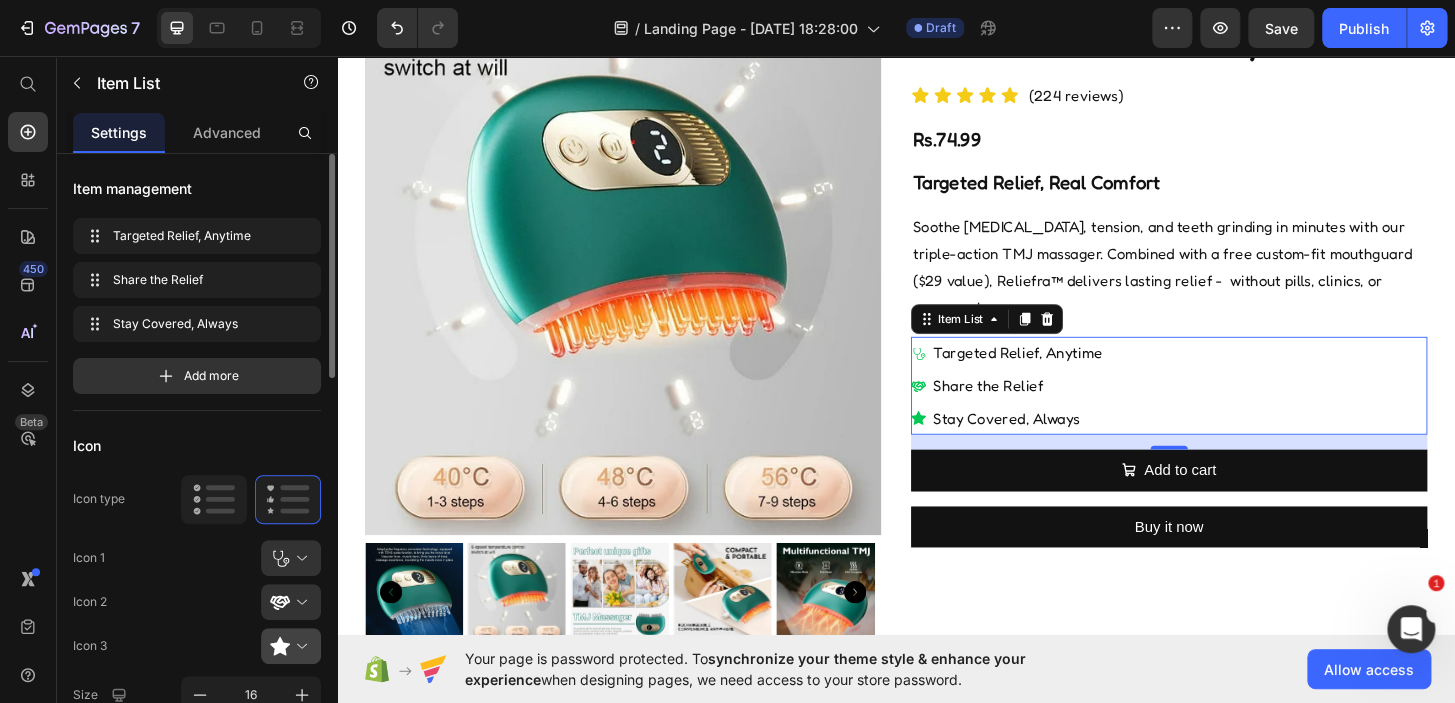 click 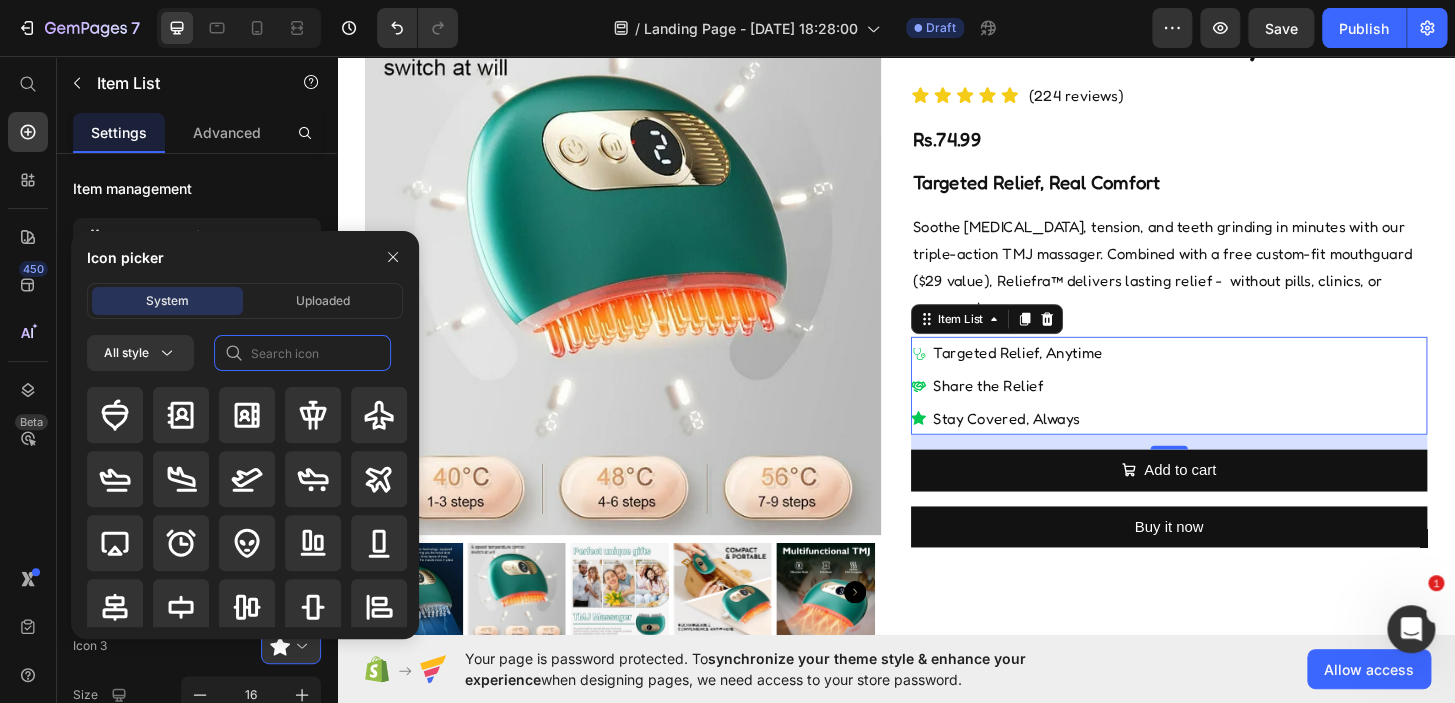 click 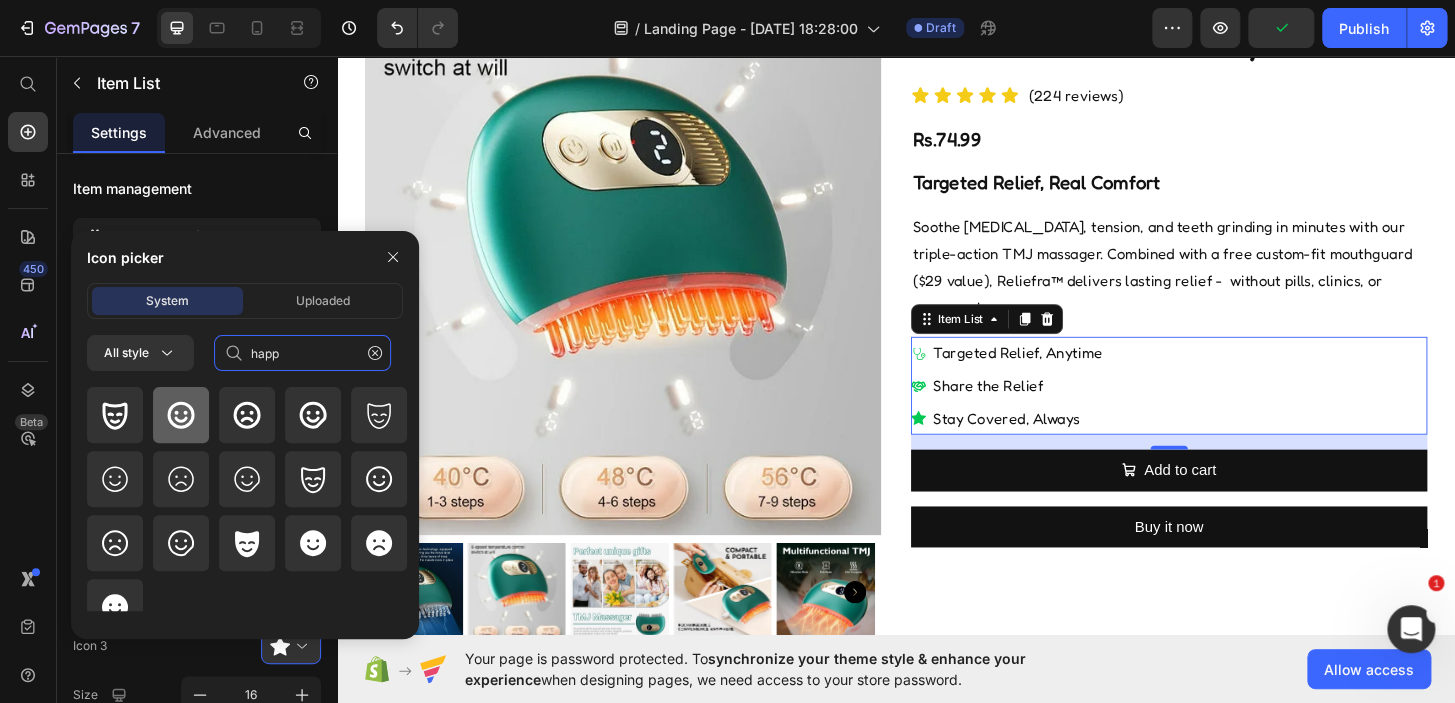 type on "happ" 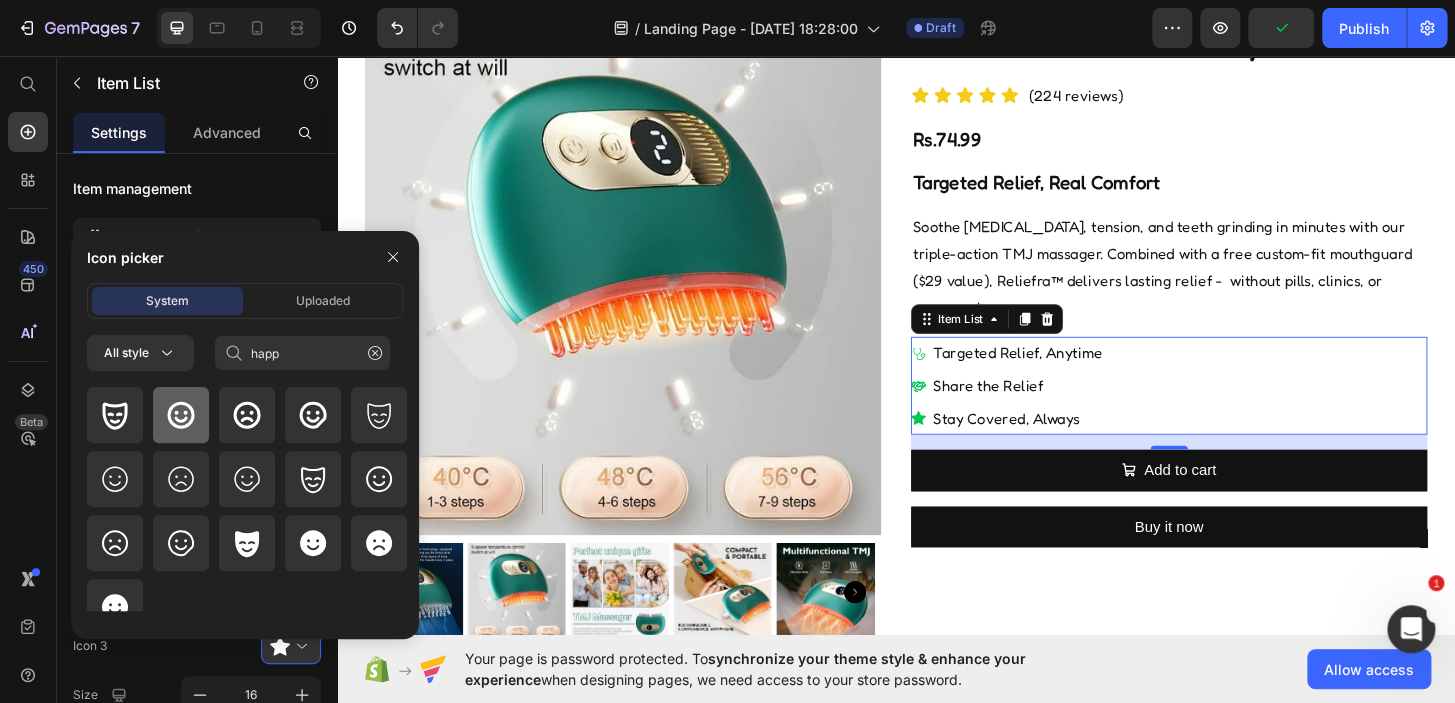 click 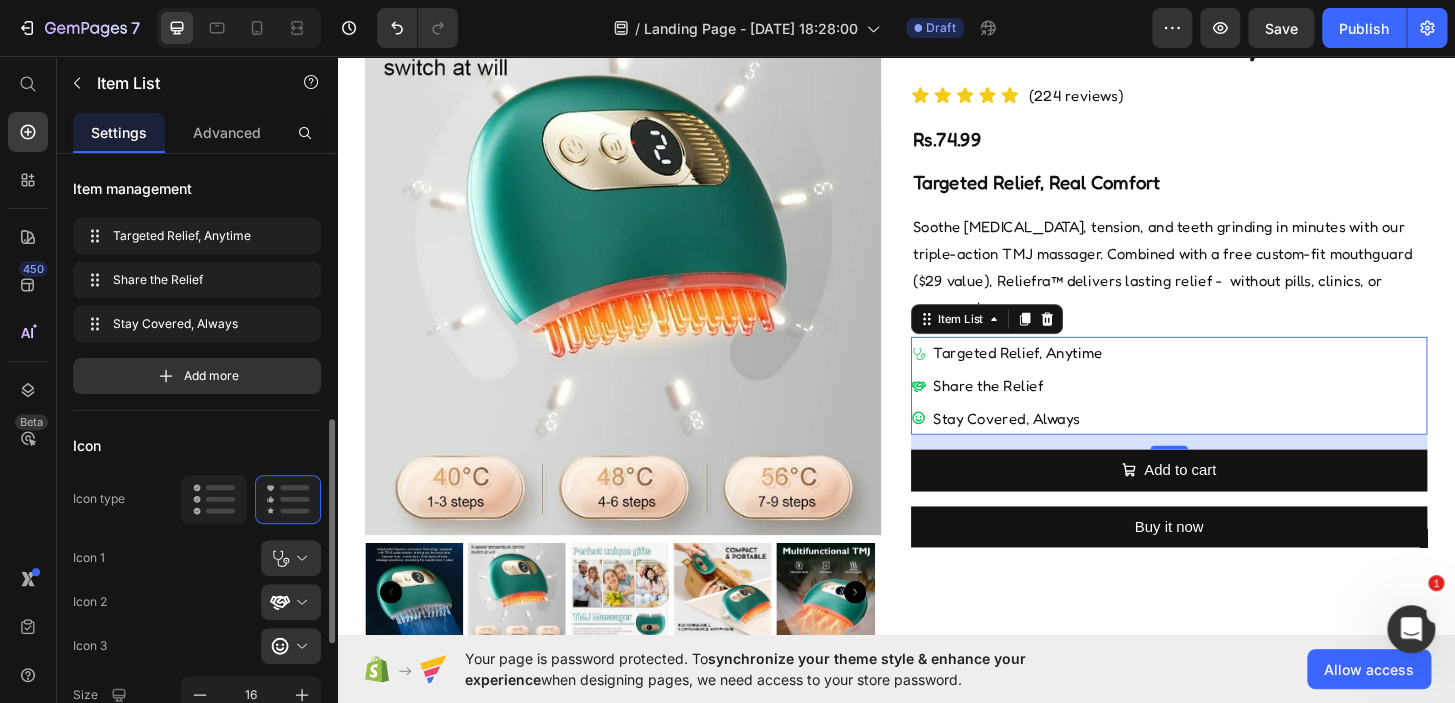 scroll, scrollTop: 194, scrollLeft: 0, axis: vertical 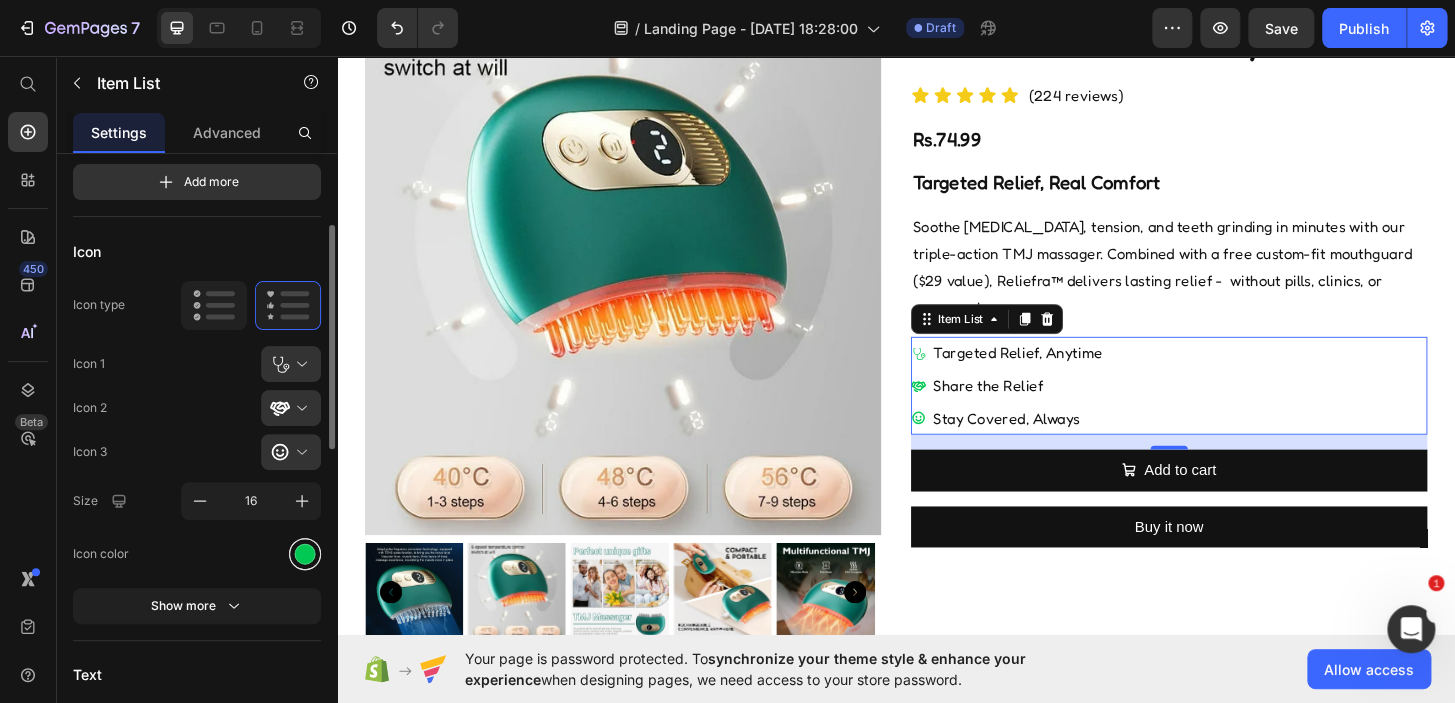 click at bounding box center (305, 553) 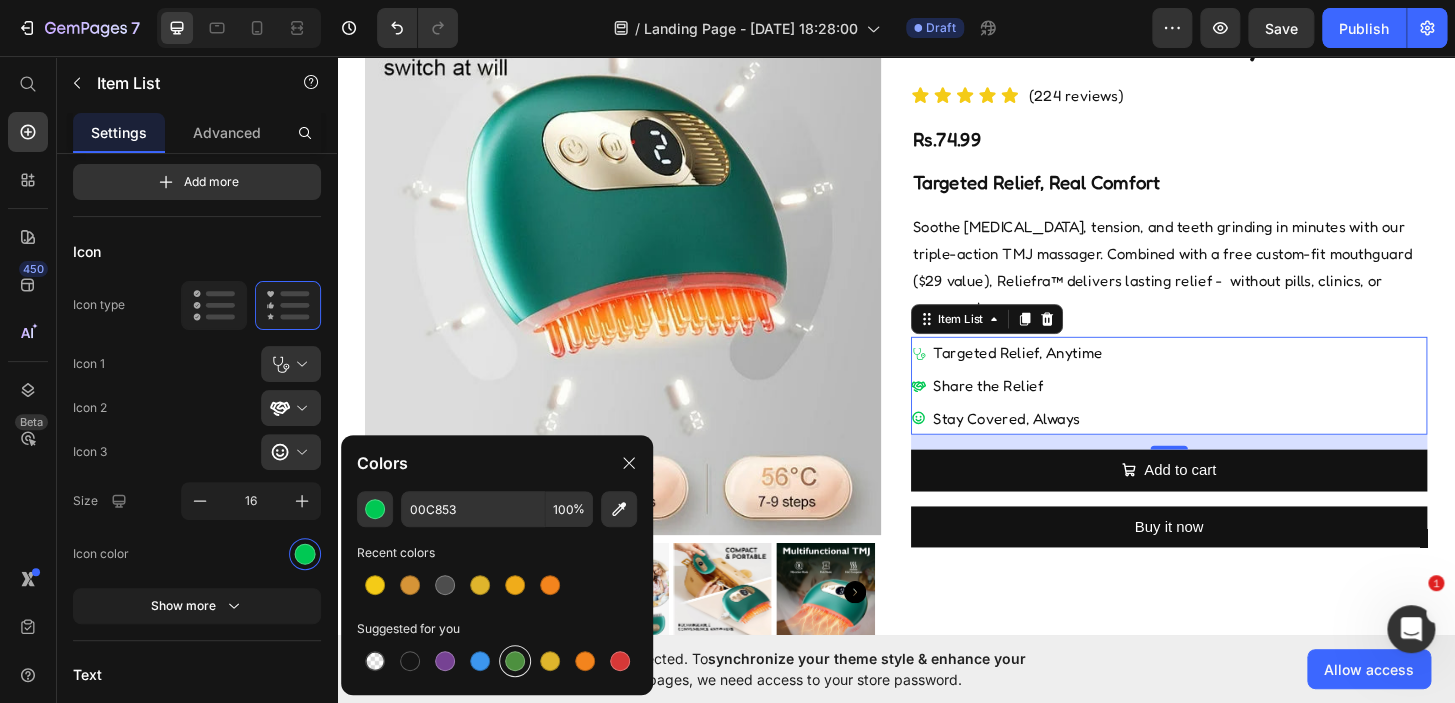 click at bounding box center (515, 661) 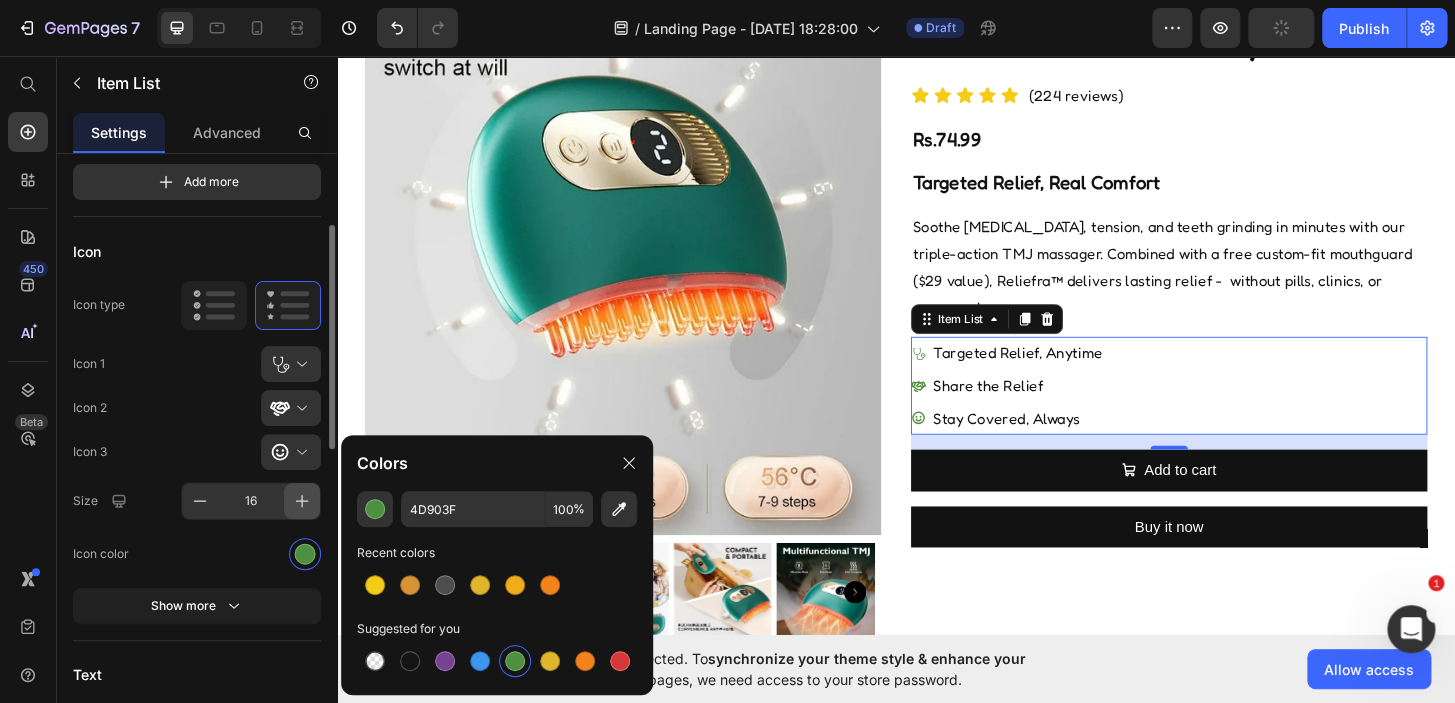 click 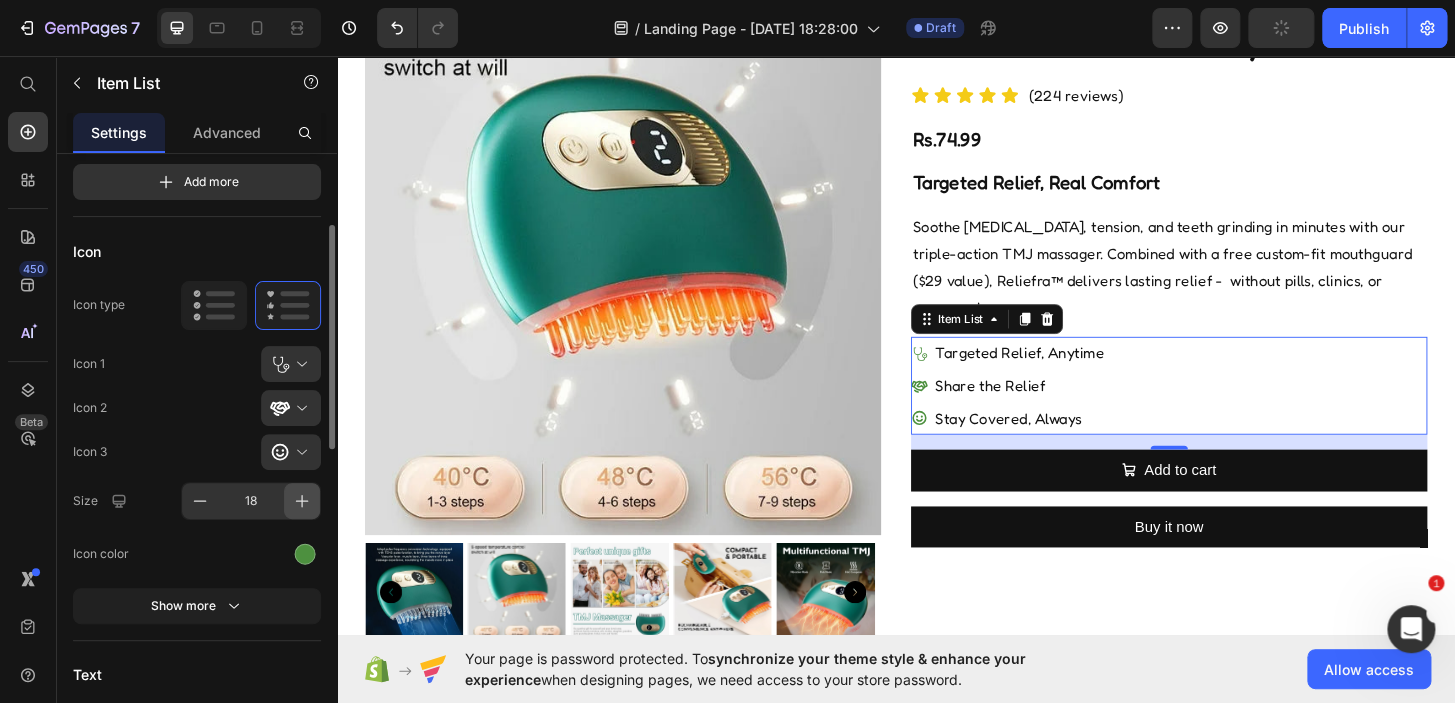 click 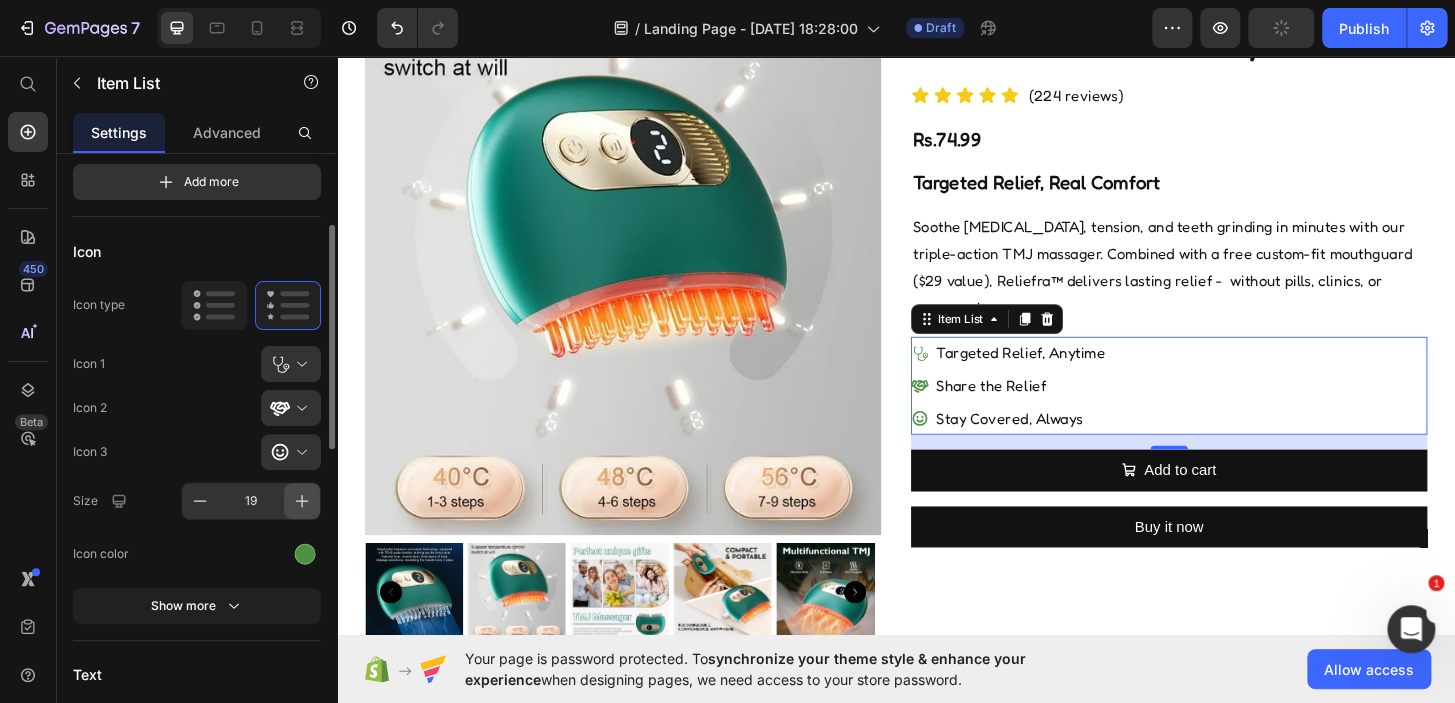 click 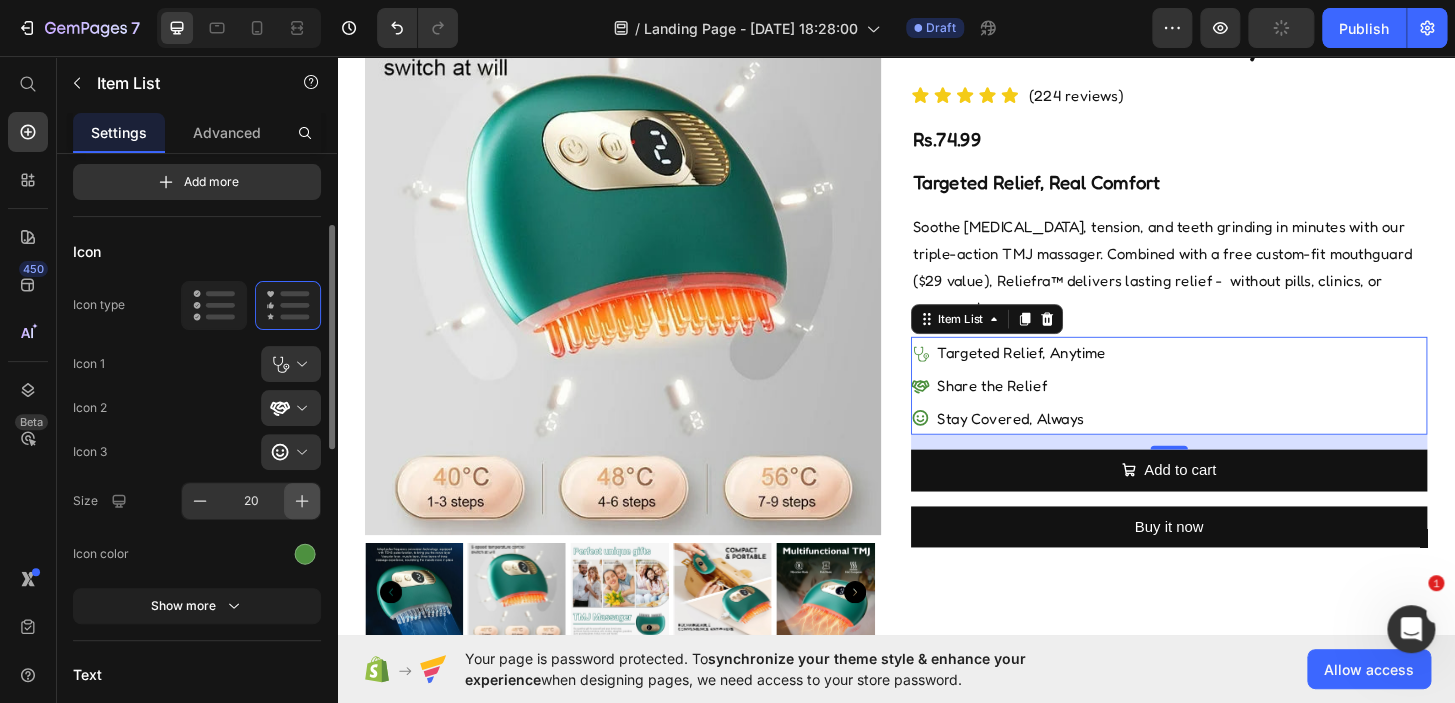 click 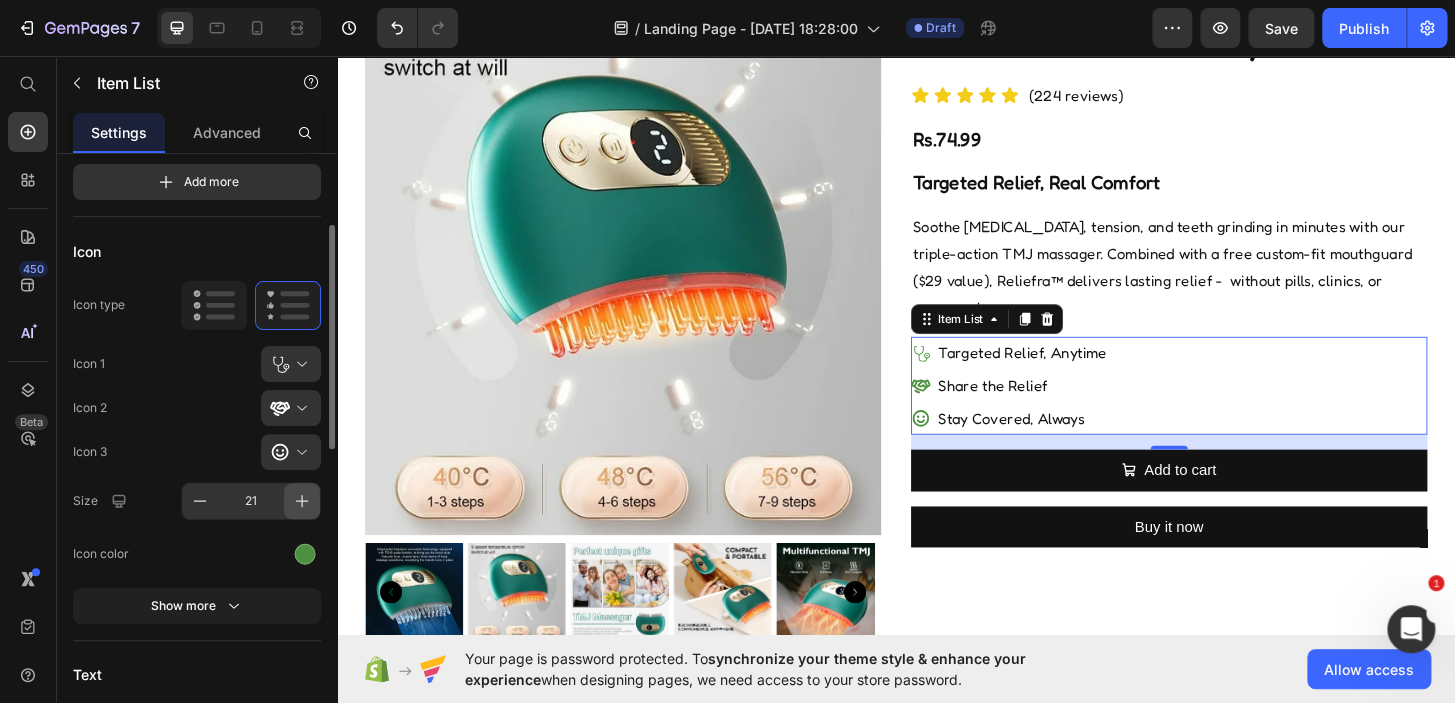 click 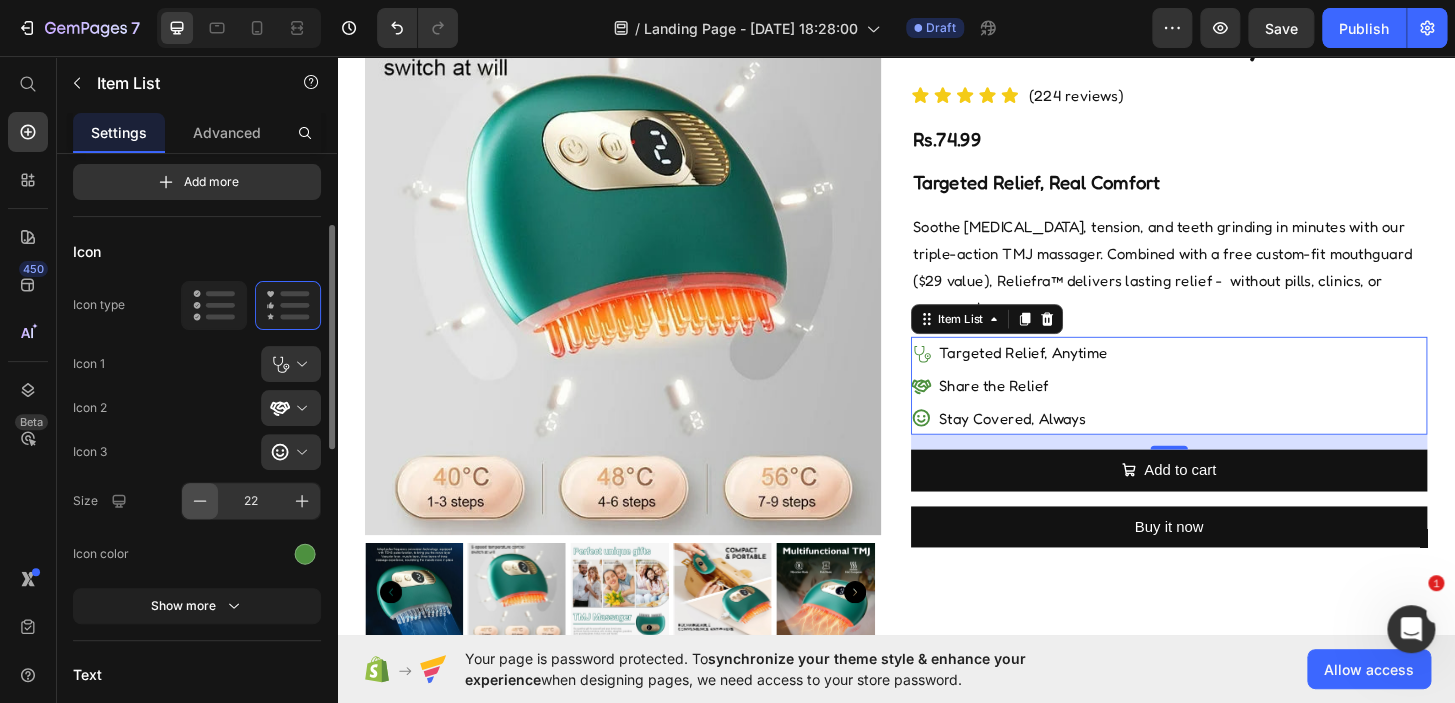 click at bounding box center [200, 501] 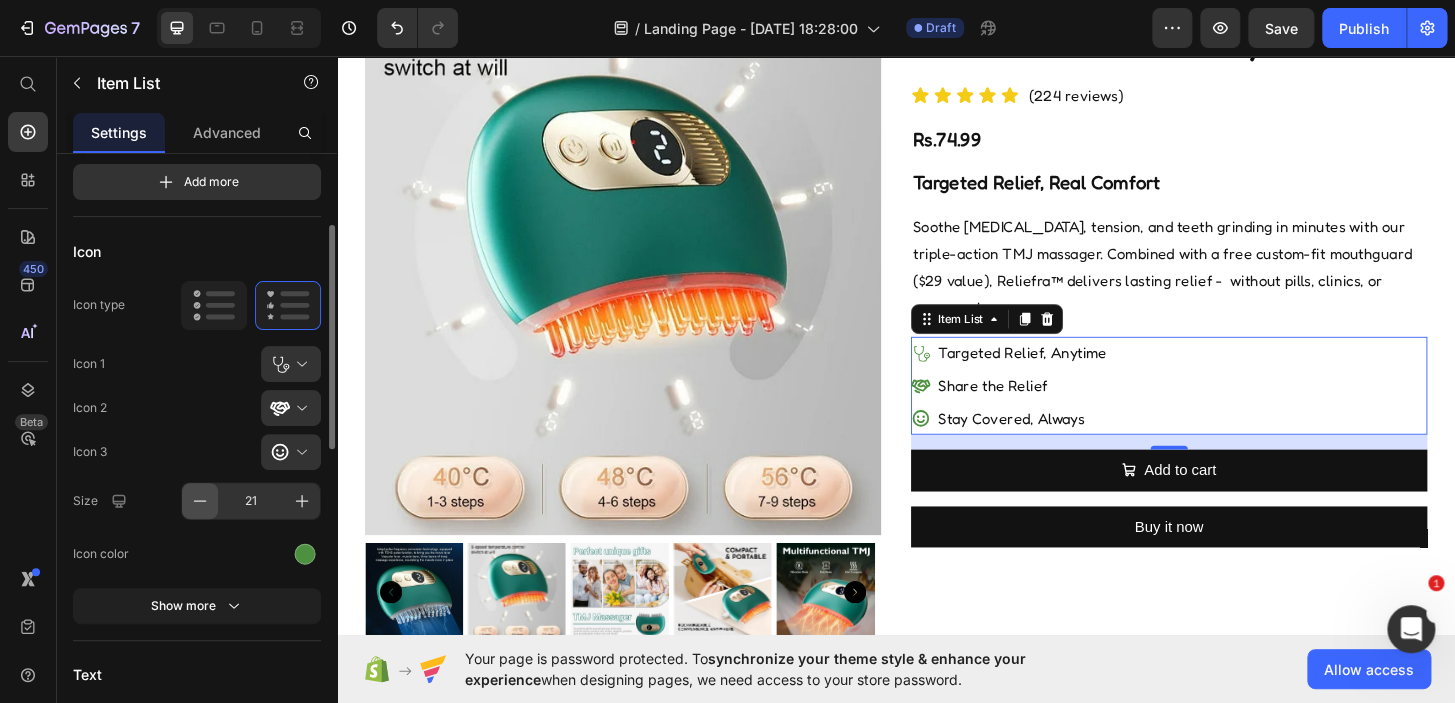 click 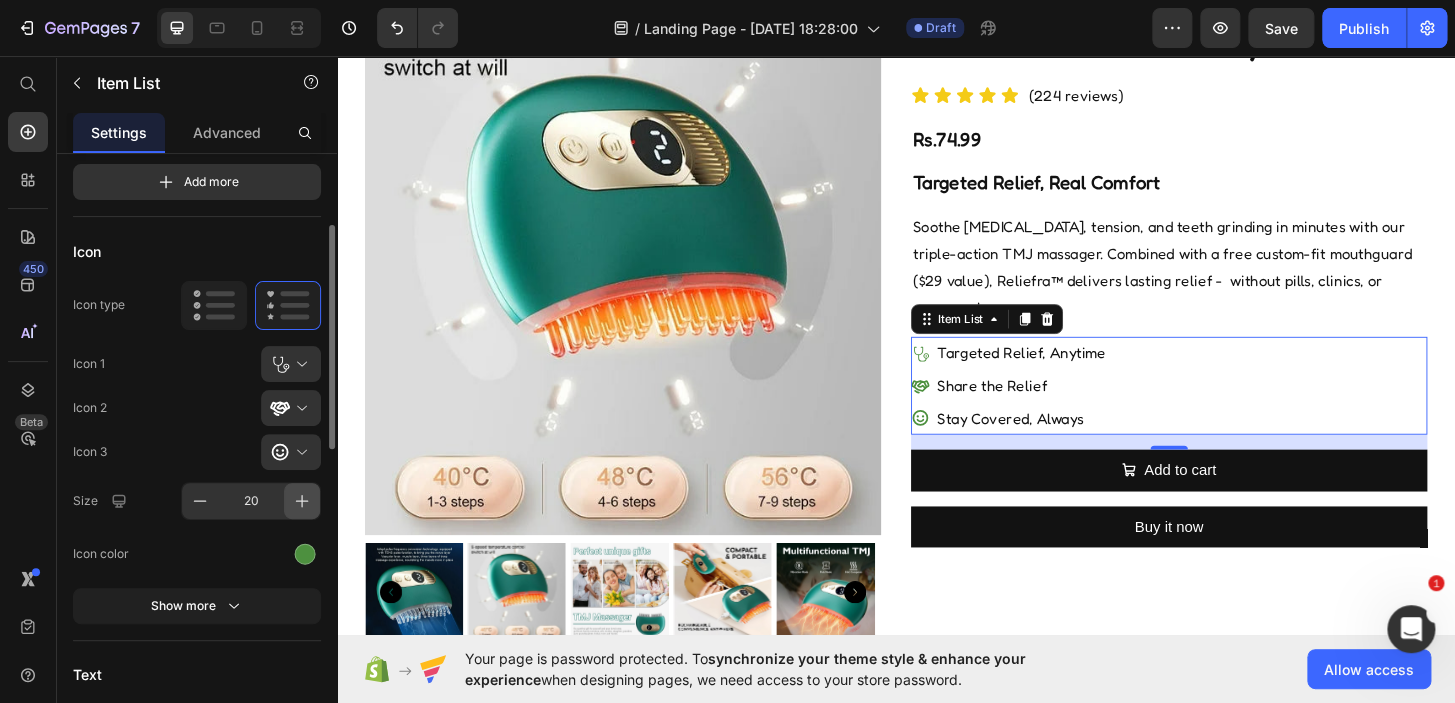 click 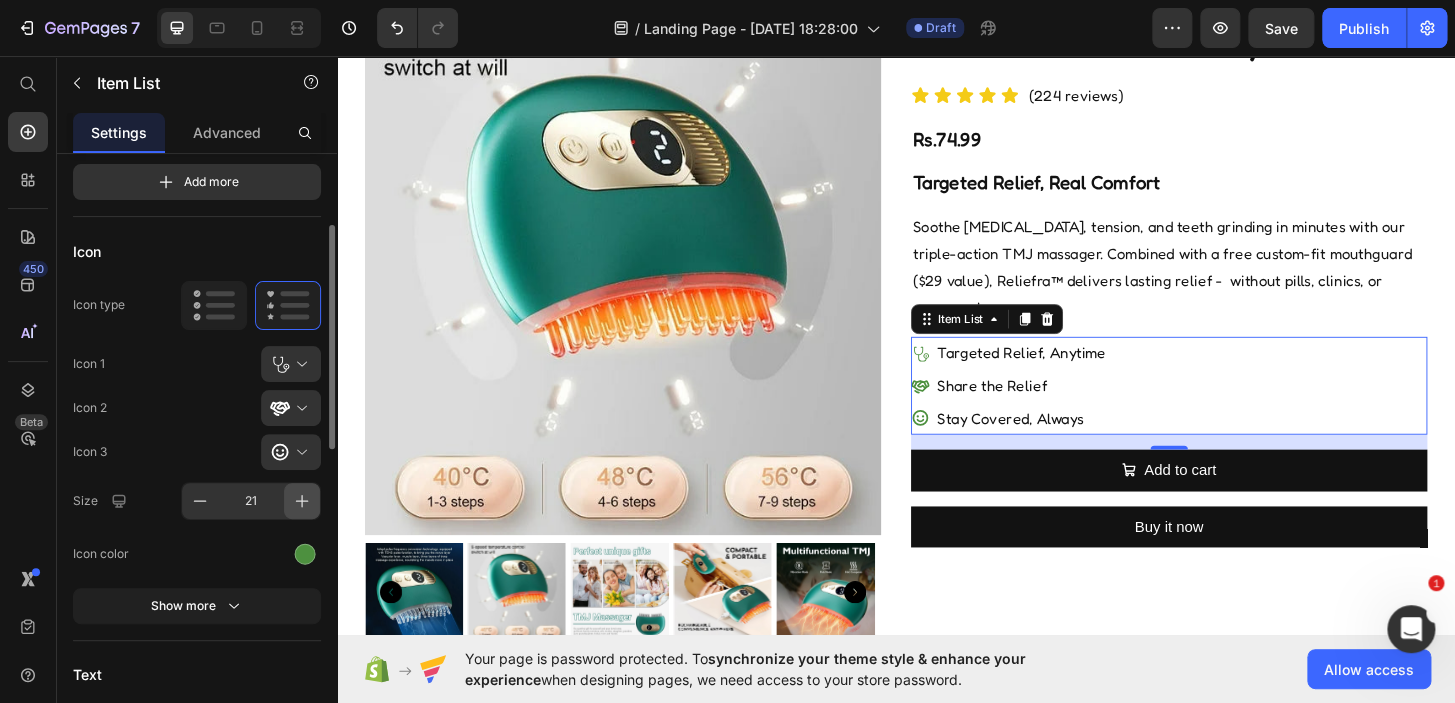 click 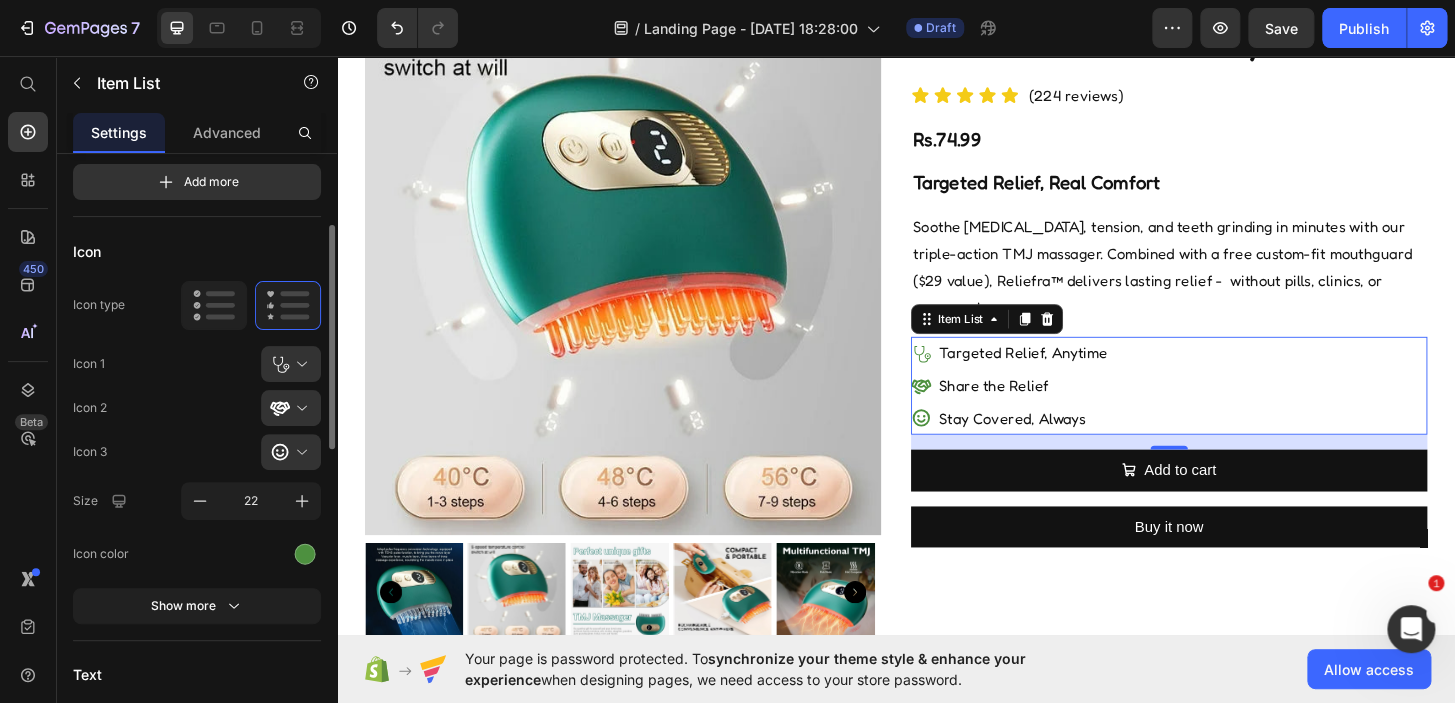 click on "Icon color" 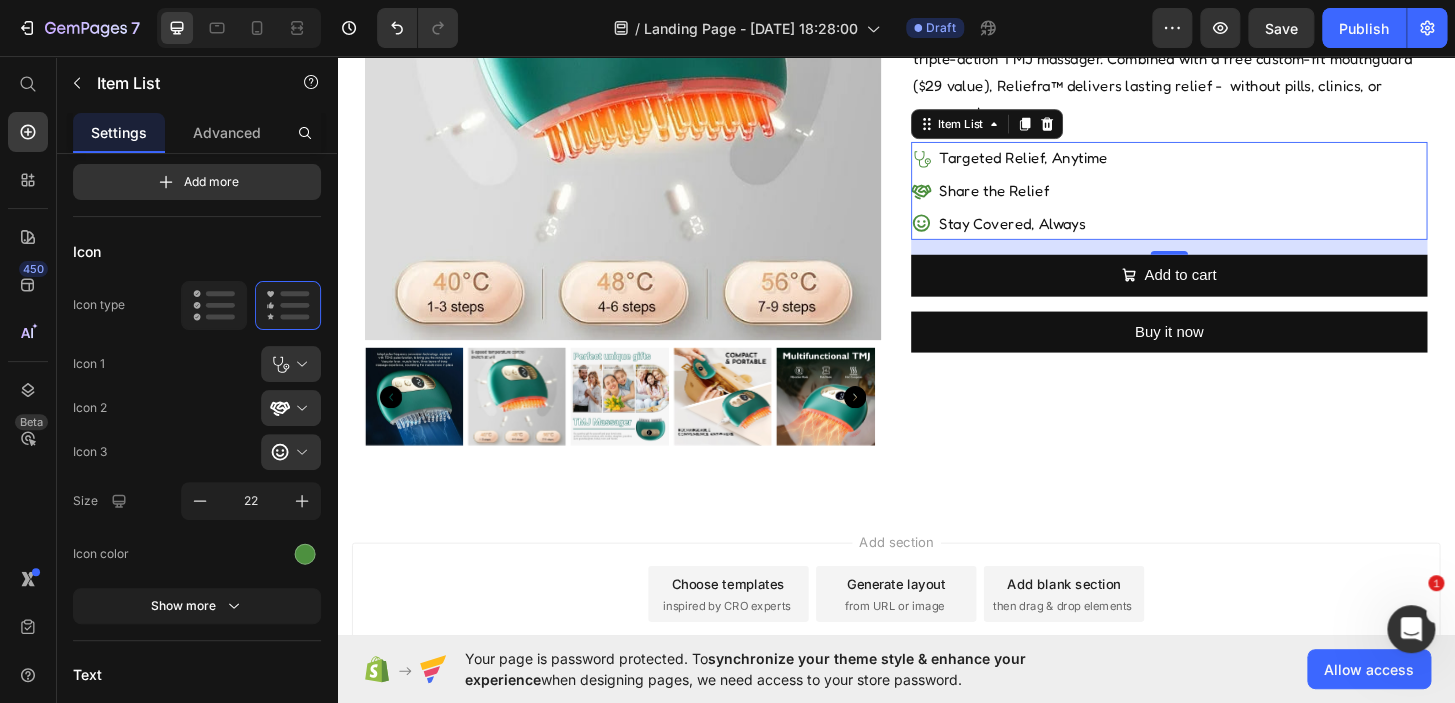 scroll, scrollTop: 343, scrollLeft: 0, axis: vertical 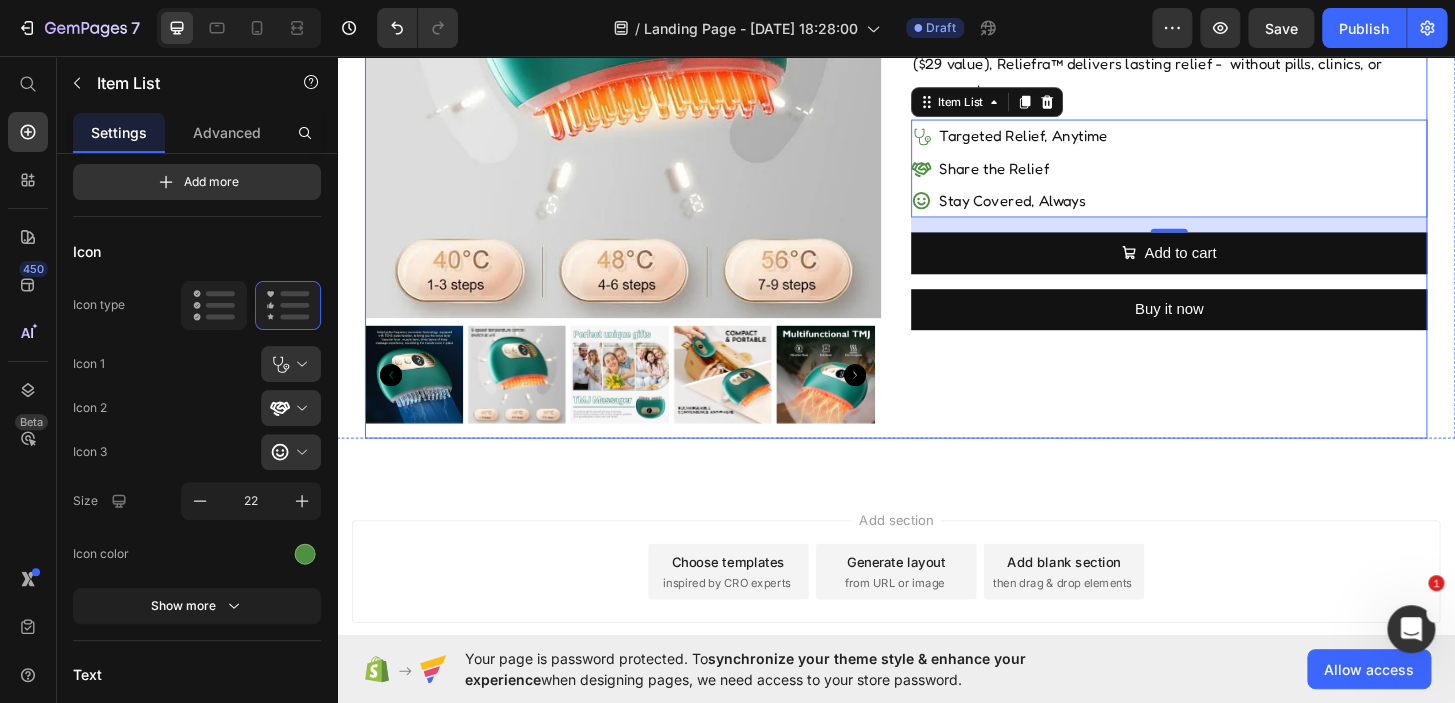 click on "Reliefra™ TMJ Relief System Product Title Icon Icon Icon Icon Icon Icon List (224 reviews) Text Block Row Rs.74.99 Product Price Row Targeted Relief, Real Comfort Heading Soothe [MEDICAL_DATA], tension, and teeth grinding in minutes with our triple-action TMJ massager. Combined with a free custom-fit mouthguard ($29 value), Reliefra™ delivers lasting relief -  without pills, clinics, or guesswork. Text Block Row
Targeted Relief, Anytime
Share the Relief
Stay Covered, Always Item List   0
Add to cart Add to Cart Buy it now Dynamic Checkout" at bounding box center [1230, 124] 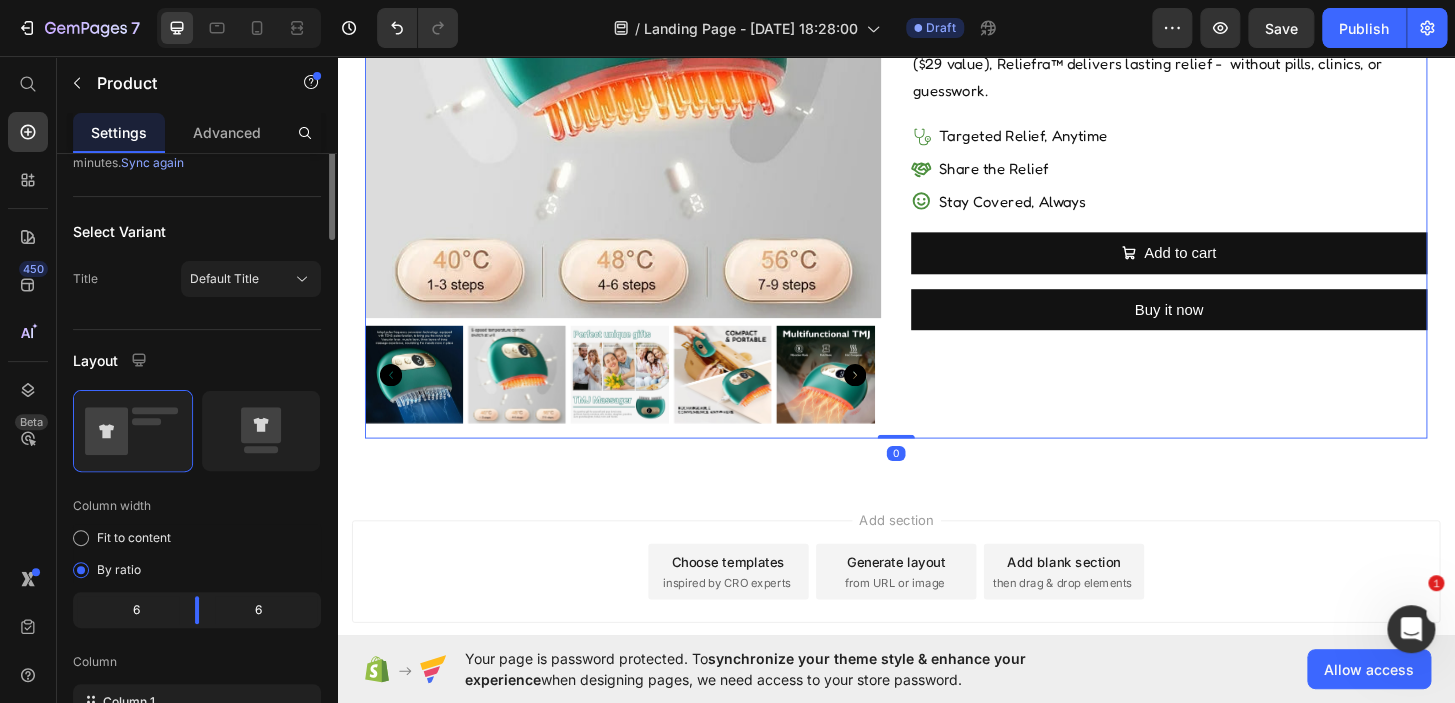 scroll, scrollTop: 0, scrollLeft: 0, axis: both 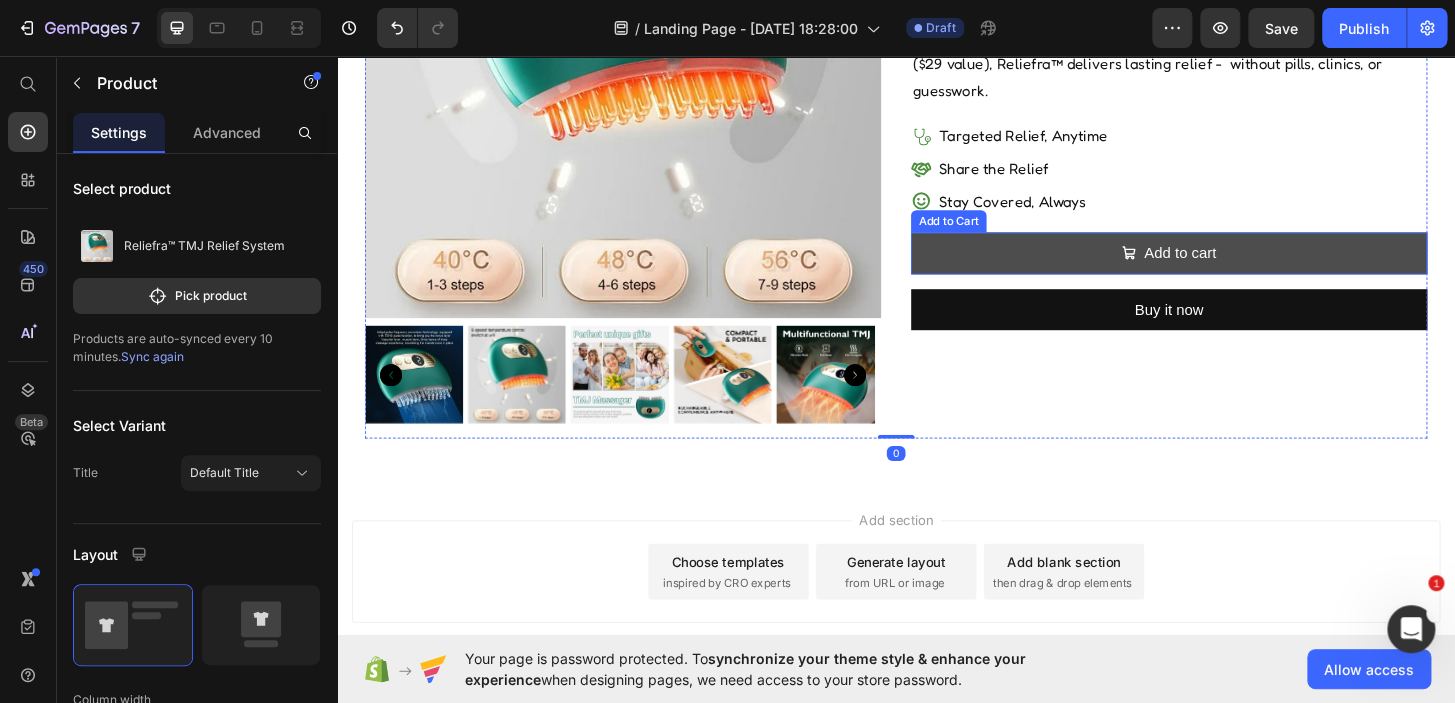 click on "Add to cart" at bounding box center [1230, 267] 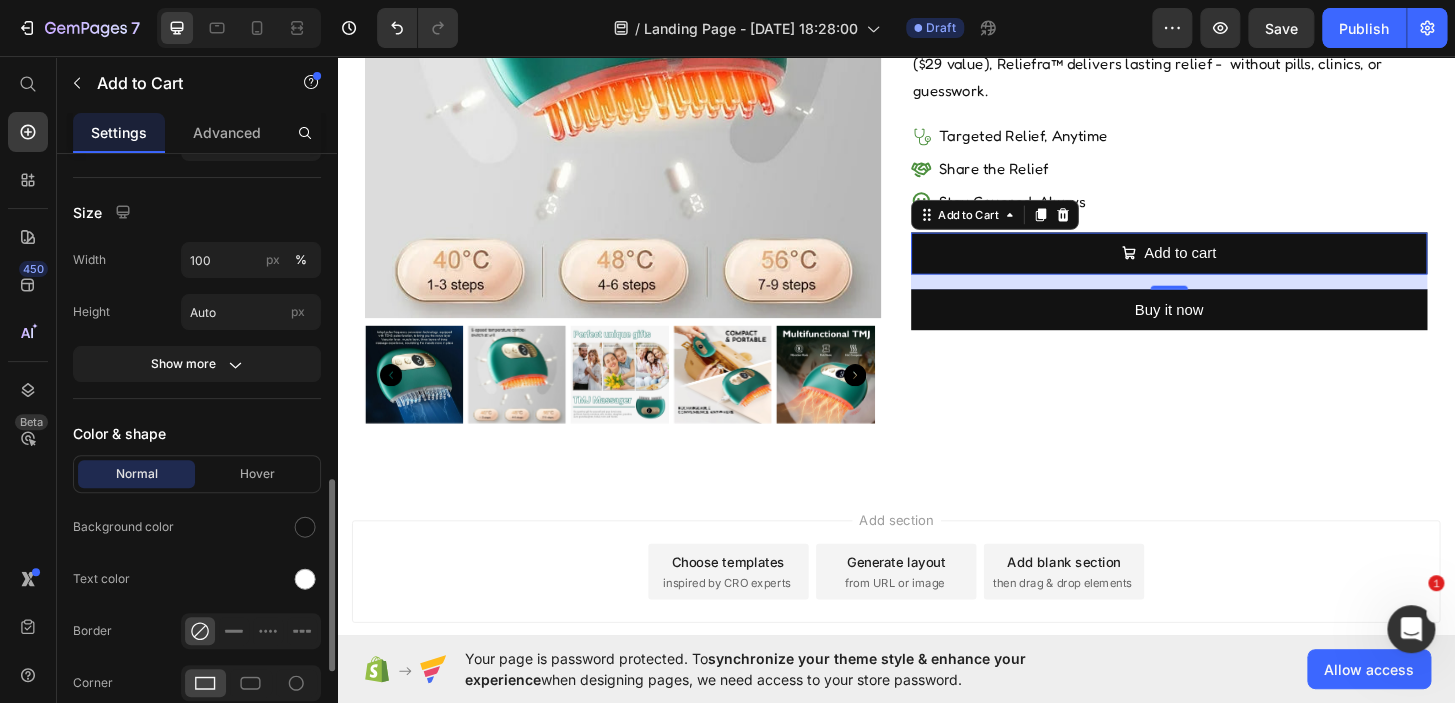 scroll, scrollTop: 998, scrollLeft: 0, axis: vertical 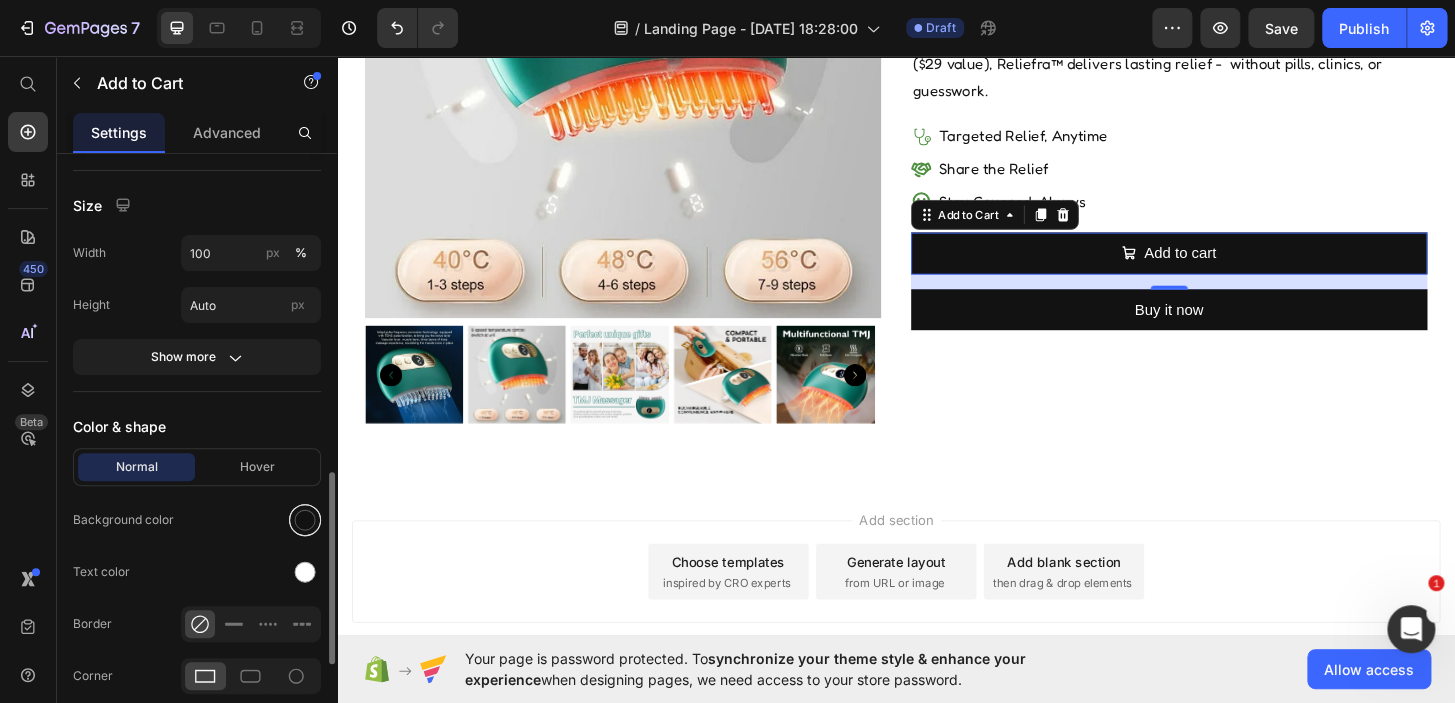 click at bounding box center [305, 520] 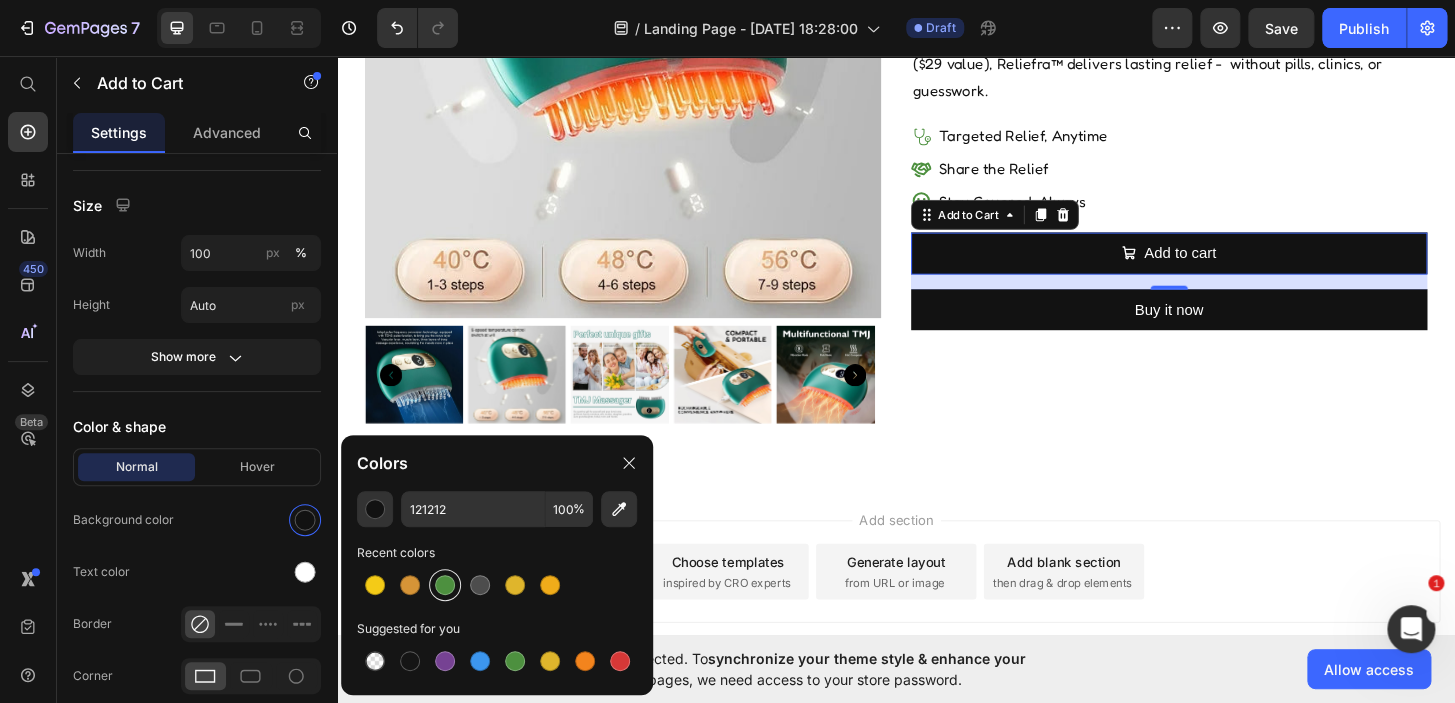 click at bounding box center [445, 585] 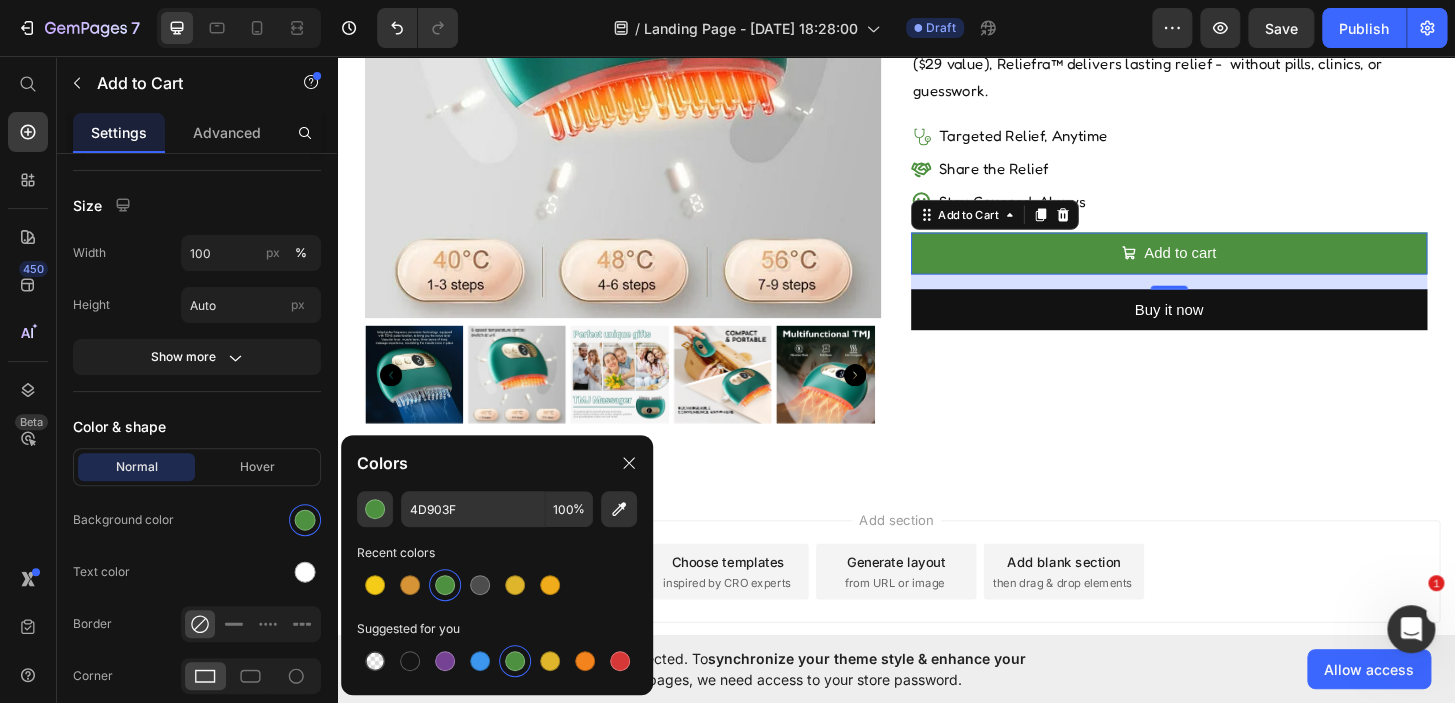 click at bounding box center [515, 661] 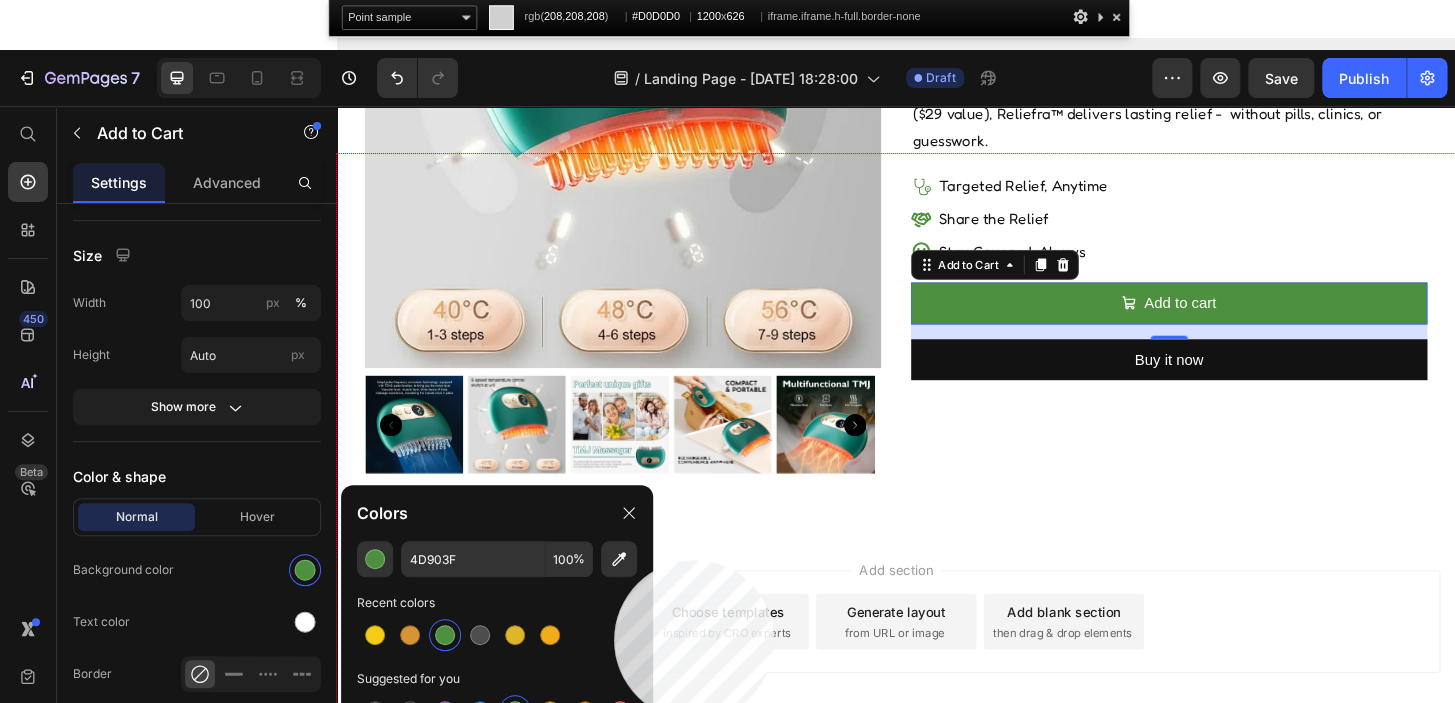 click 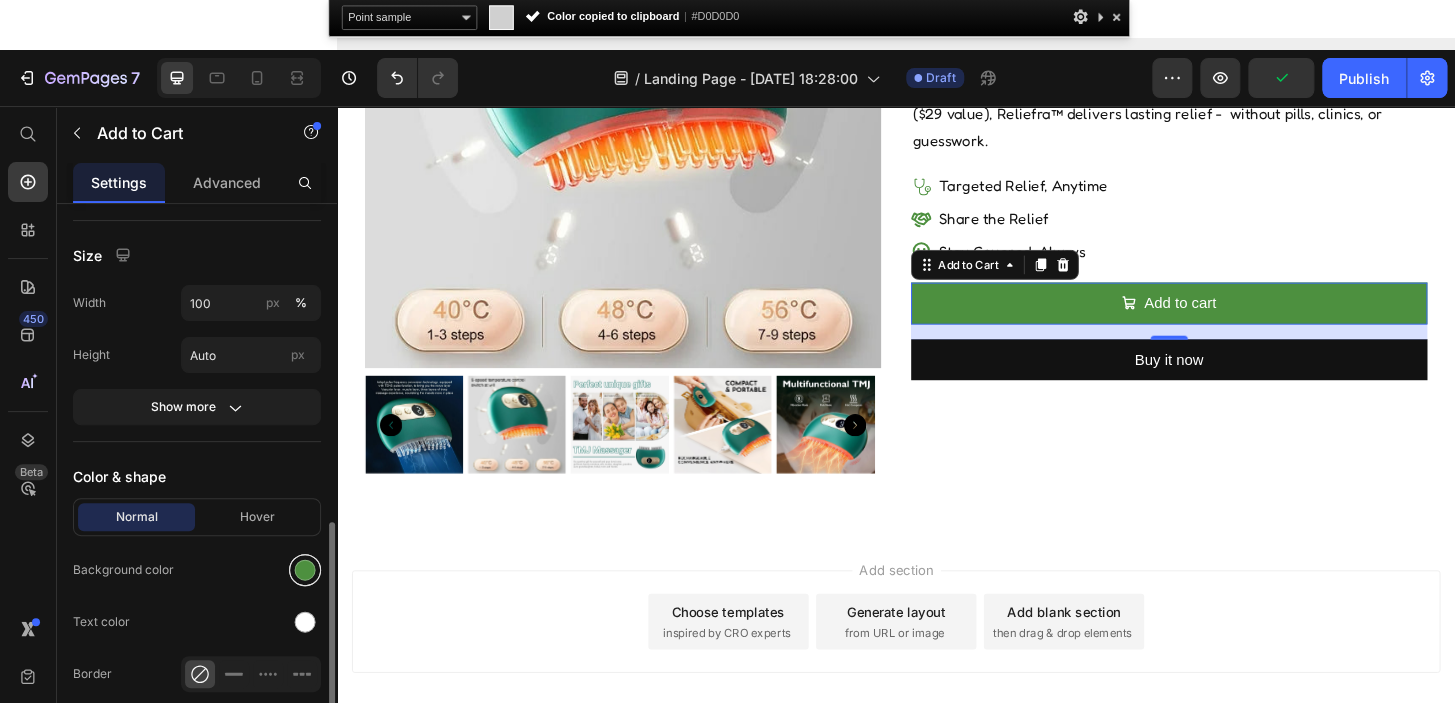 click at bounding box center [305, 570] 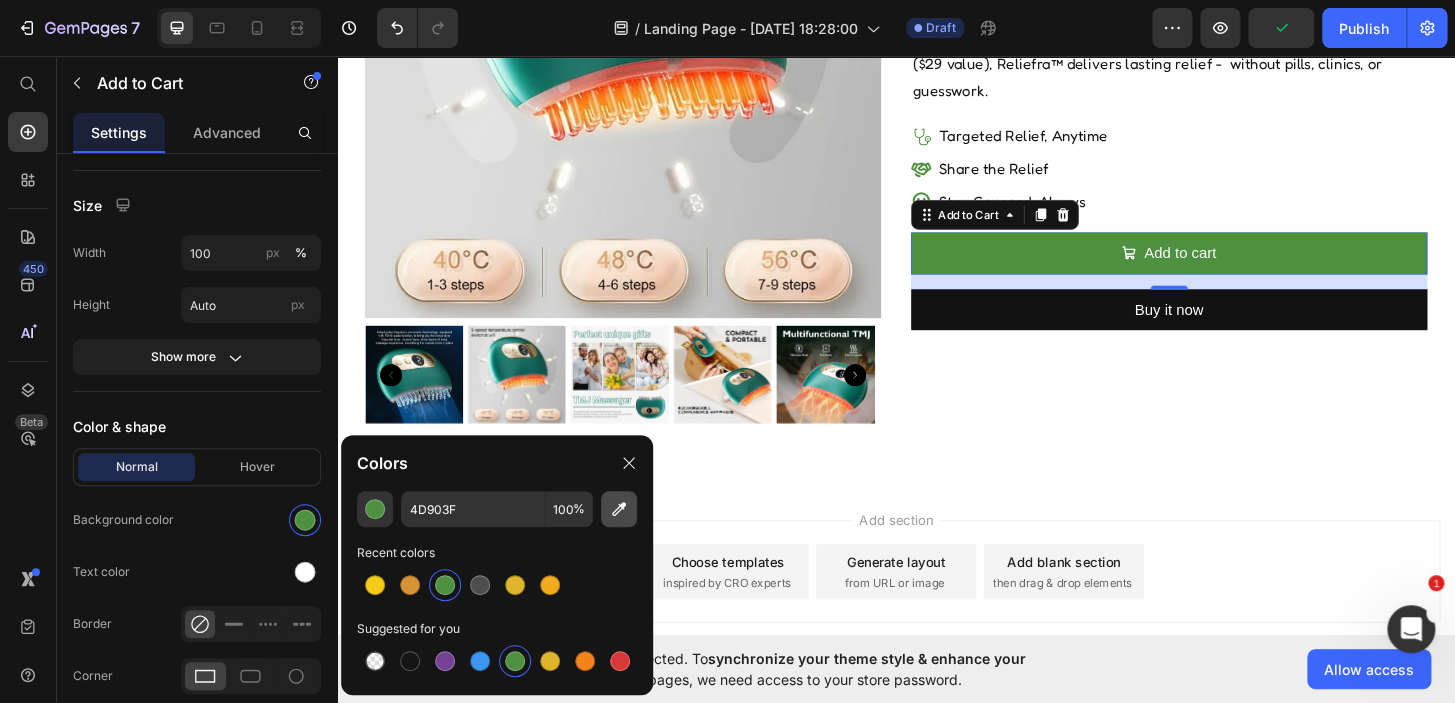 click 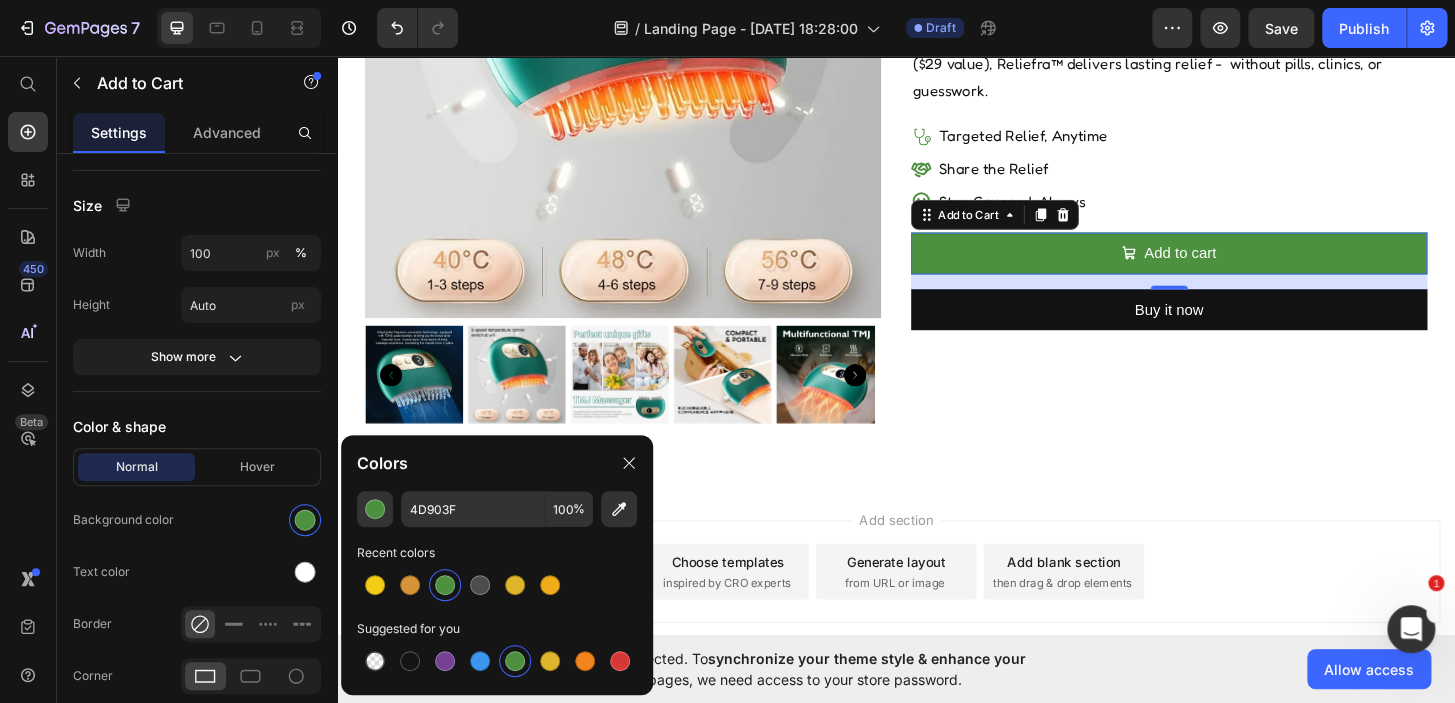 type on "008375" 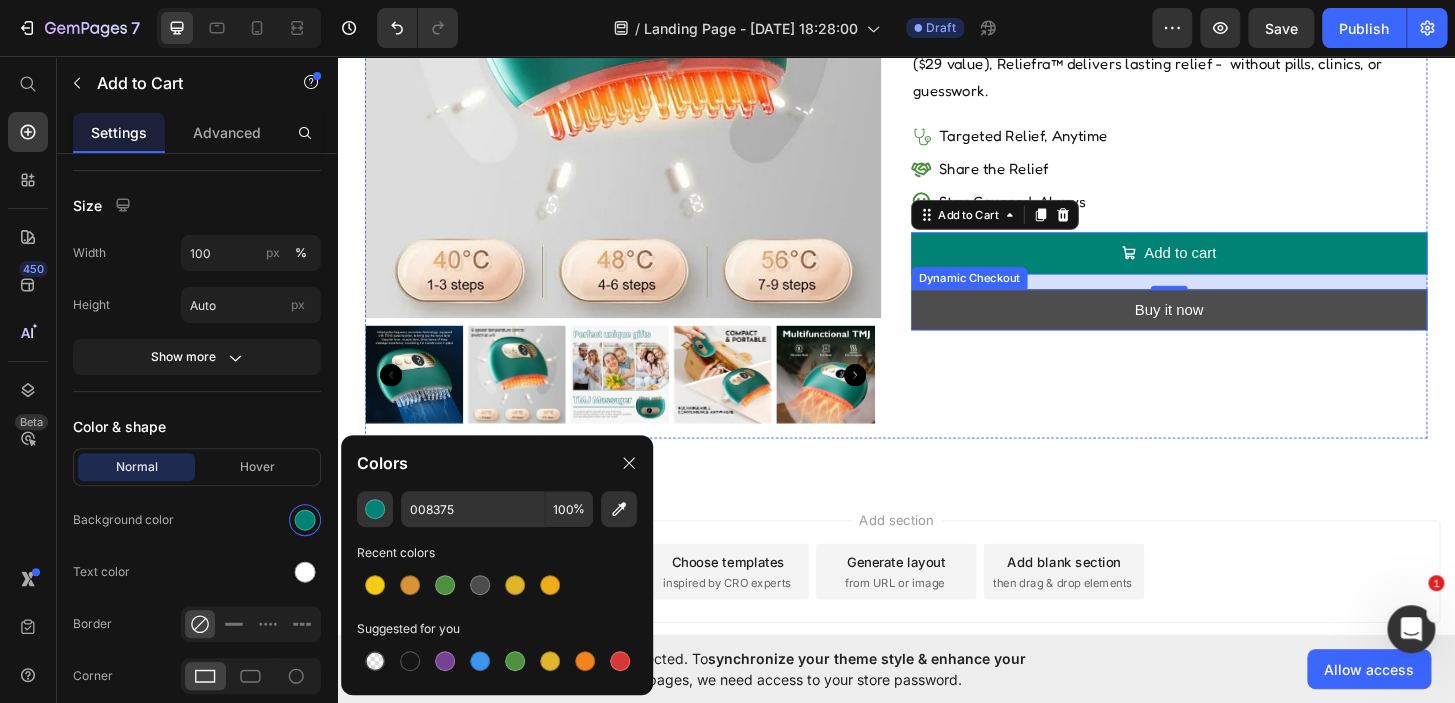 click on "Buy it now" at bounding box center (1230, 328) 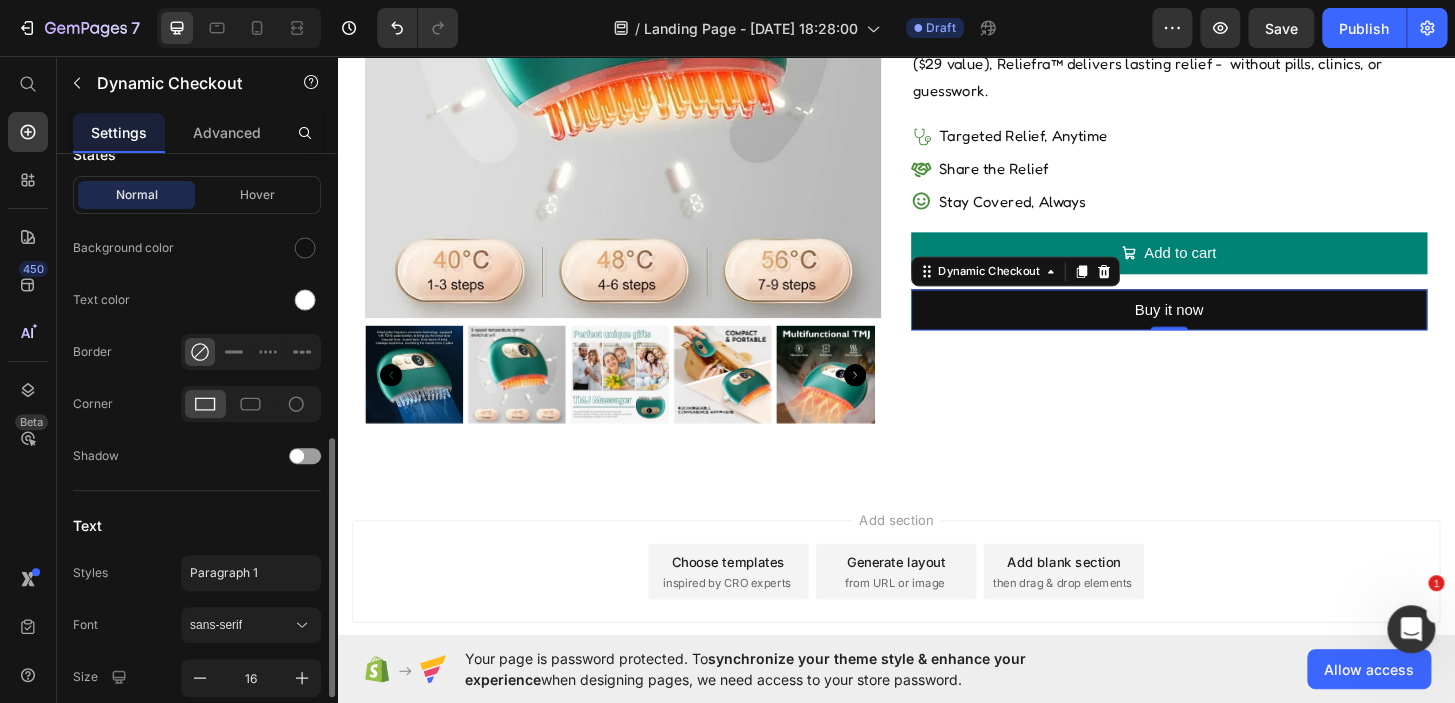 scroll, scrollTop: 614, scrollLeft: 0, axis: vertical 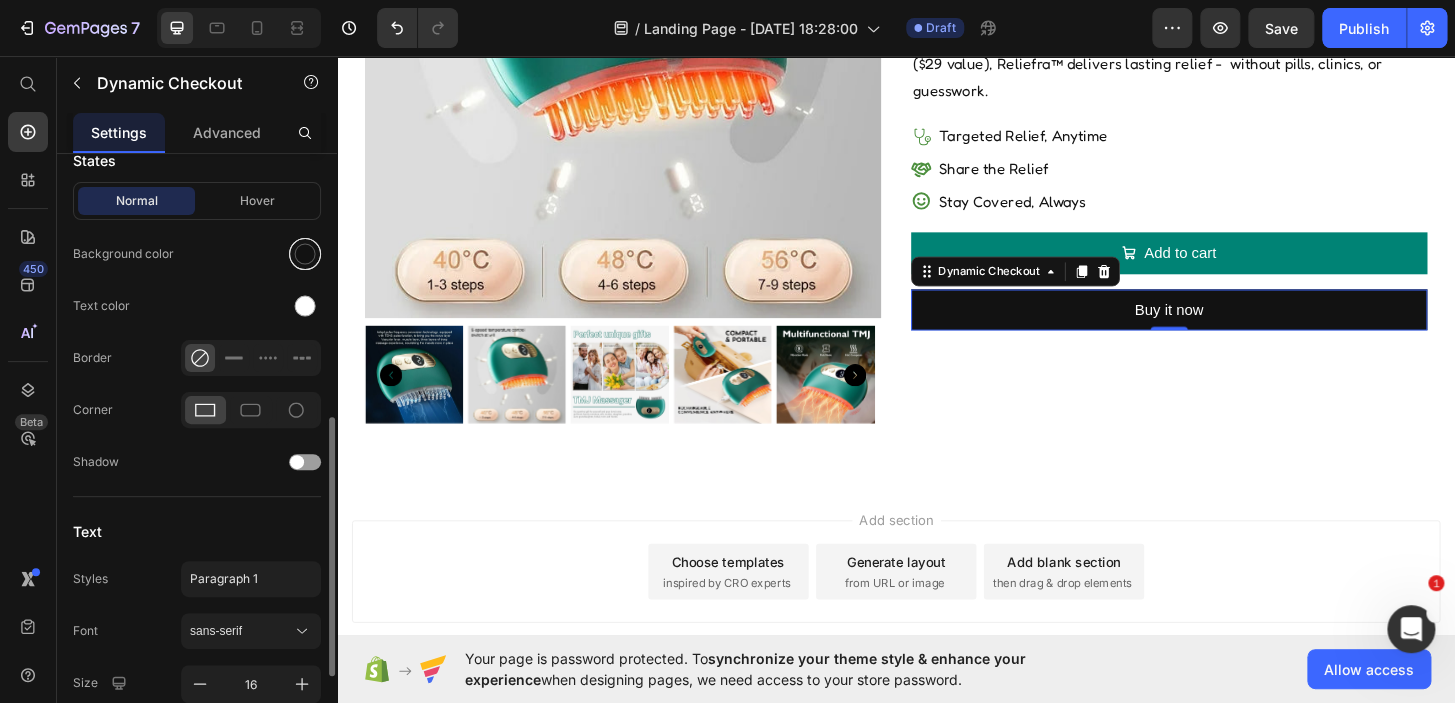 click at bounding box center [305, 254] 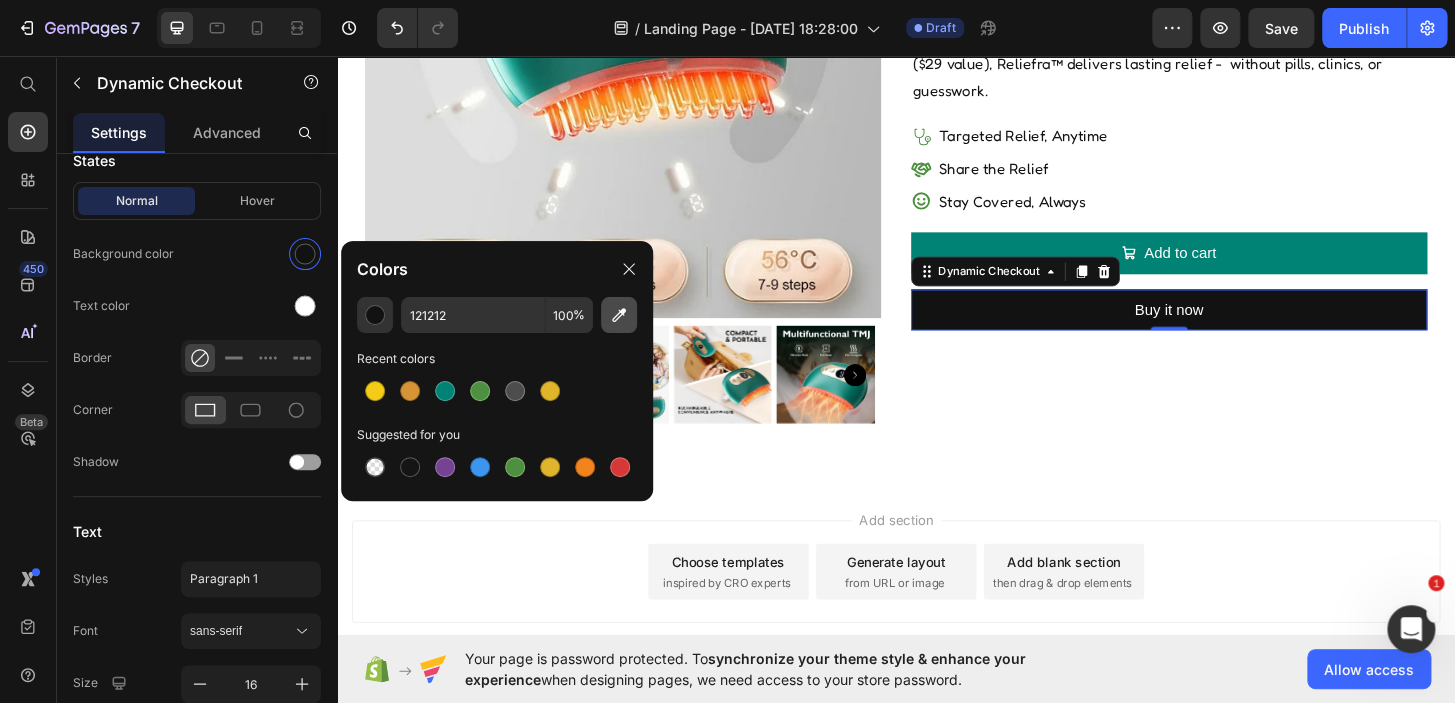 click 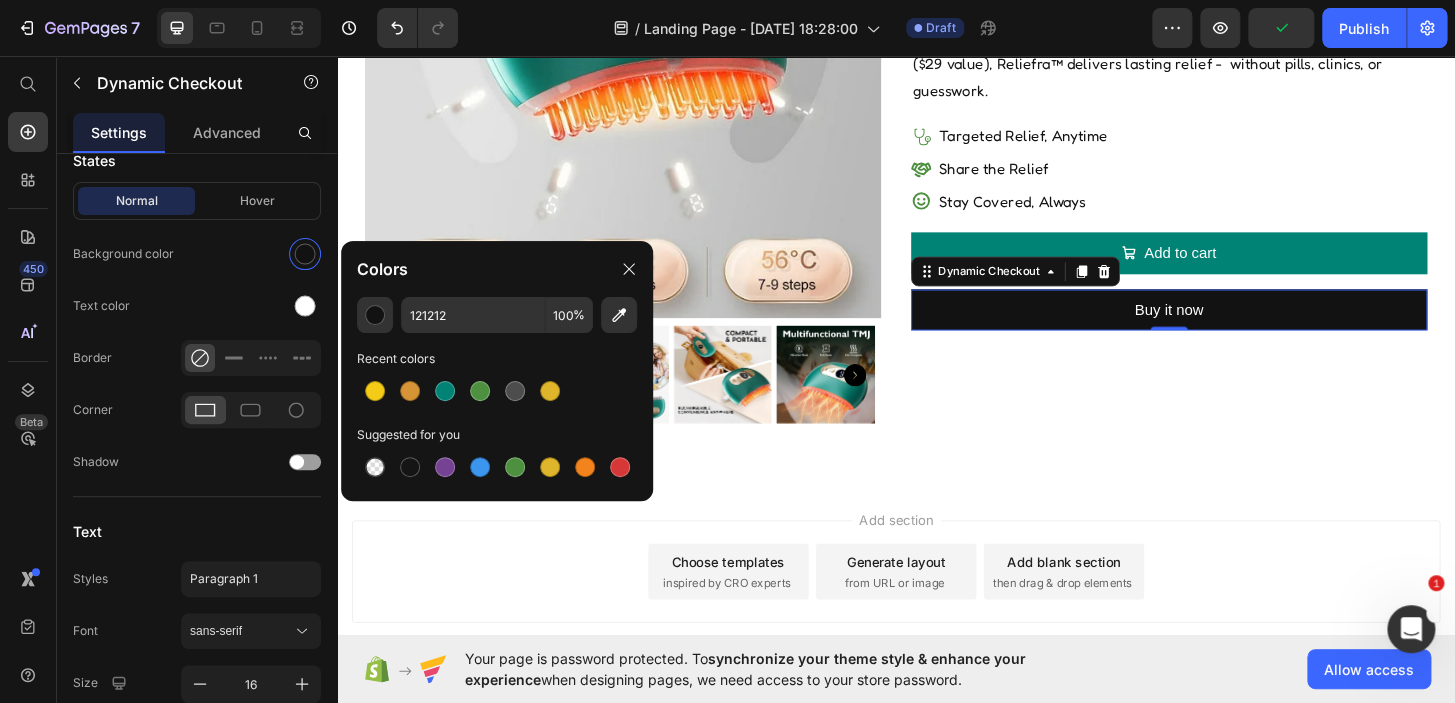 type on "006D60" 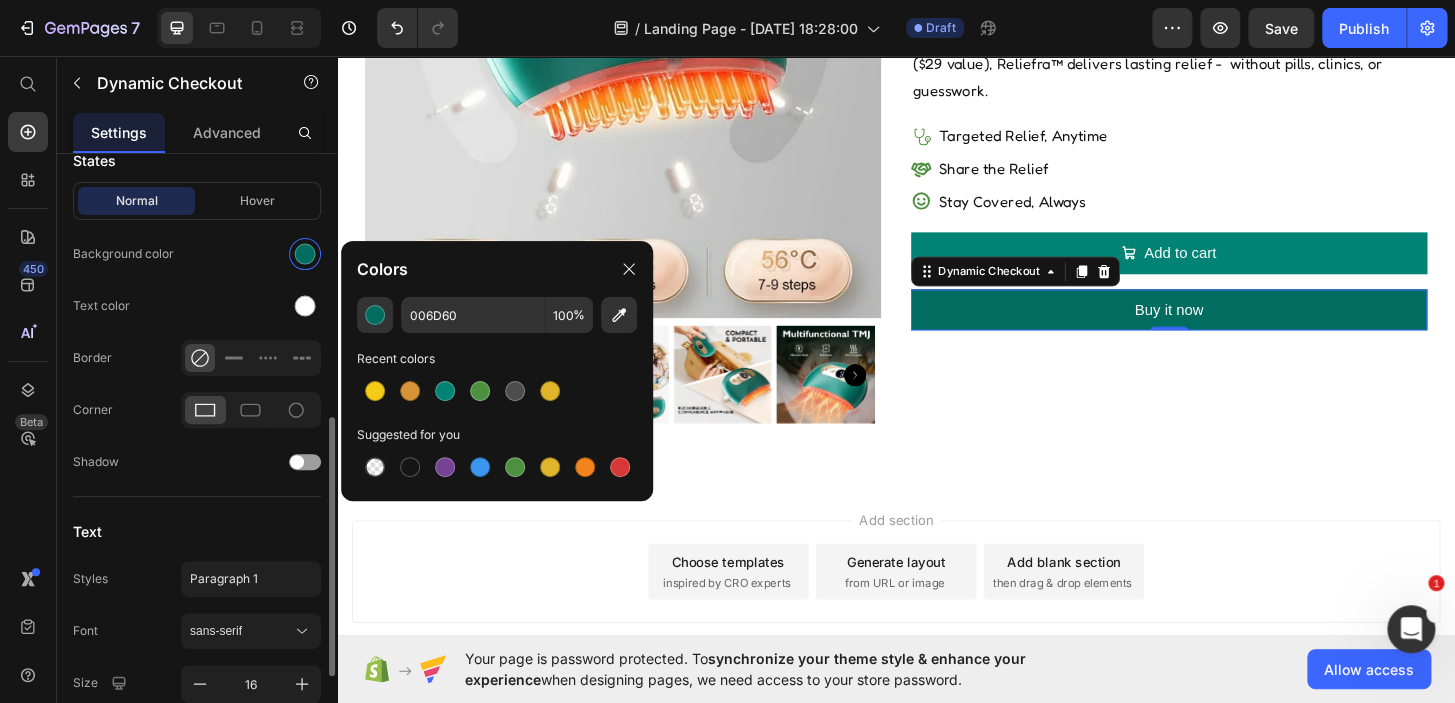 click on "Normal Hover" at bounding box center (197, 201) 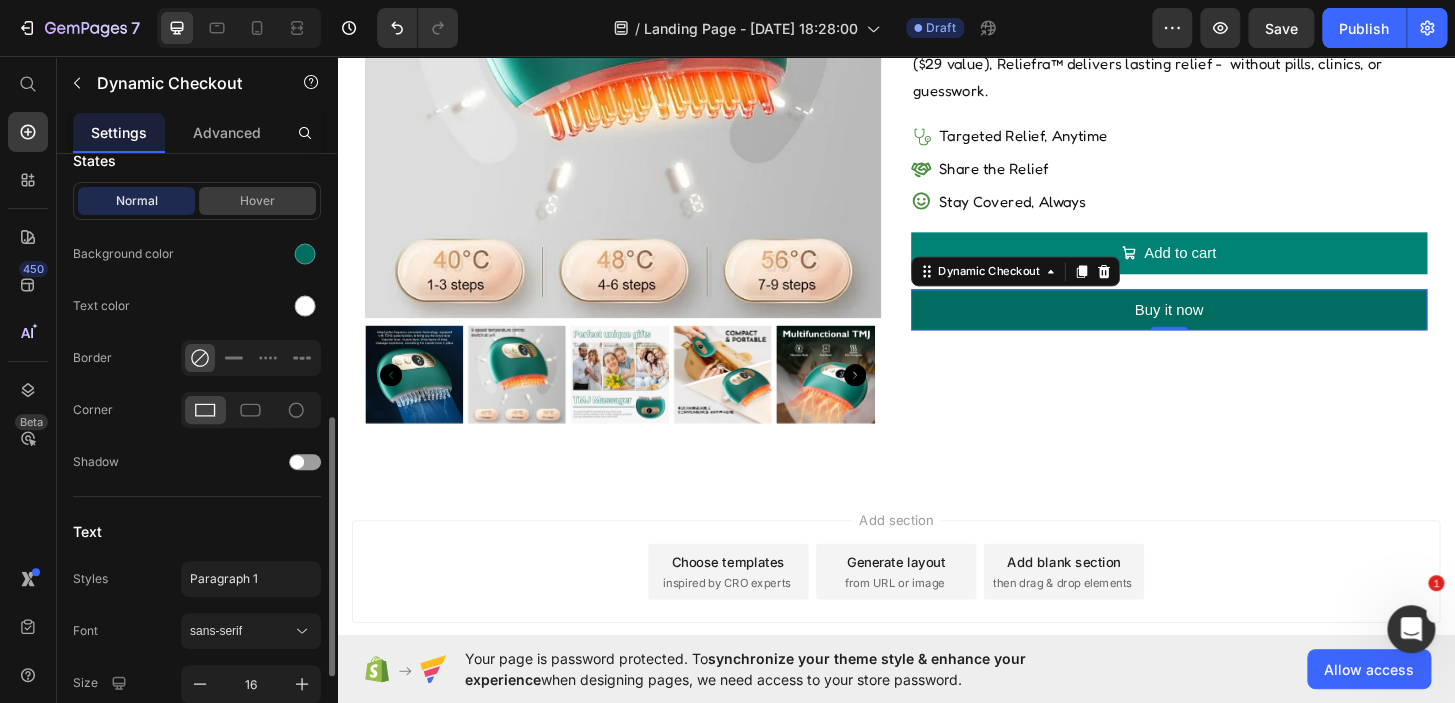 click on "Hover" at bounding box center (257, 201) 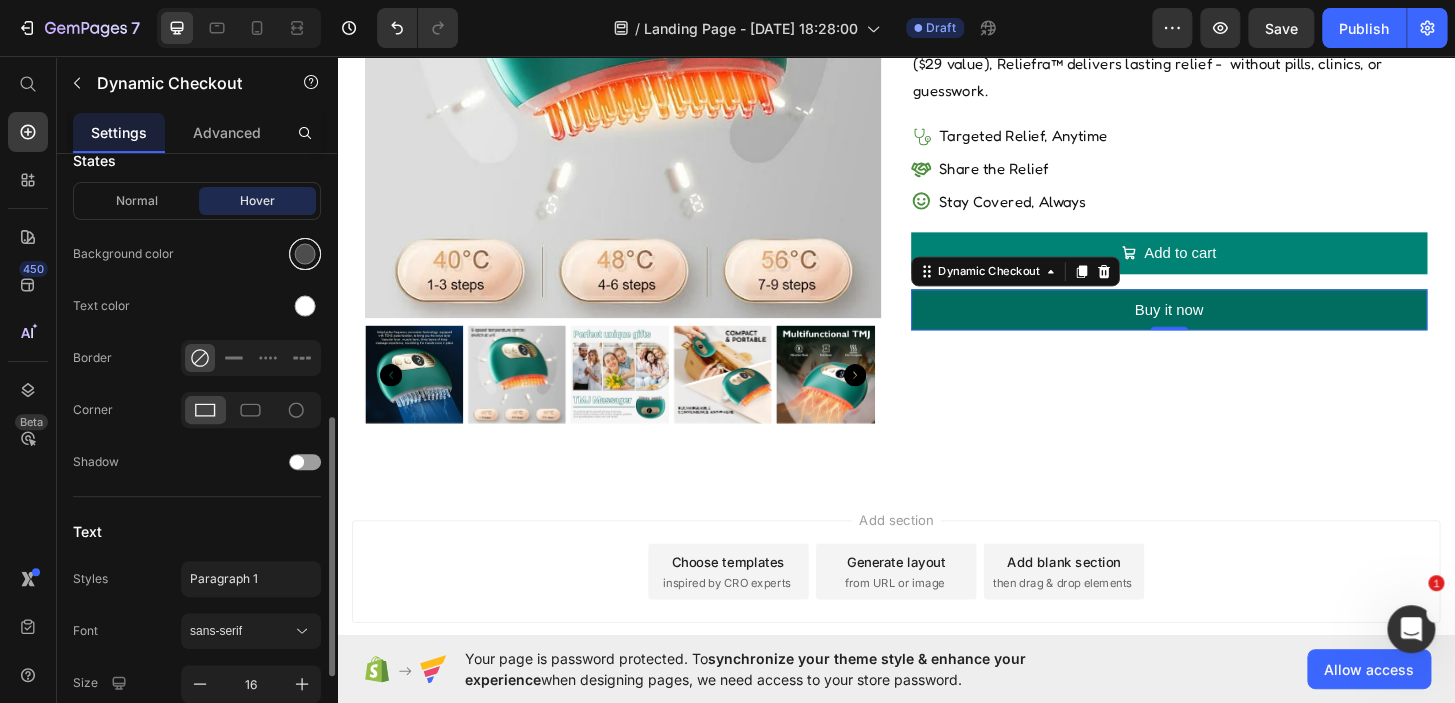 click at bounding box center [305, 254] 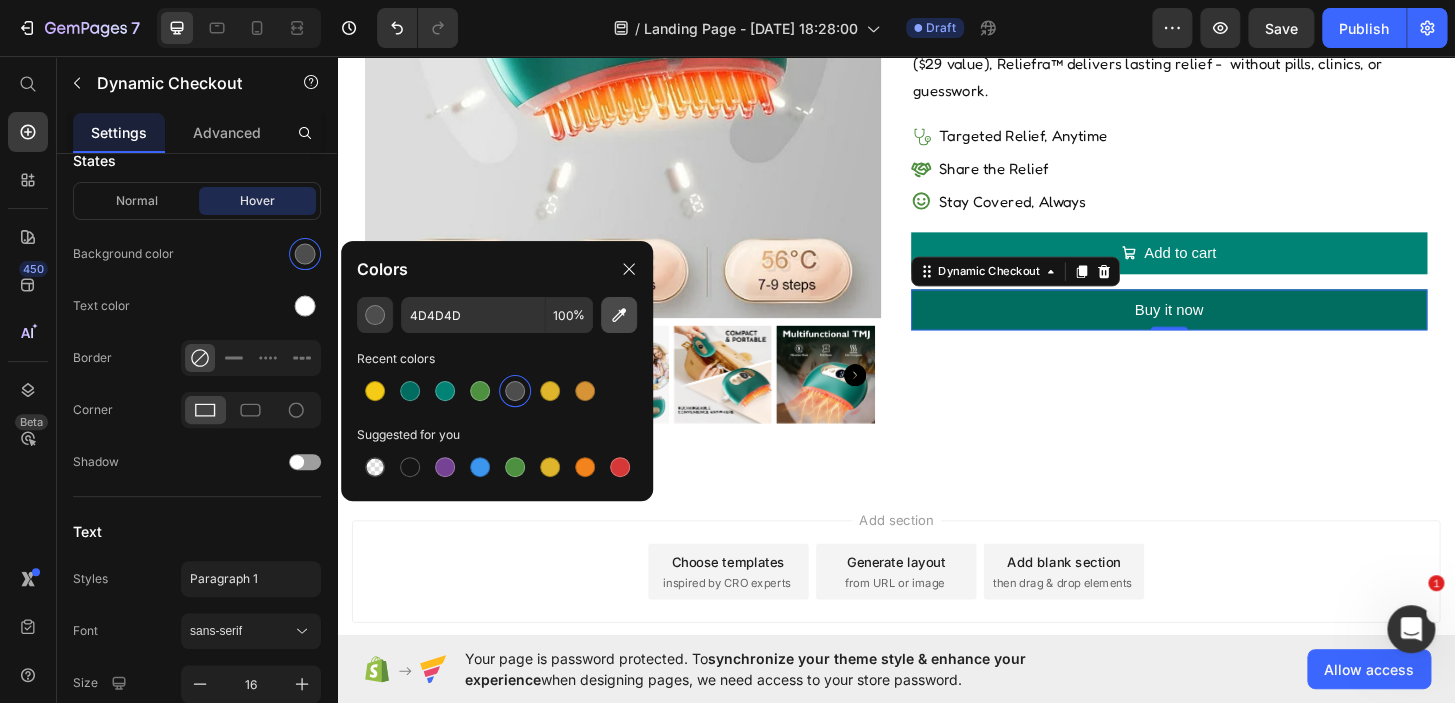click 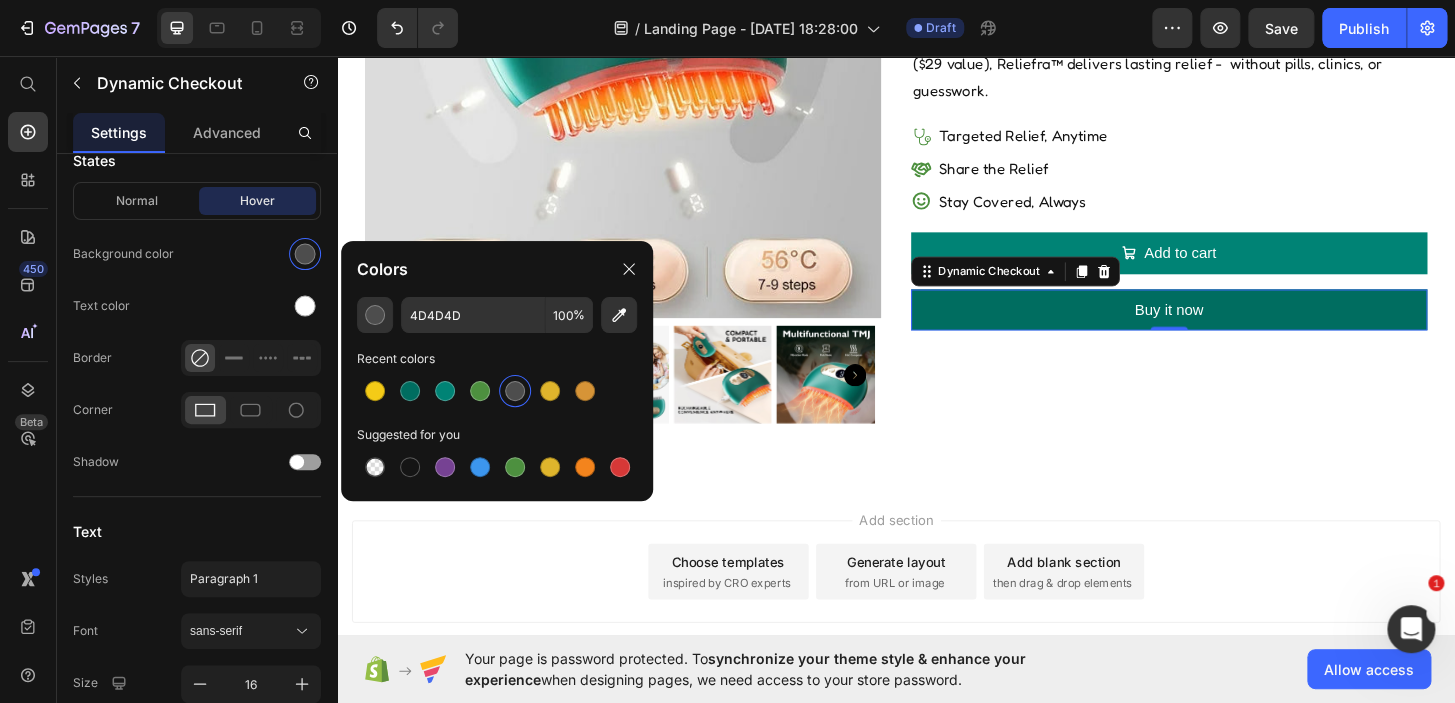 type on "F49834" 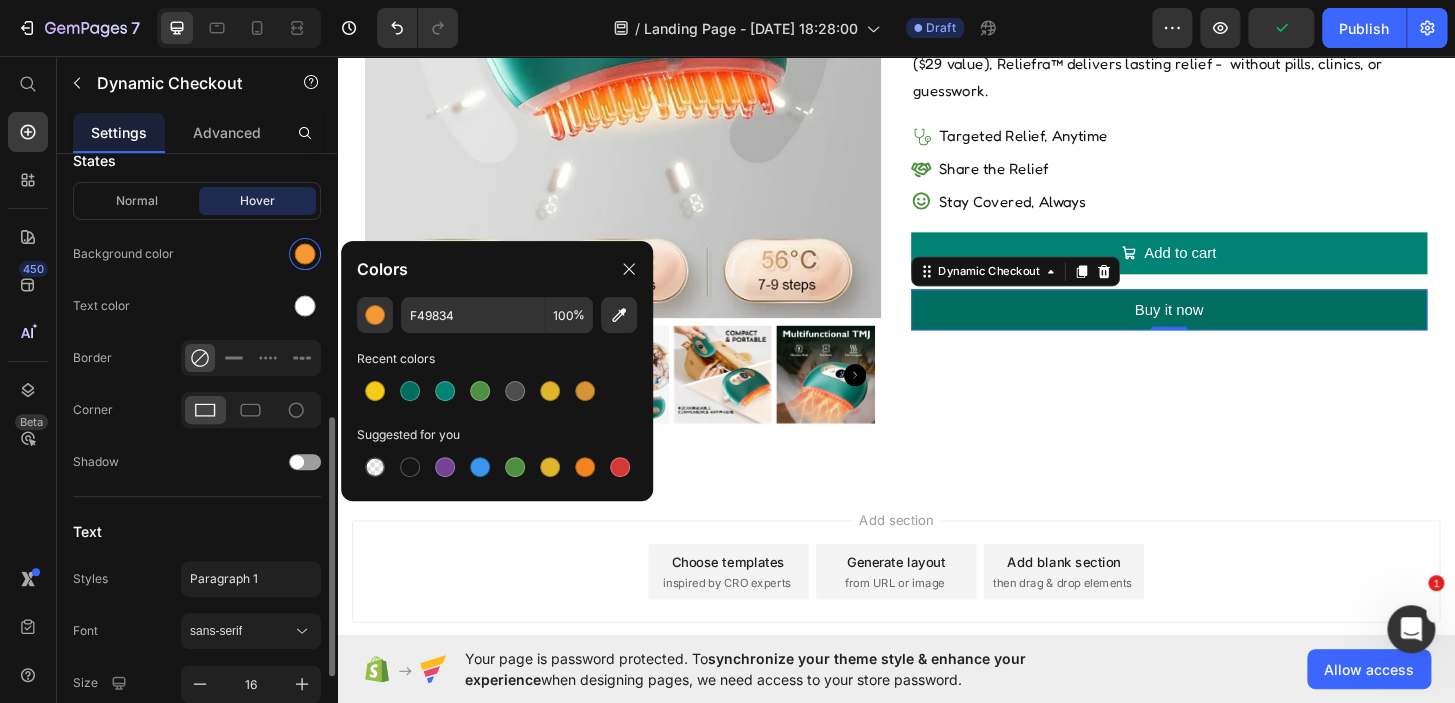 click on "Normal Hover Background color Text color Border Corner Shadow" 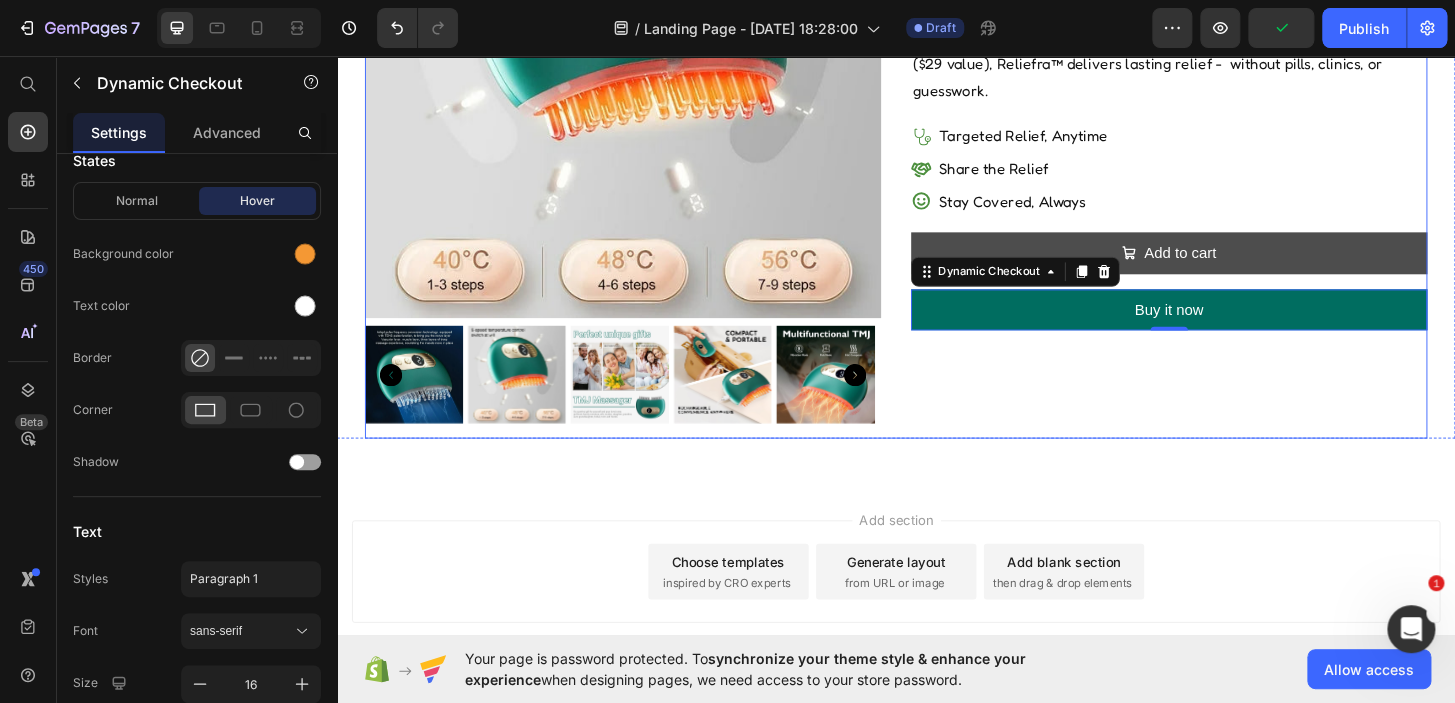 click on "Add to cart" at bounding box center (1230, 267) 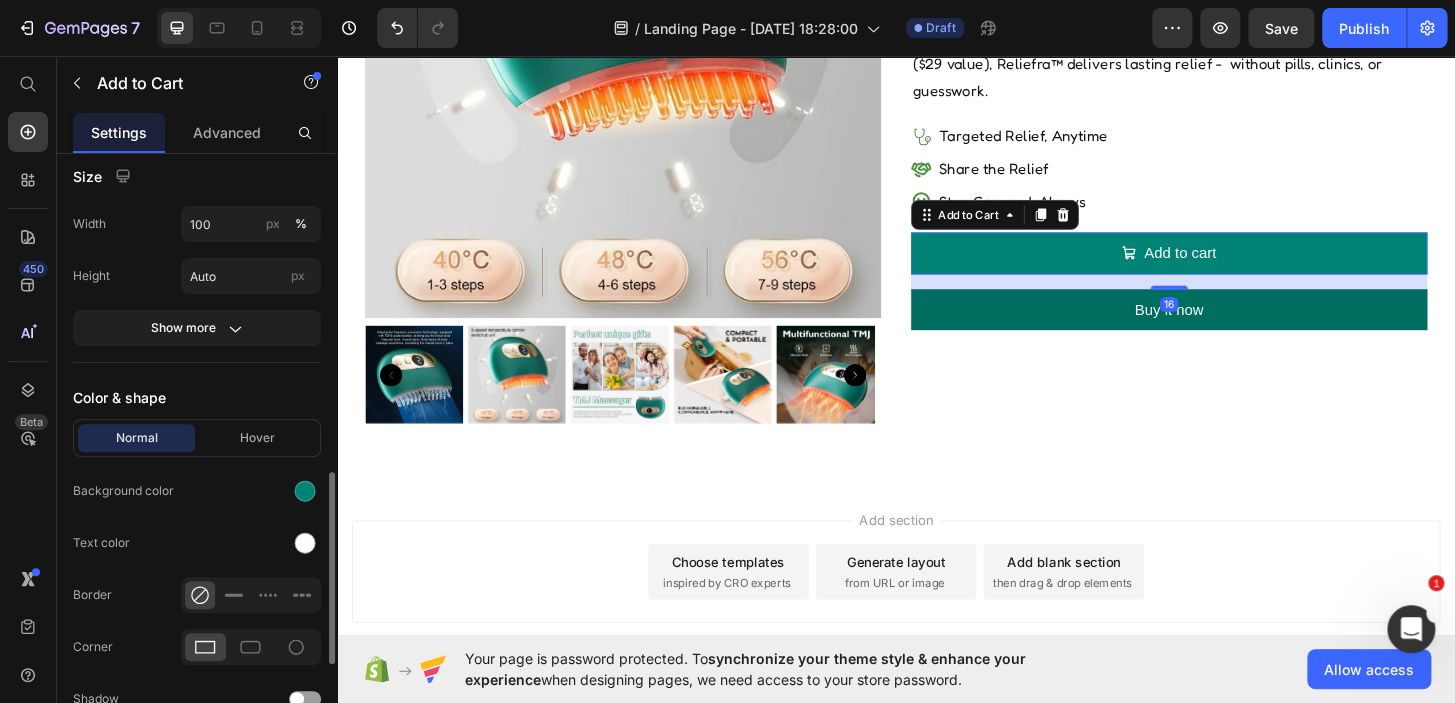 scroll, scrollTop: 1020, scrollLeft: 0, axis: vertical 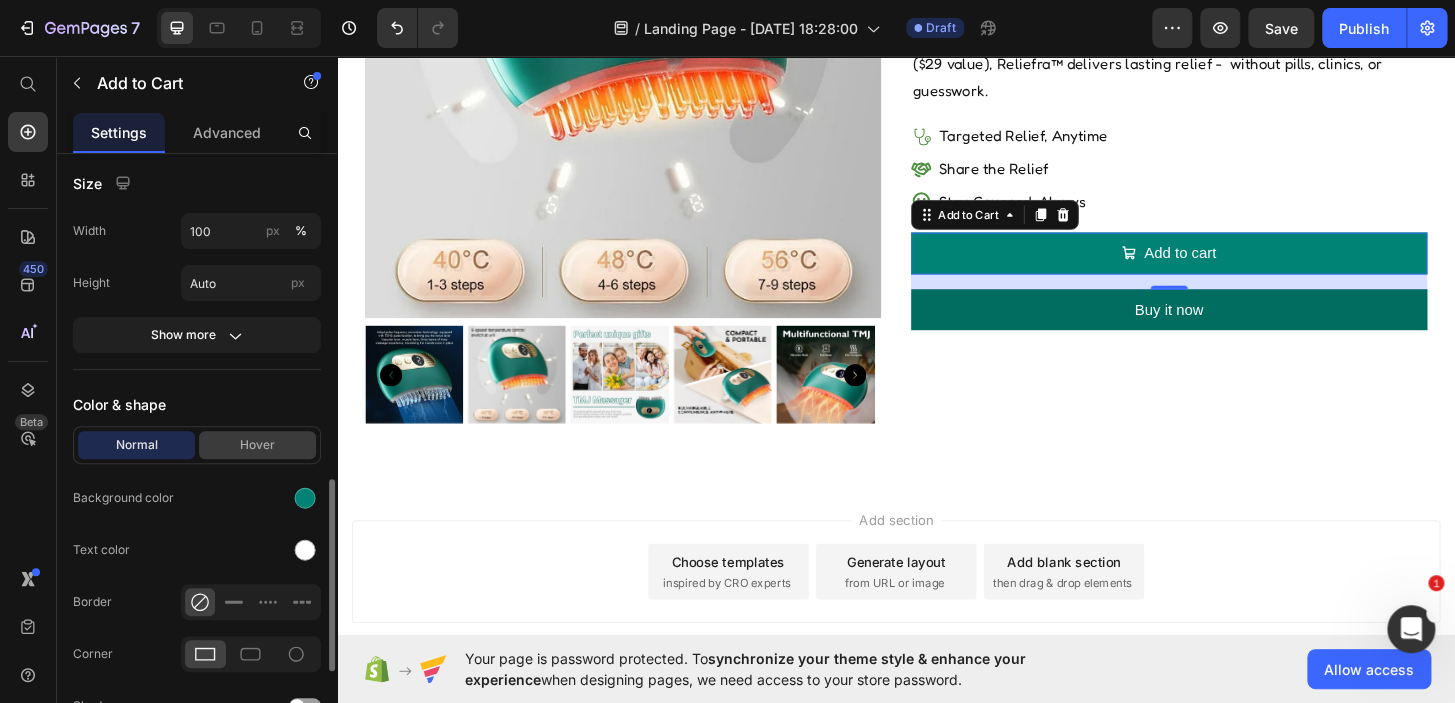 click on "Hover" at bounding box center (257, 445) 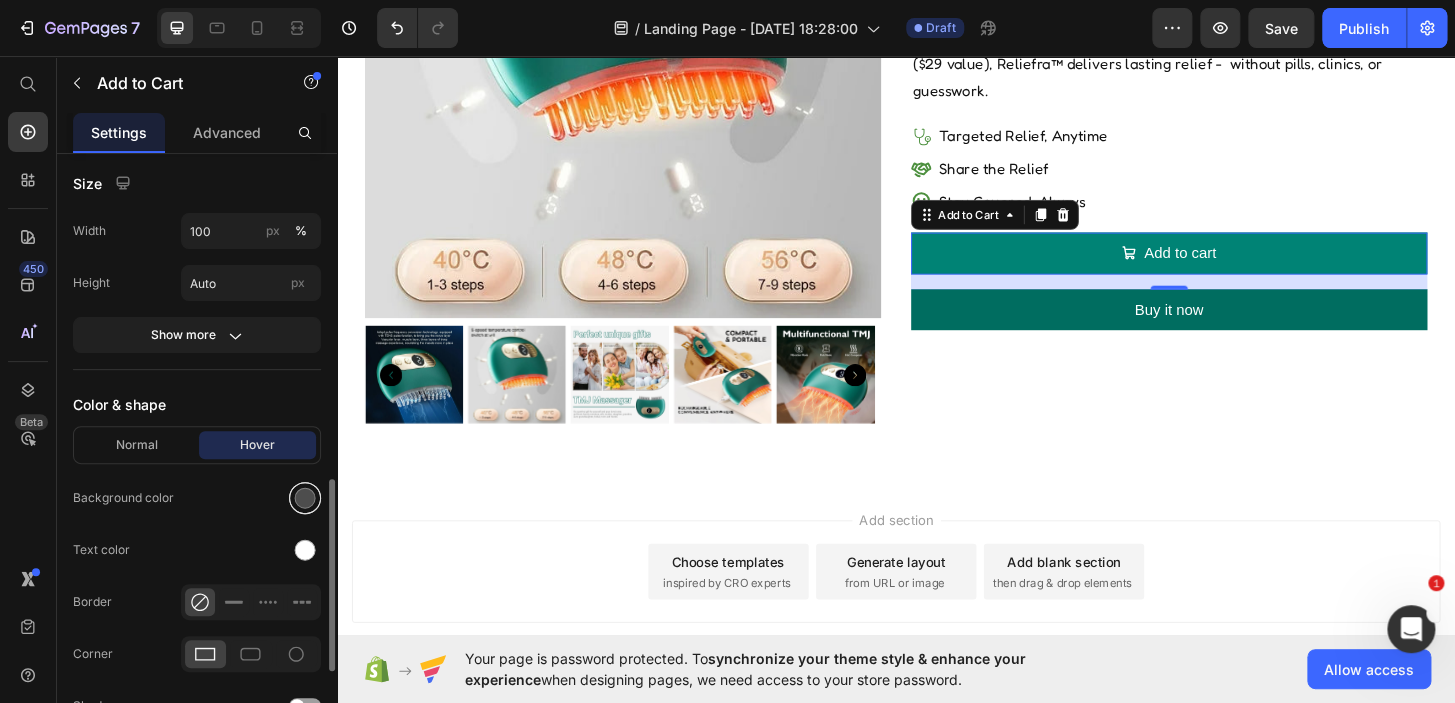 click at bounding box center [305, 498] 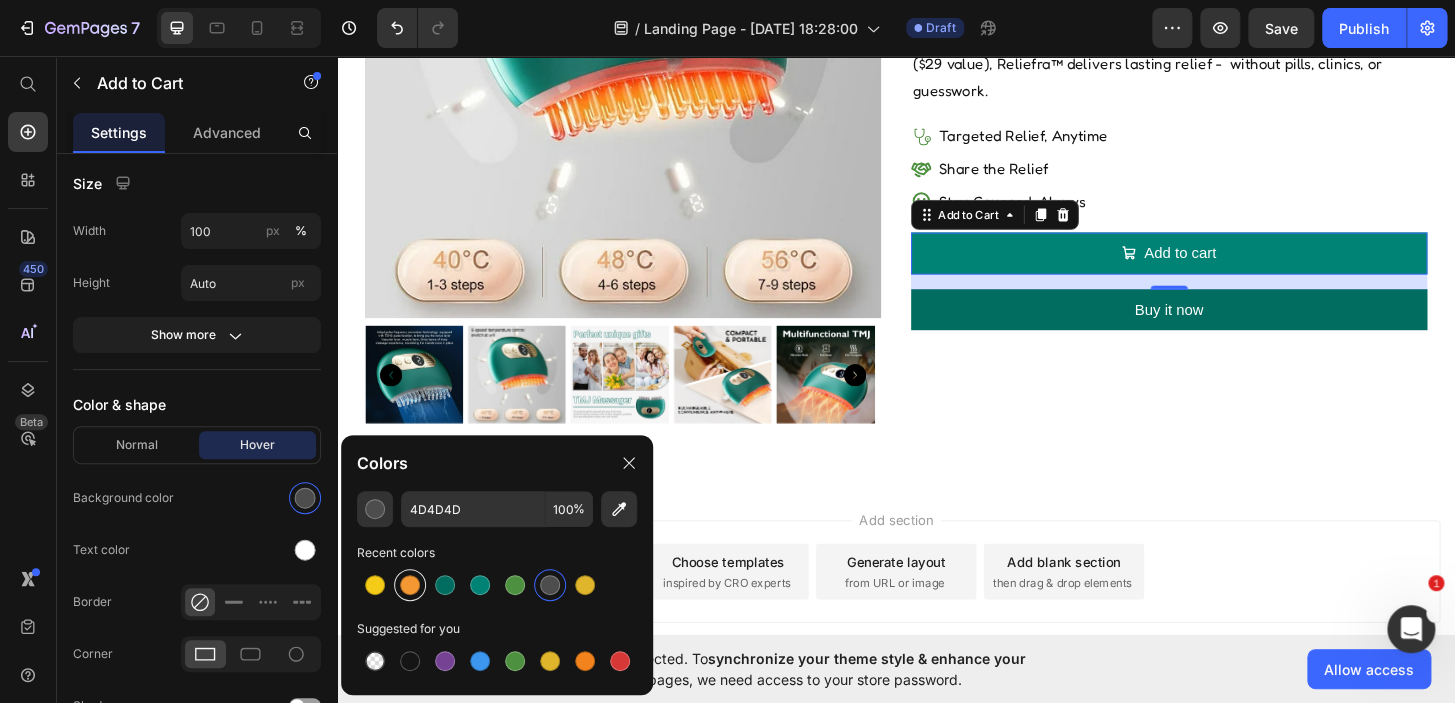 click at bounding box center [410, 585] 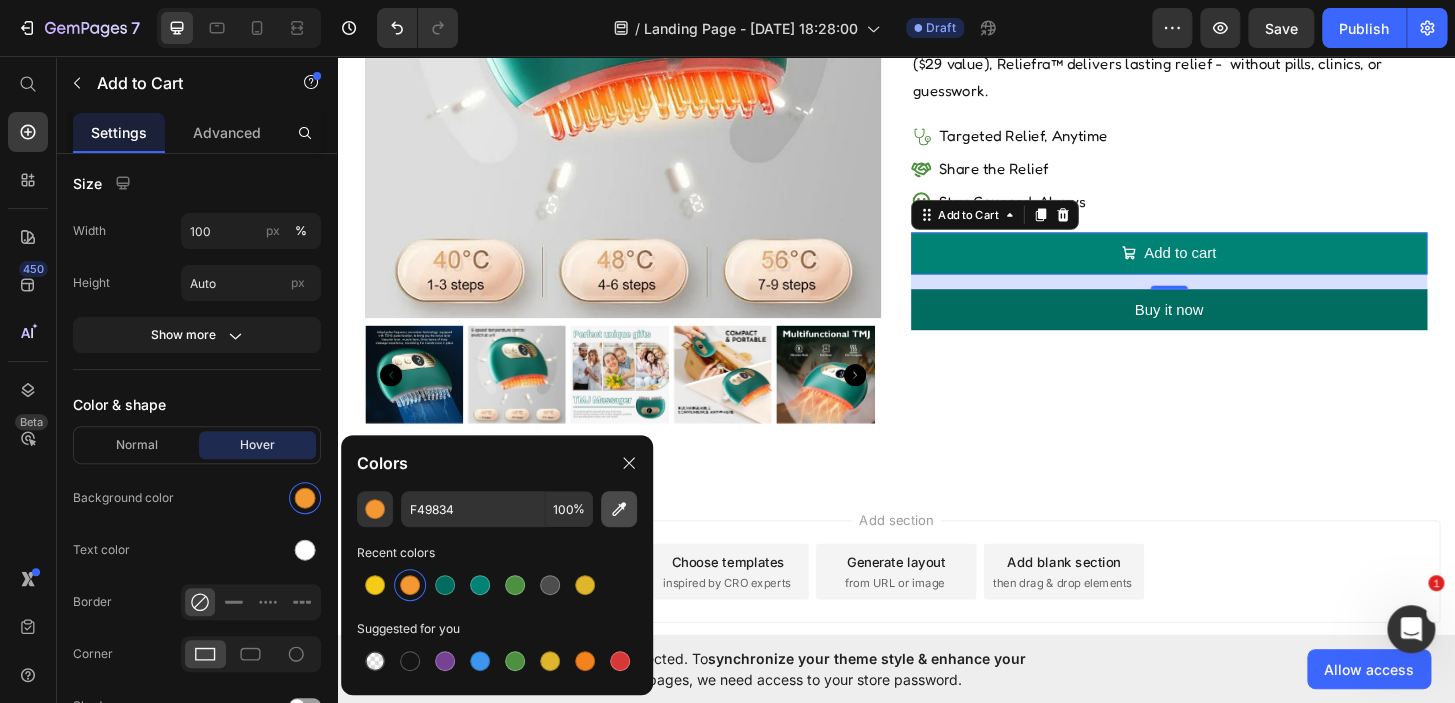 click at bounding box center [619, 509] 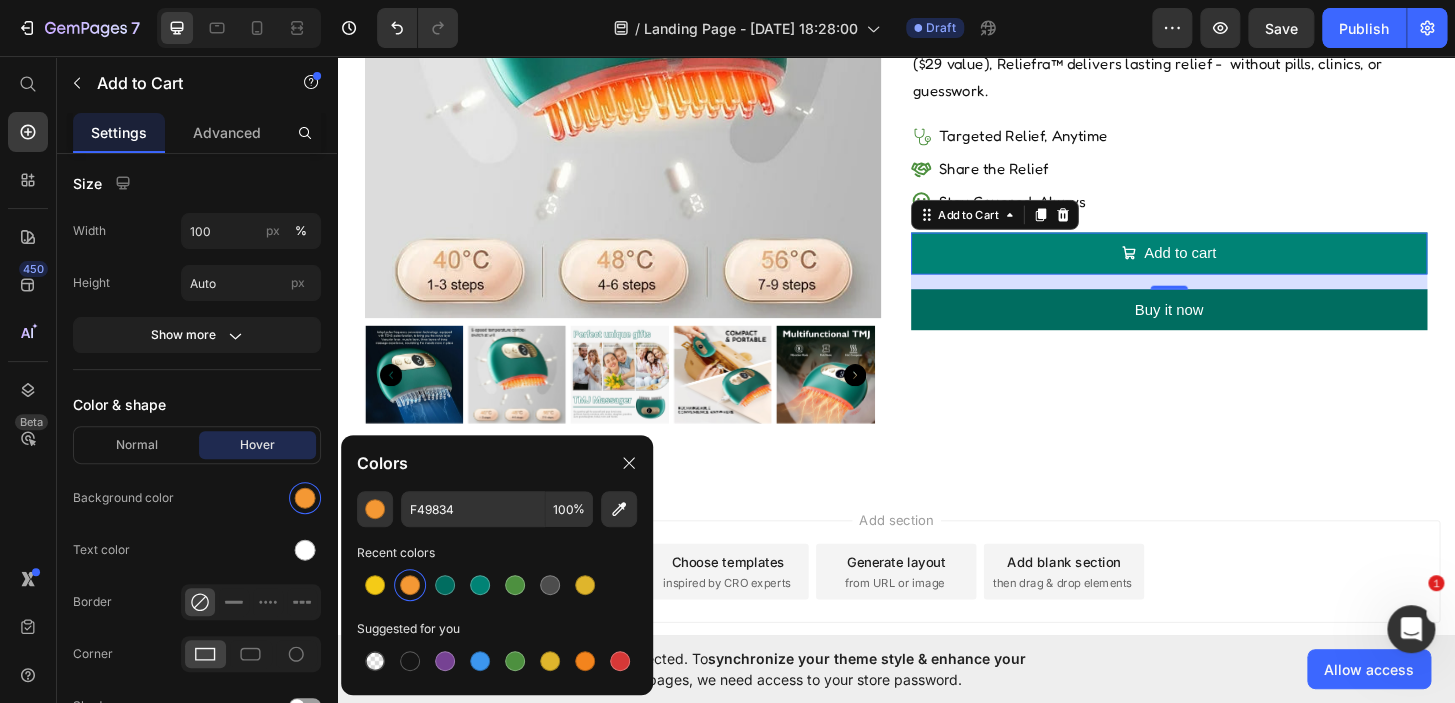 type on "FF960F" 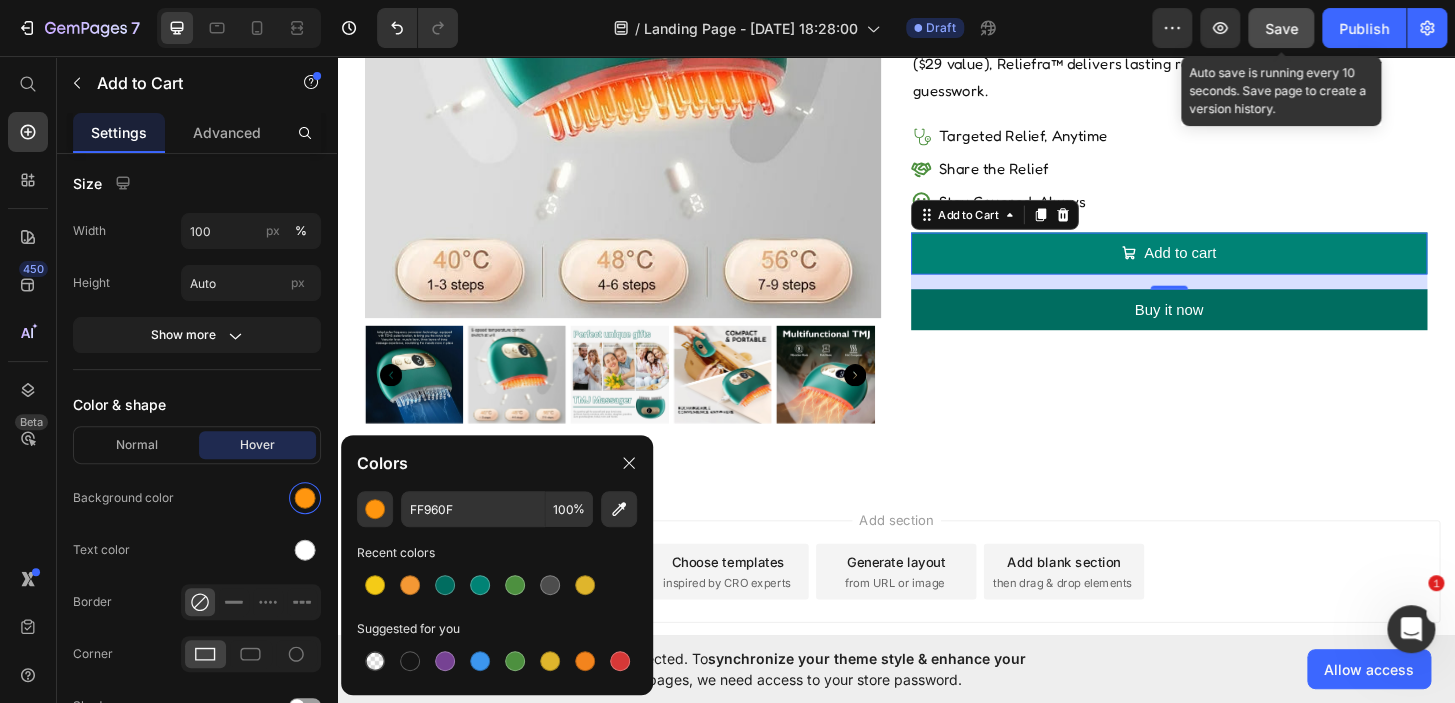click on "Save" 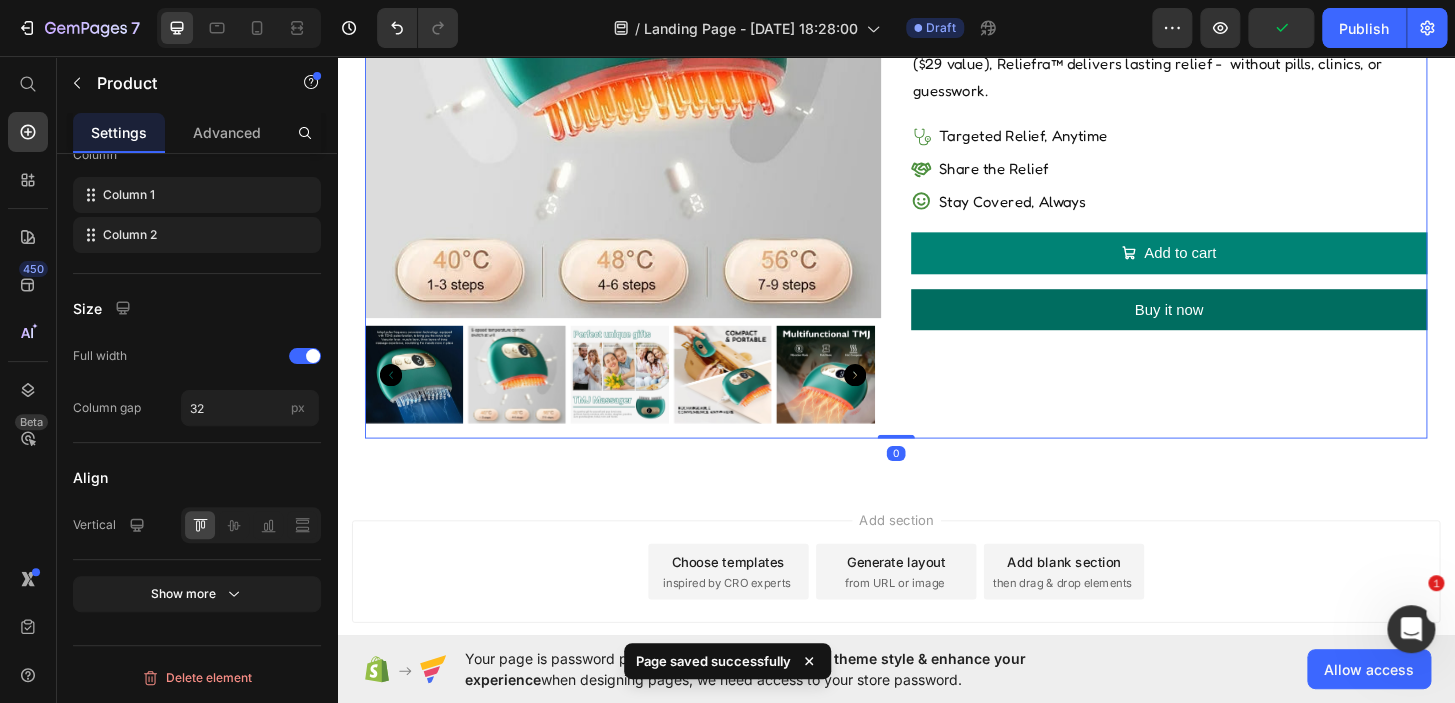 scroll, scrollTop: 0, scrollLeft: 0, axis: both 